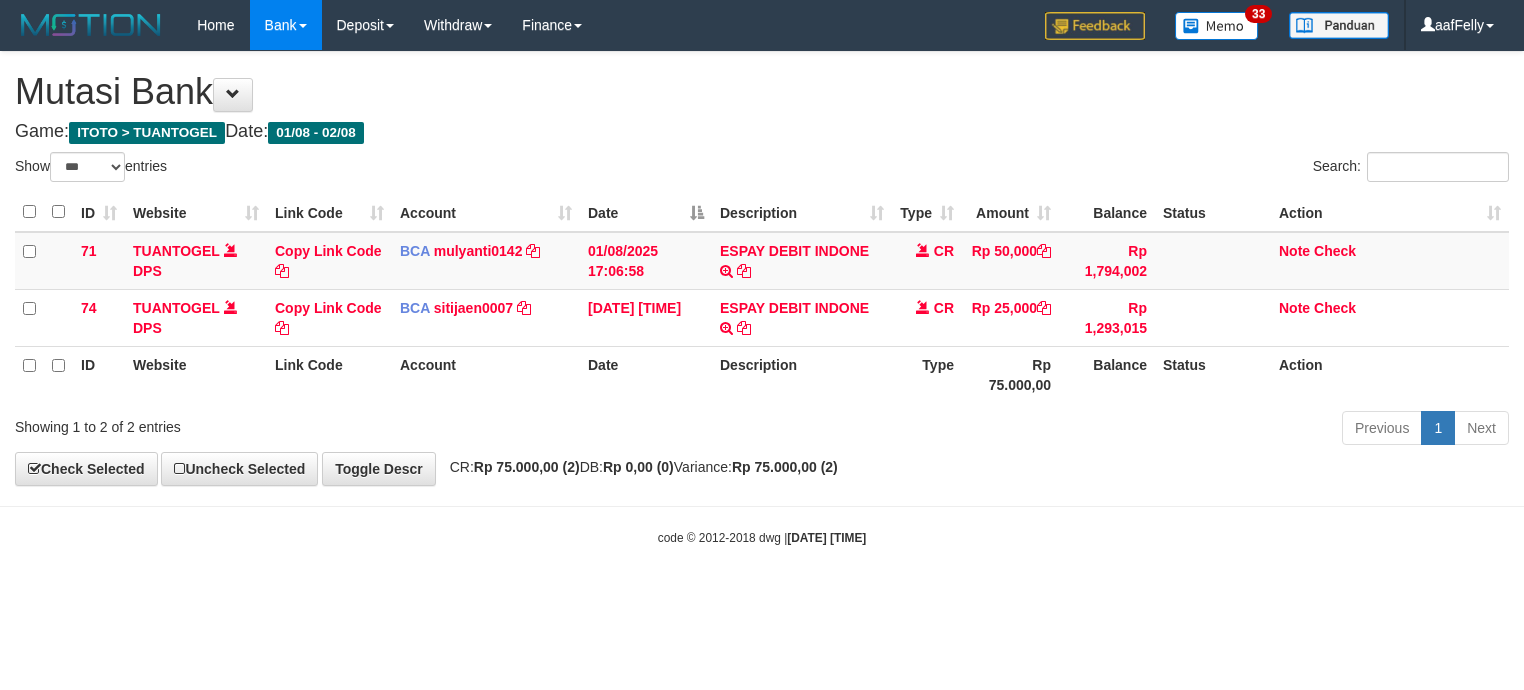 select on "***" 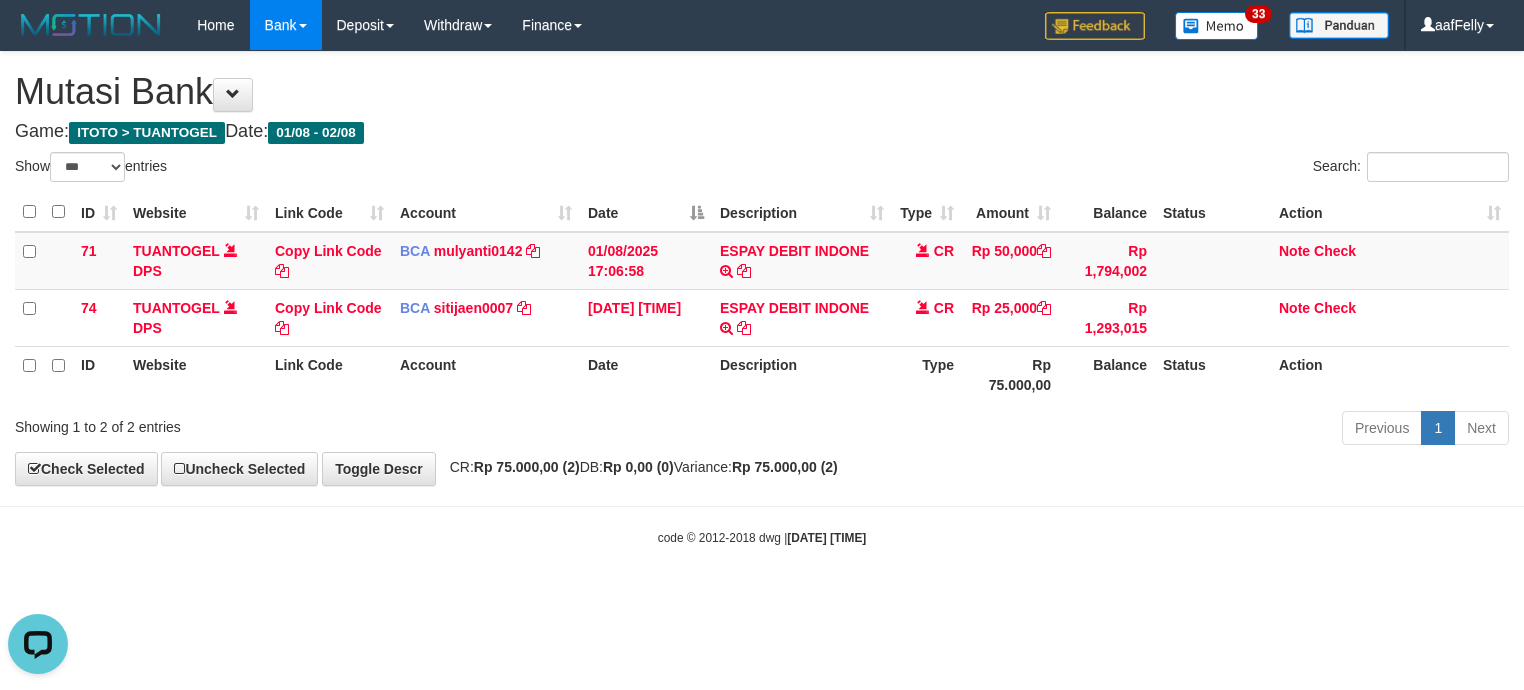 scroll, scrollTop: 0, scrollLeft: 0, axis: both 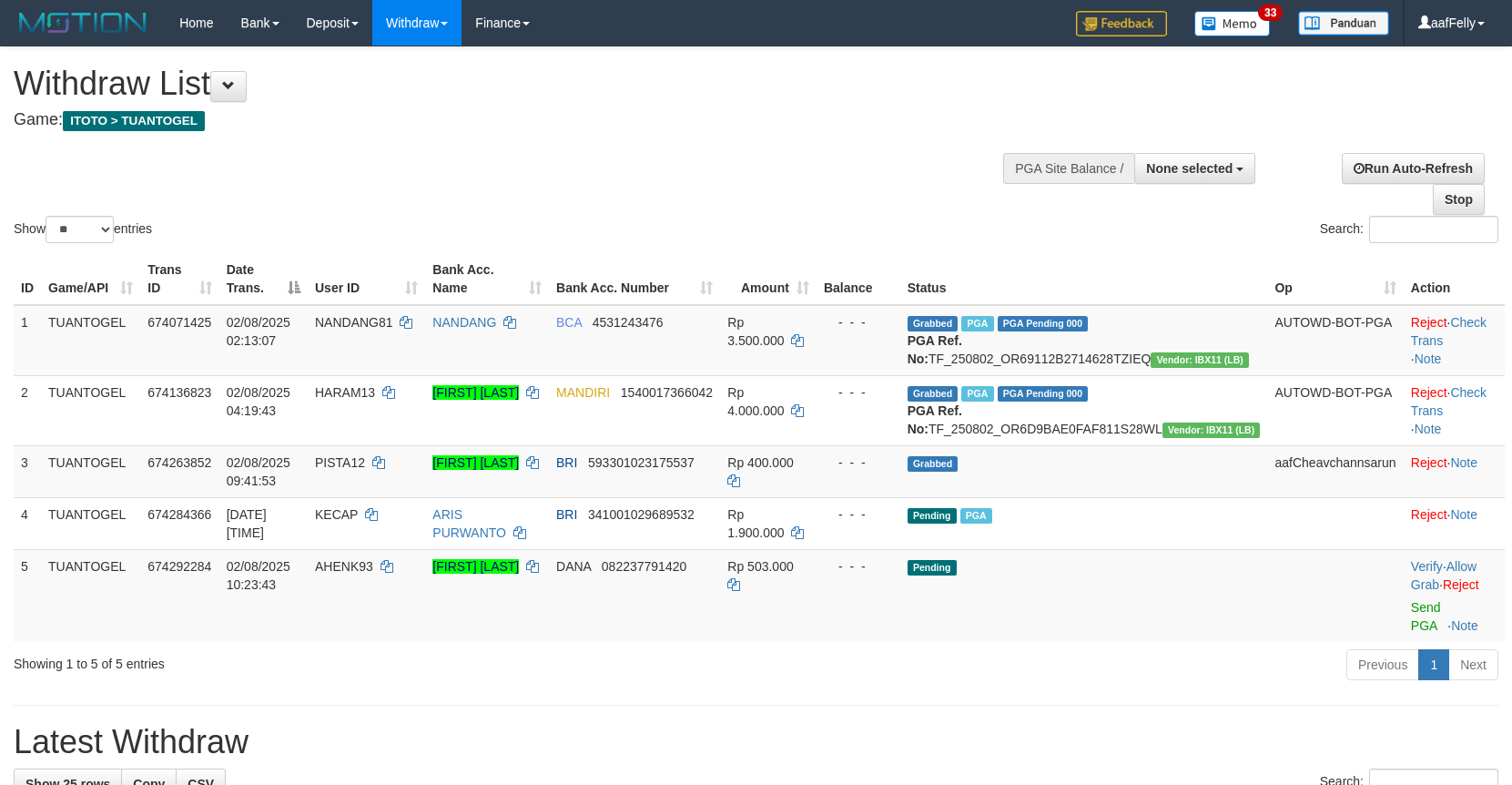 select 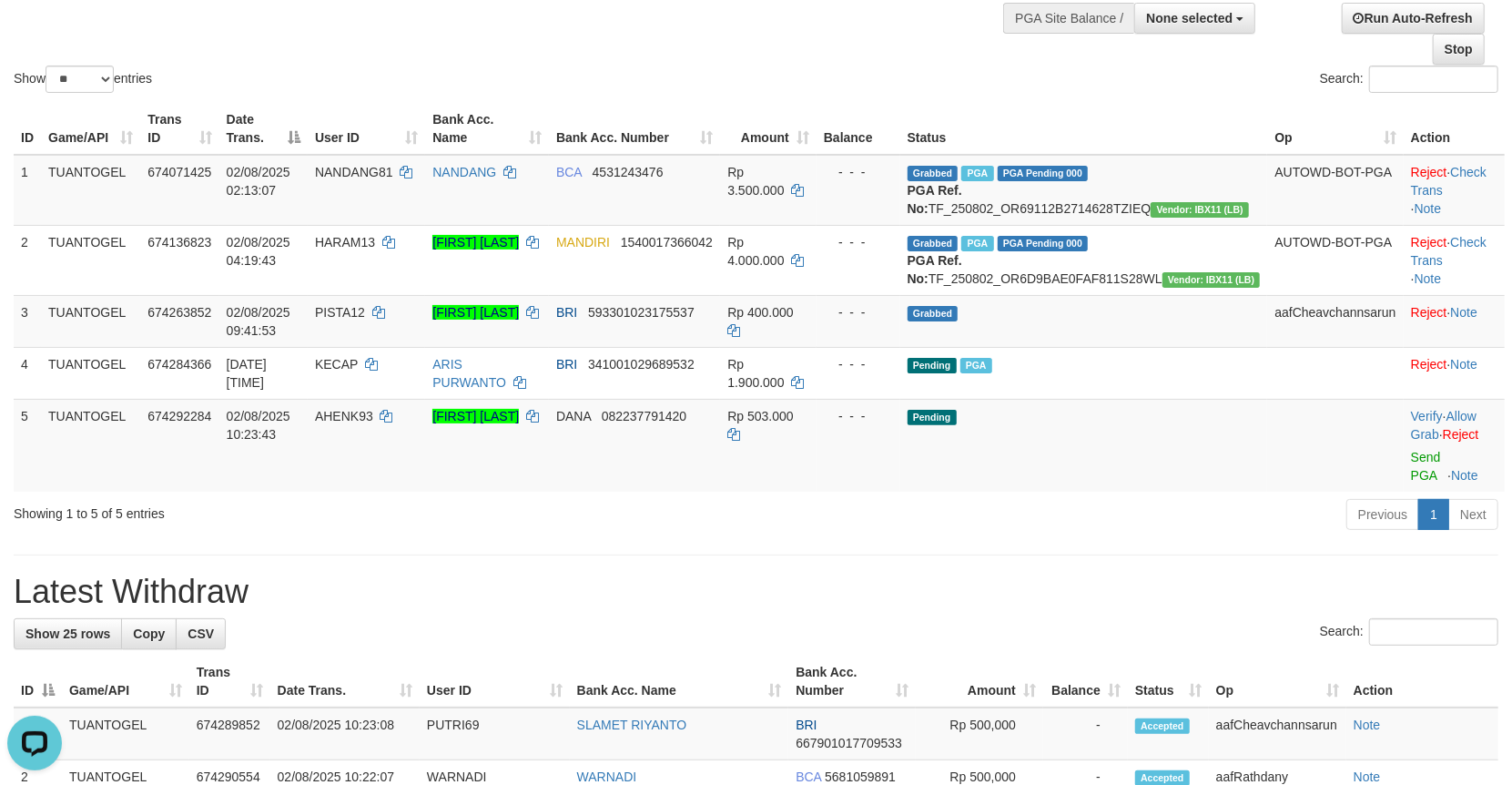 scroll, scrollTop: 0, scrollLeft: 0, axis: both 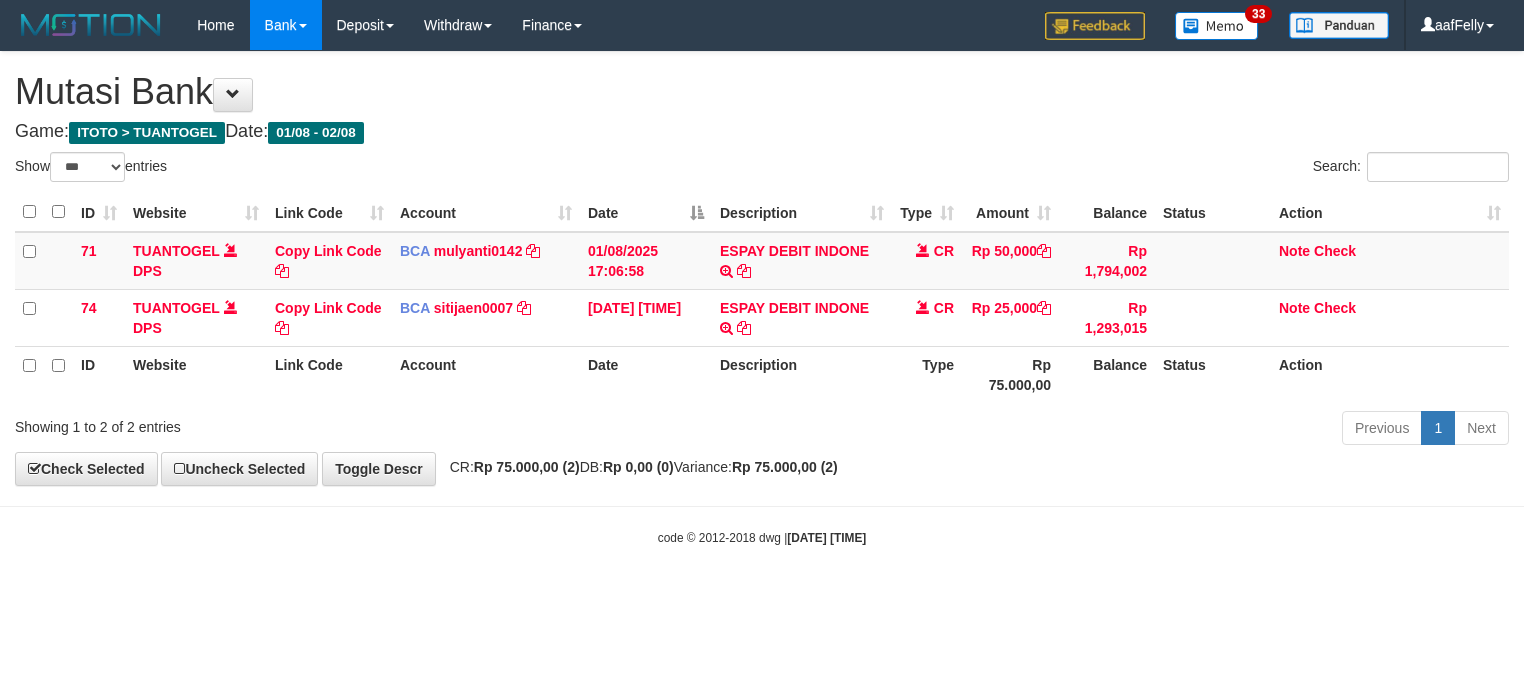 select on "***" 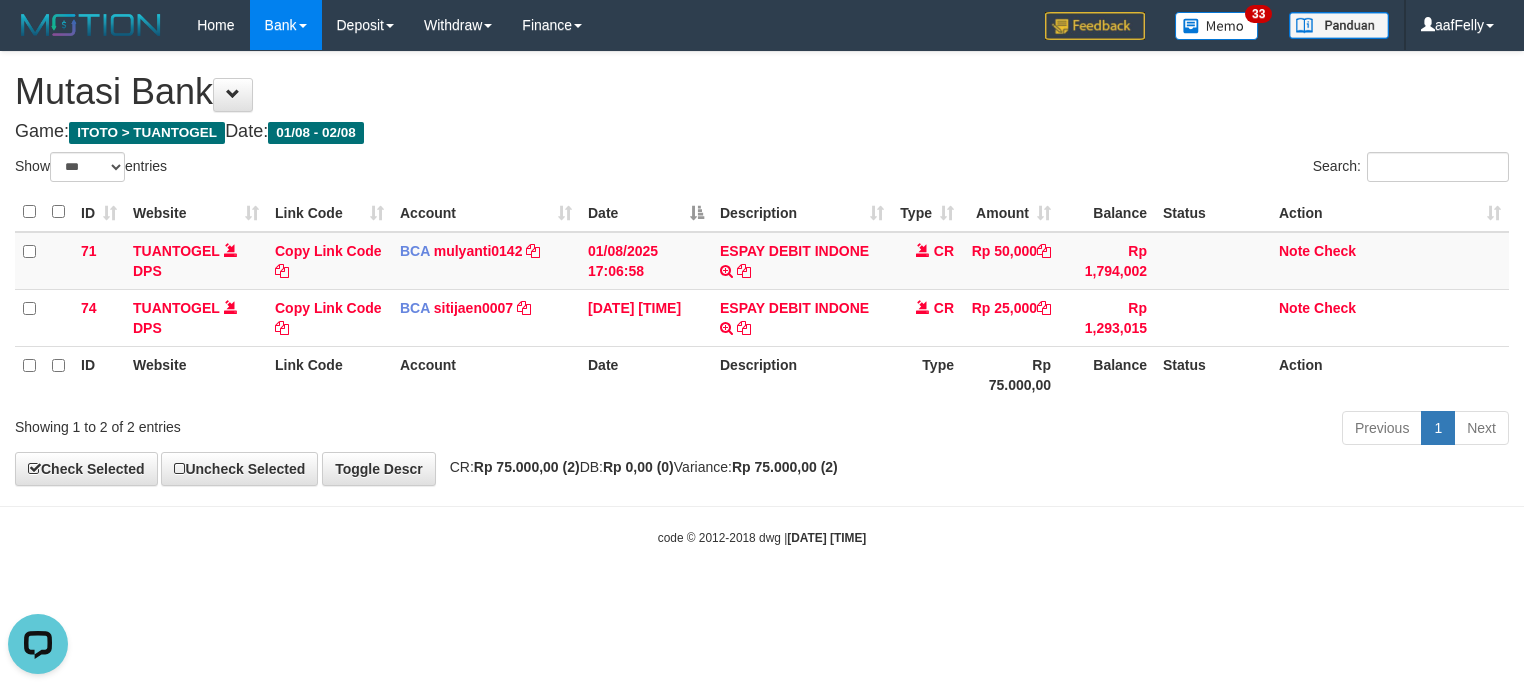scroll, scrollTop: 0, scrollLeft: 0, axis: both 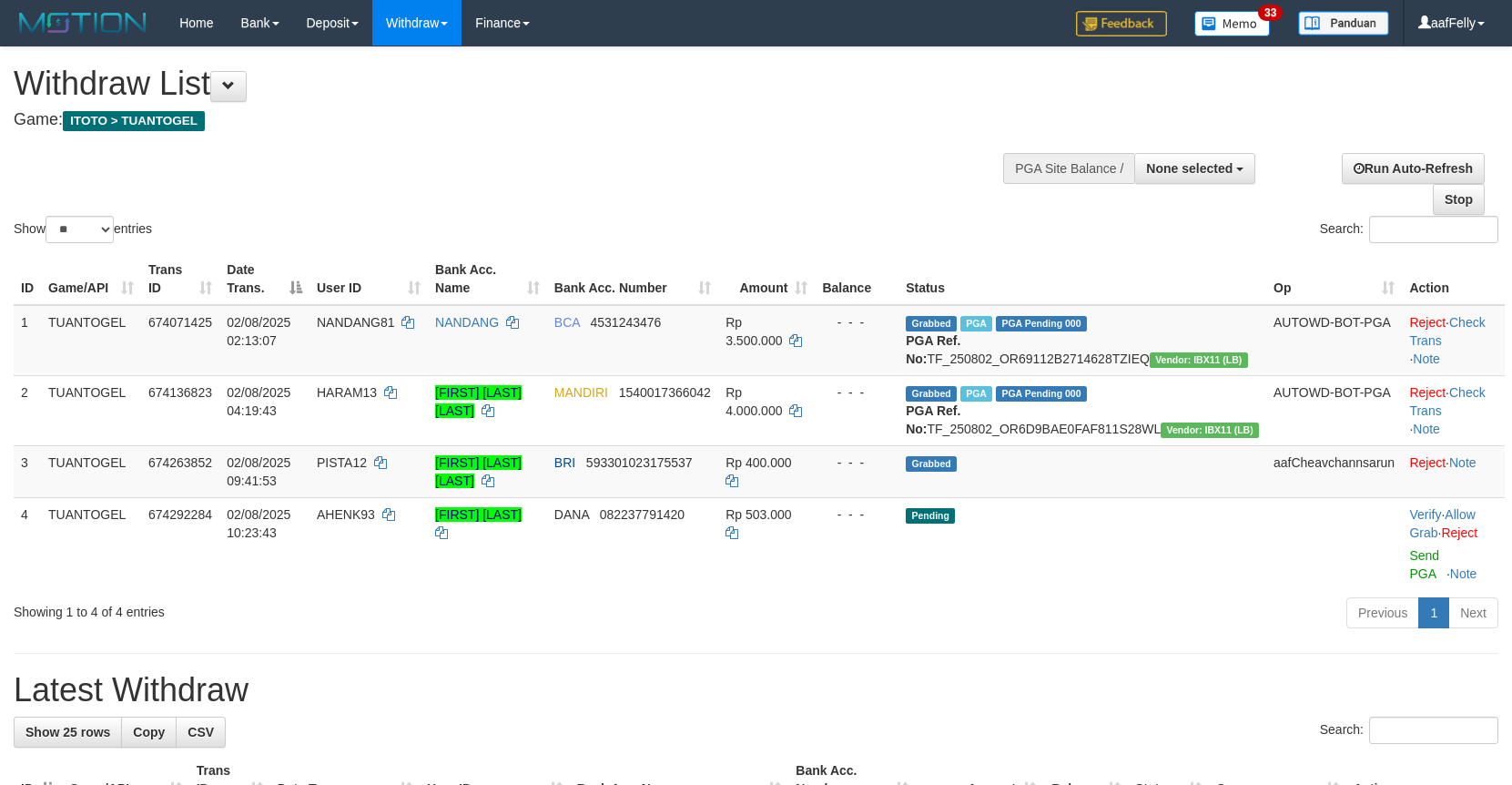 select 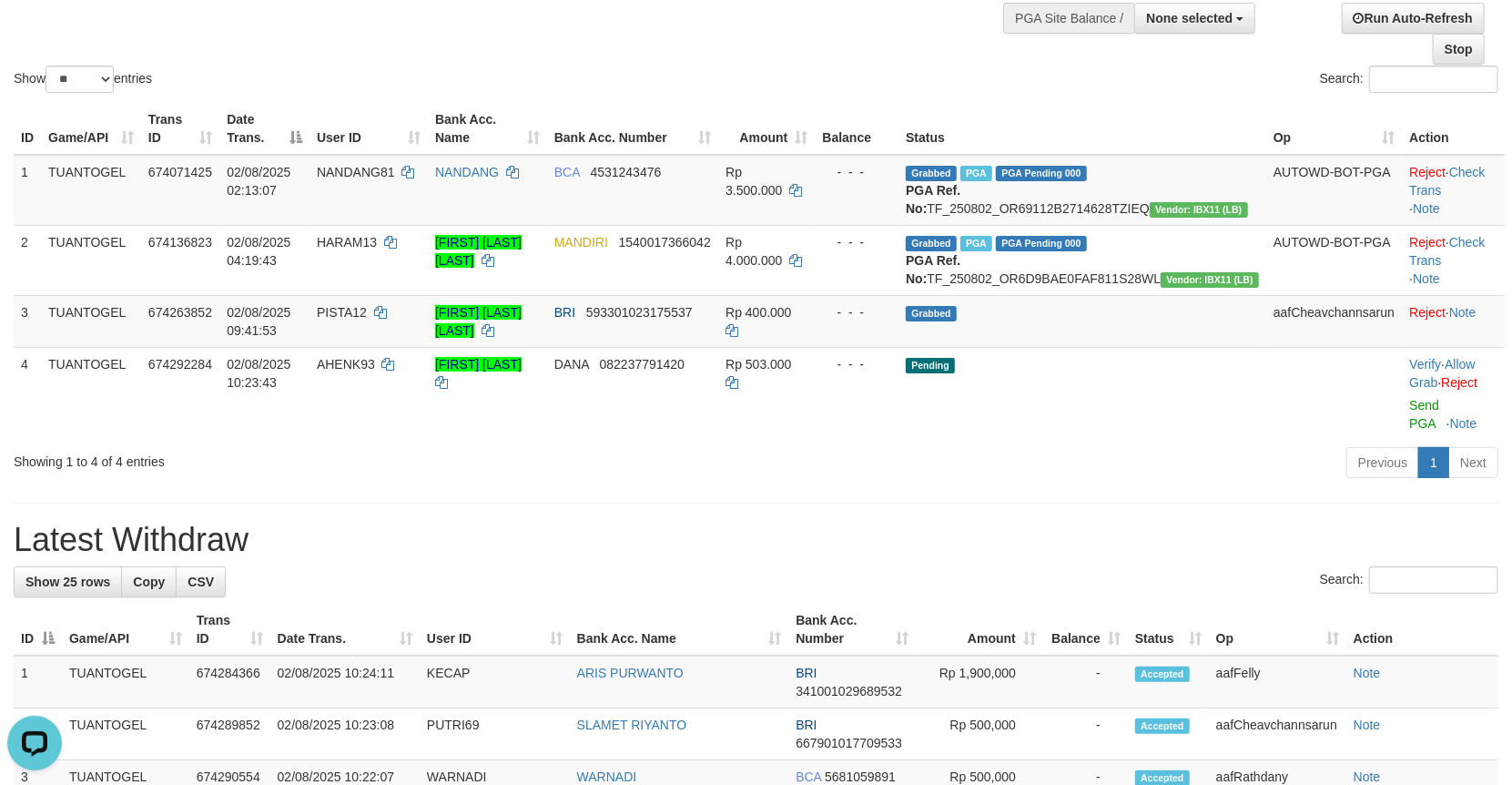 scroll, scrollTop: 0, scrollLeft: 0, axis: both 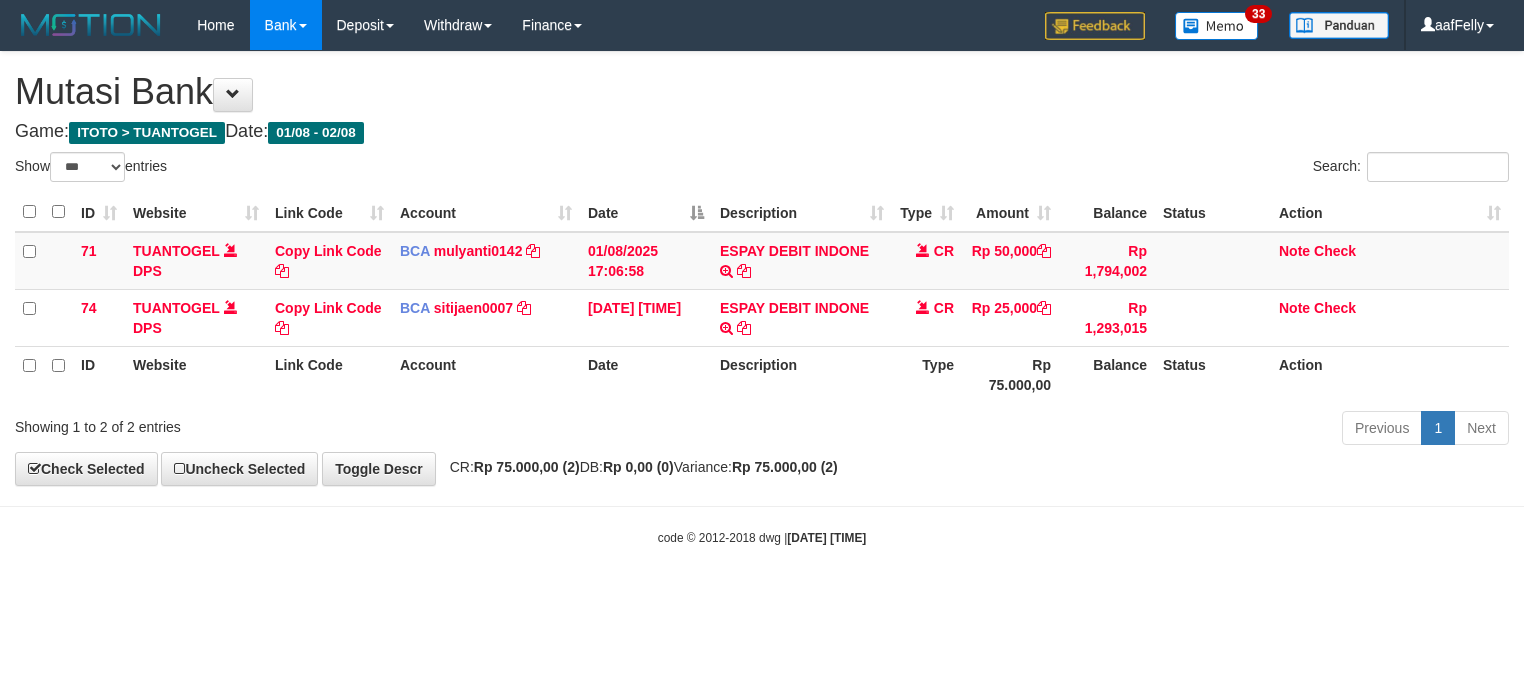select on "***" 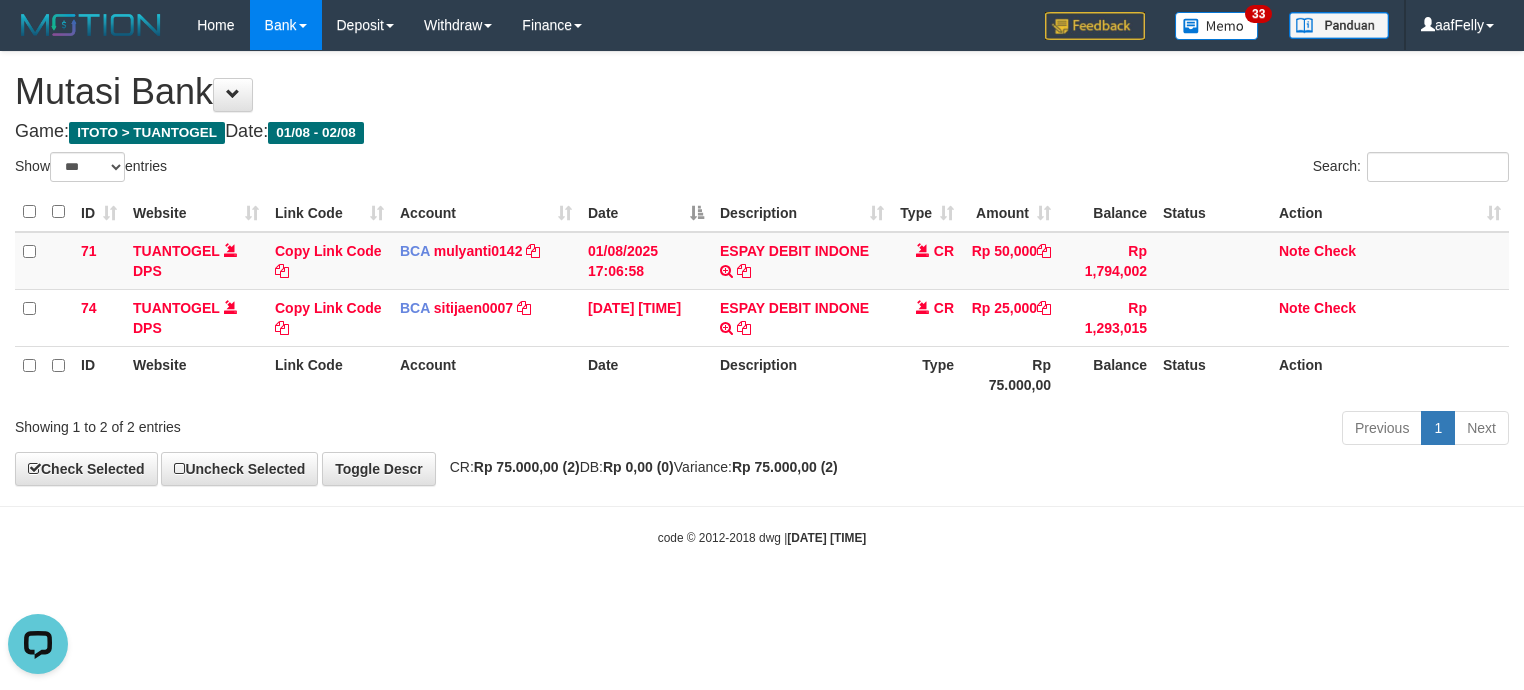 scroll, scrollTop: 0, scrollLeft: 0, axis: both 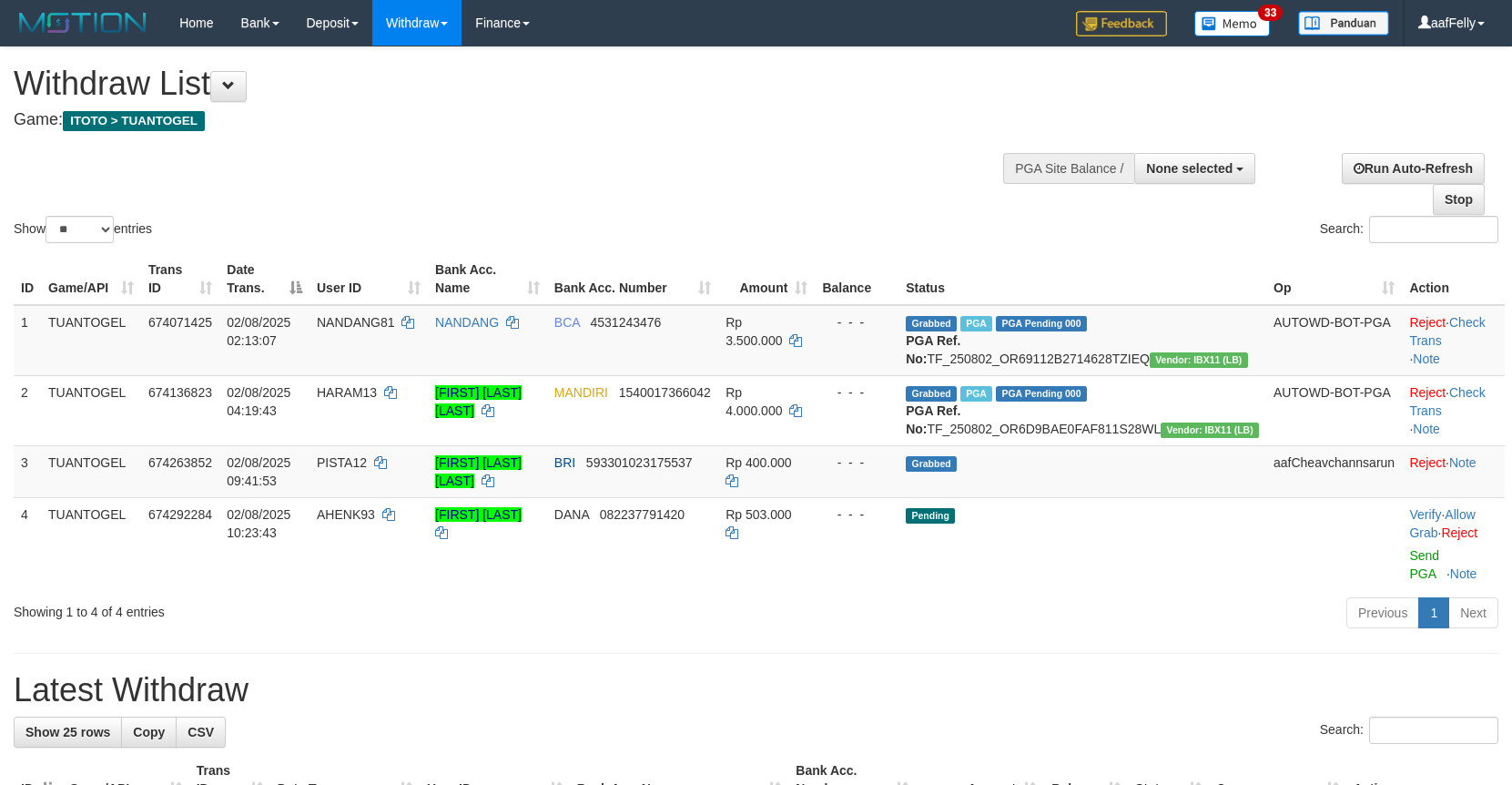 select 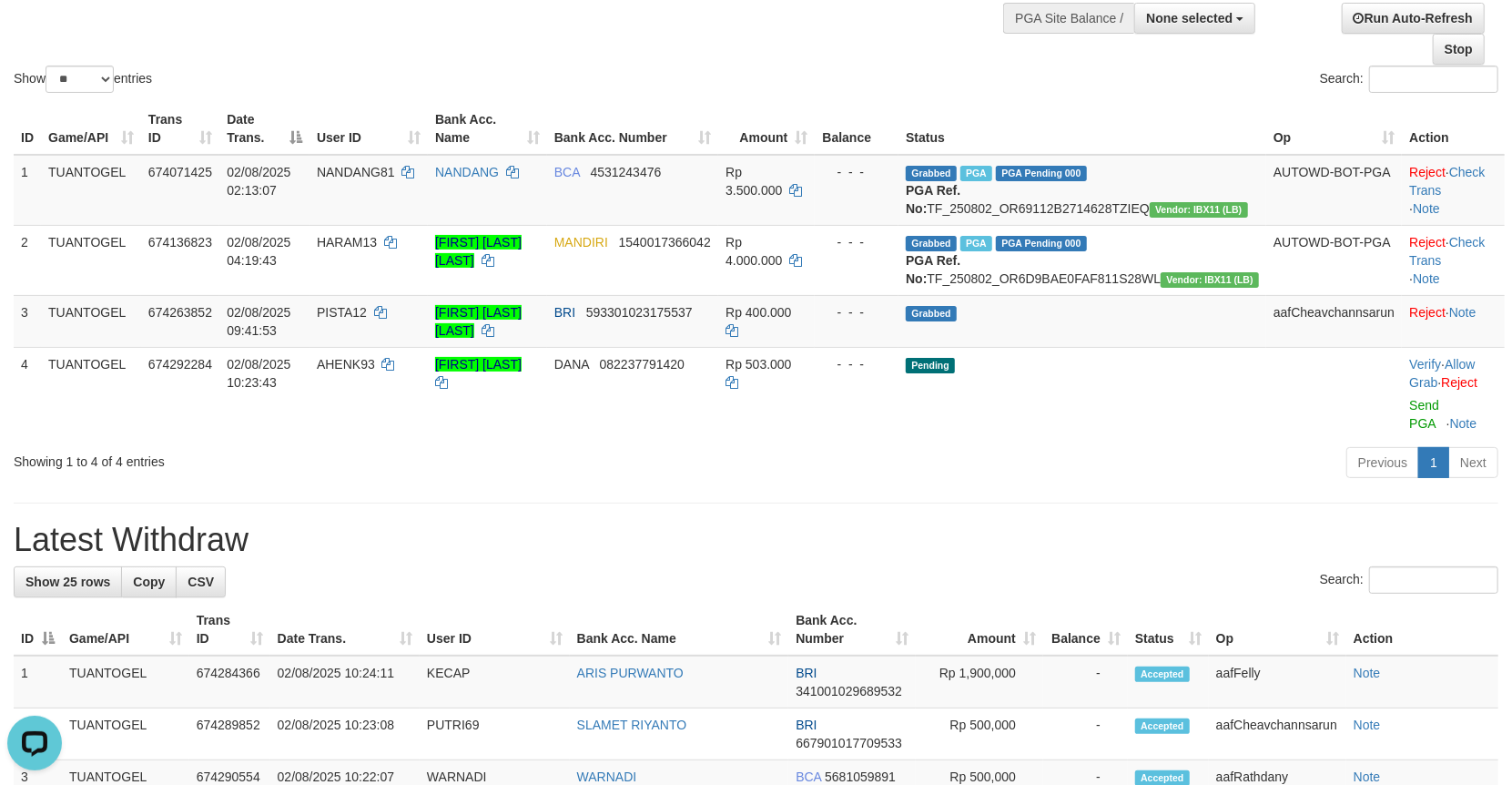 scroll, scrollTop: 0, scrollLeft: 0, axis: both 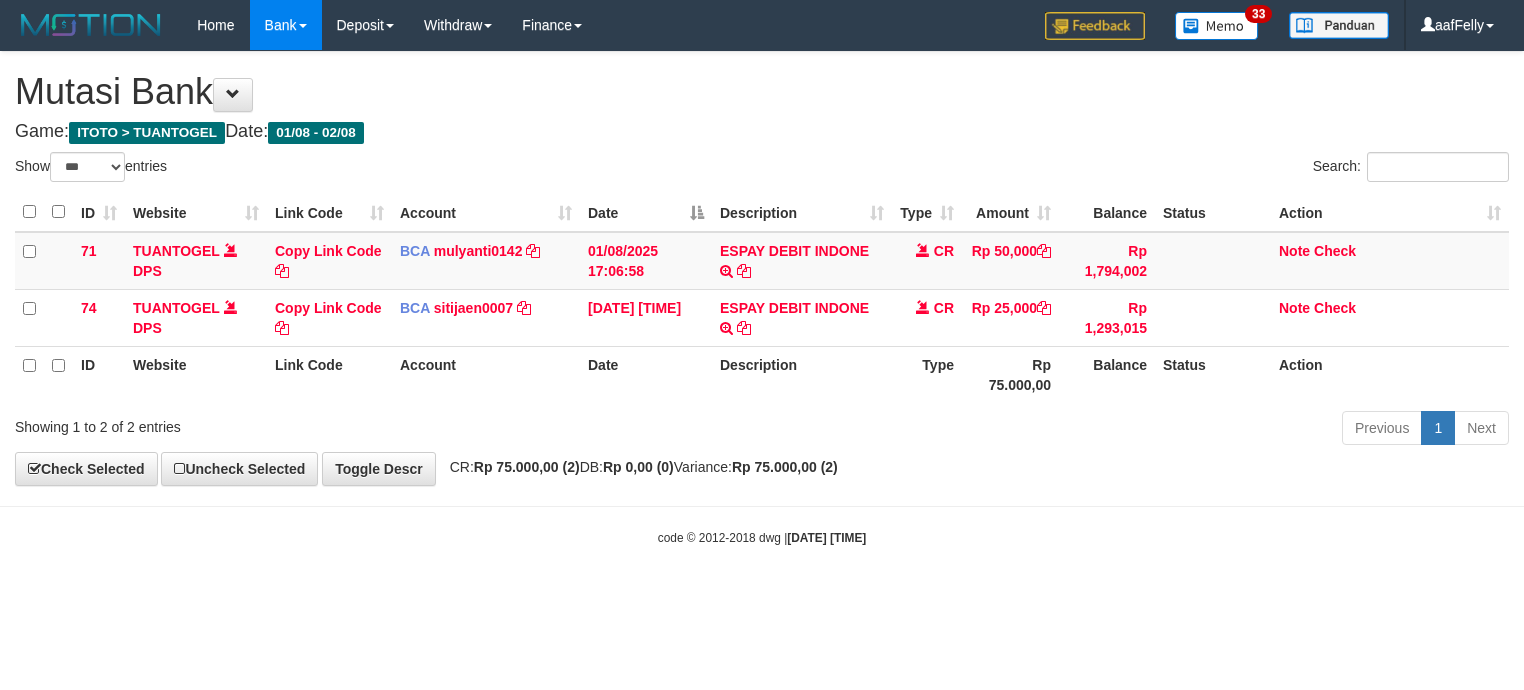 select on "***" 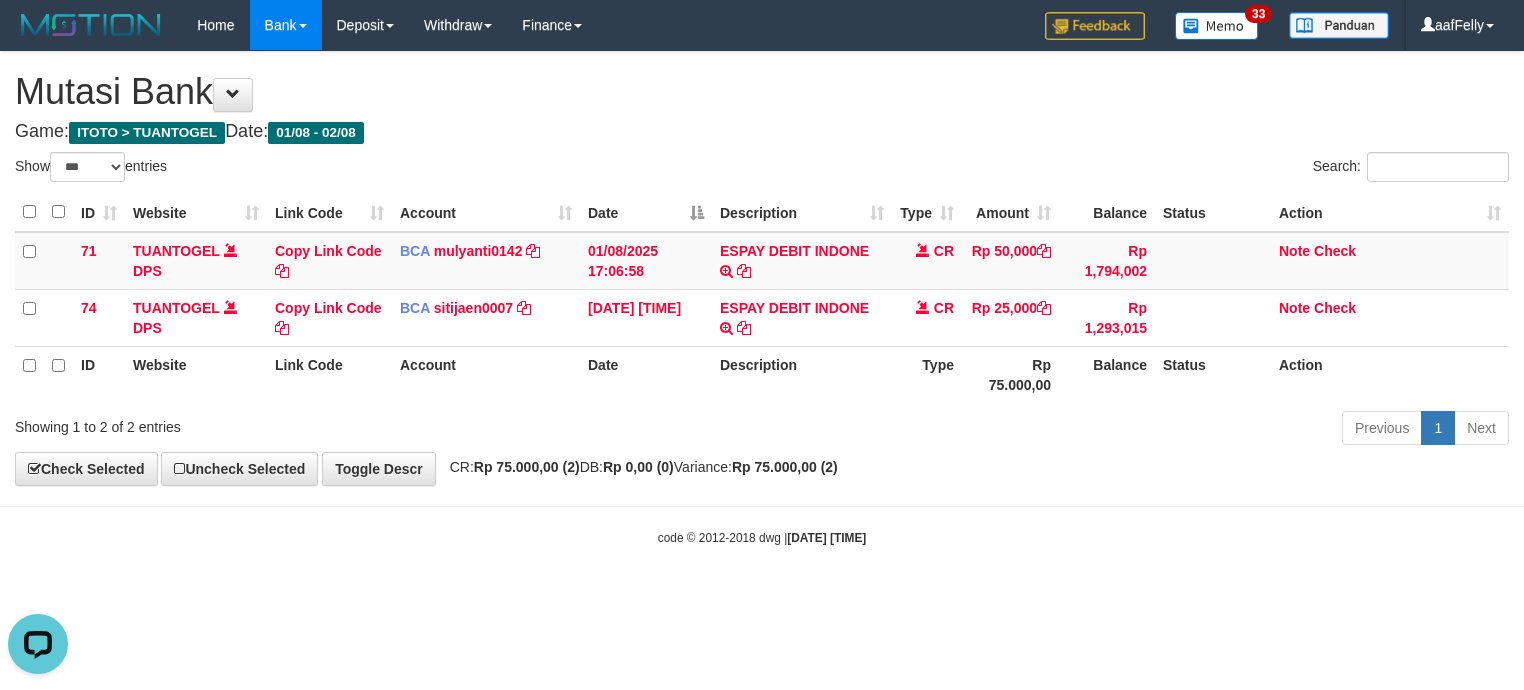 scroll, scrollTop: 0, scrollLeft: 0, axis: both 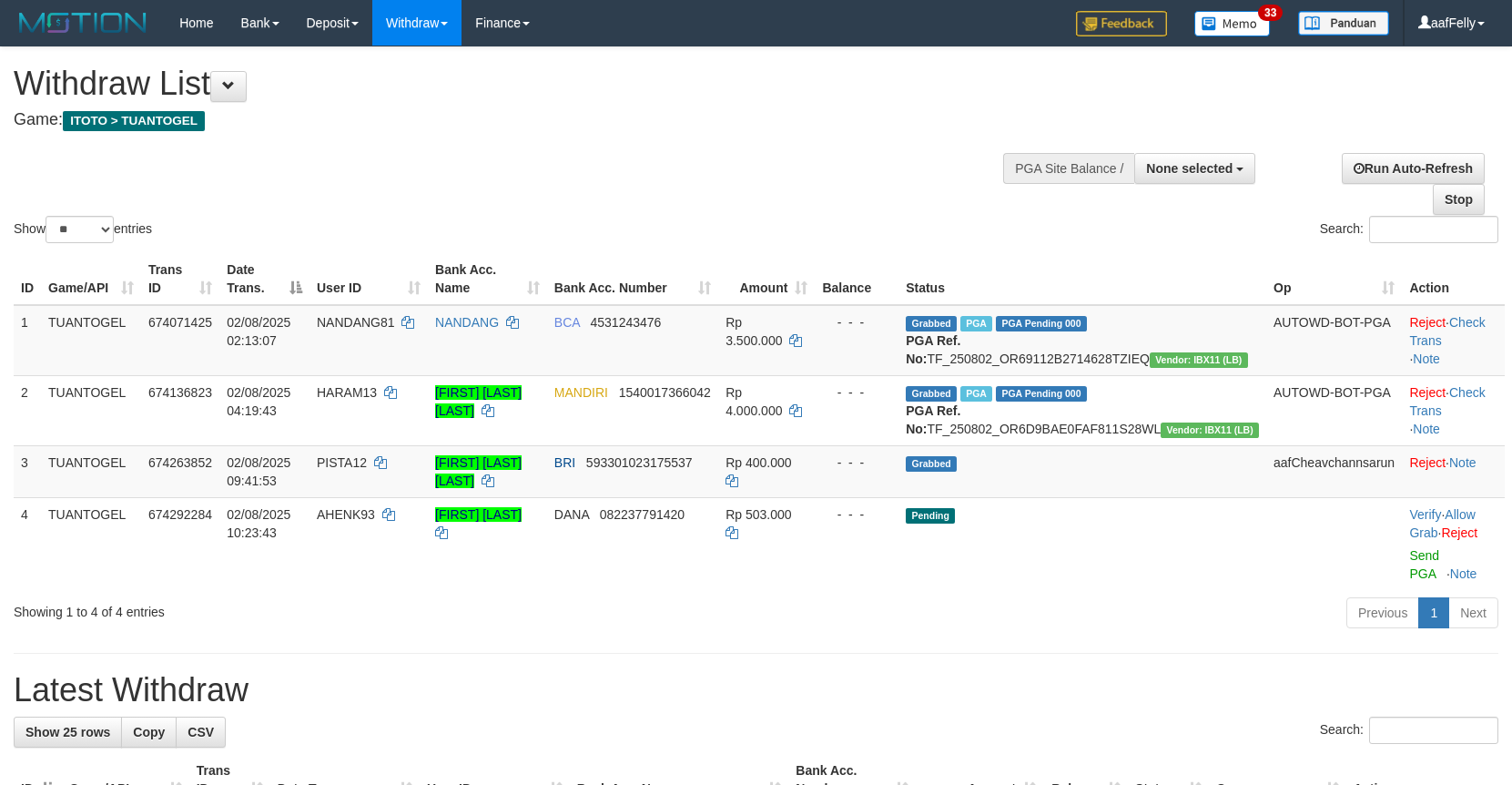 select 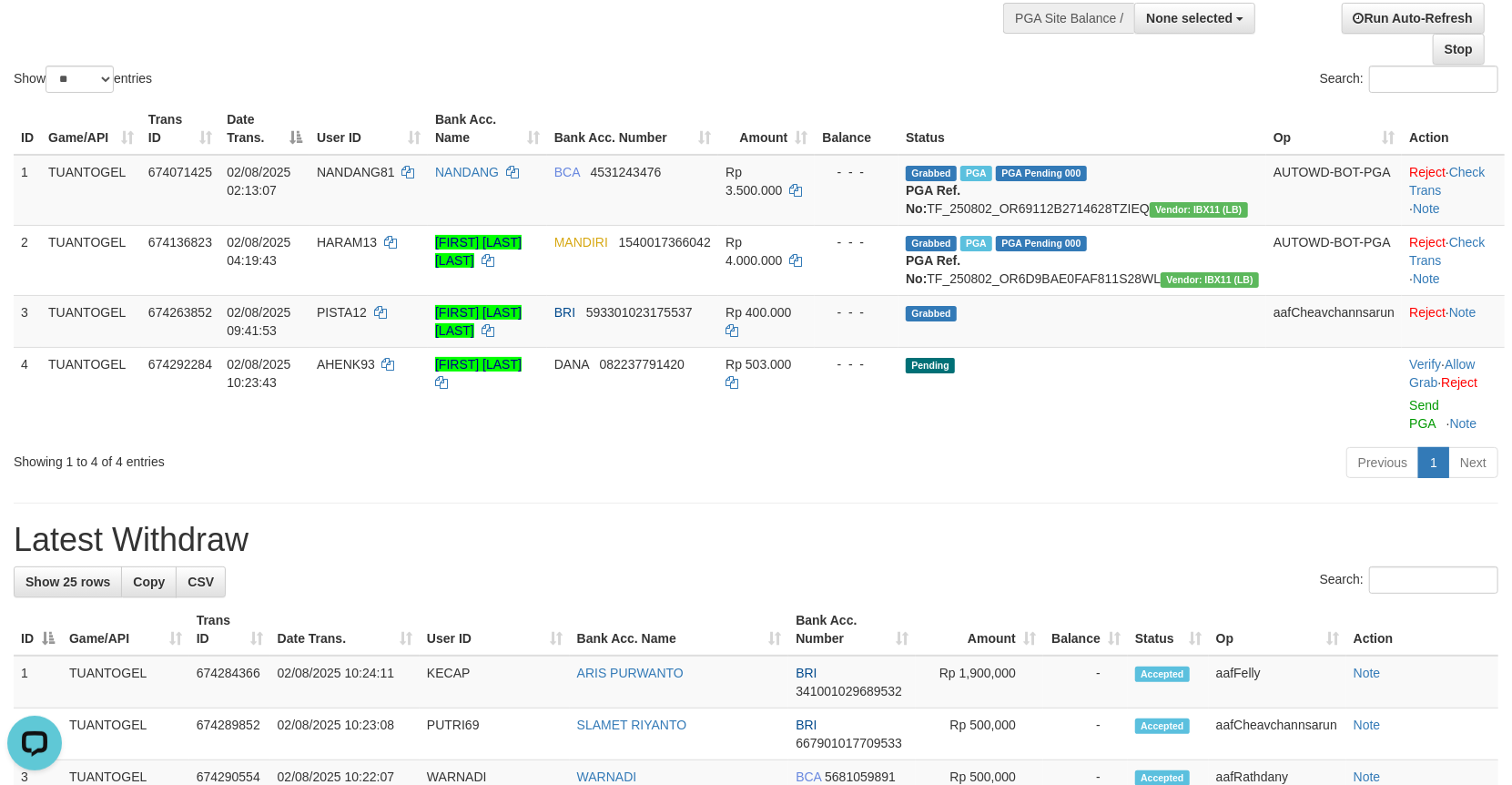 scroll, scrollTop: 0, scrollLeft: 0, axis: both 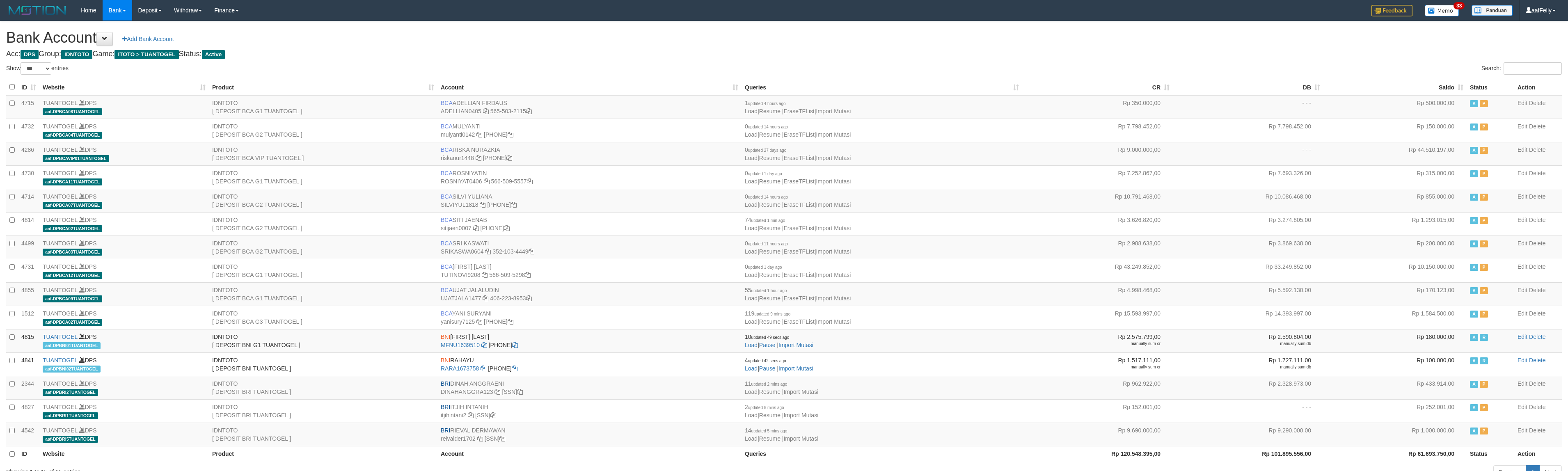 select on "***" 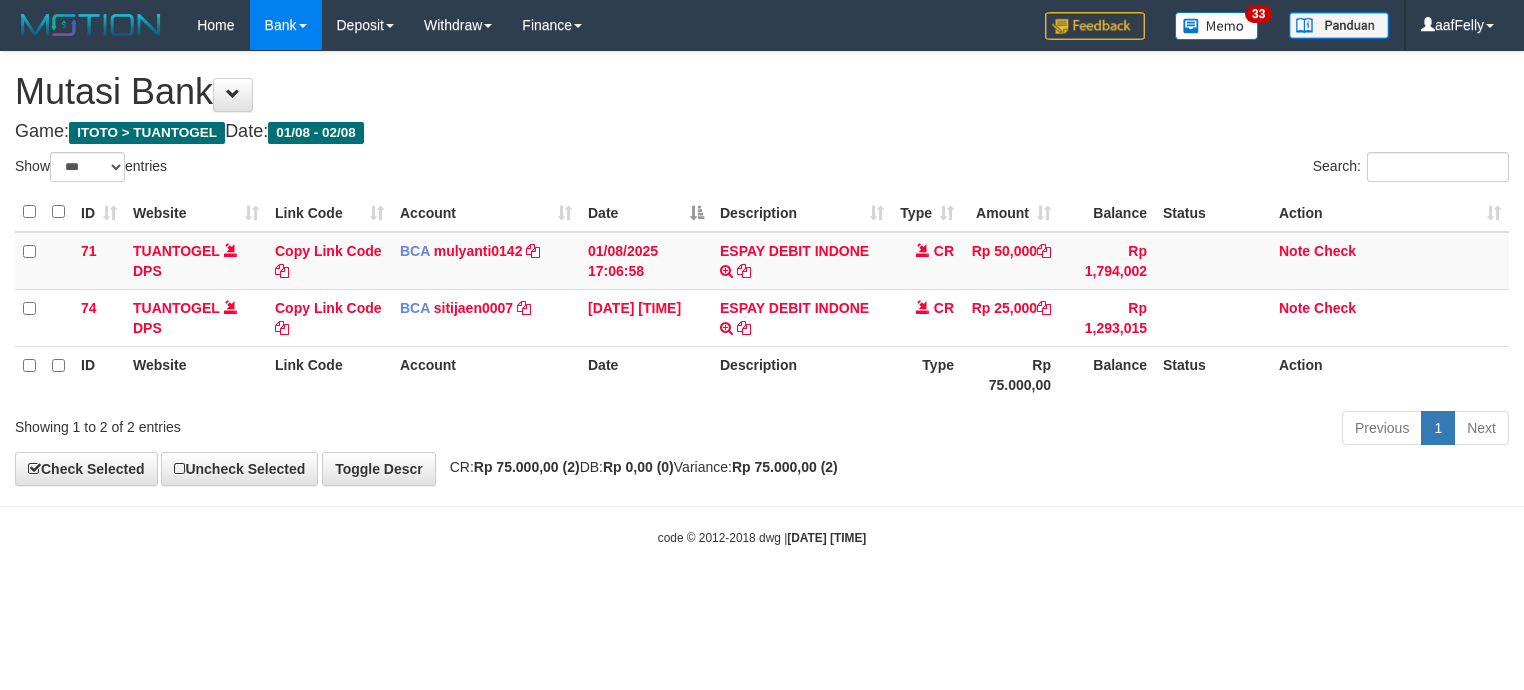 select on "***" 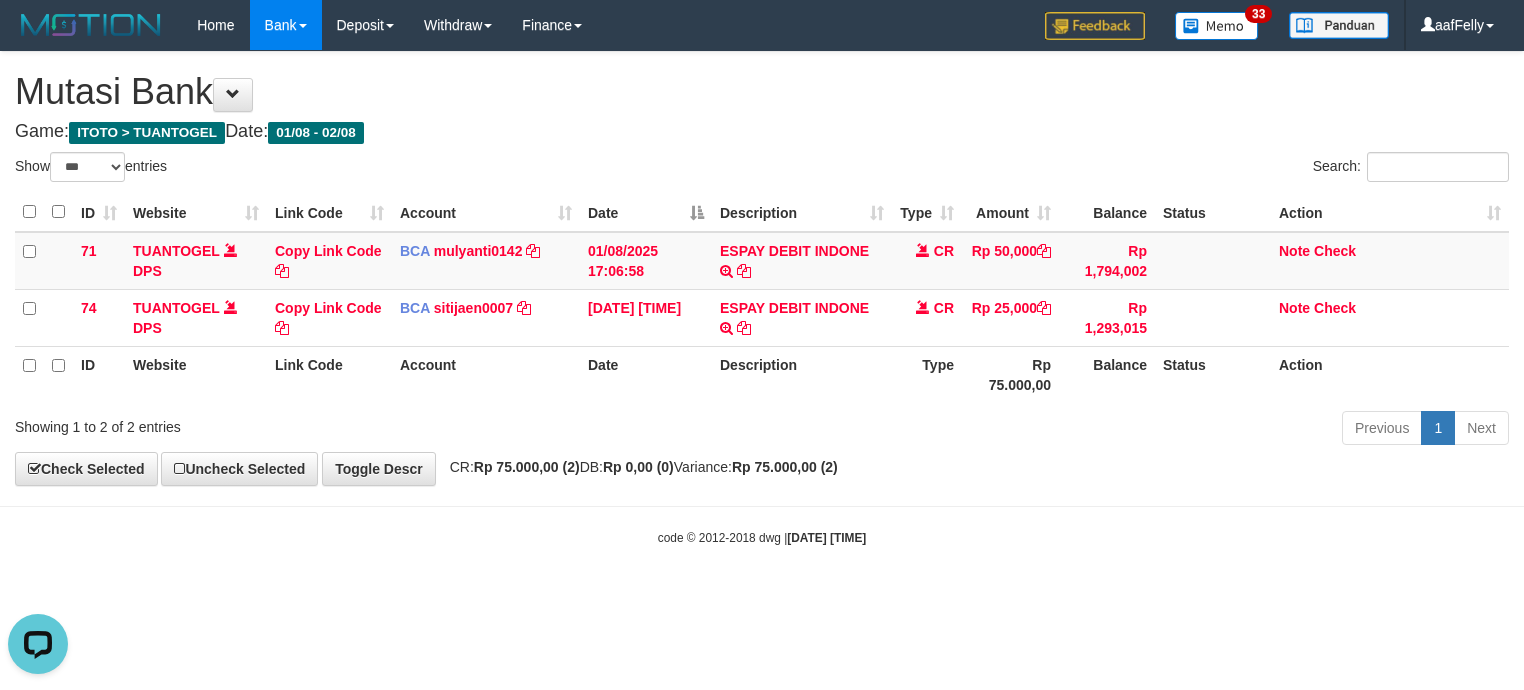 scroll, scrollTop: 0, scrollLeft: 0, axis: both 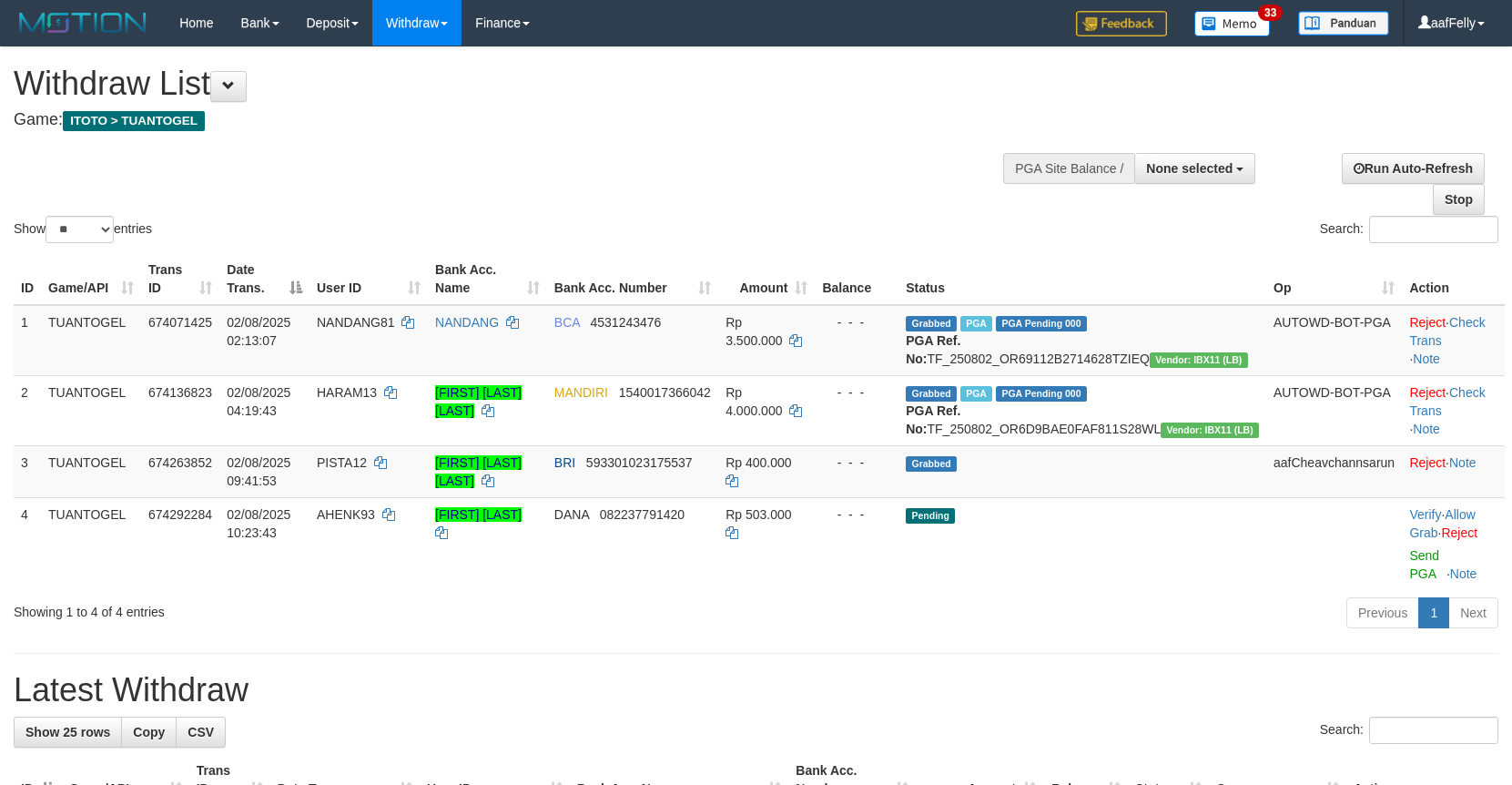 select 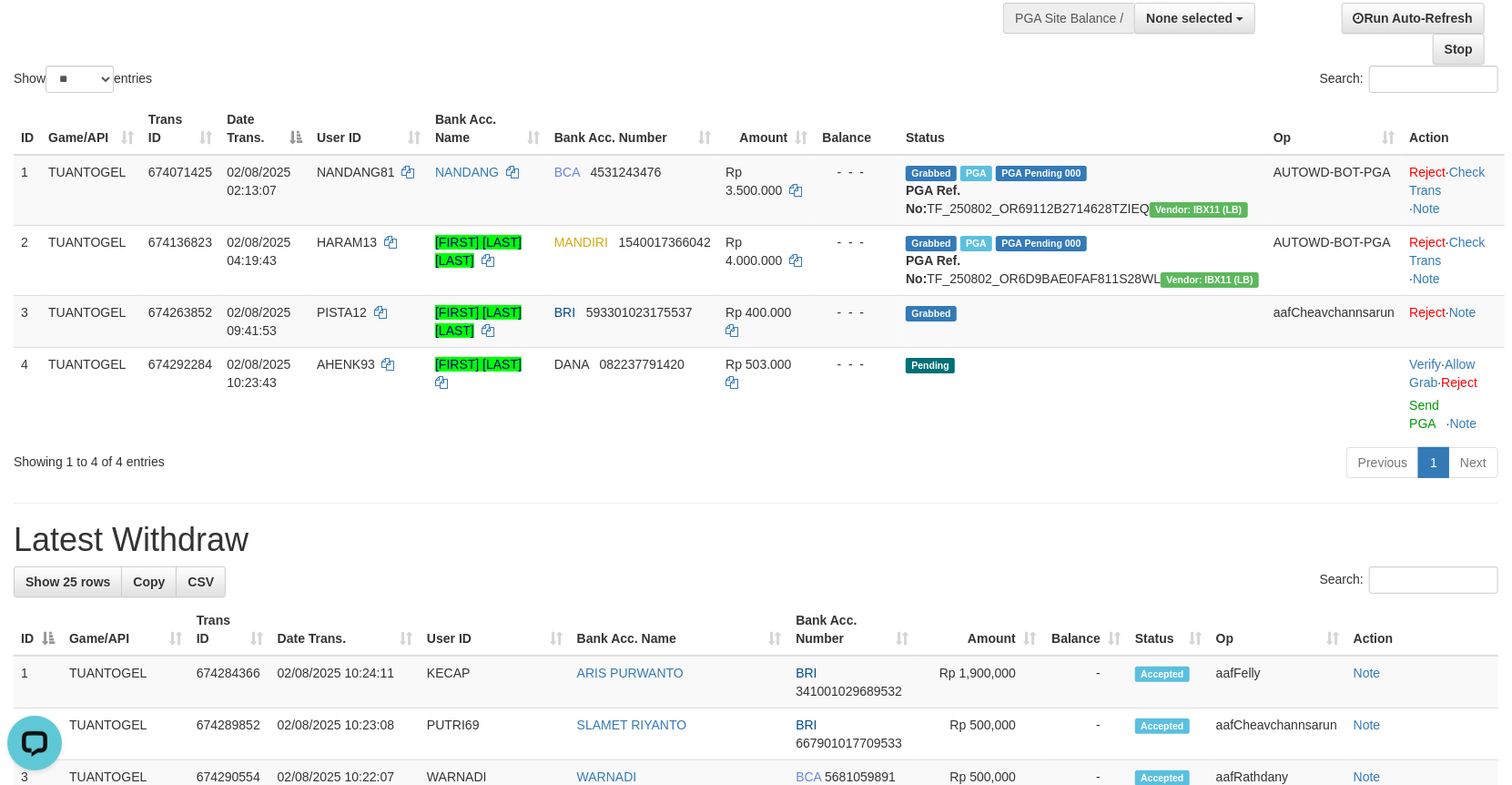 scroll, scrollTop: 0, scrollLeft: 0, axis: both 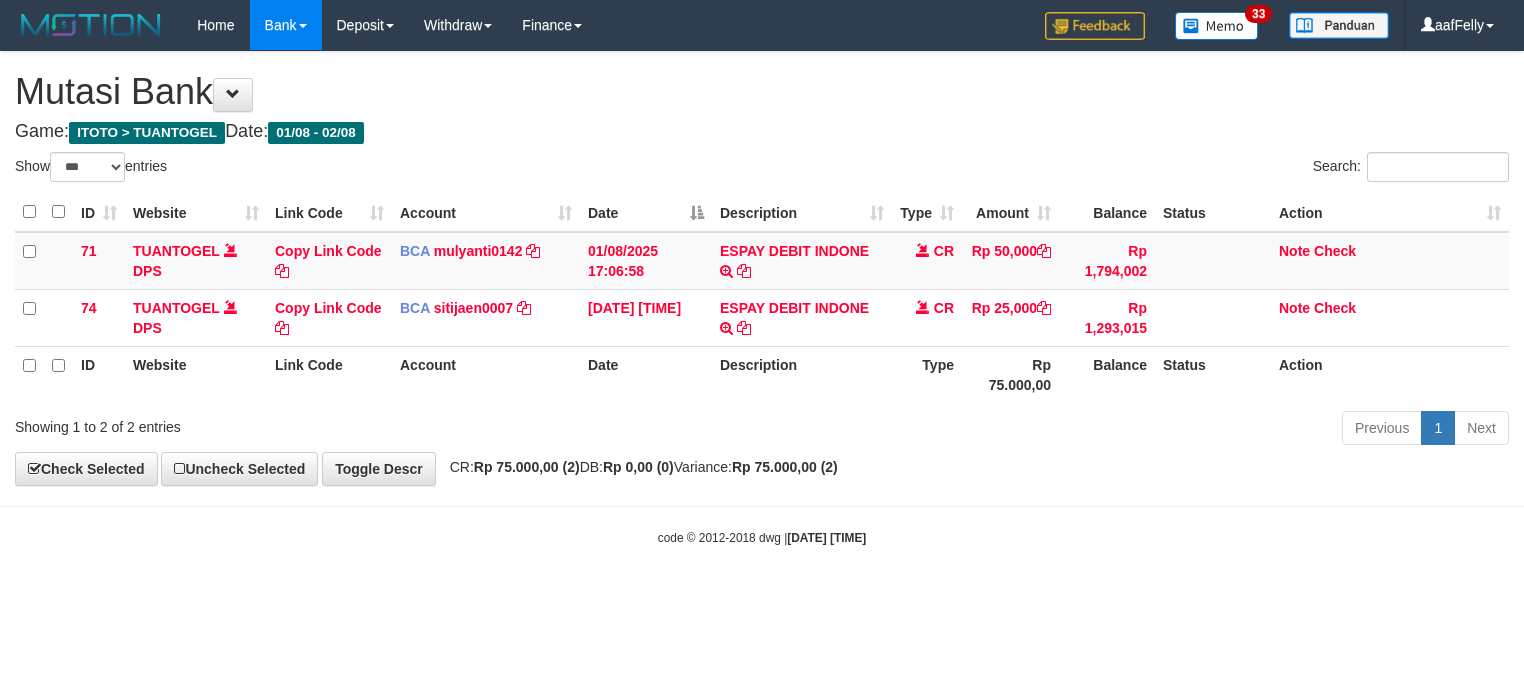 select on "***" 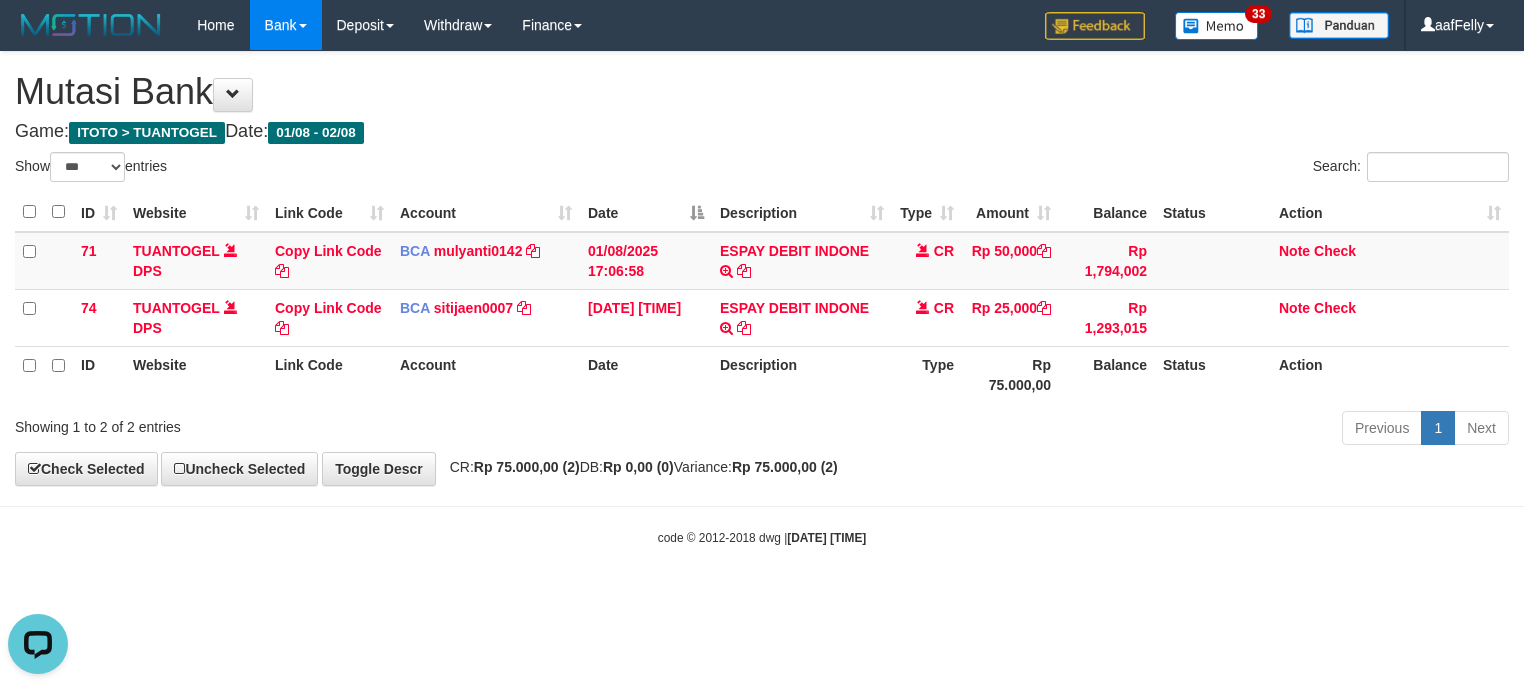 scroll, scrollTop: 0, scrollLeft: 0, axis: both 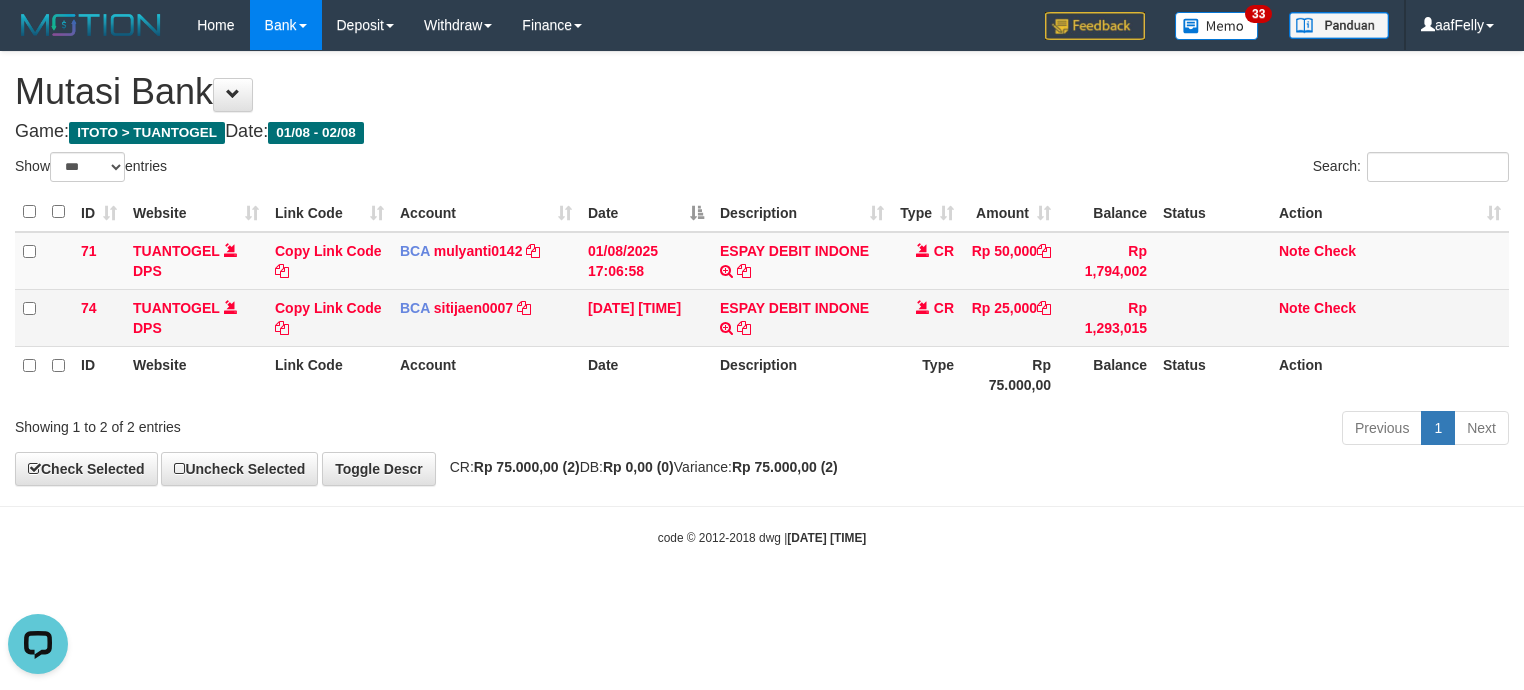click on "ESPAY DEBIT INDONE         TRSF E-BANKING CR 0208/FTSCY/WS95051
25000.002025080224159900 TRFDN-SAKIM
ESPAY DEBIT INDONE" at bounding box center [802, 317] 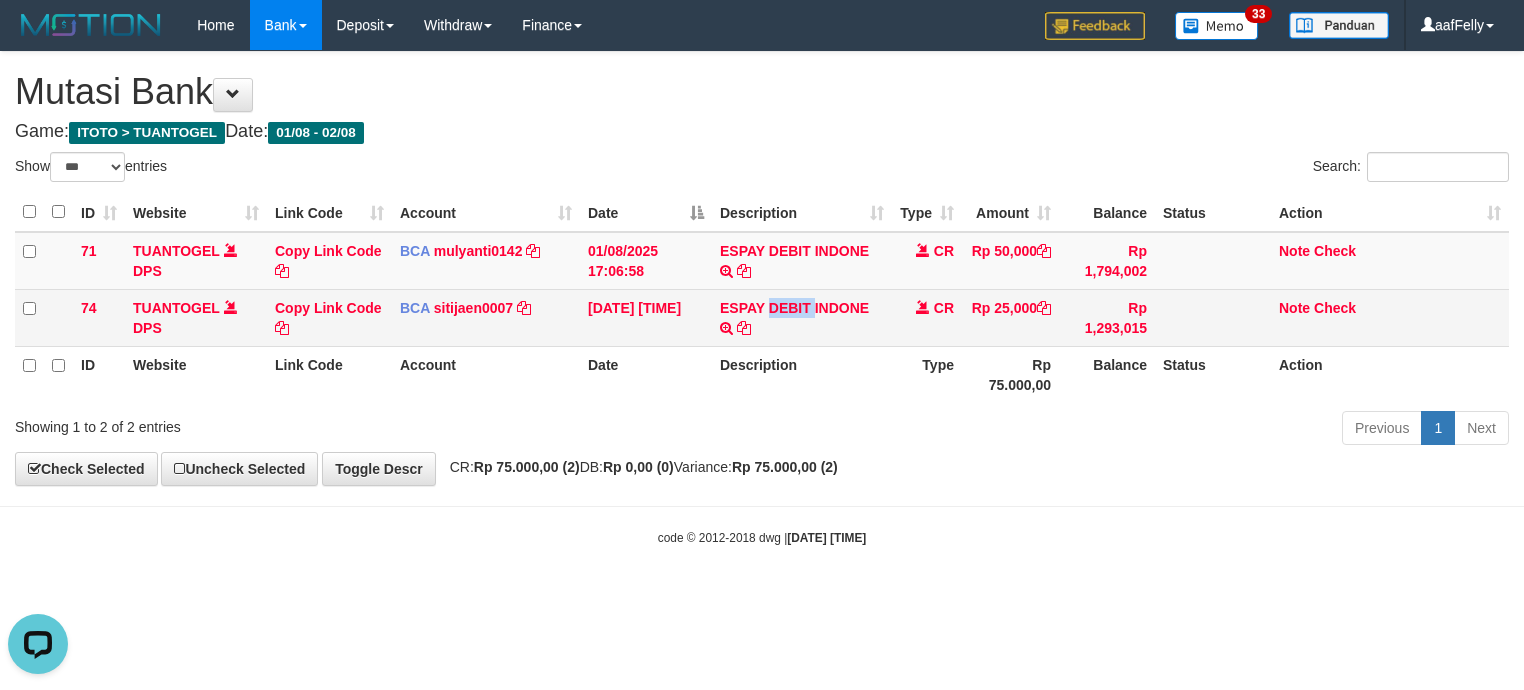 click on "ESPAY DEBIT INDONE         TRSF E-BANKING CR 0208/FTSCY/WS95051
25000.002025080224159900 TRFDN-SAKIM
ESPAY DEBIT INDONE" at bounding box center (802, 317) 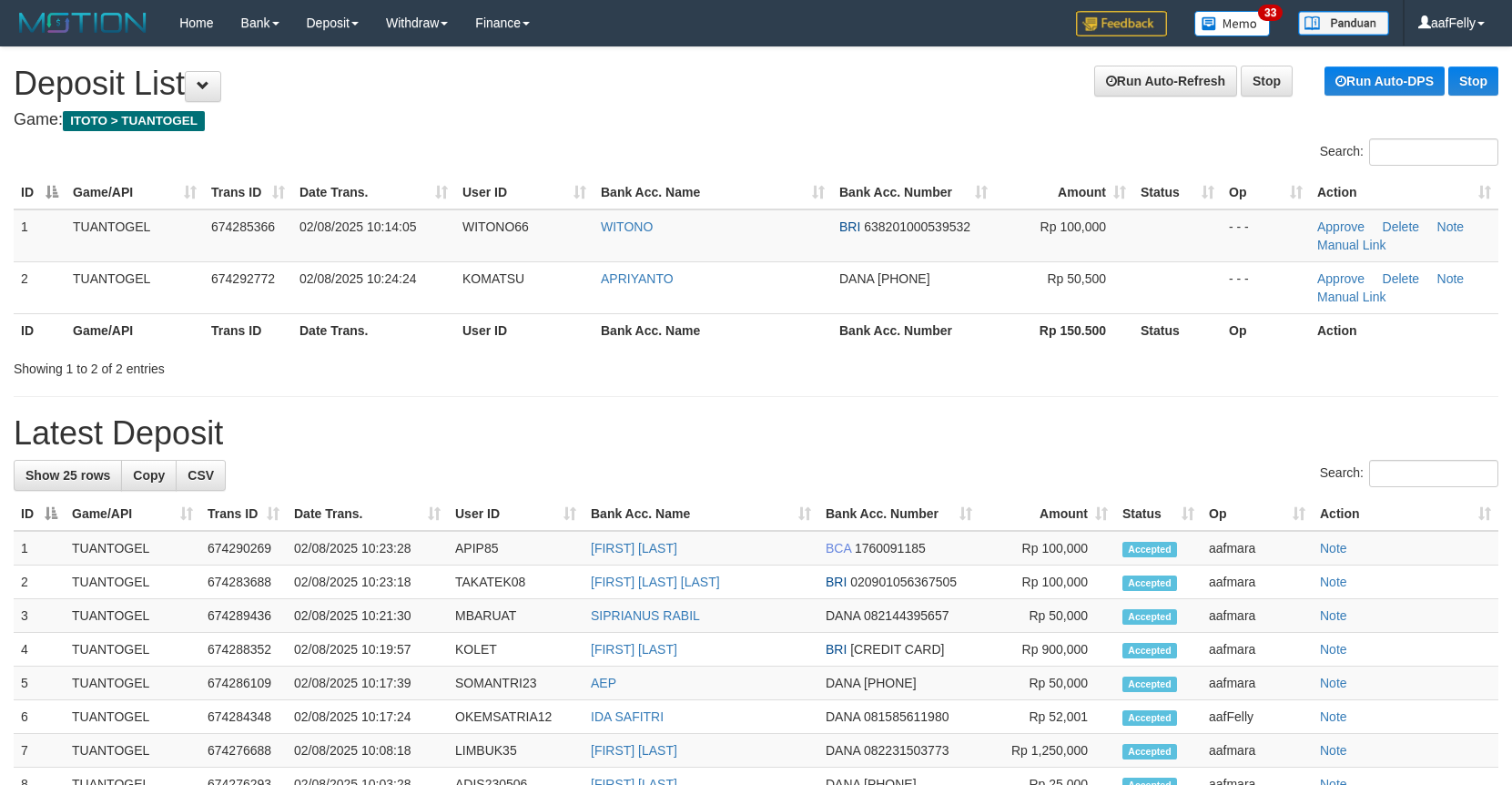 scroll, scrollTop: 0, scrollLeft: 0, axis: both 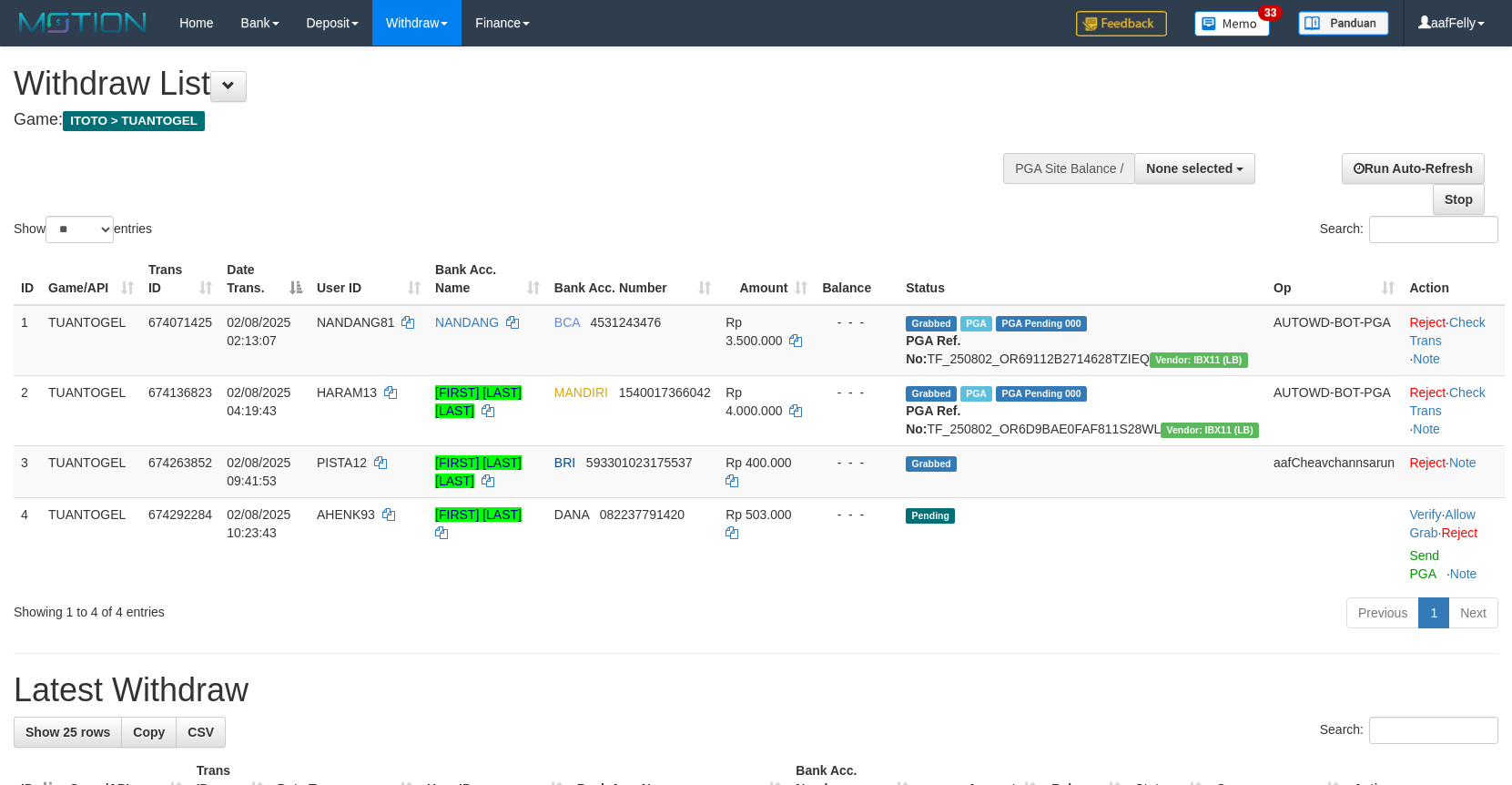 select 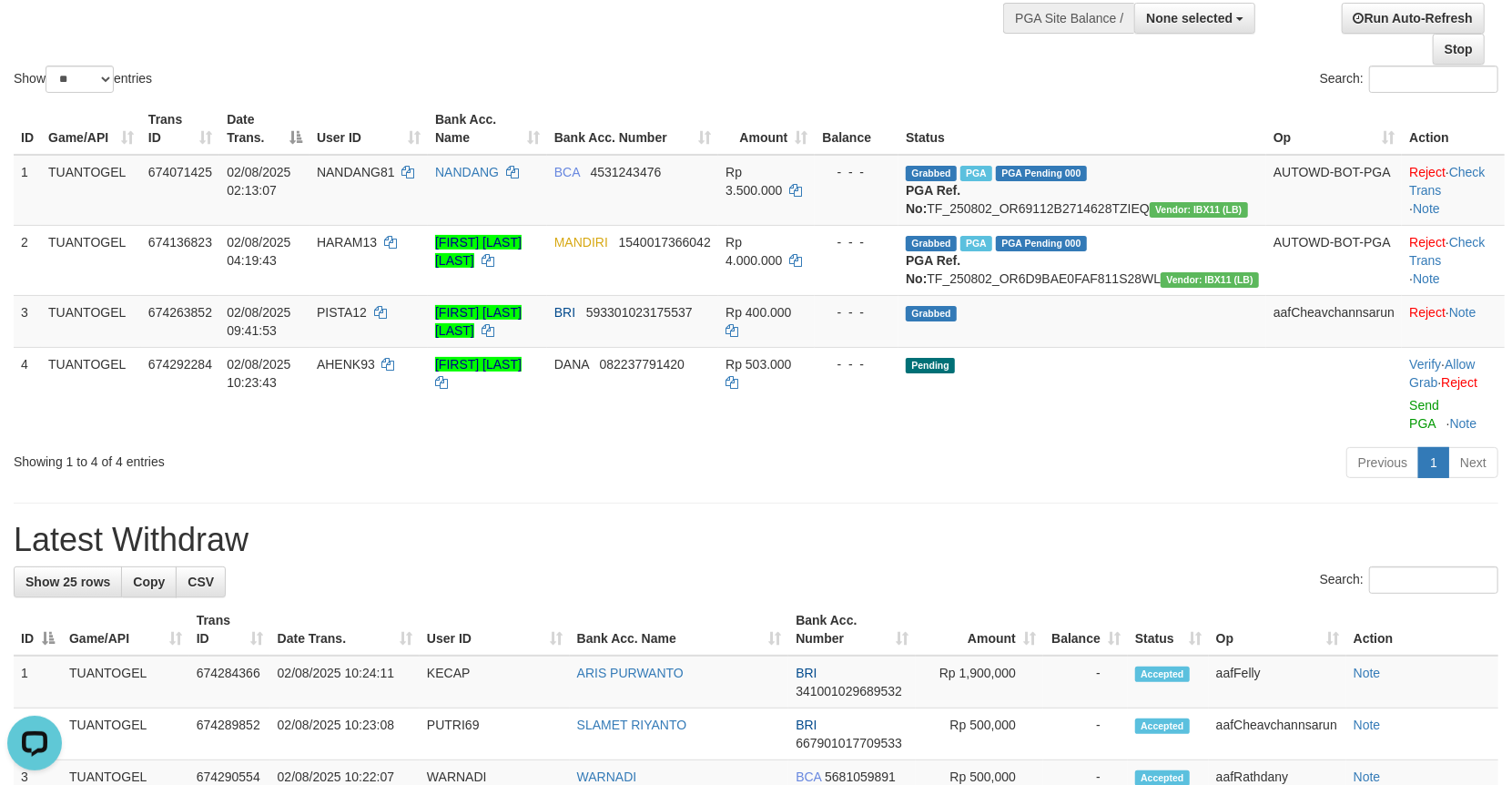 scroll, scrollTop: 0, scrollLeft: 0, axis: both 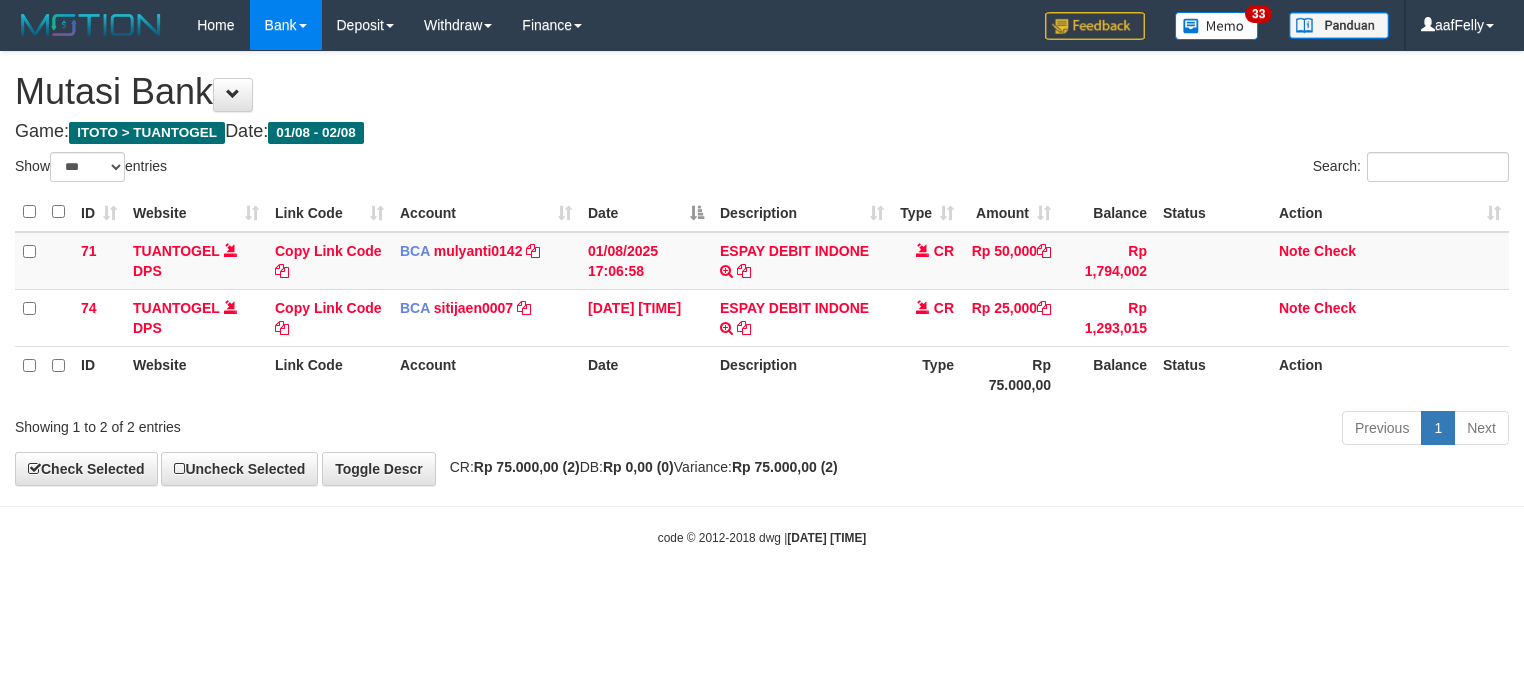 select on "***" 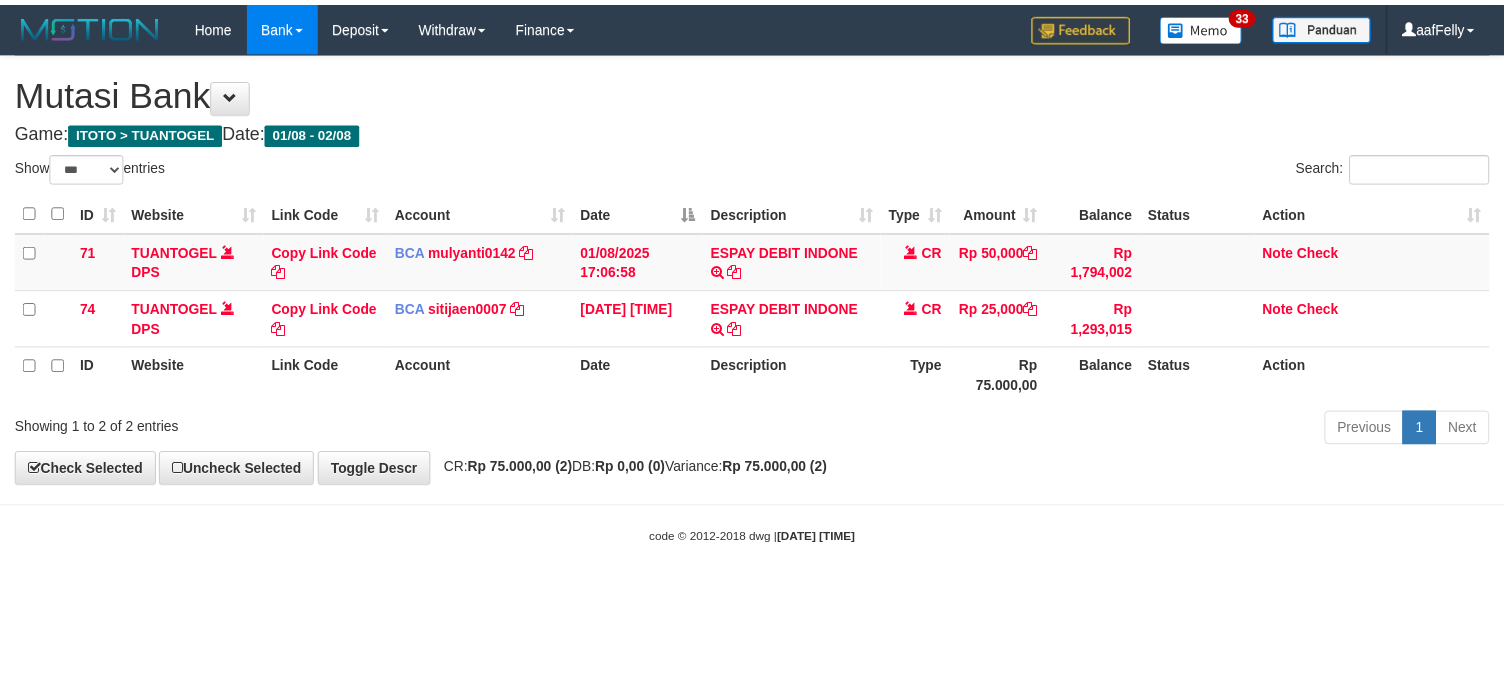scroll, scrollTop: 0, scrollLeft: 0, axis: both 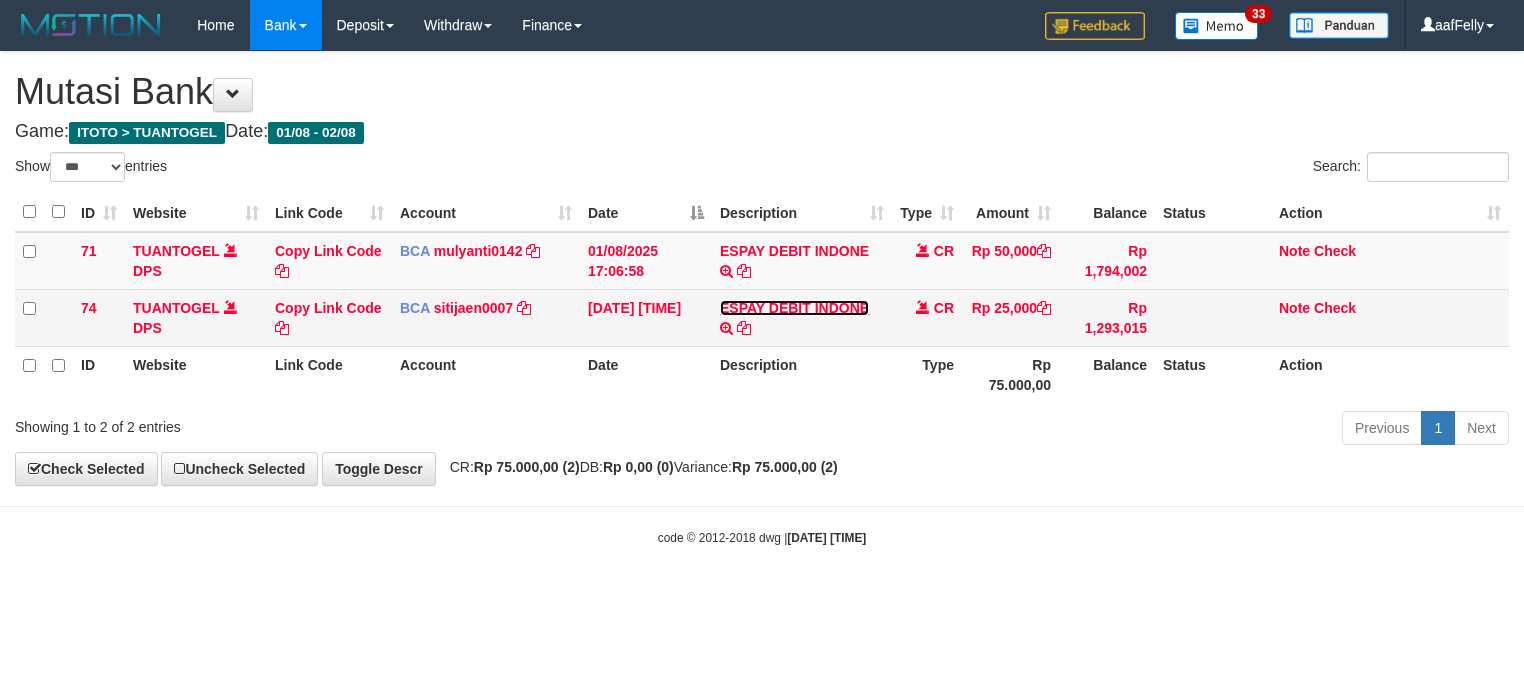 click on "ESPAY DEBIT INDONE" at bounding box center (794, 308) 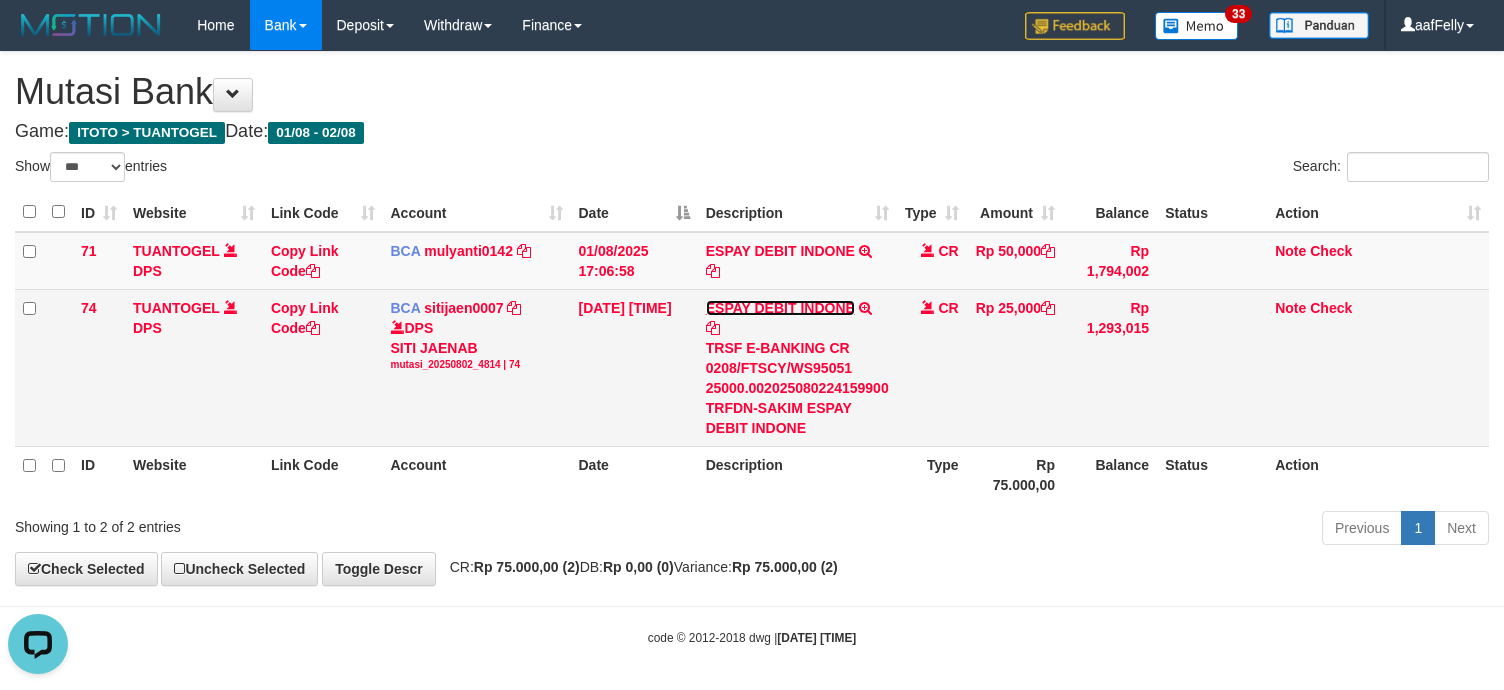scroll, scrollTop: 0, scrollLeft: 0, axis: both 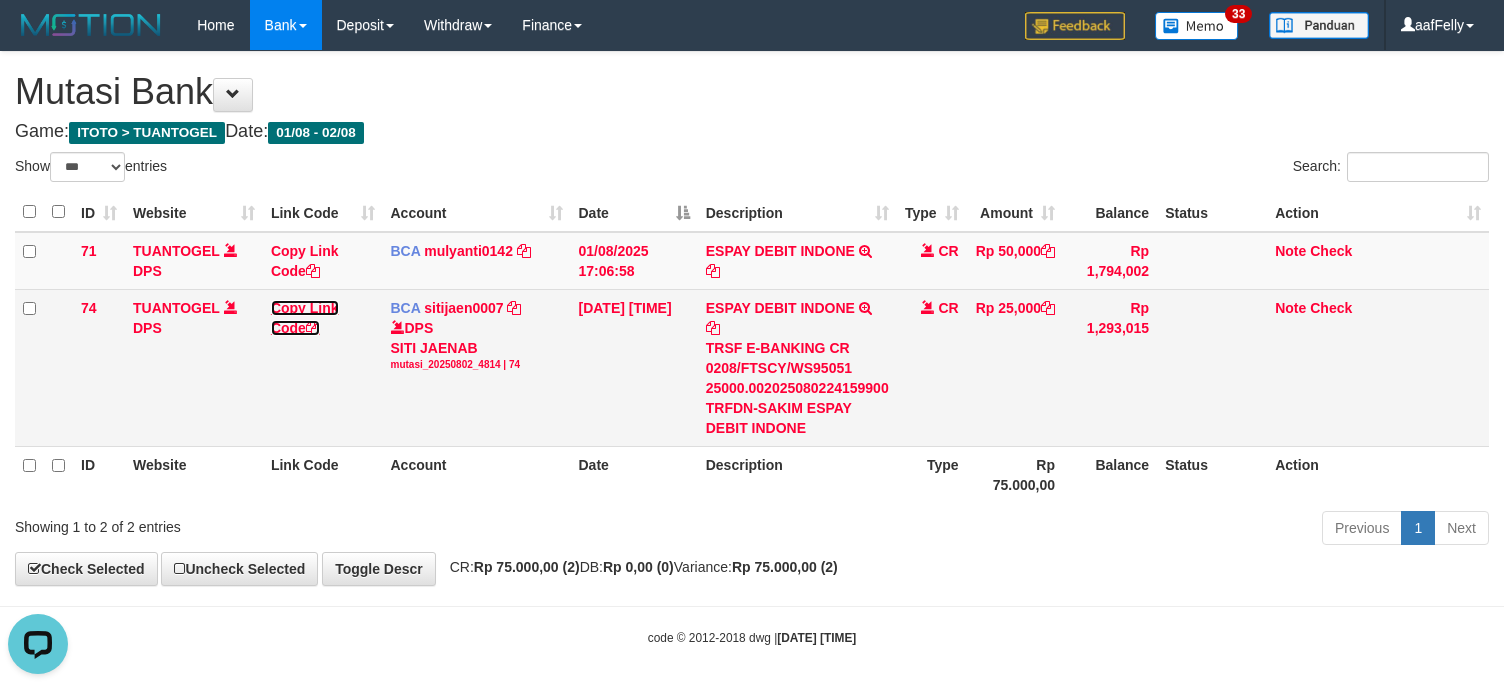 click on "Copy Link Code" at bounding box center [305, 318] 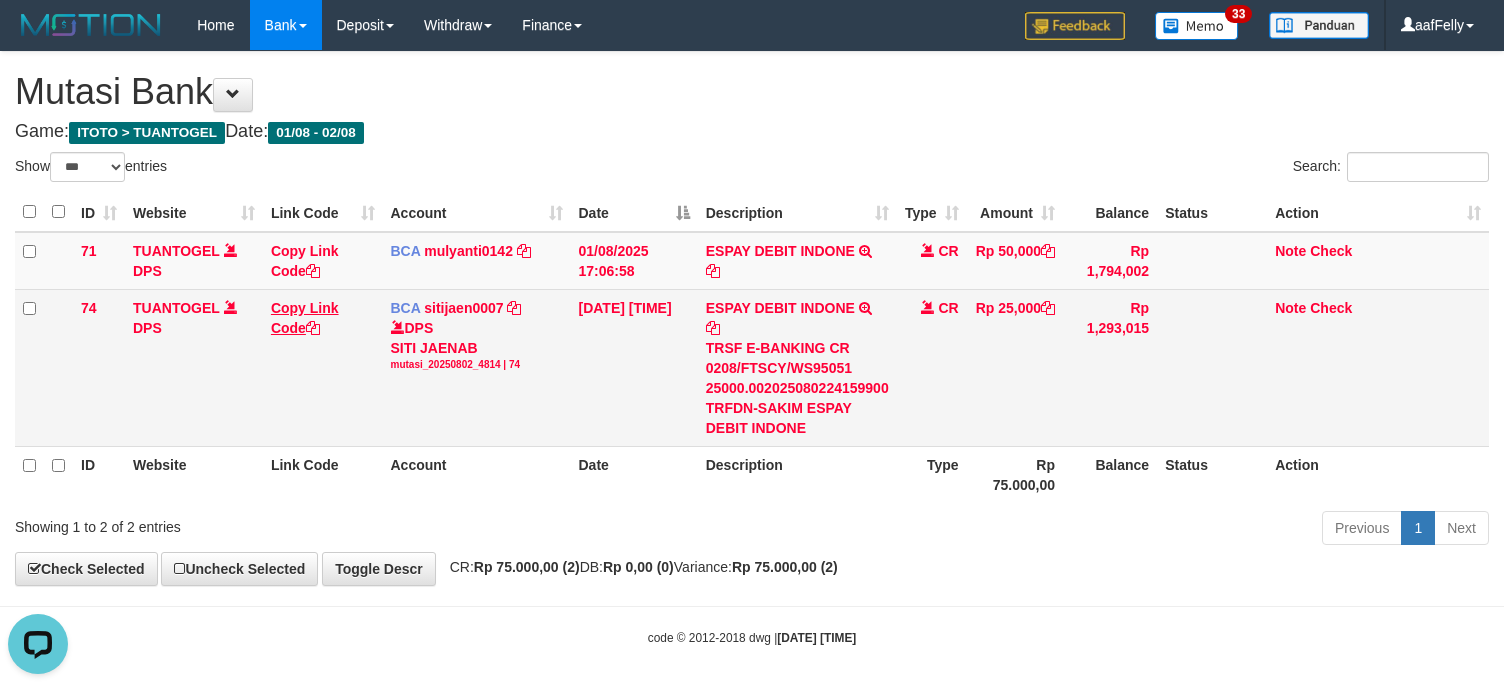 scroll, scrollTop: 0, scrollLeft: 0, axis: both 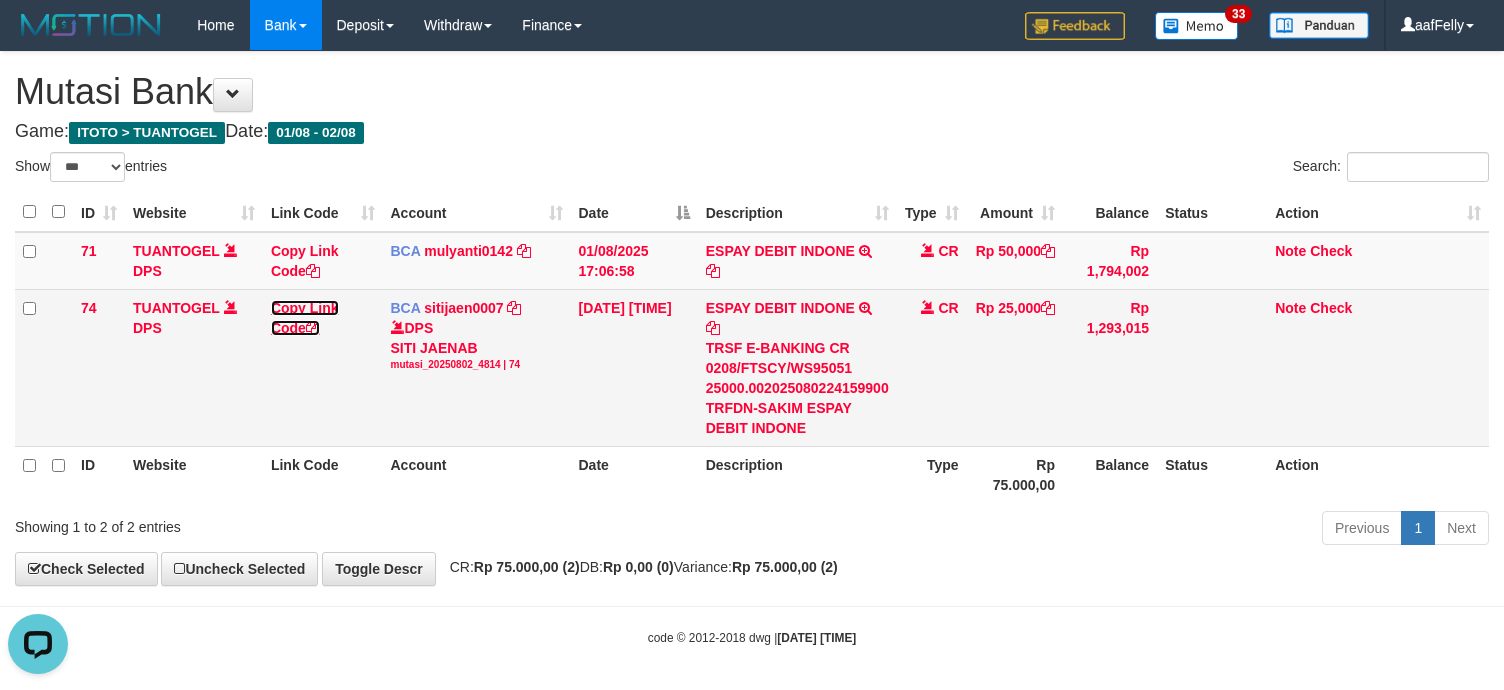 click on "Copy Link Code" at bounding box center [305, 318] 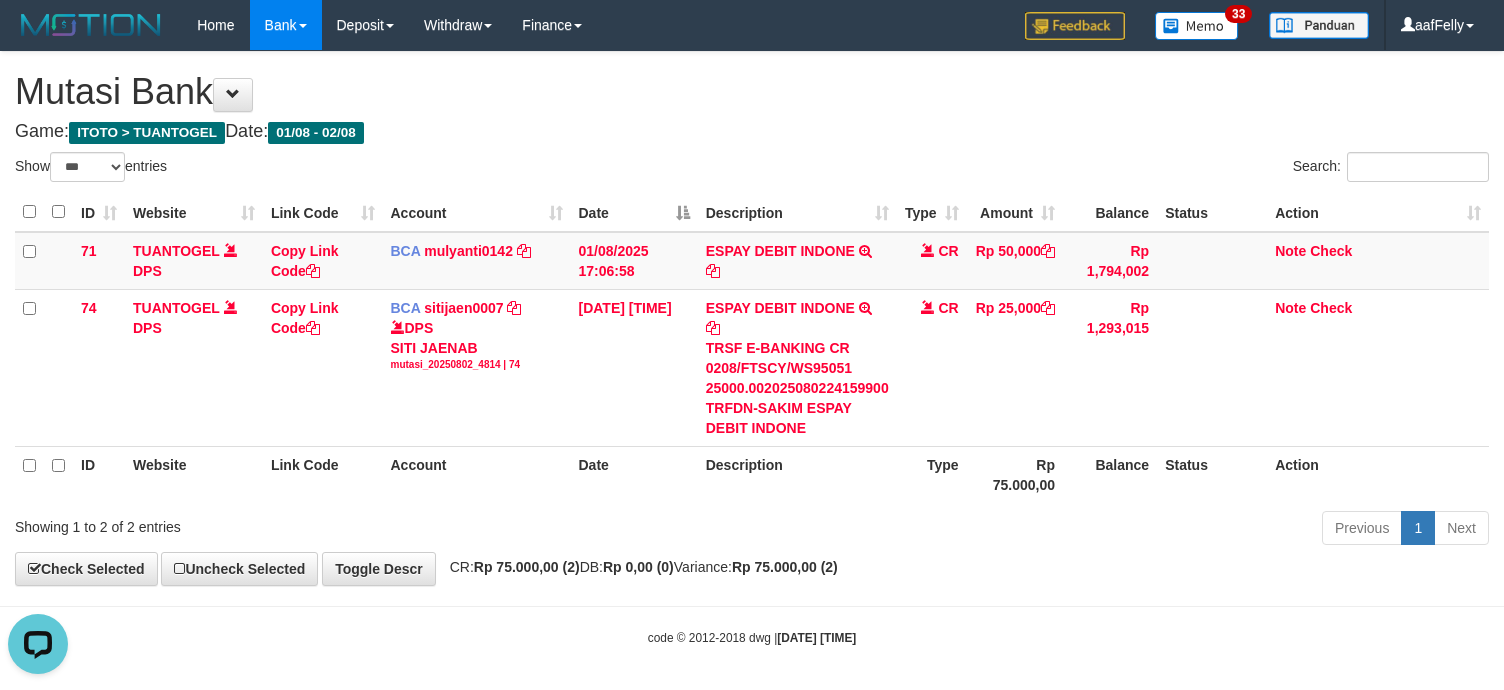 scroll, scrollTop: 274, scrollLeft: 0, axis: vertical 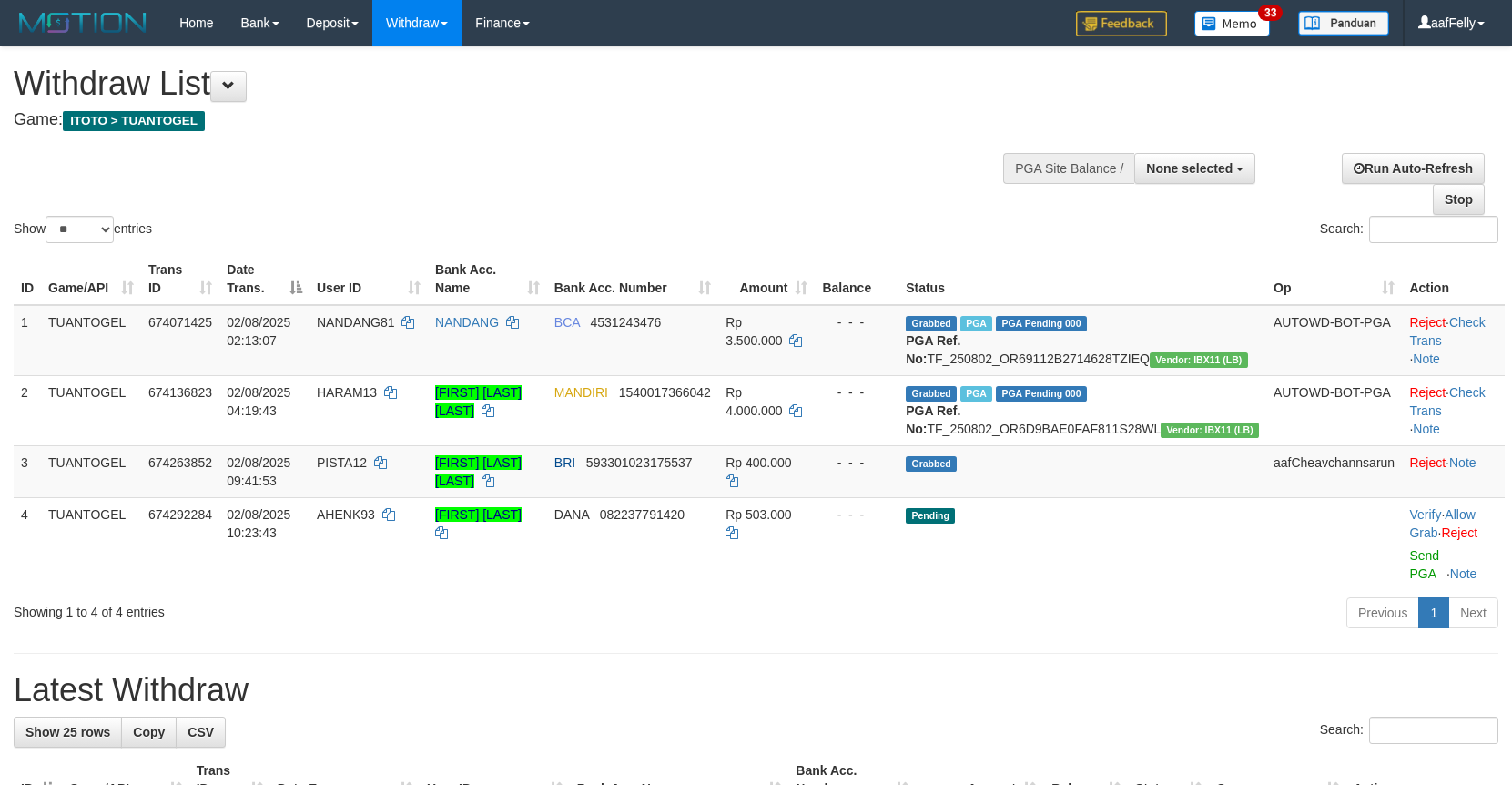 select 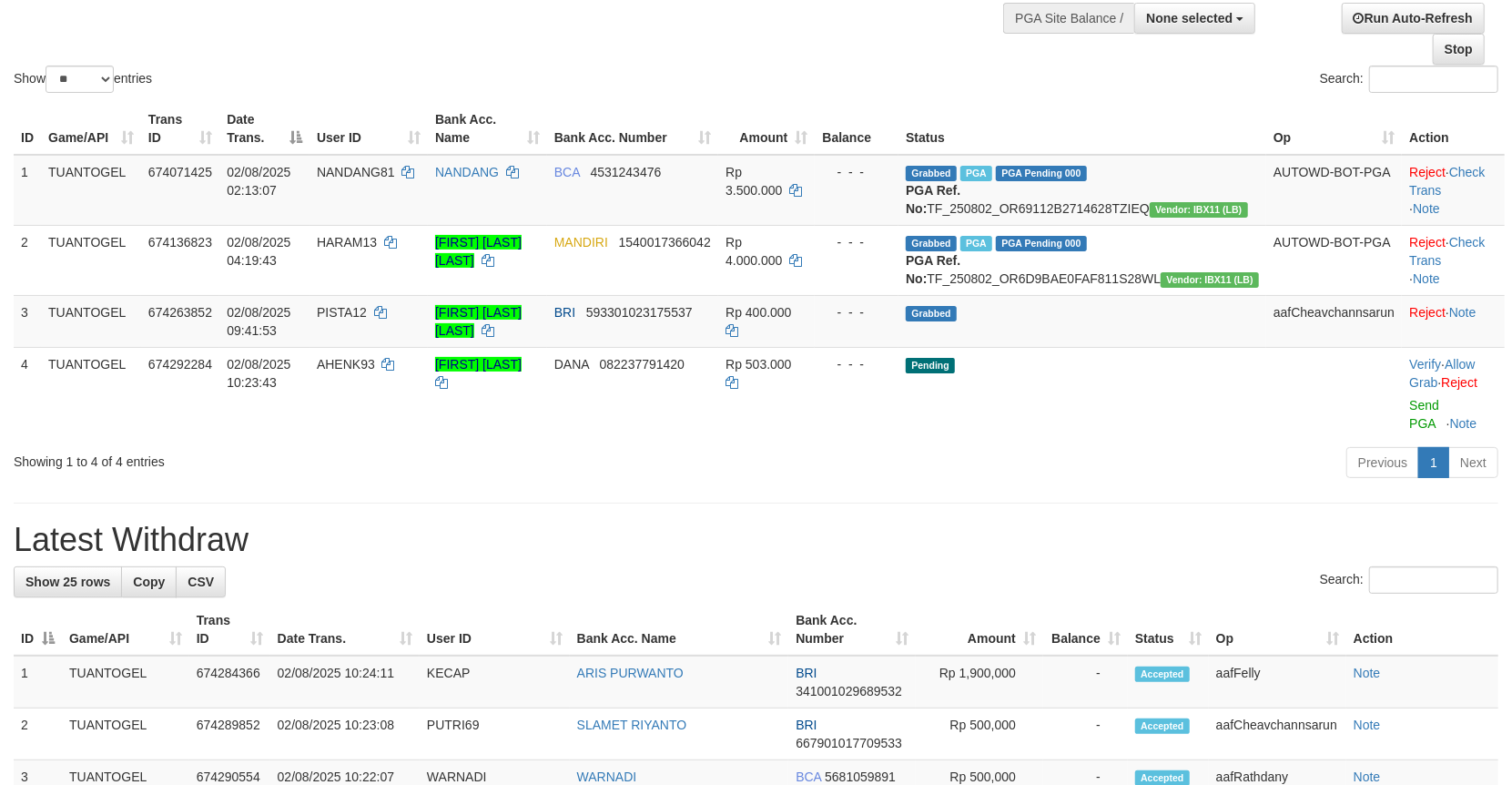 click on "Show  ** ** ** ***  entries Search:" at bounding box center [756, -4] 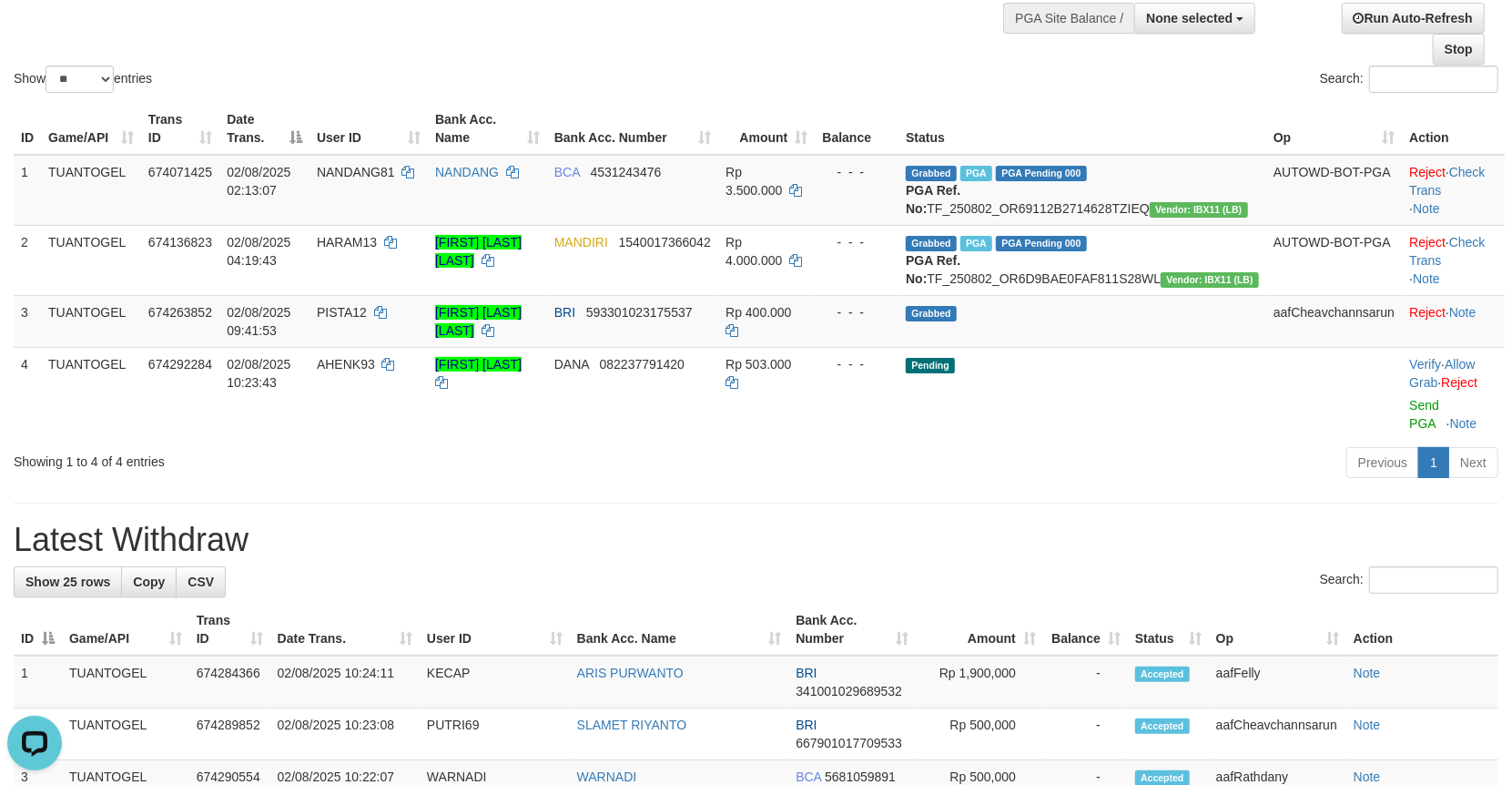 scroll, scrollTop: 0, scrollLeft: 0, axis: both 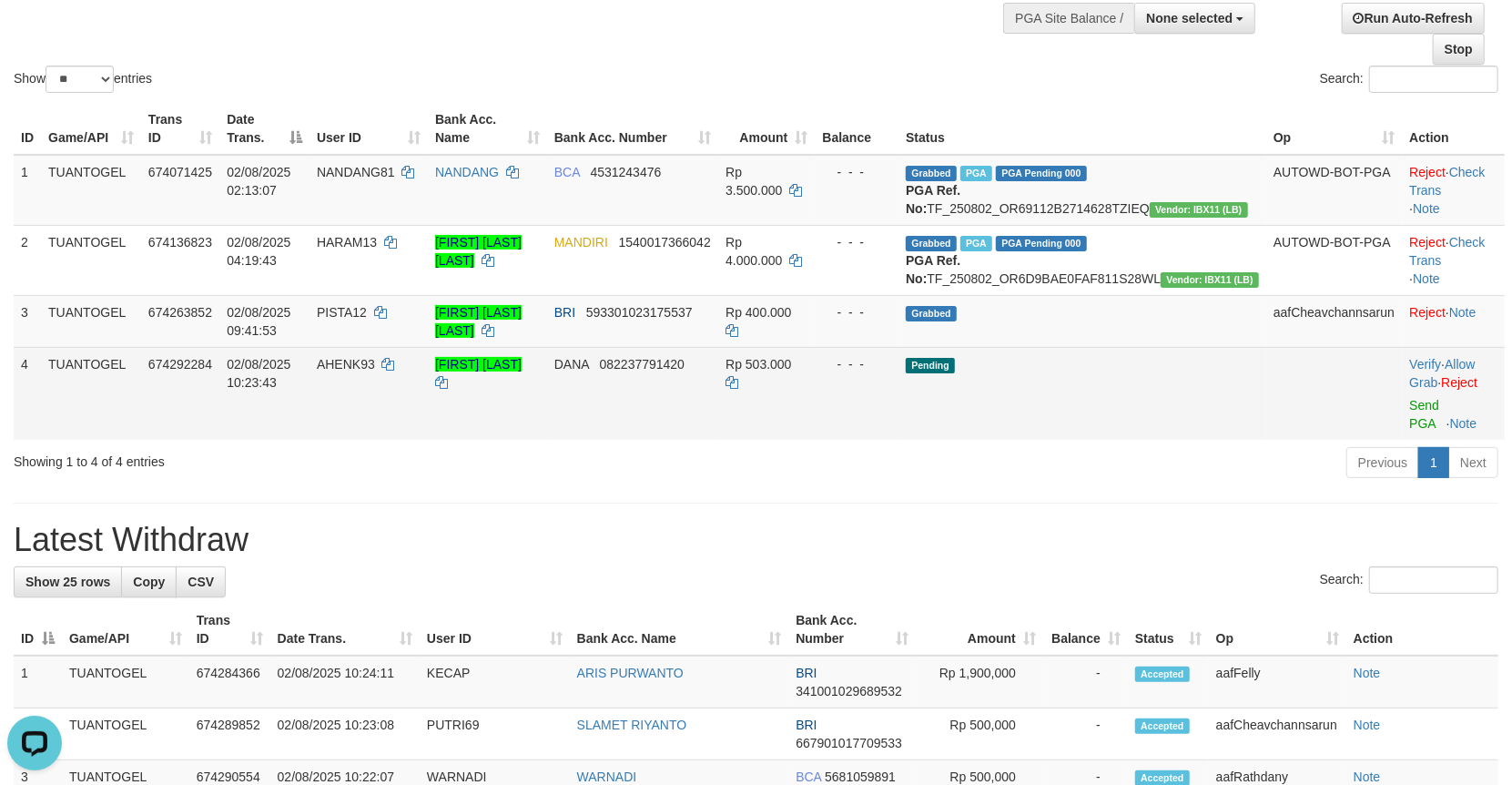 click on "AHENK93" at bounding box center [346, 364] 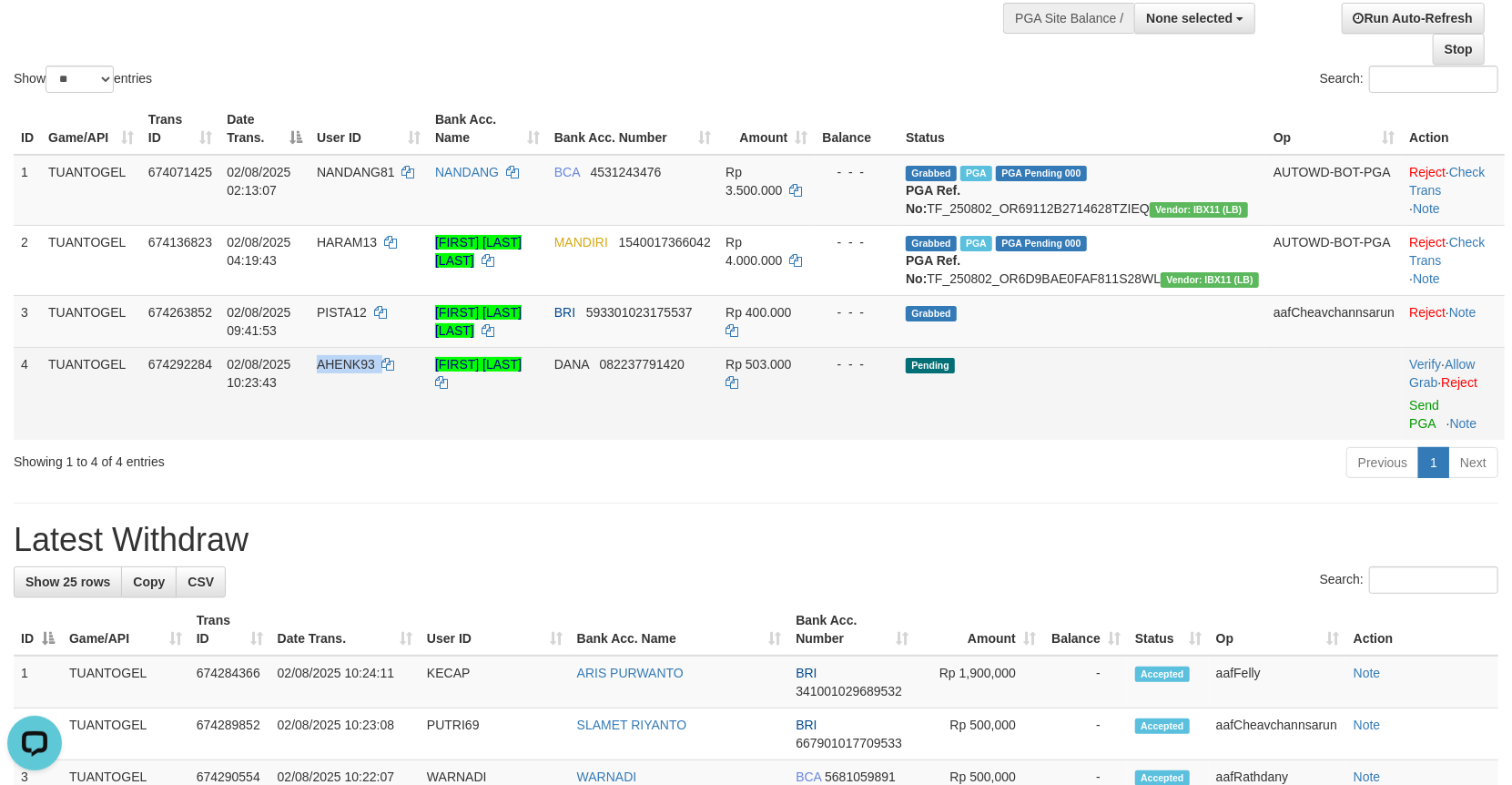 click on "AHENK93" at bounding box center (346, 364) 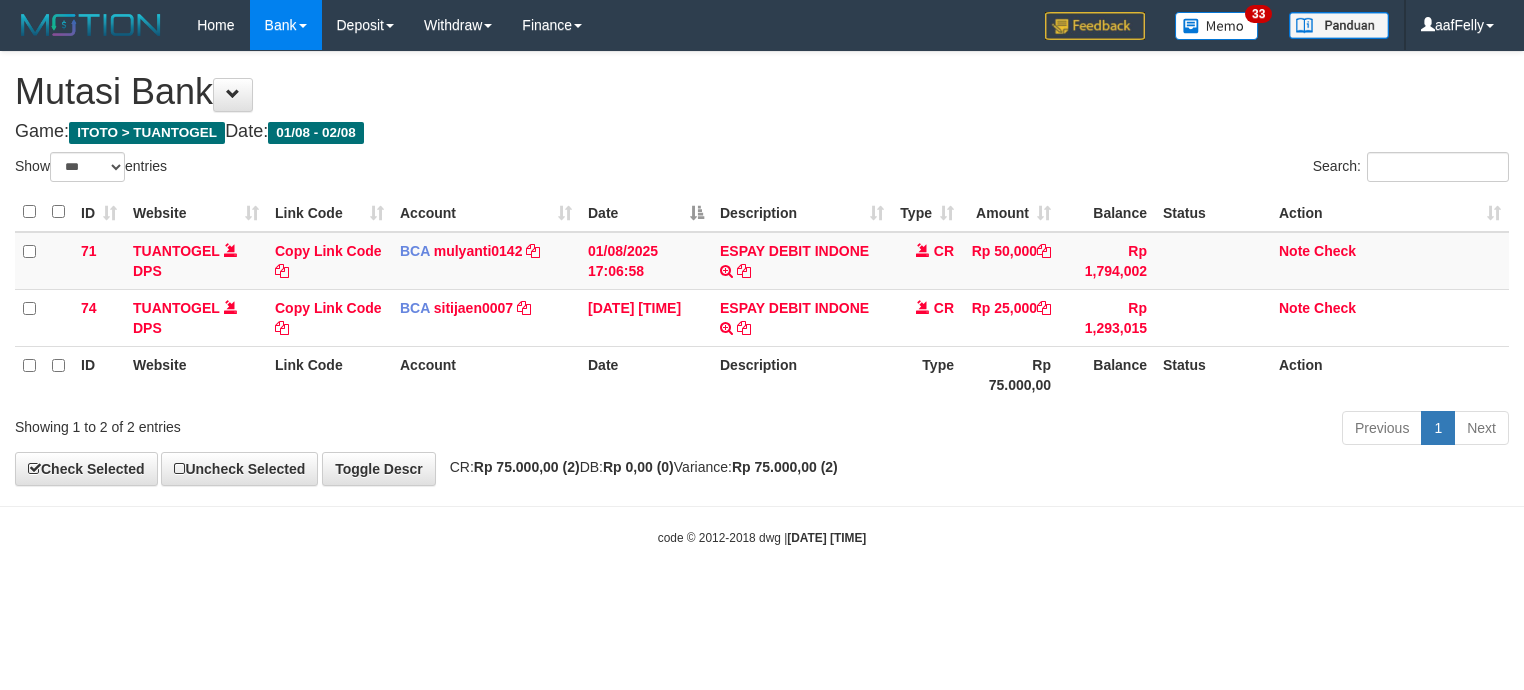 select on "***" 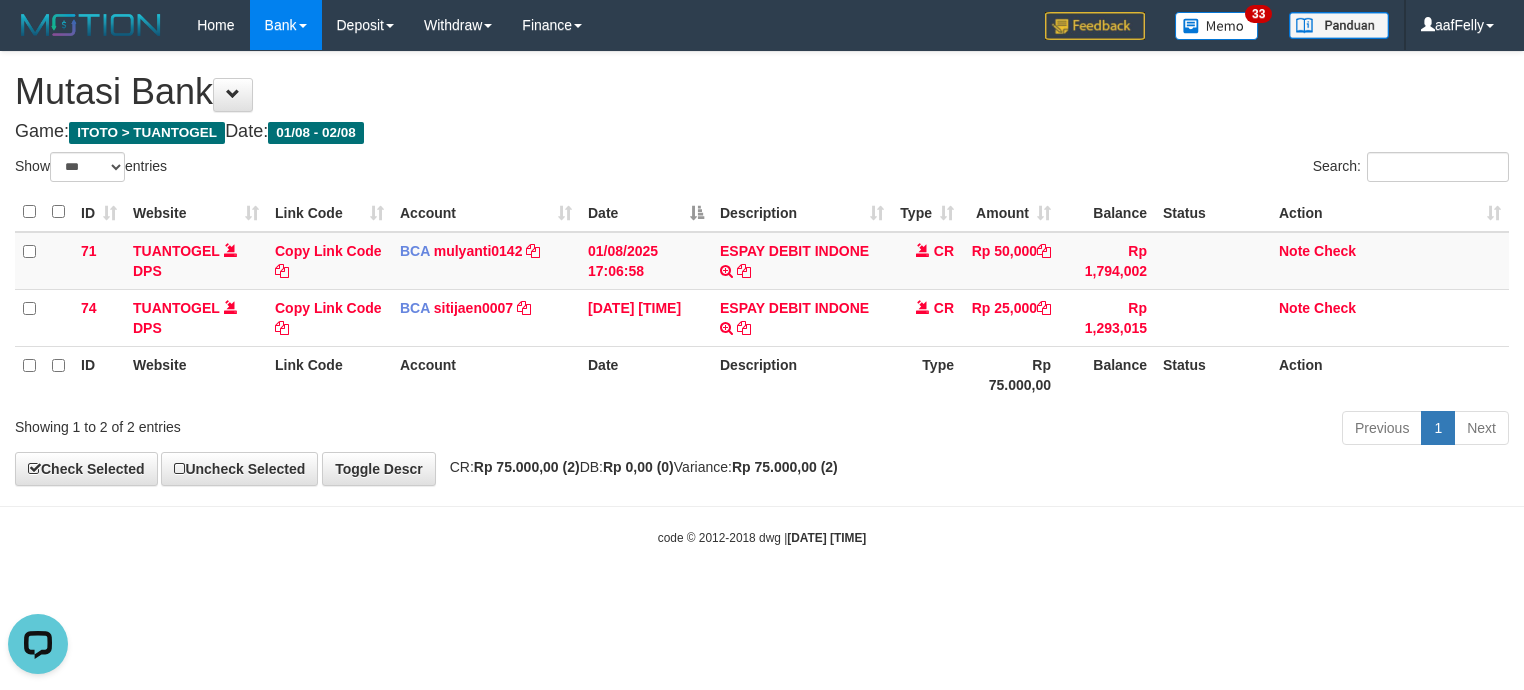 scroll, scrollTop: 0, scrollLeft: 0, axis: both 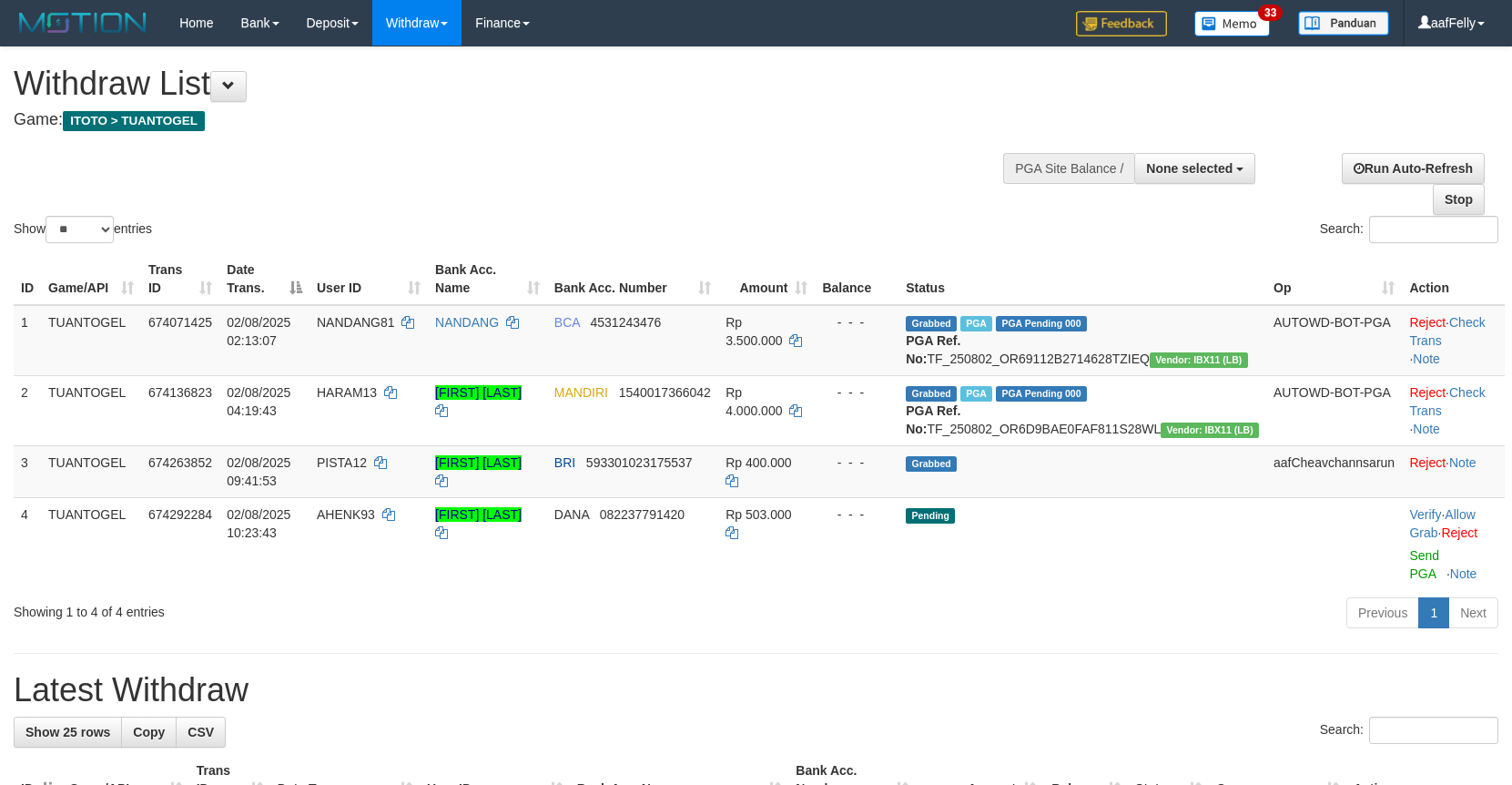 select 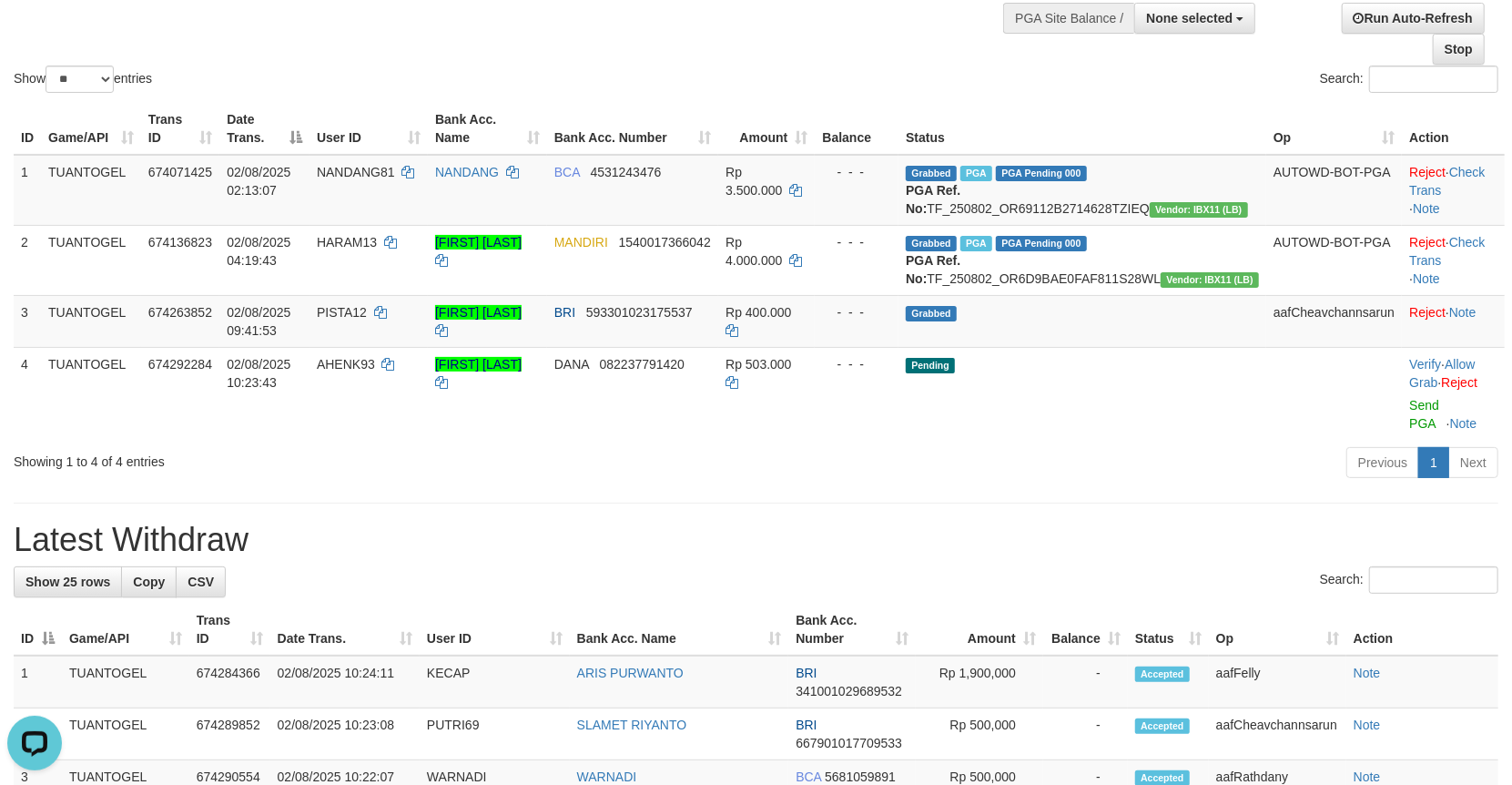 scroll, scrollTop: 0, scrollLeft: 0, axis: both 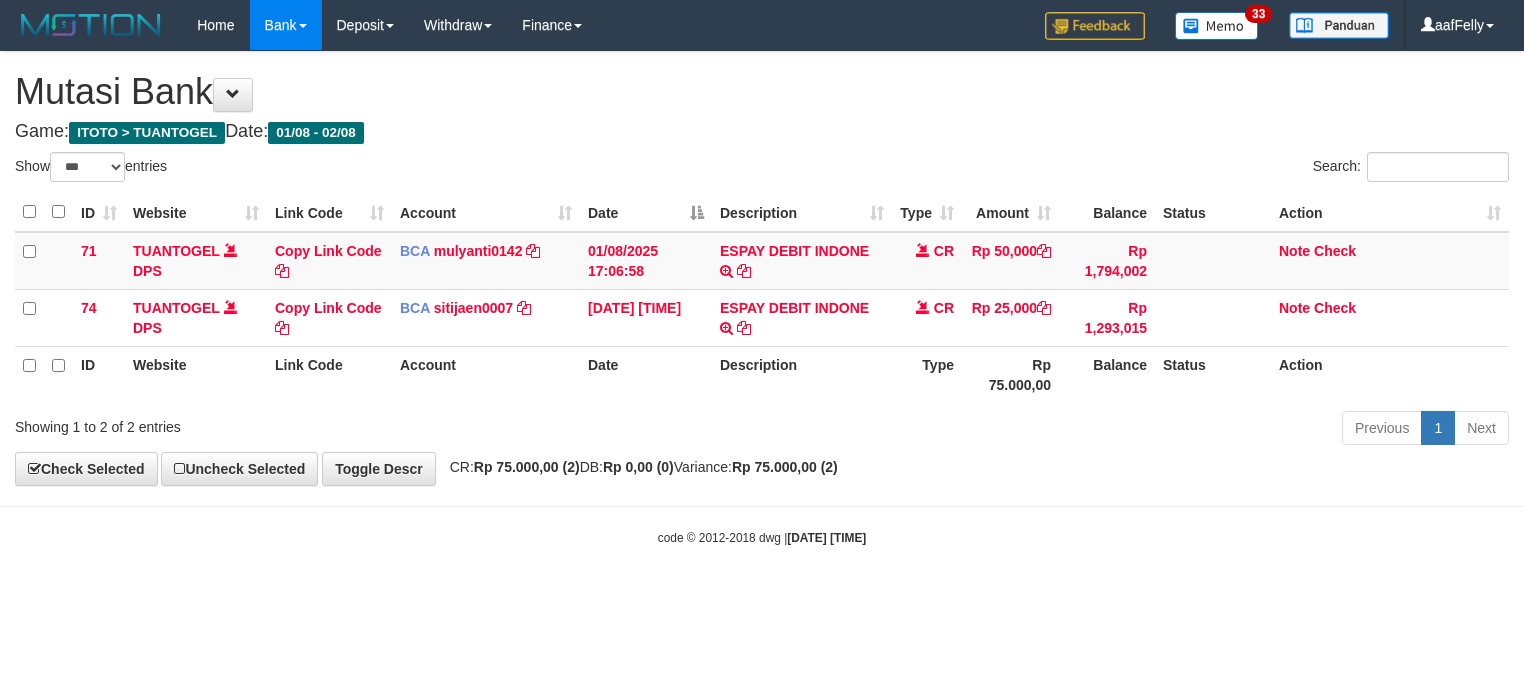select on "***" 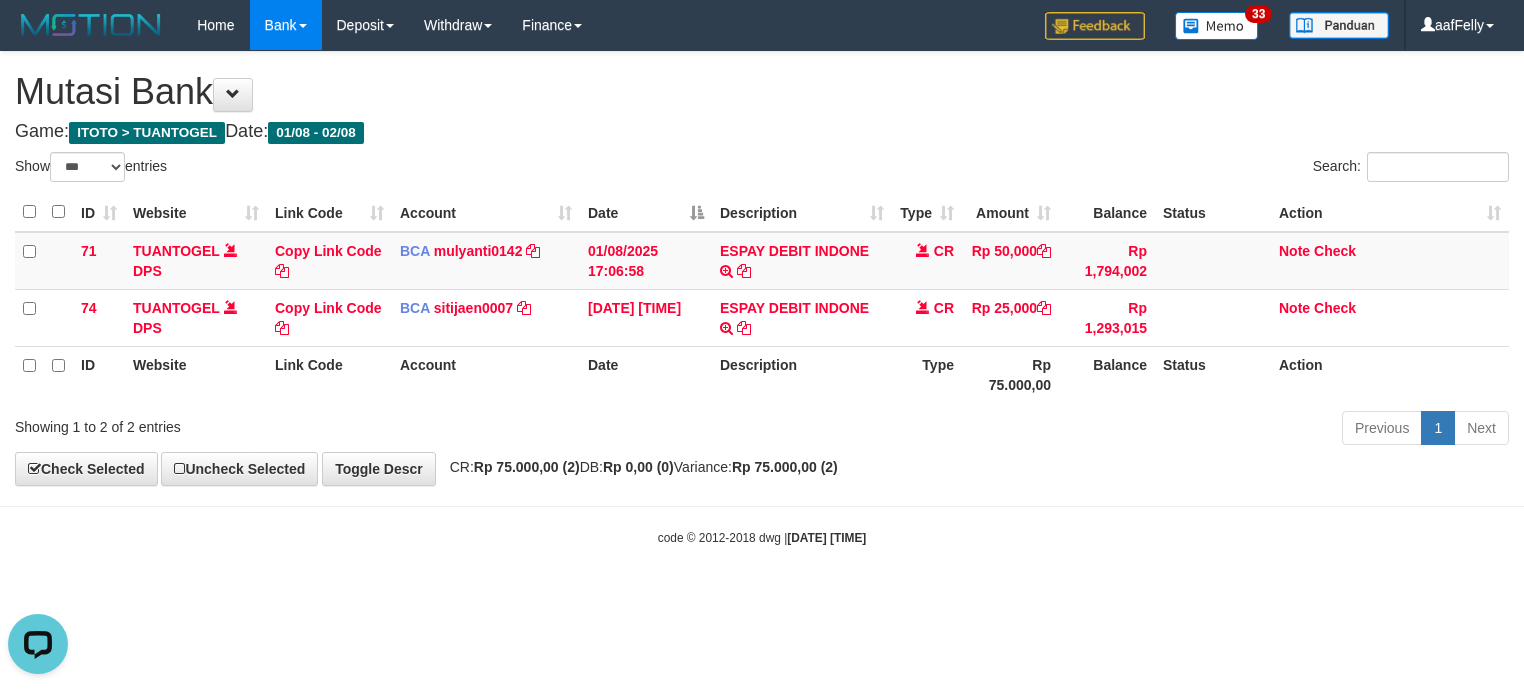 scroll, scrollTop: 0, scrollLeft: 0, axis: both 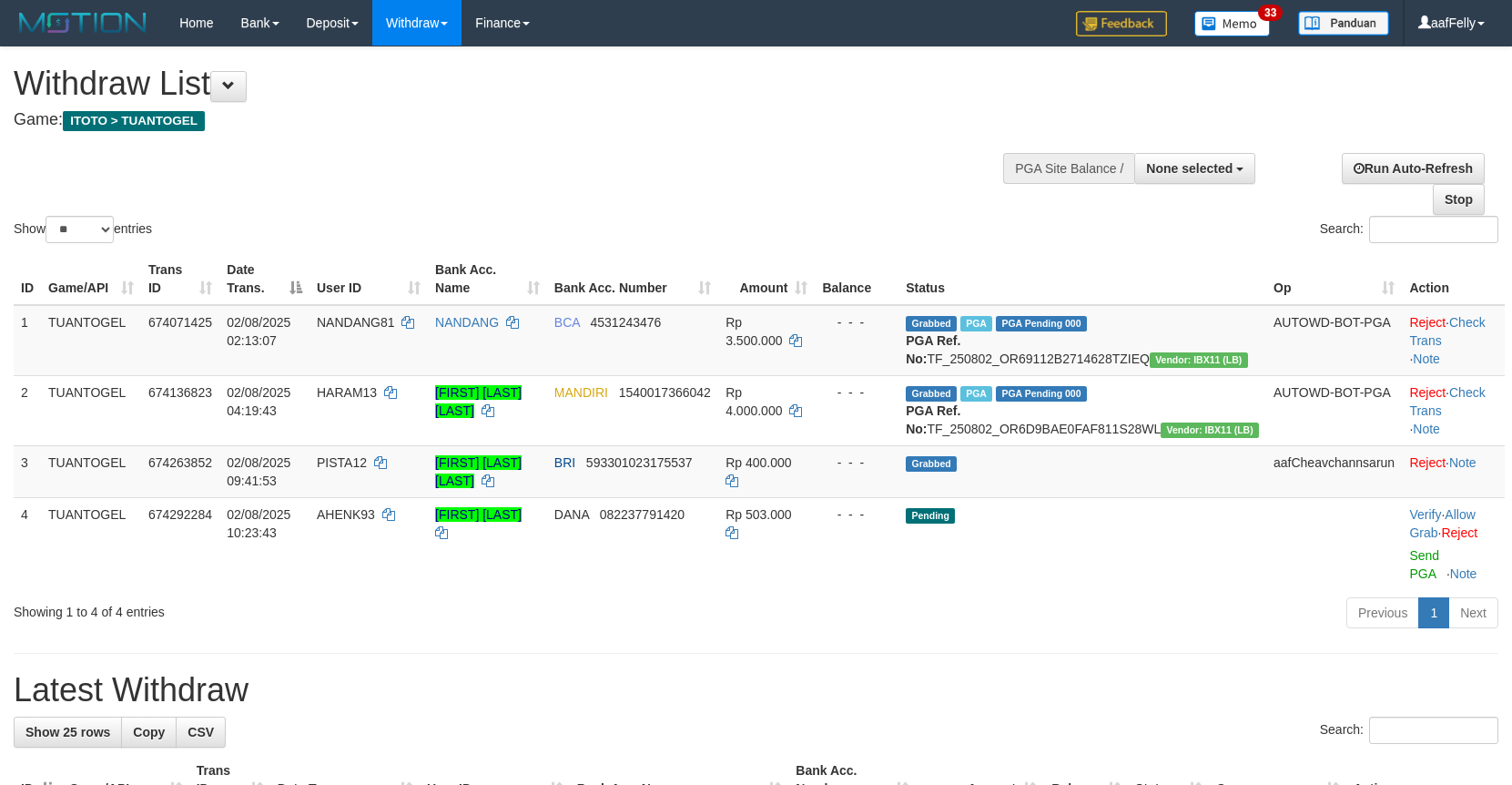 select 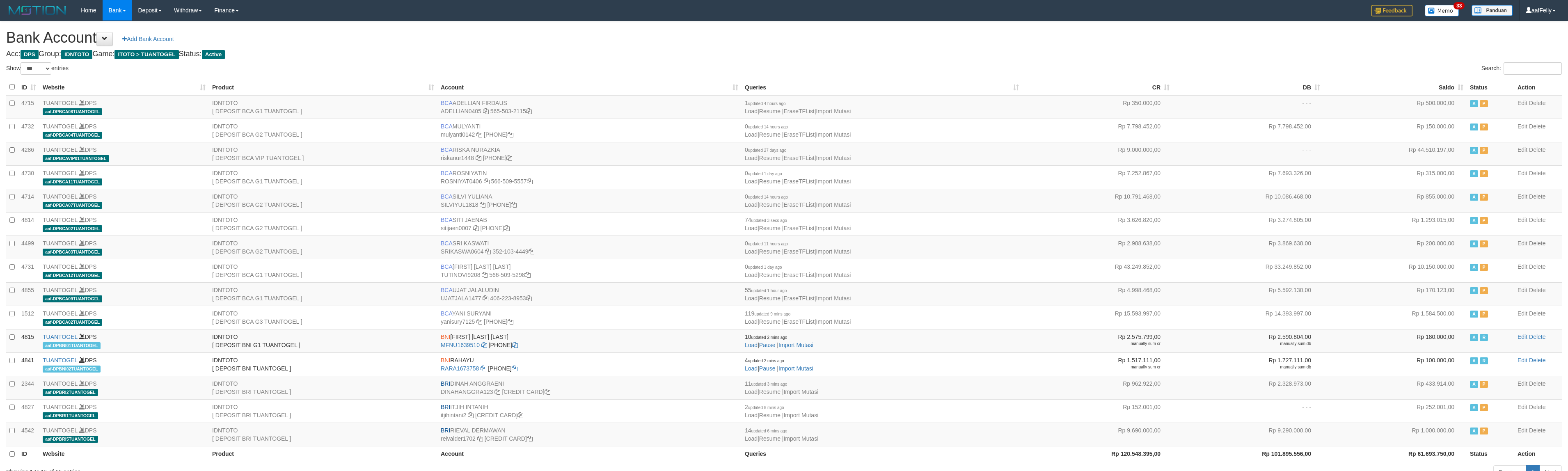 select on "***" 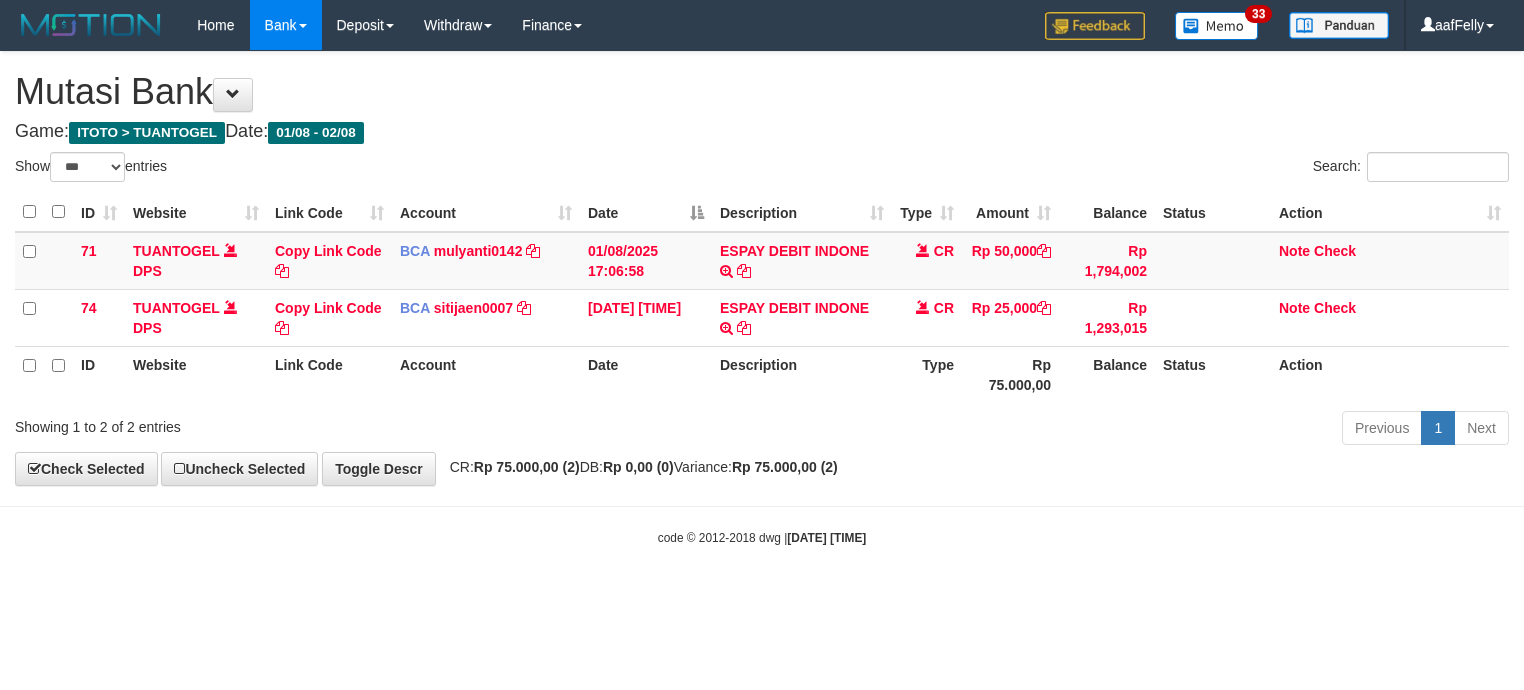 select on "***" 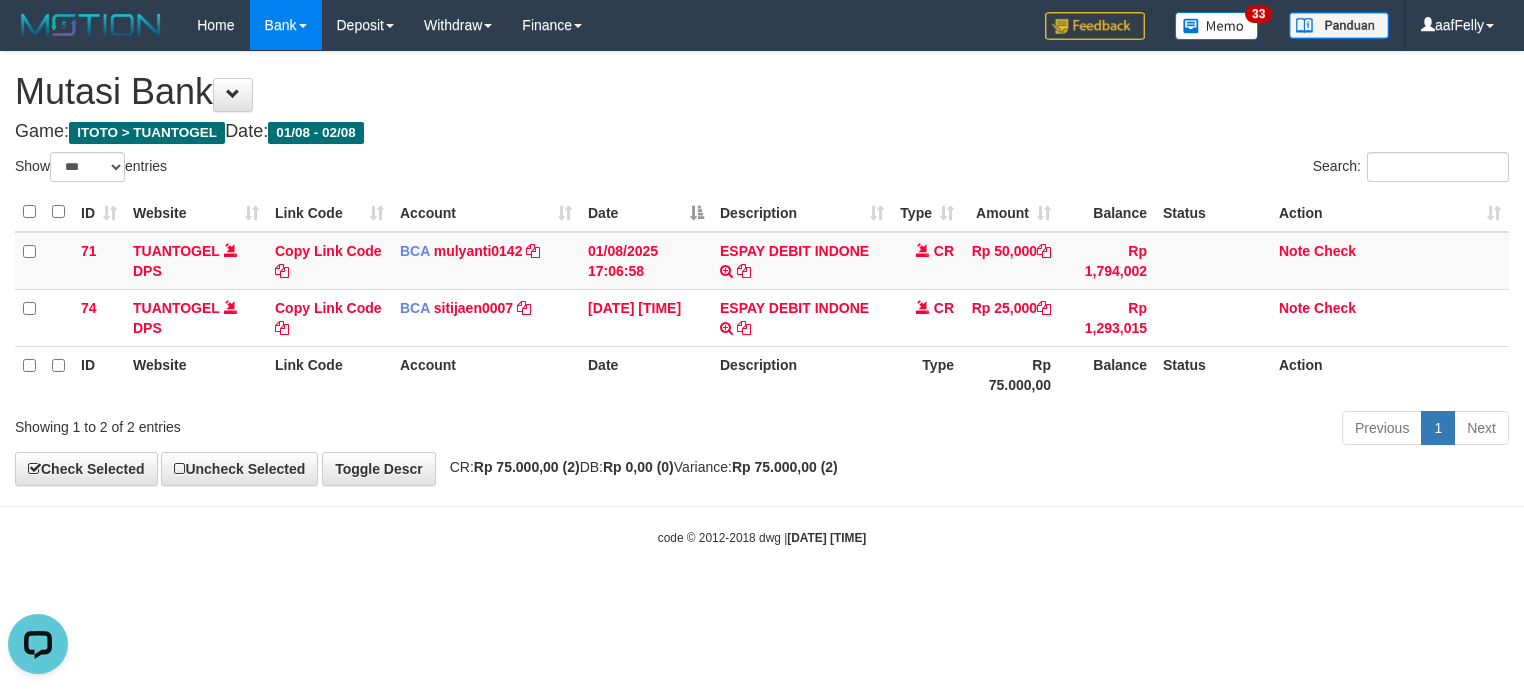 scroll, scrollTop: 0, scrollLeft: 0, axis: both 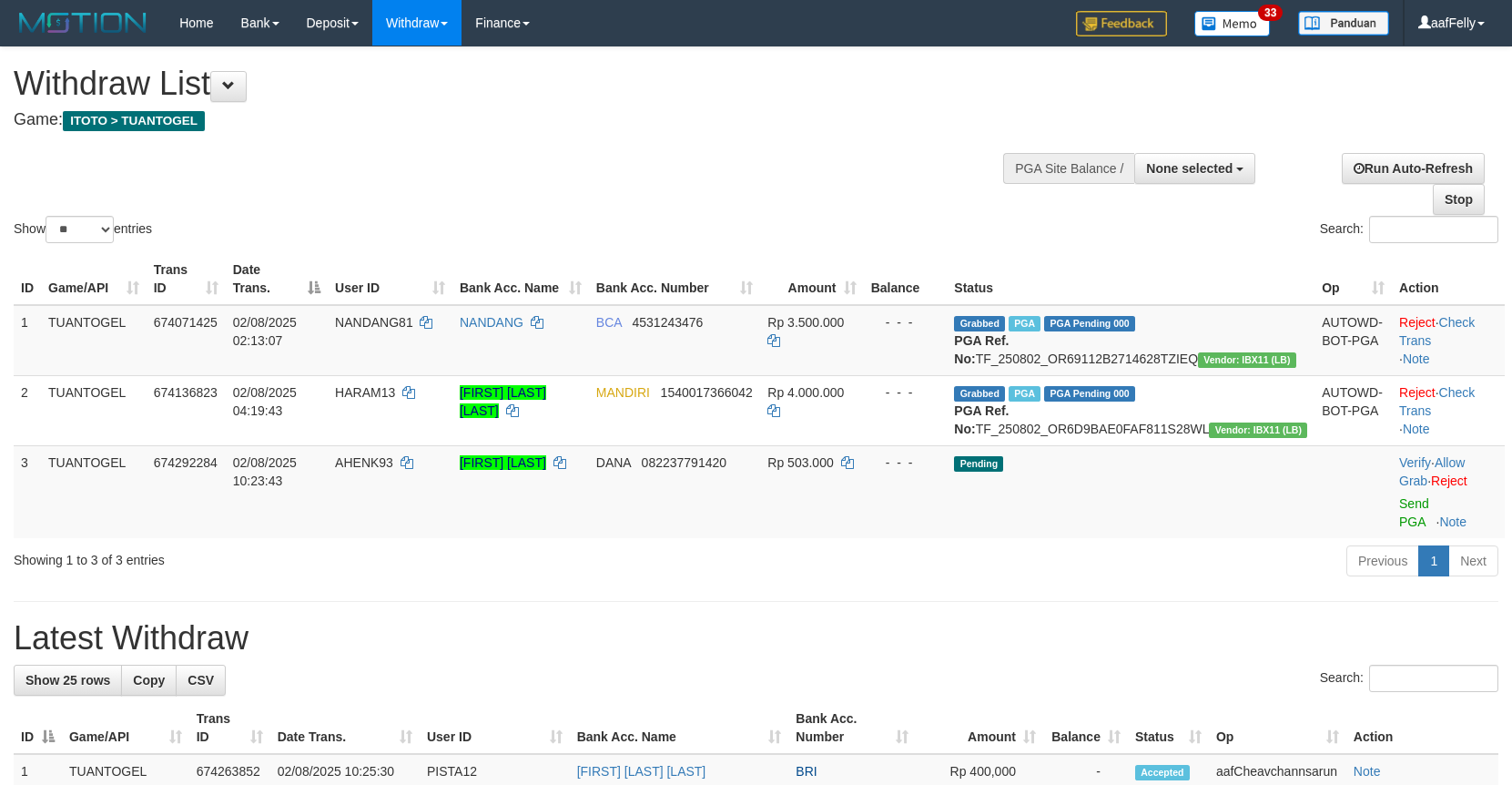 select 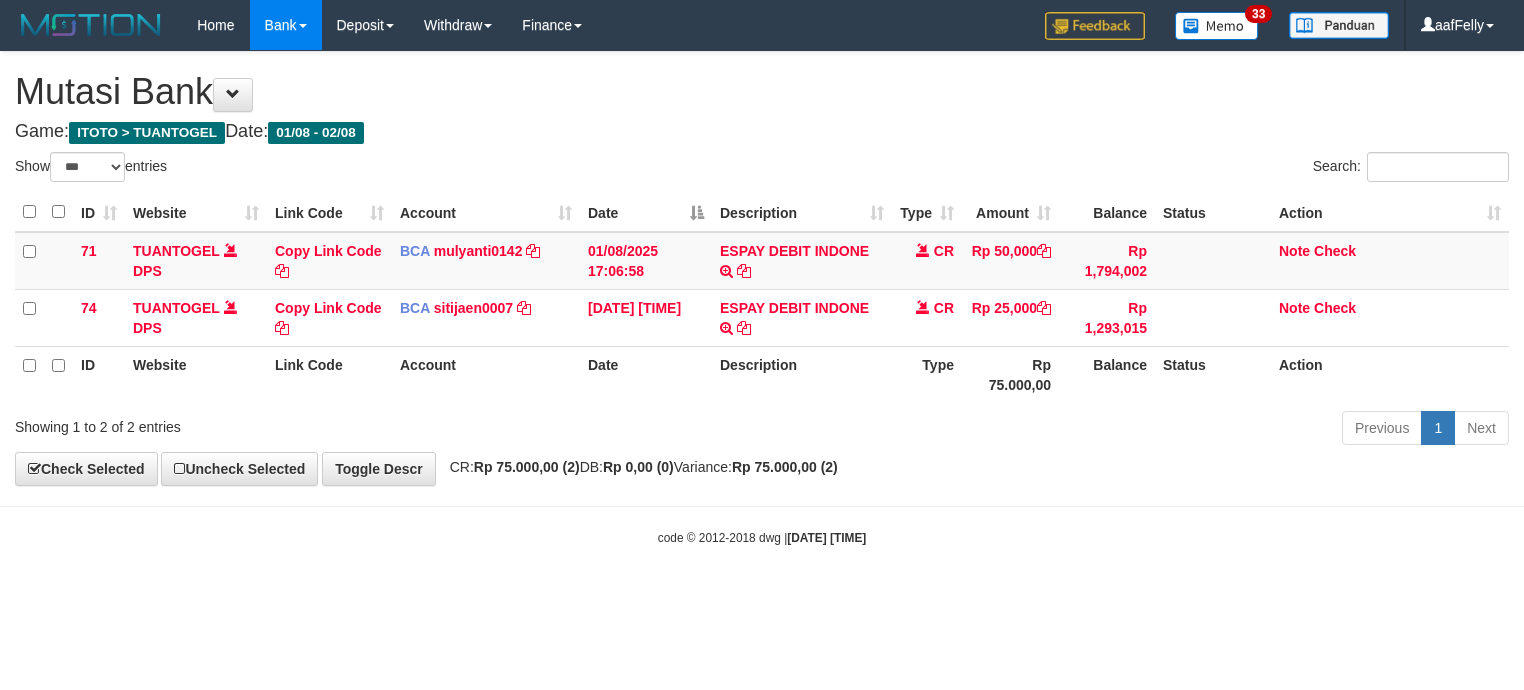 select on "***" 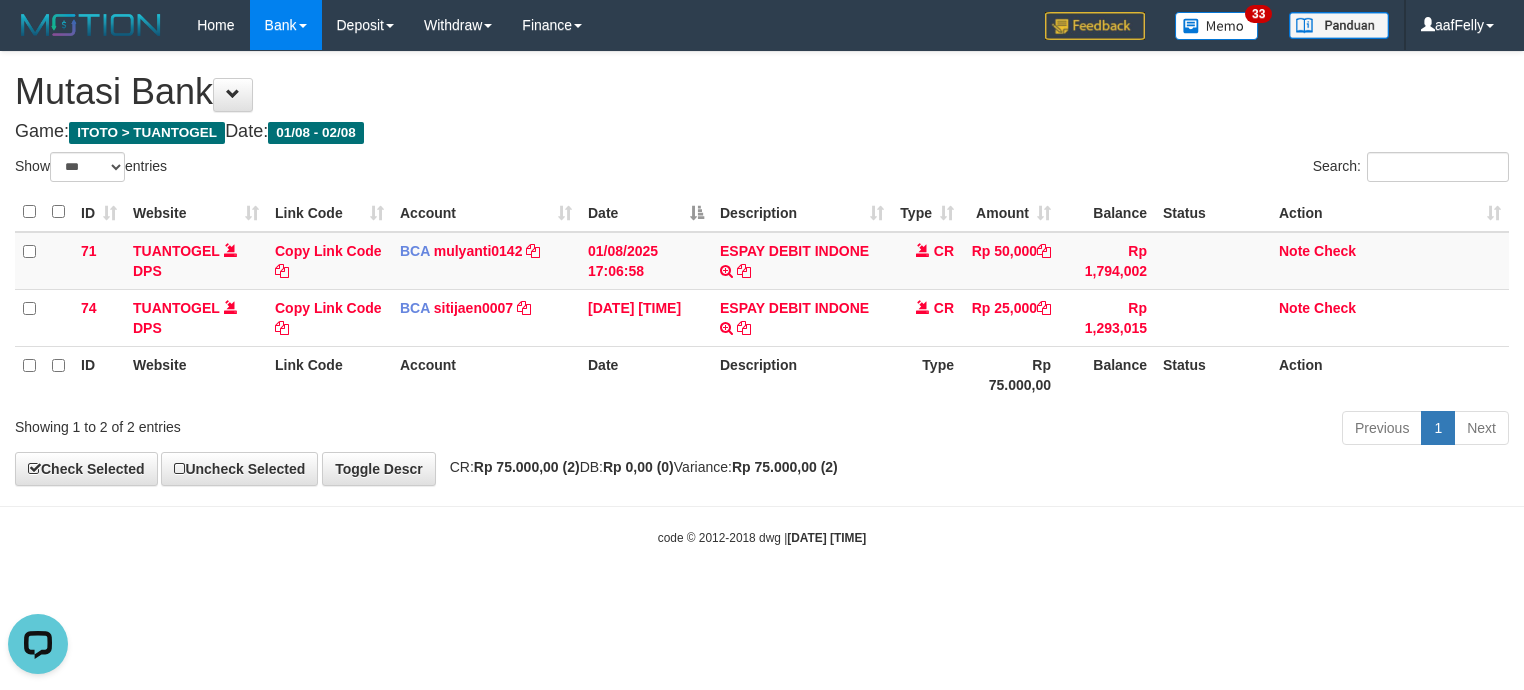 scroll, scrollTop: 0, scrollLeft: 0, axis: both 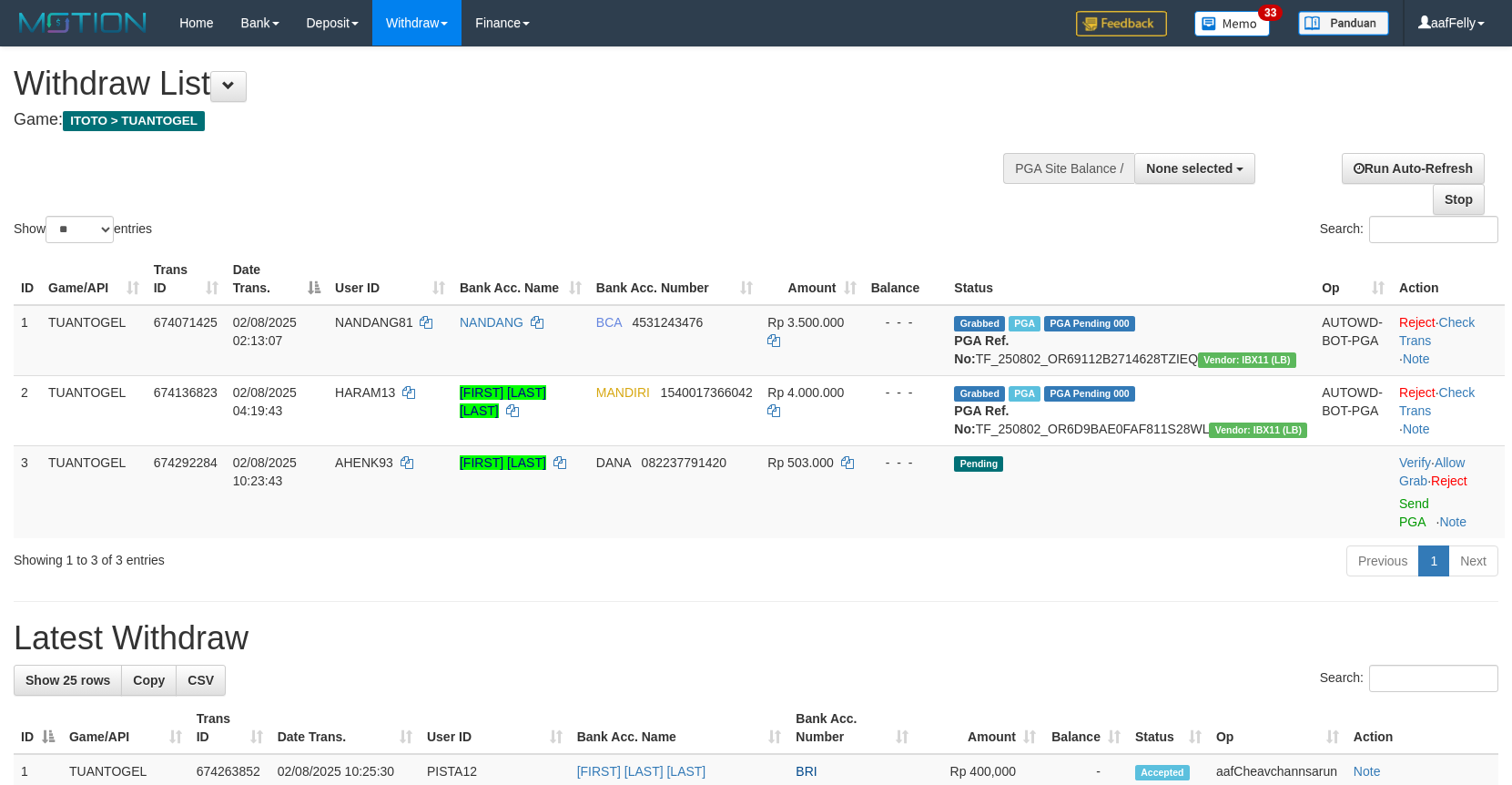 select 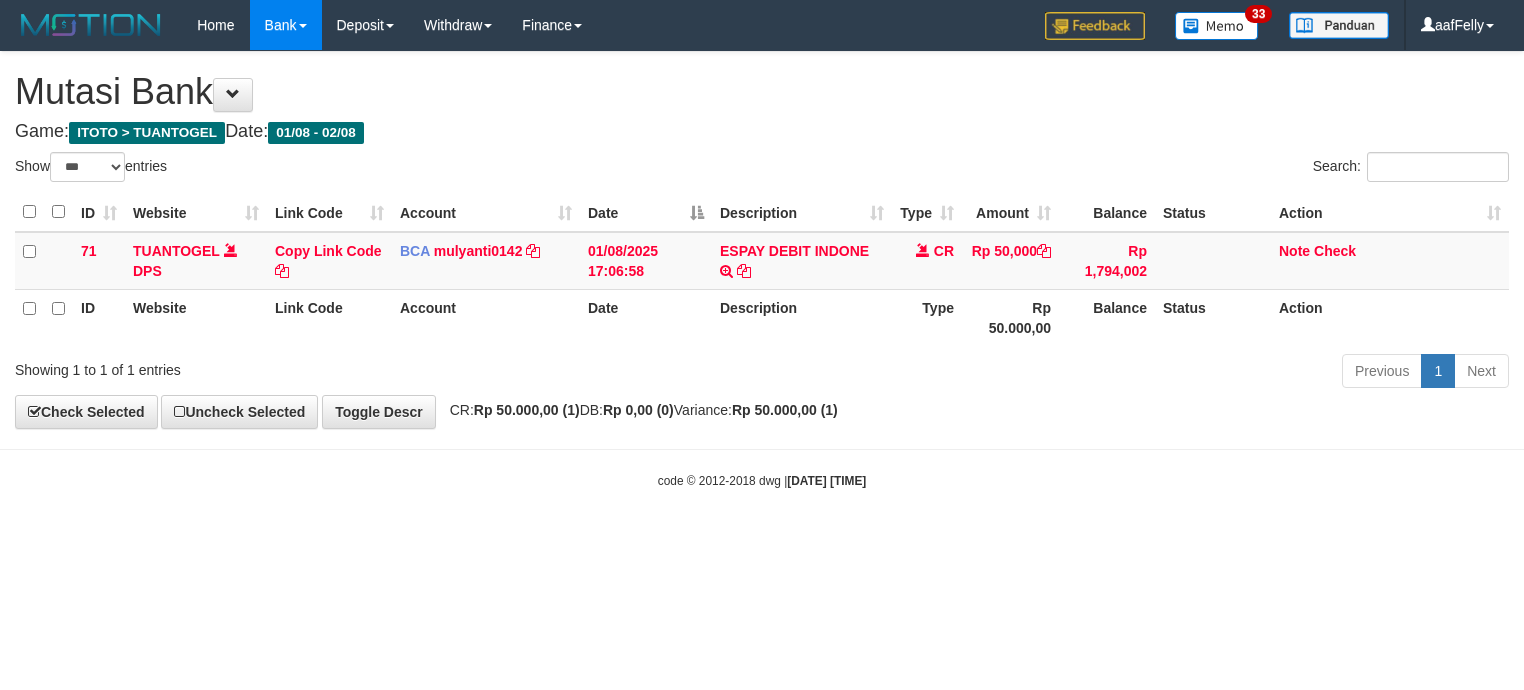 select on "***" 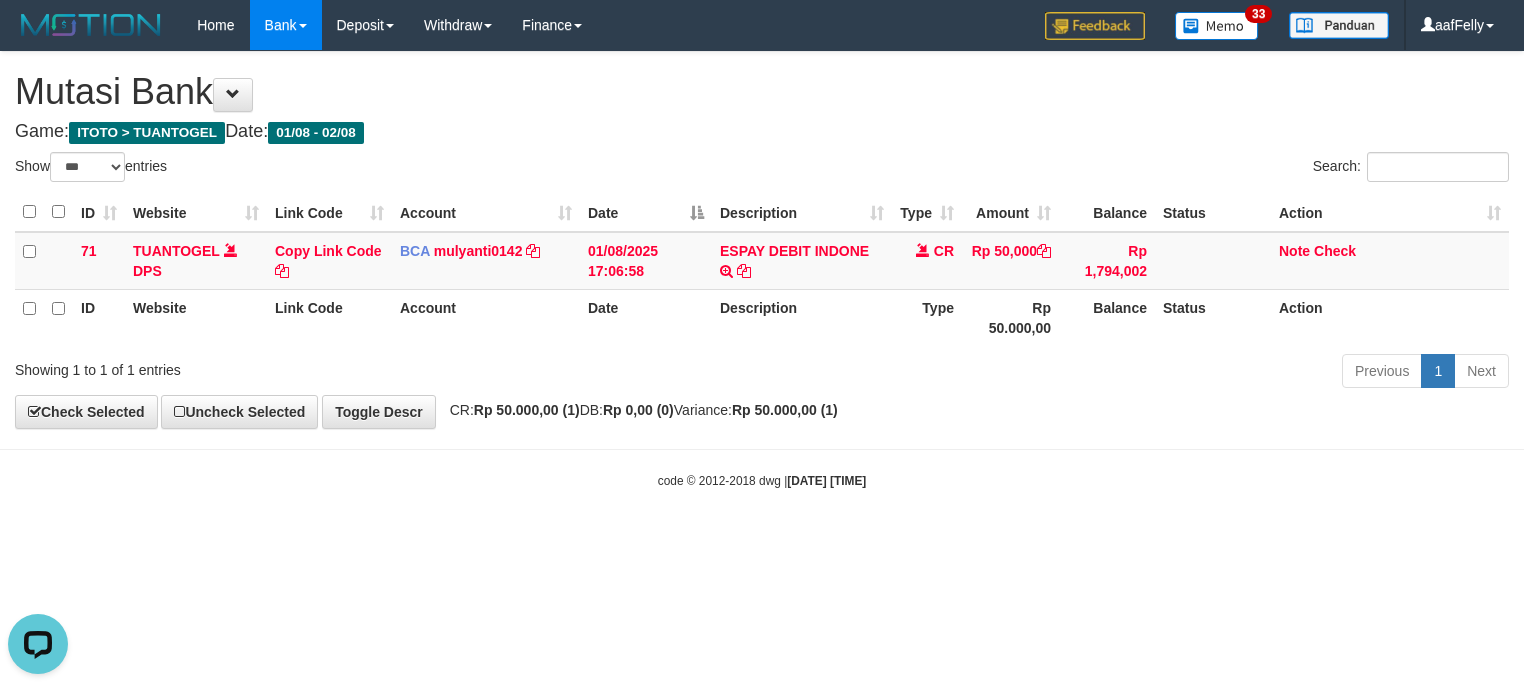 scroll, scrollTop: 0, scrollLeft: 0, axis: both 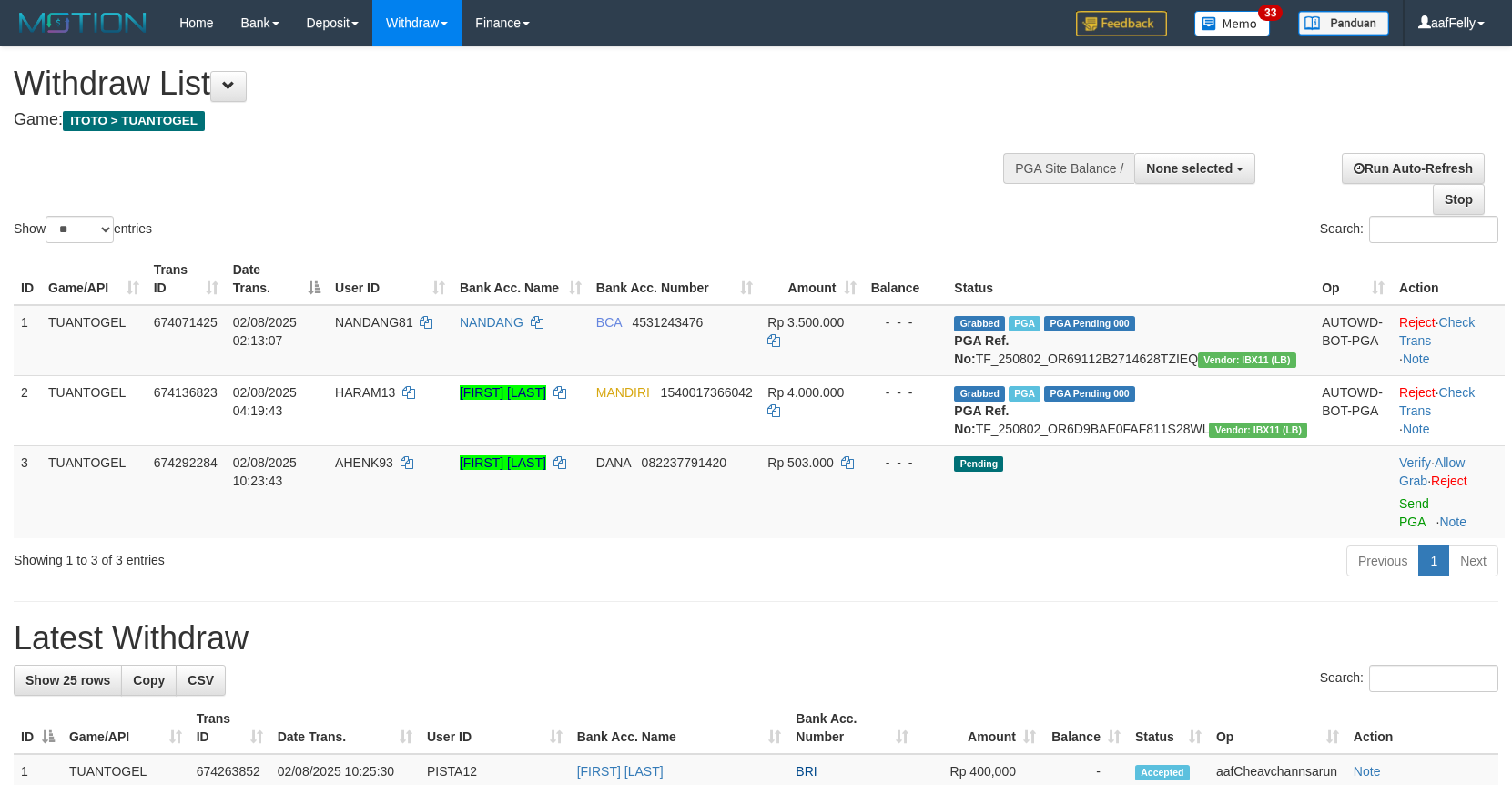 select 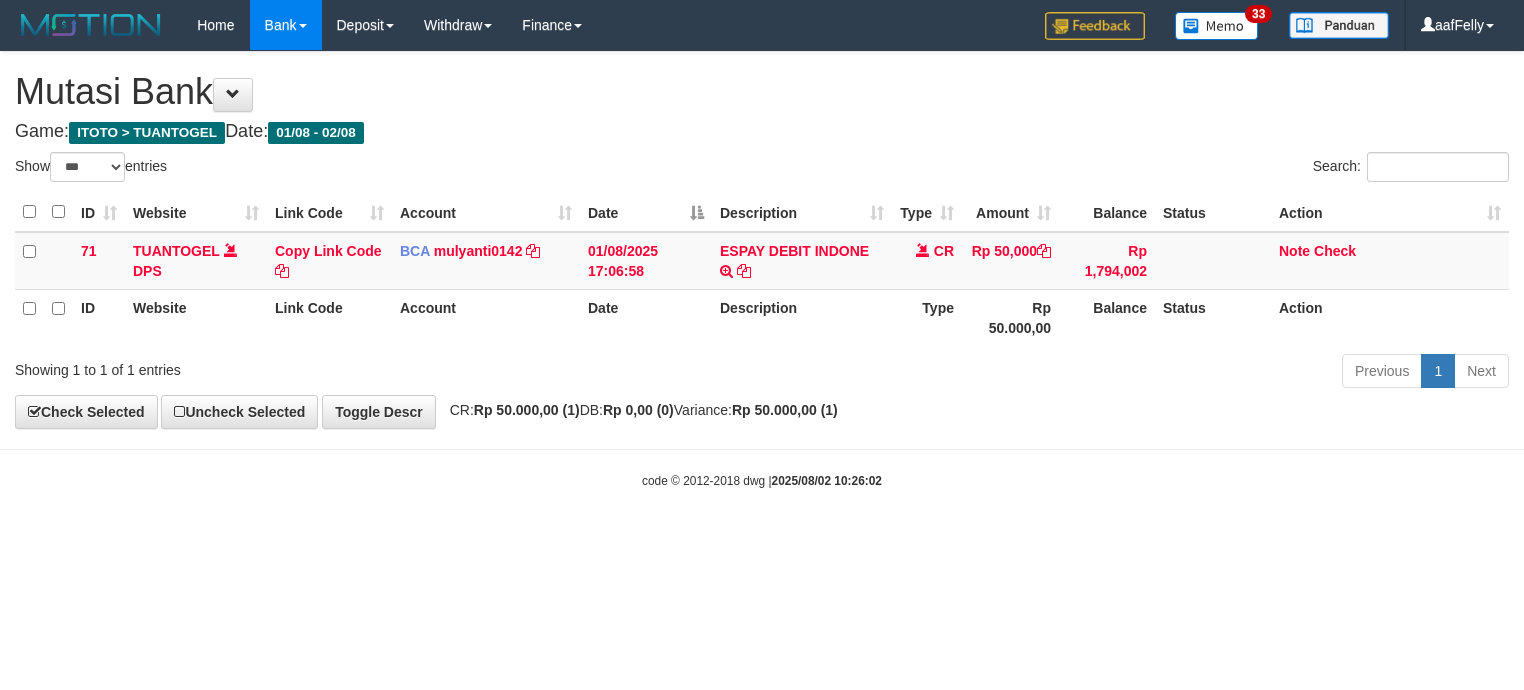 select on "***" 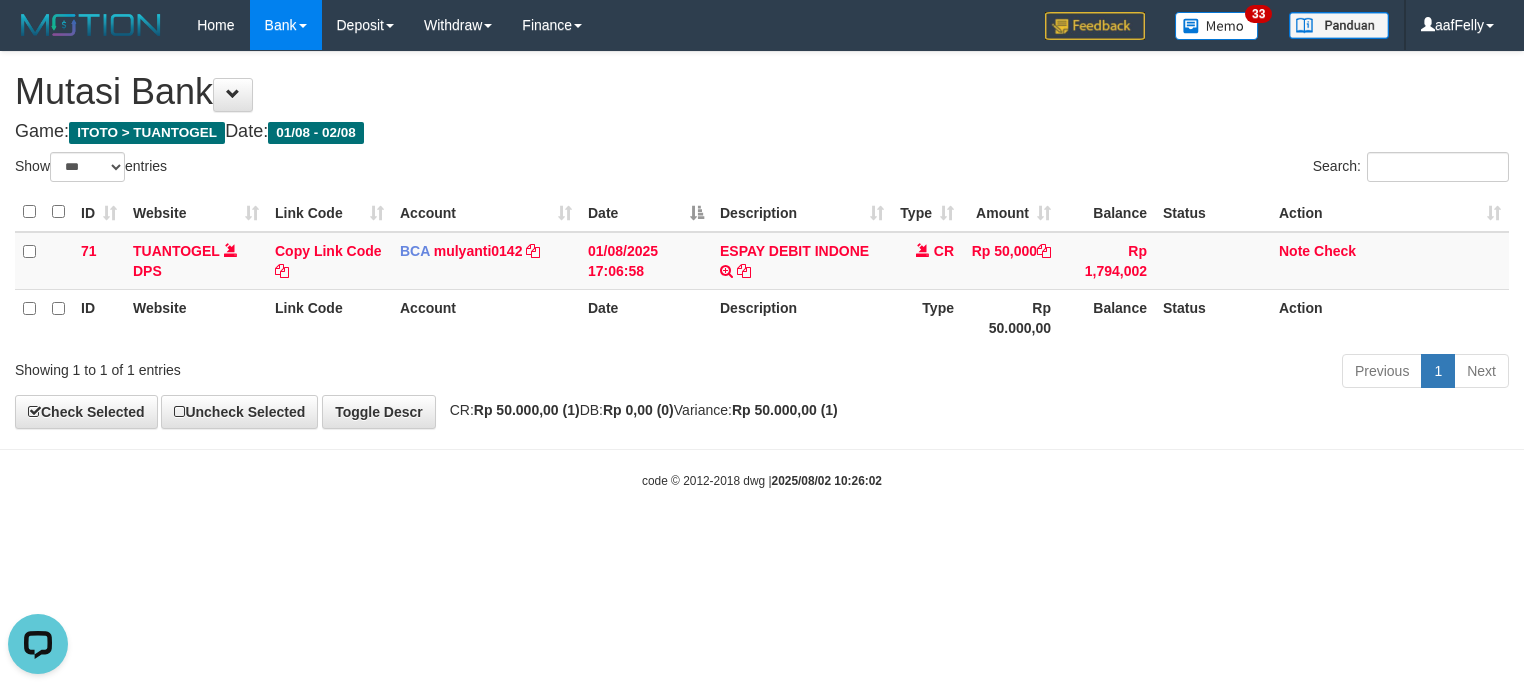 scroll, scrollTop: 0, scrollLeft: 0, axis: both 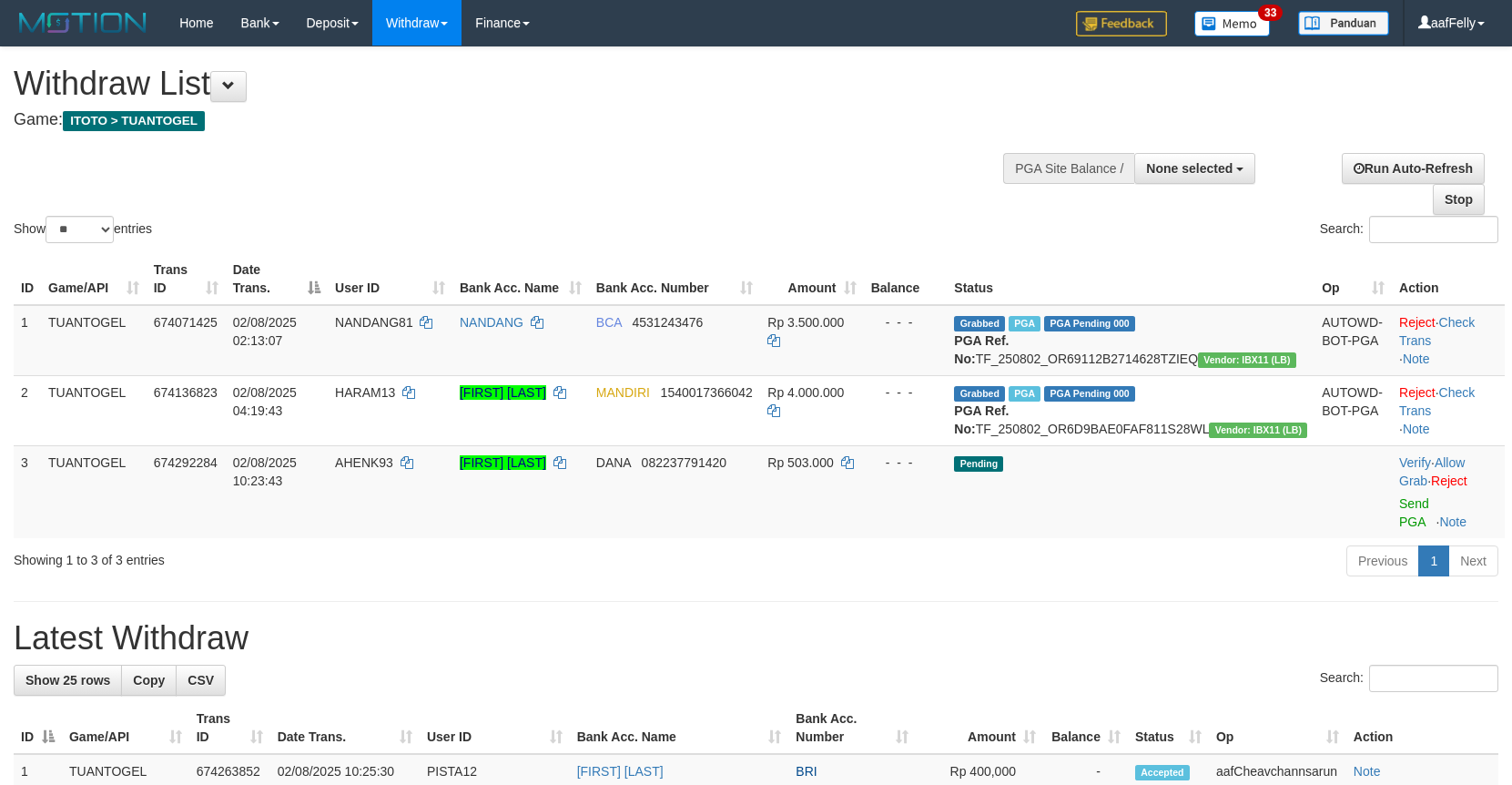 select 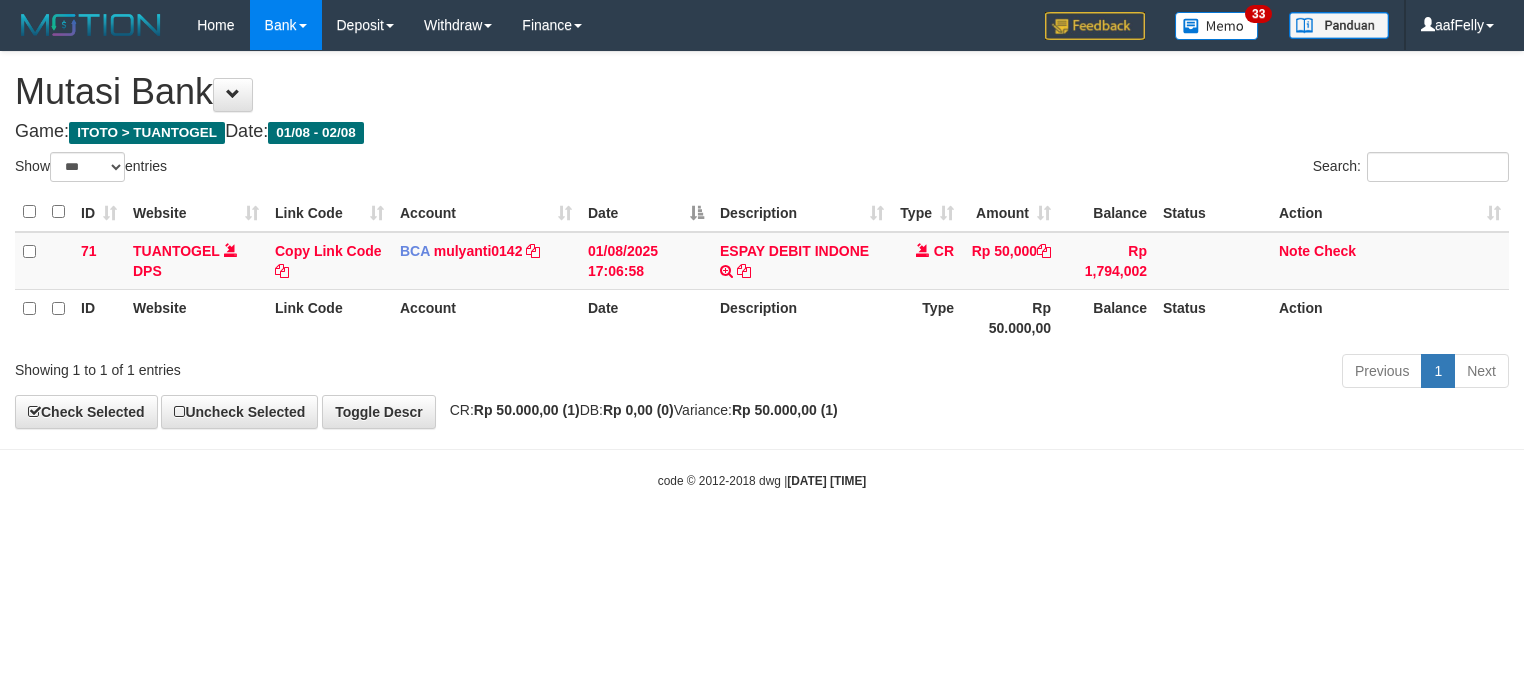 select on "***" 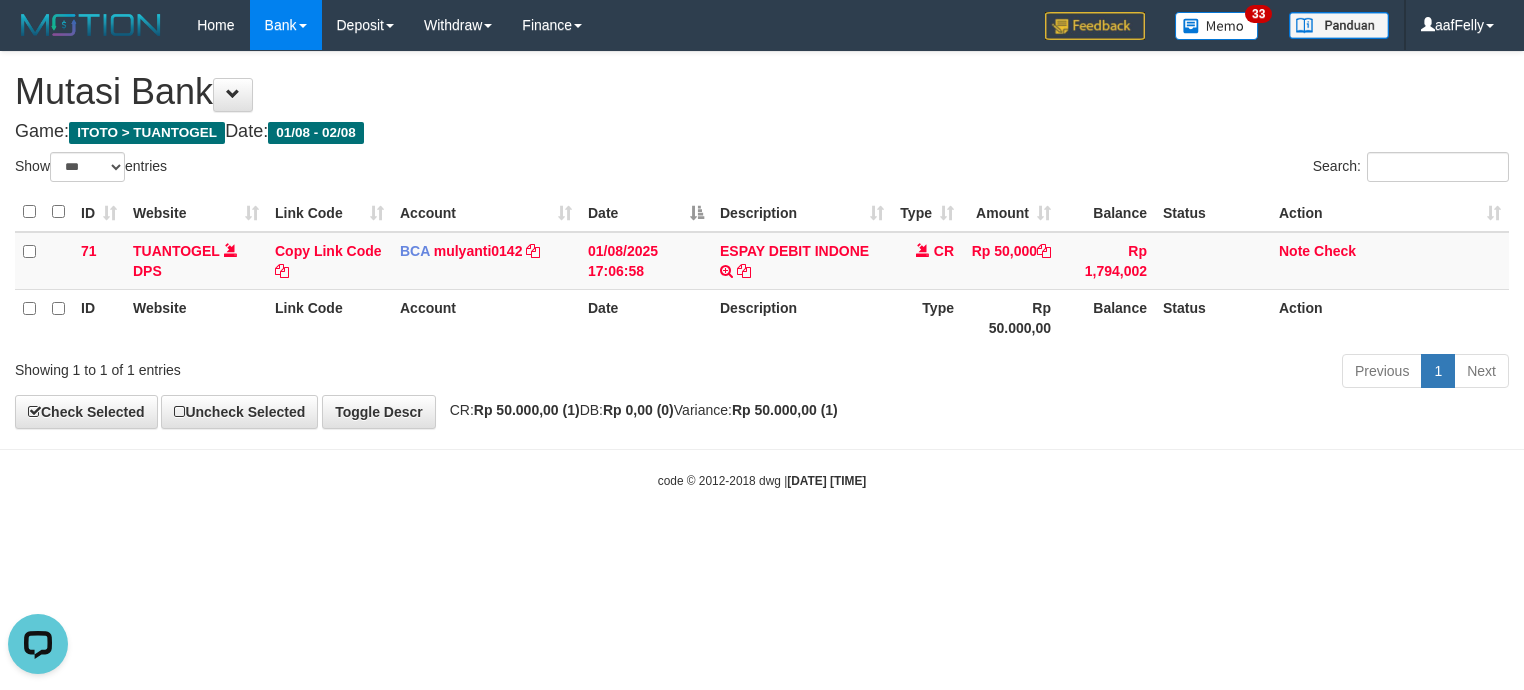 scroll, scrollTop: 0, scrollLeft: 0, axis: both 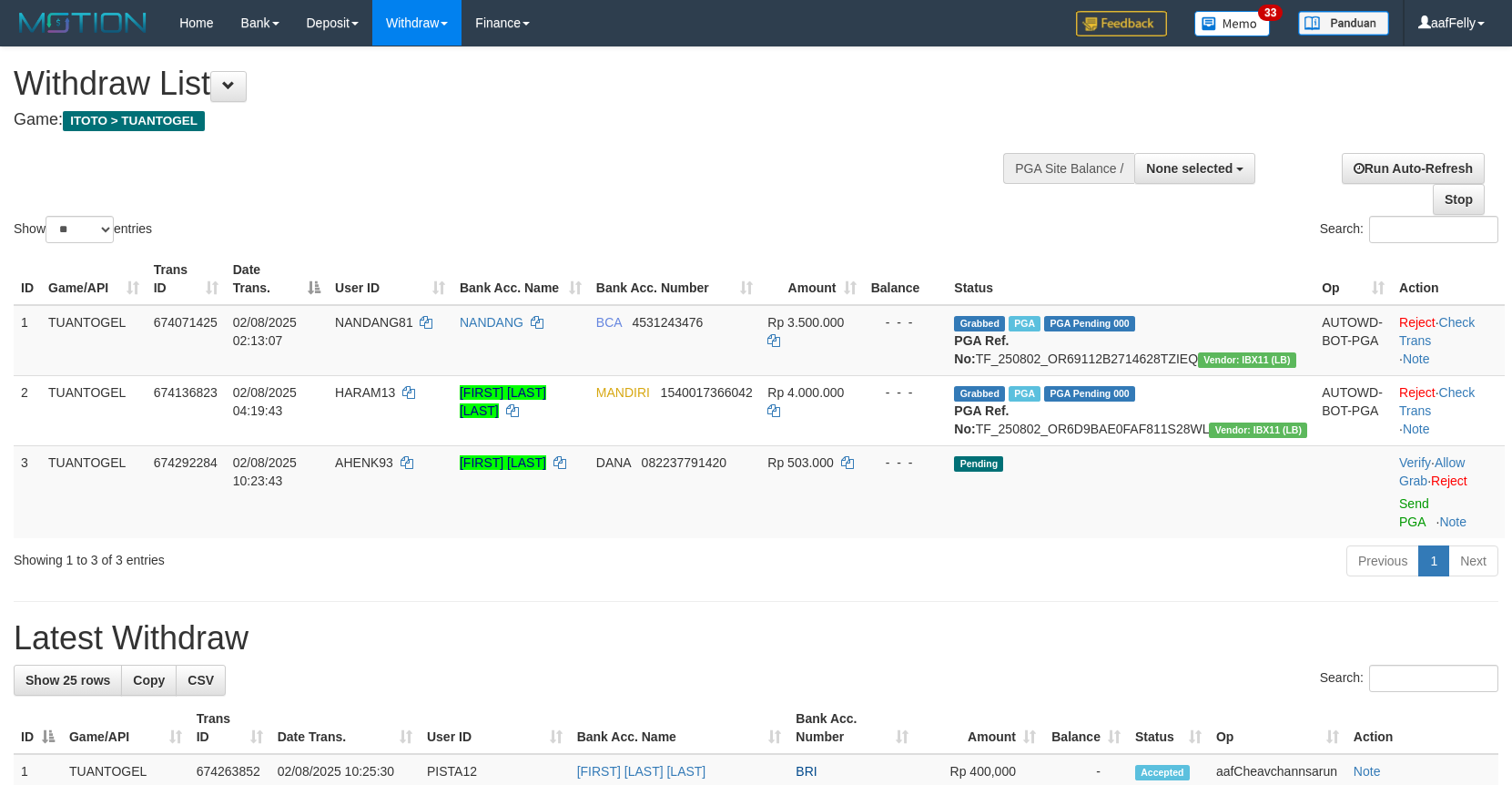 select 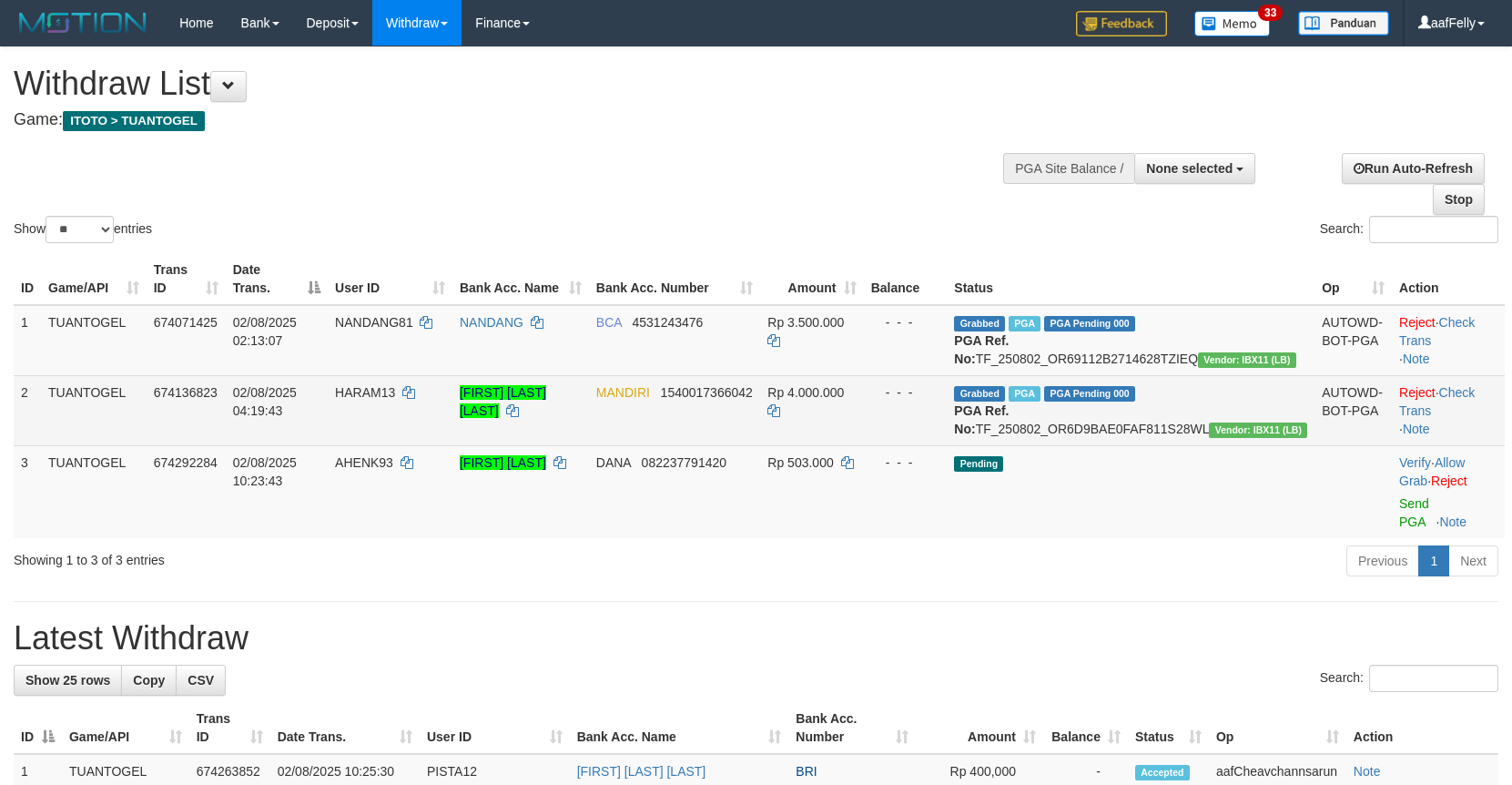 scroll, scrollTop: 150, scrollLeft: 0, axis: vertical 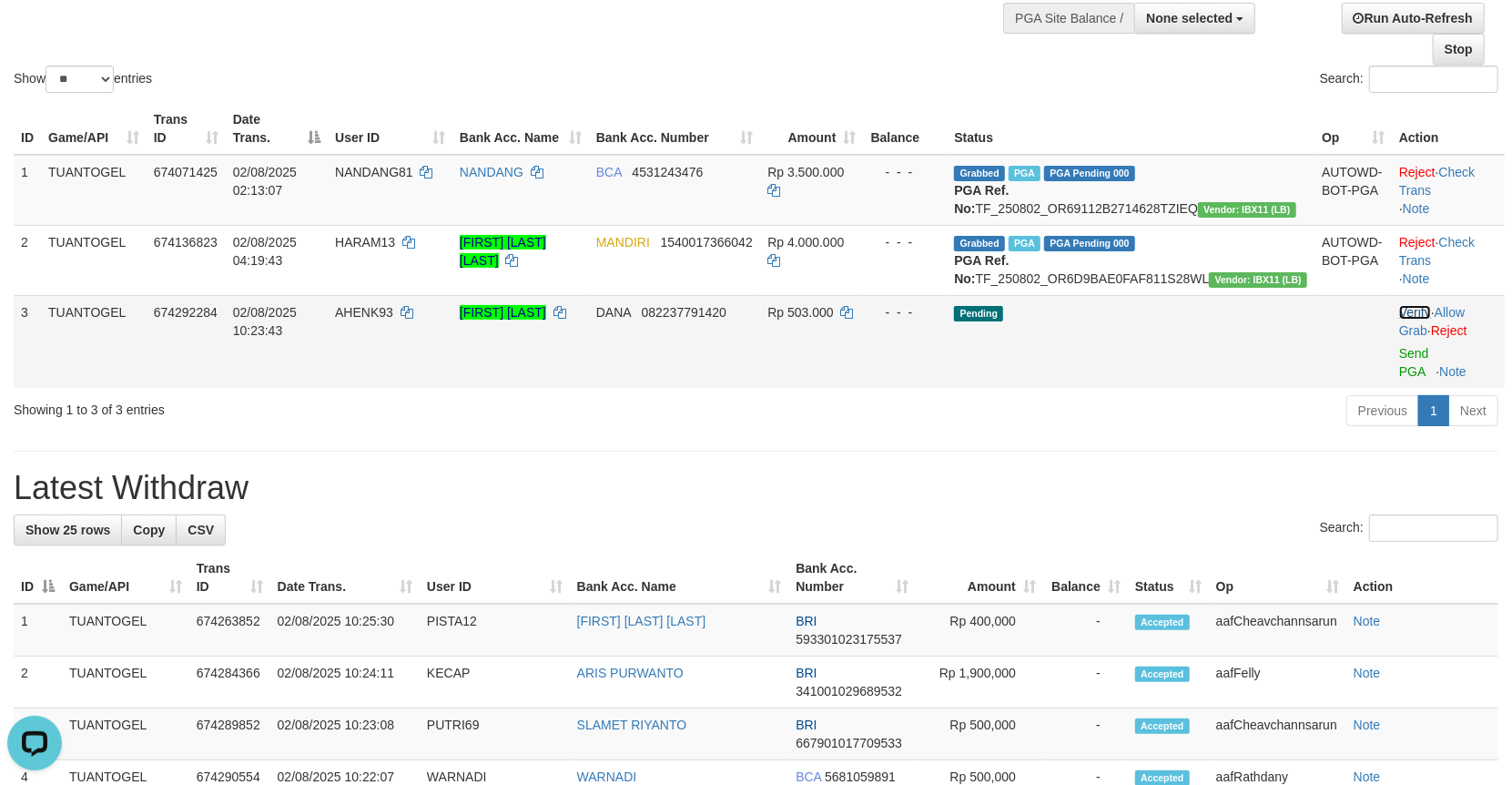 click on "Verify" at bounding box center [1415, 312] 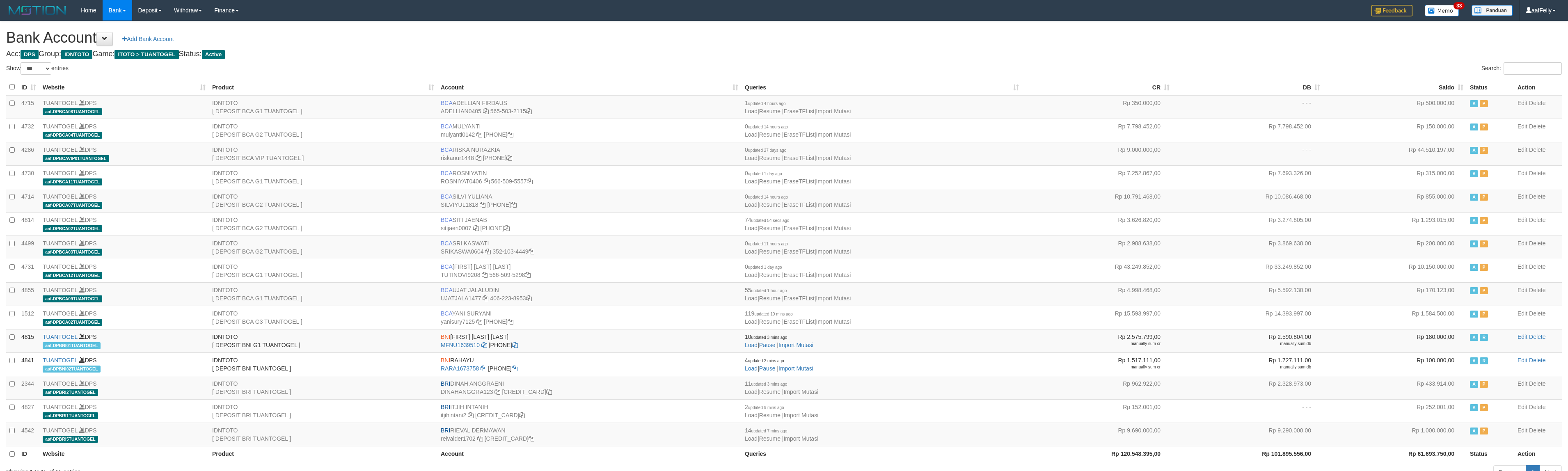 select on "***" 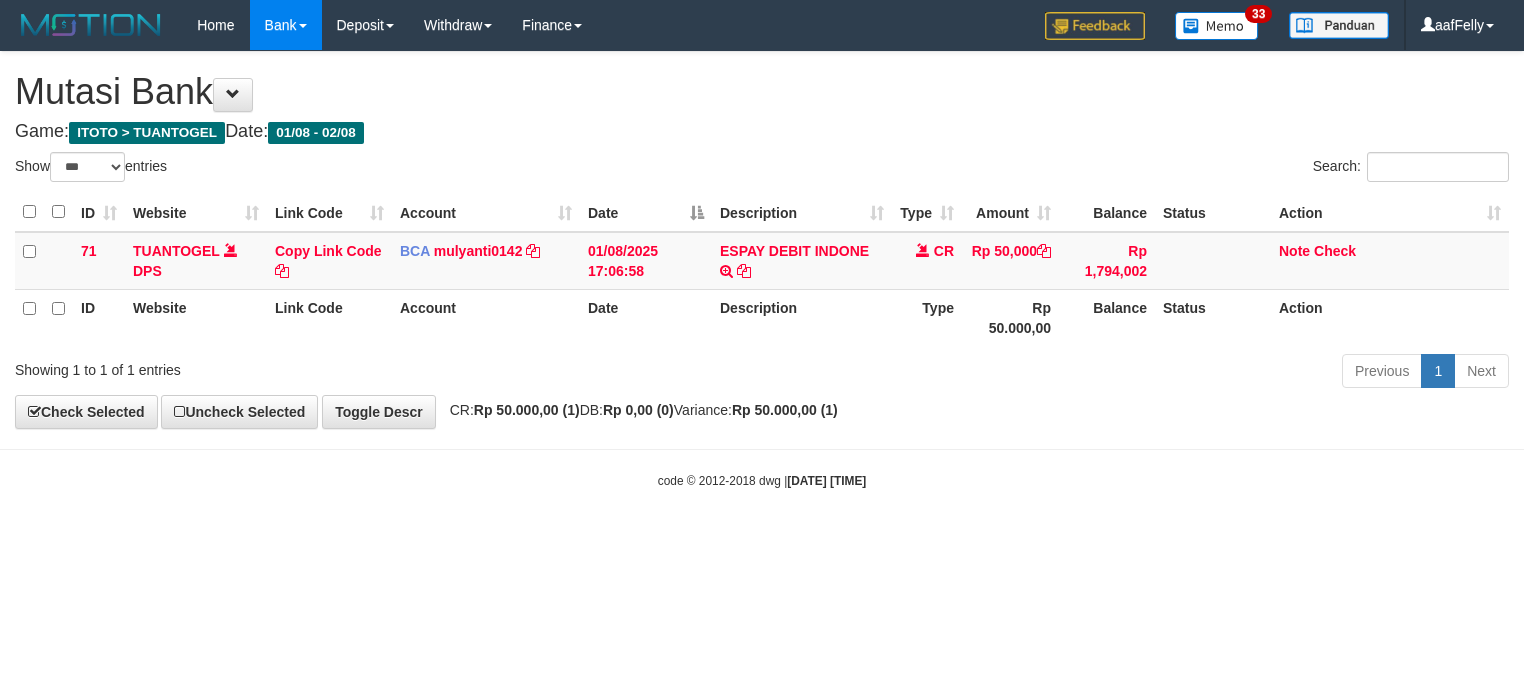 select on "***" 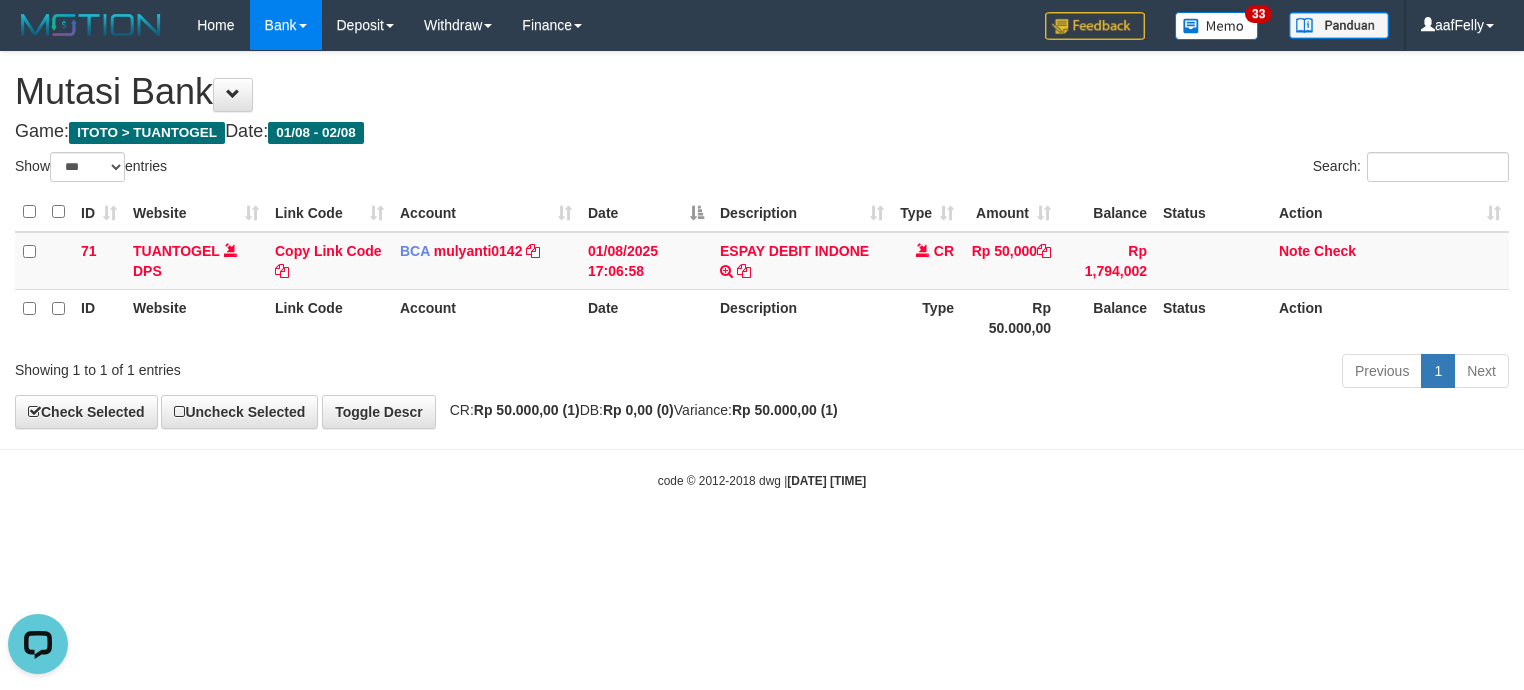 scroll, scrollTop: 0, scrollLeft: 0, axis: both 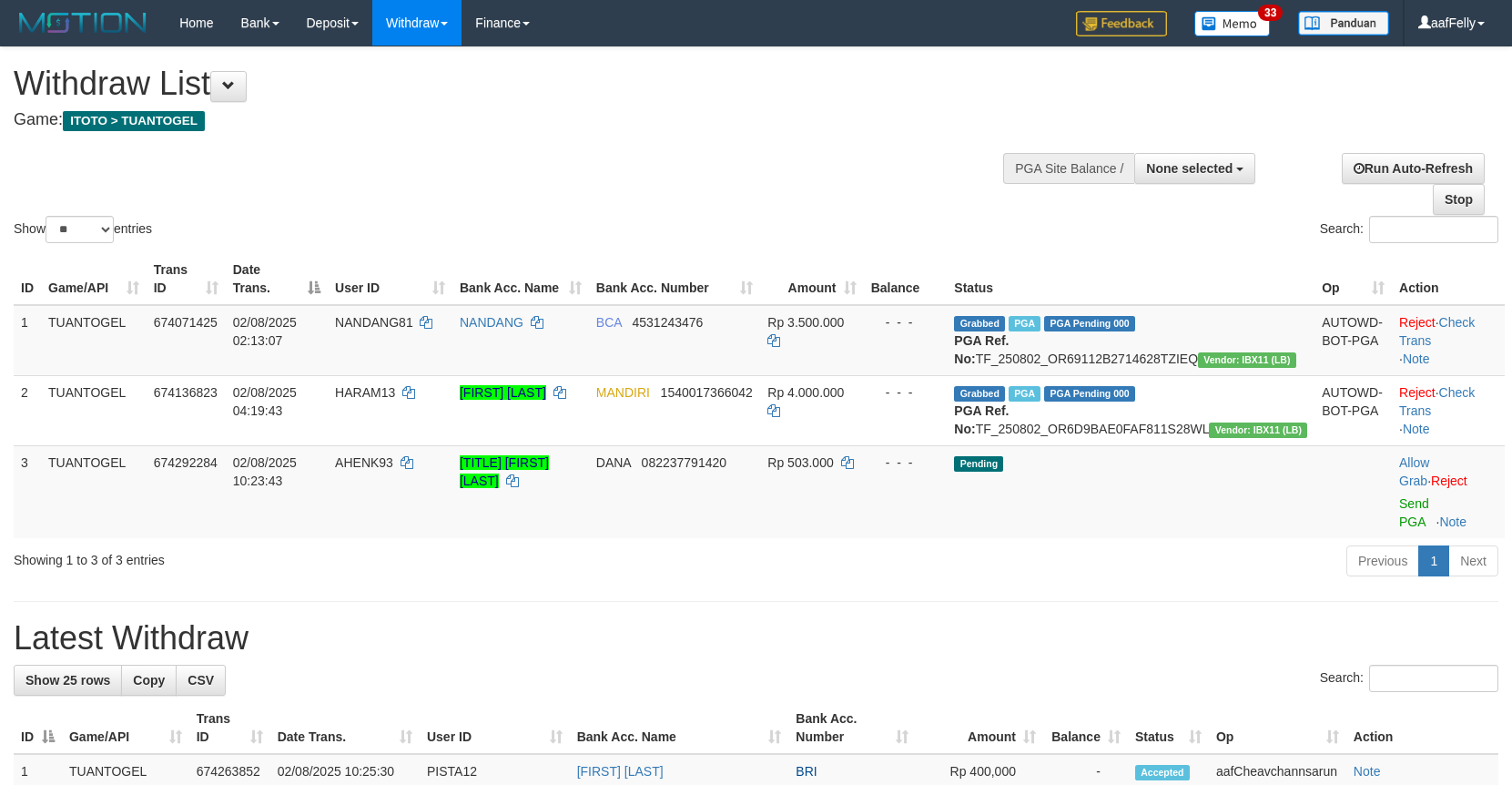 select 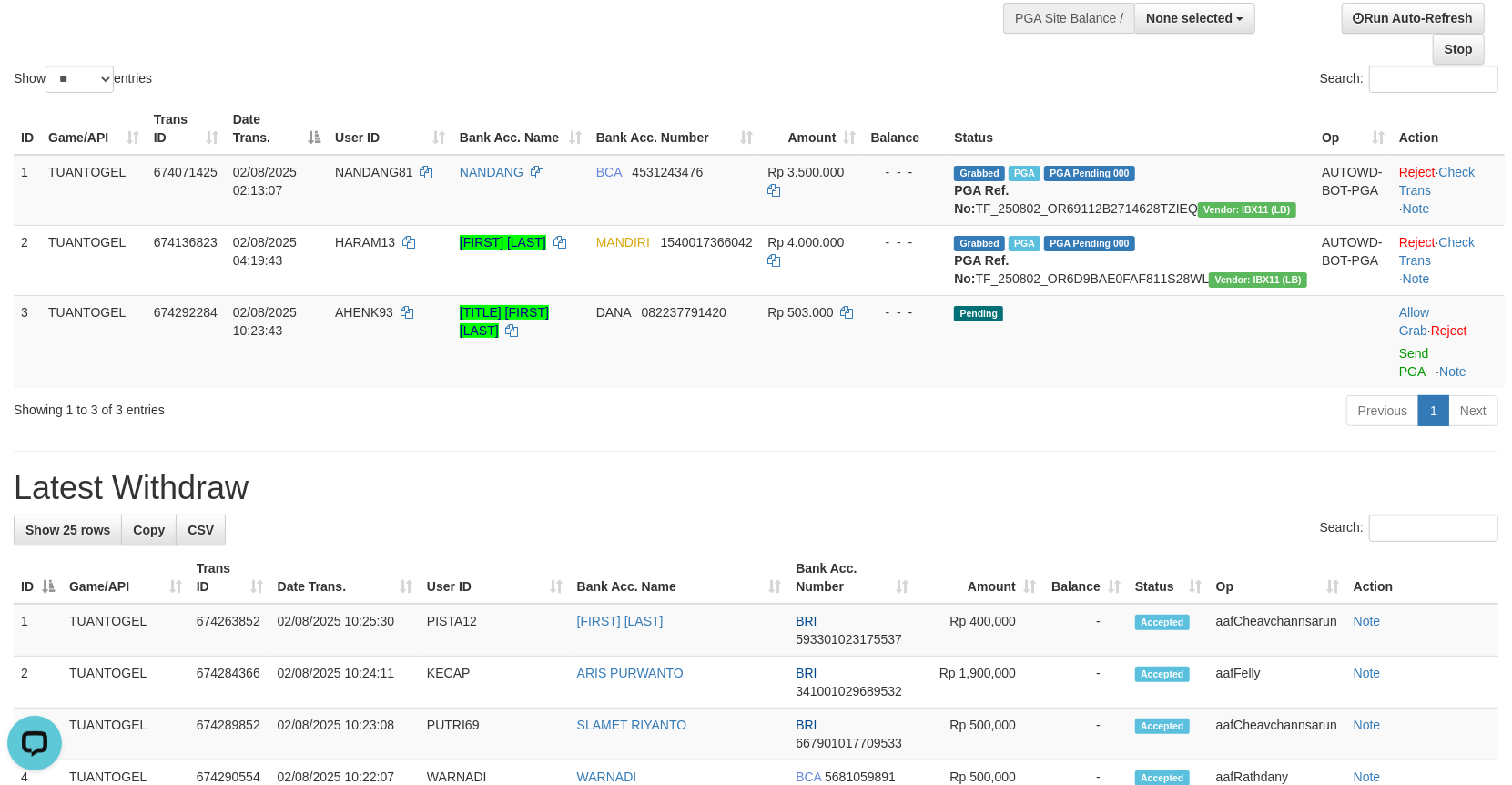 scroll, scrollTop: 0, scrollLeft: 0, axis: both 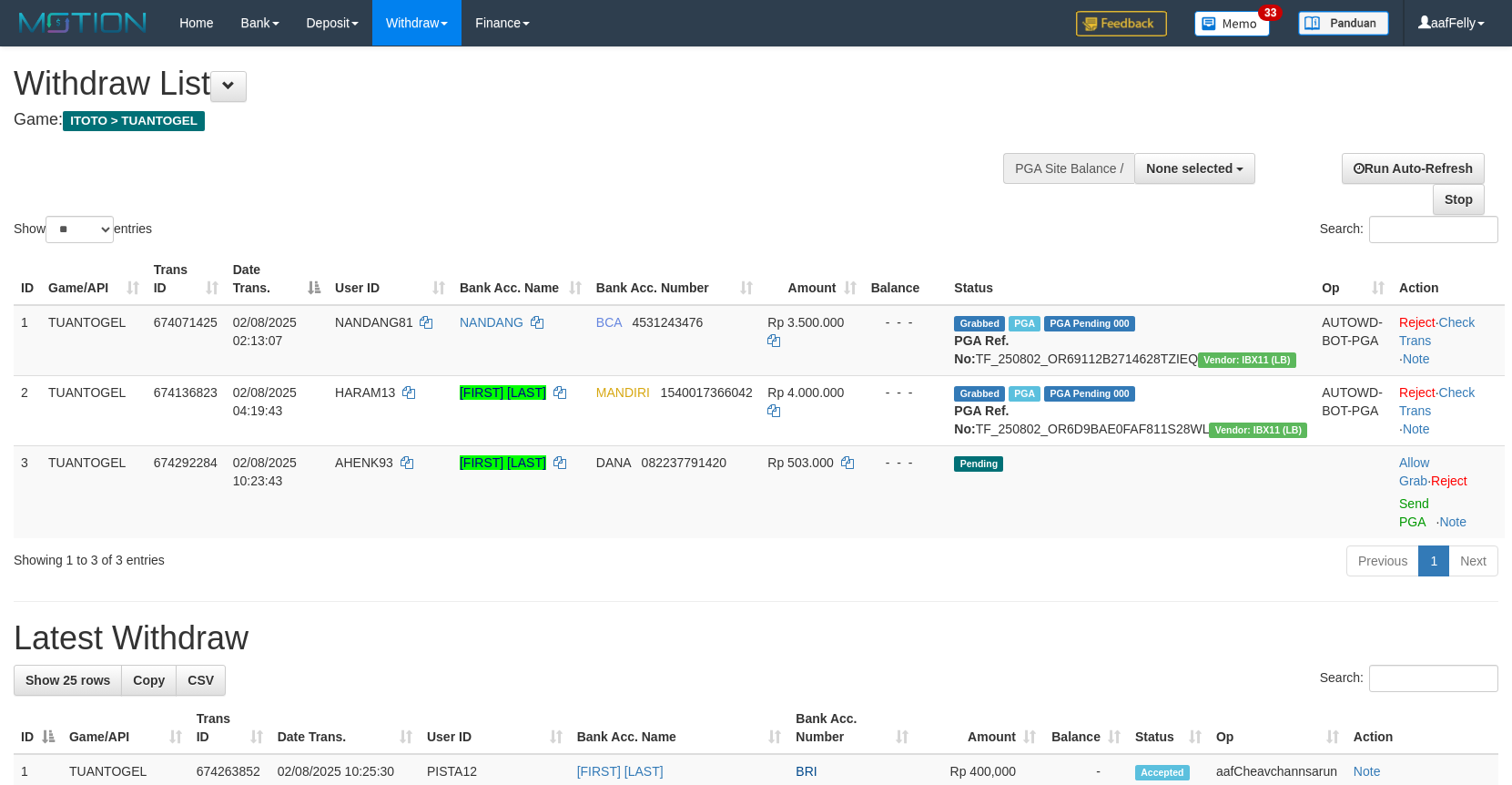 select 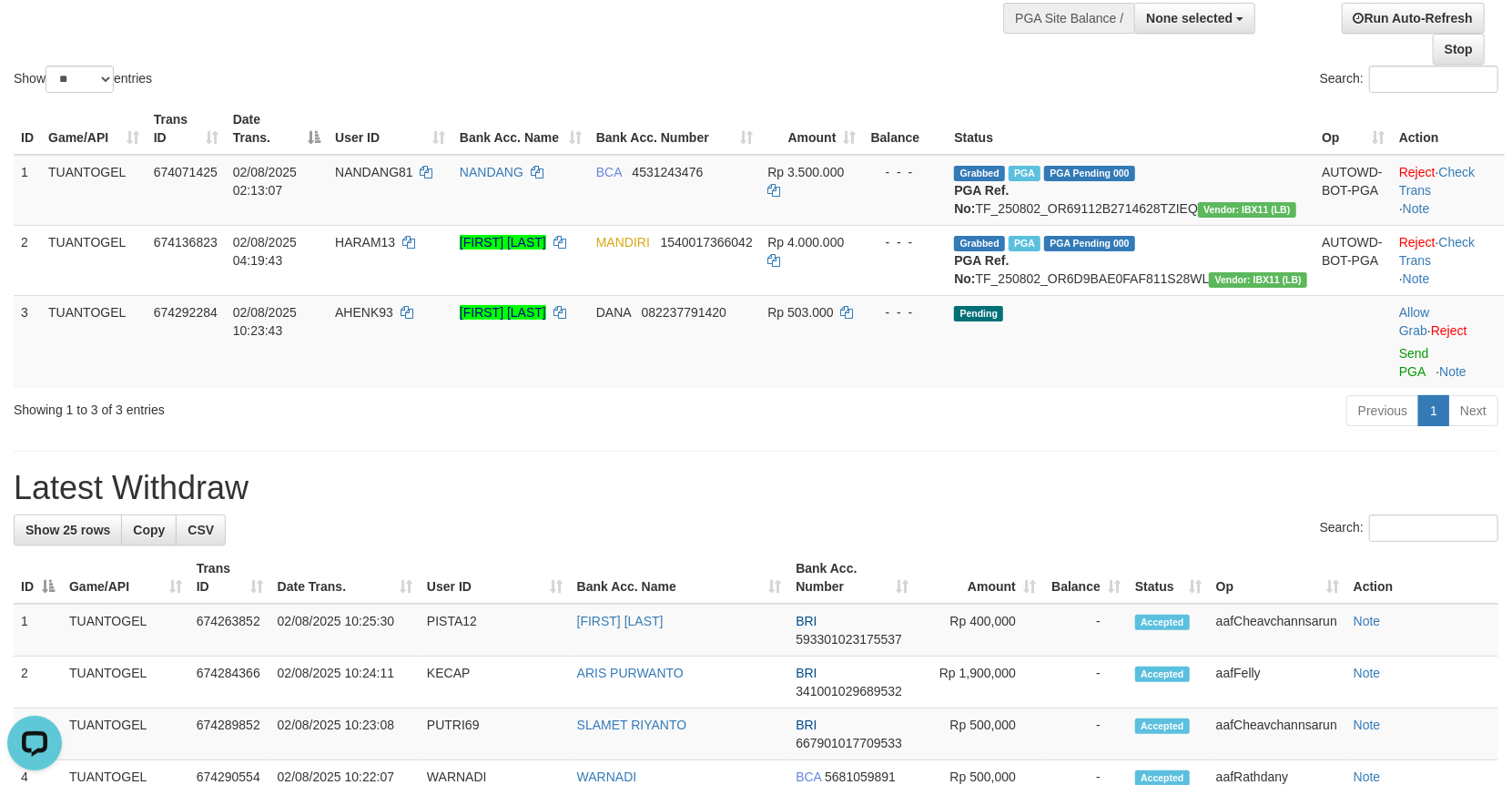 scroll, scrollTop: 0, scrollLeft: 0, axis: both 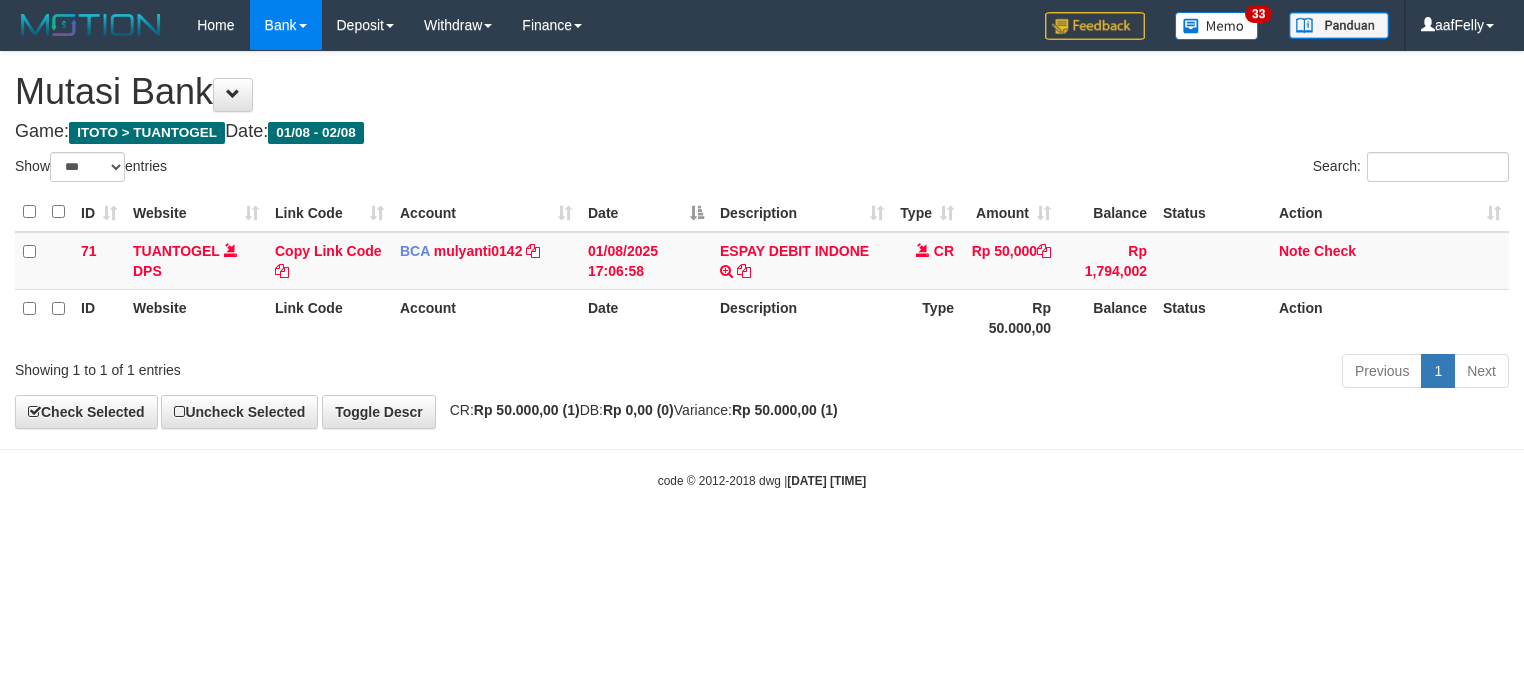 select on "***" 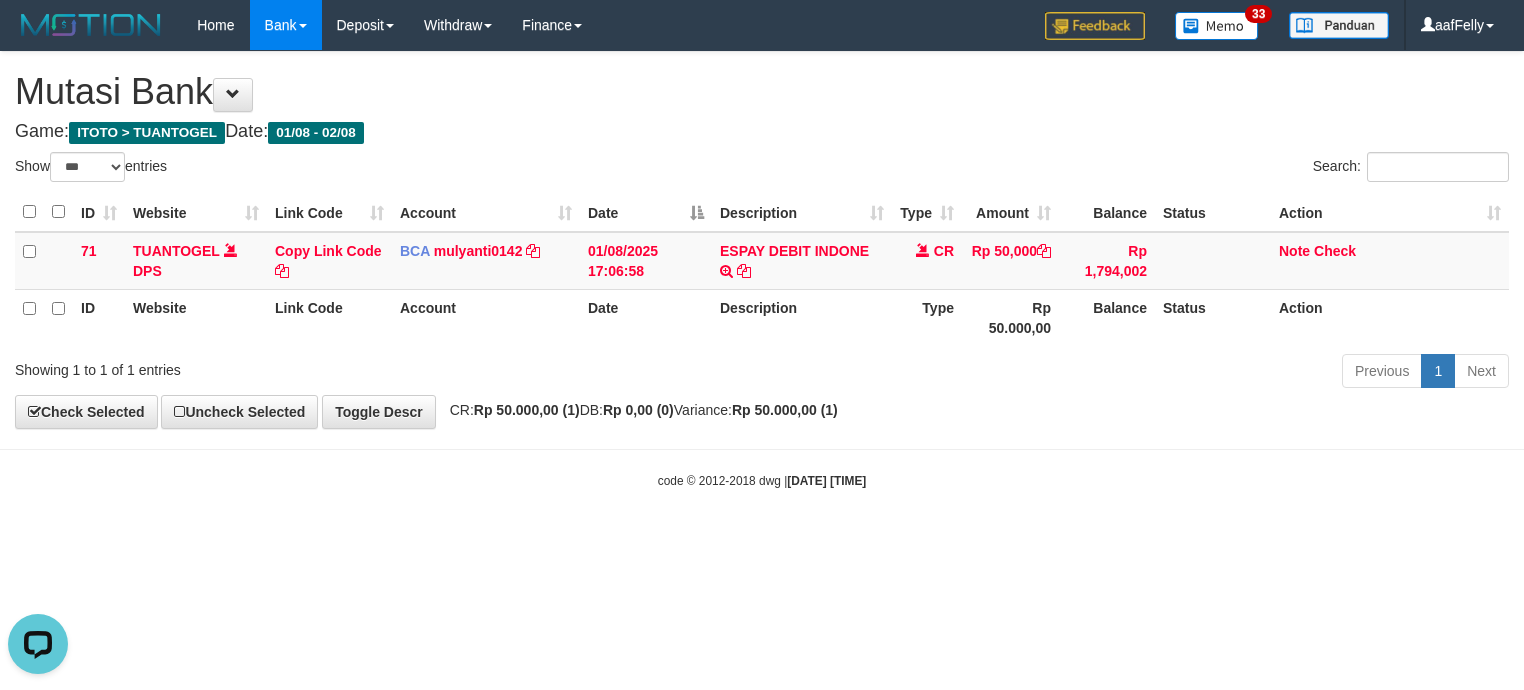 scroll, scrollTop: 0, scrollLeft: 0, axis: both 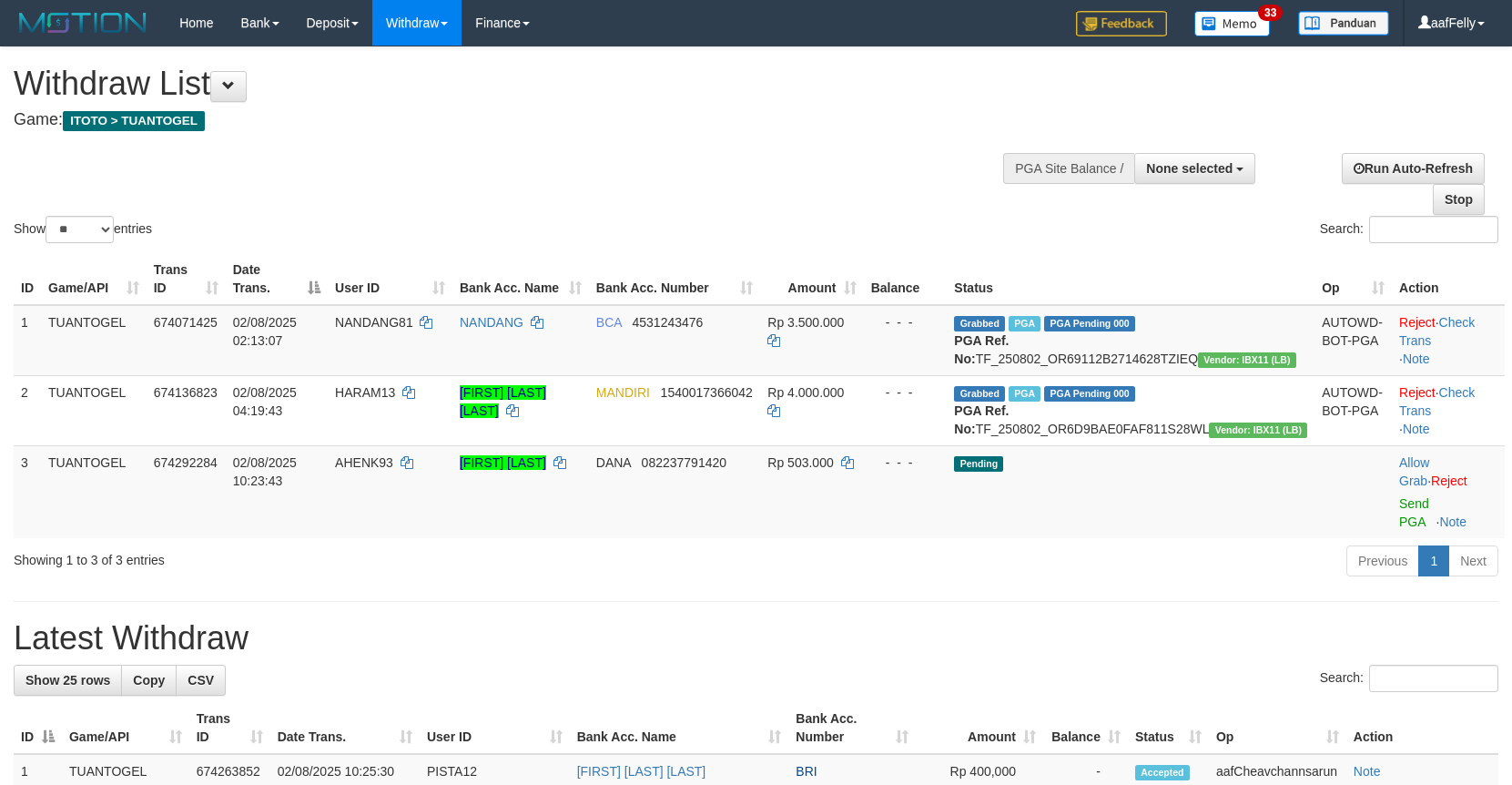 select 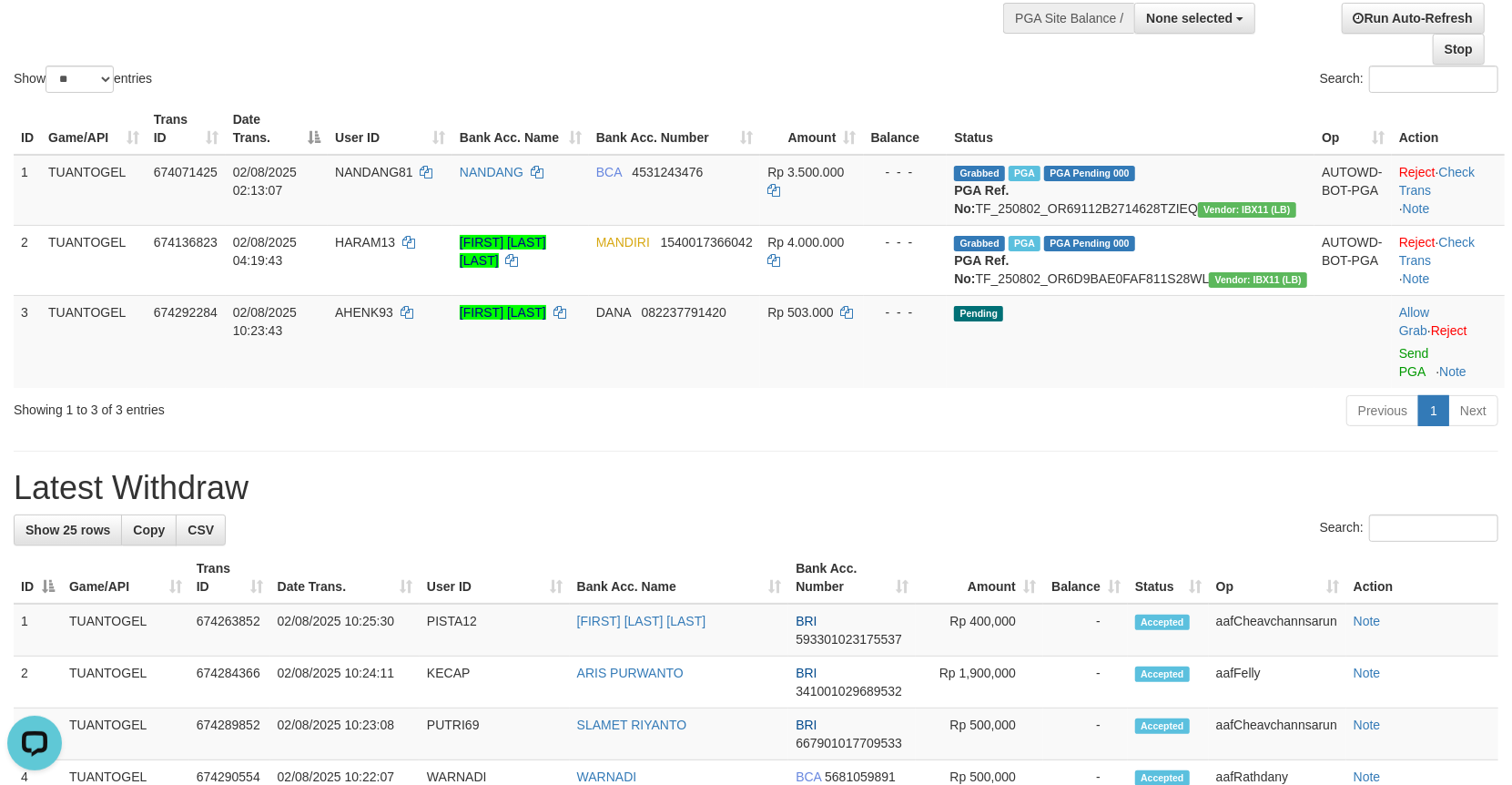scroll, scrollTop: 0, scrollLeft: 0, axis: both 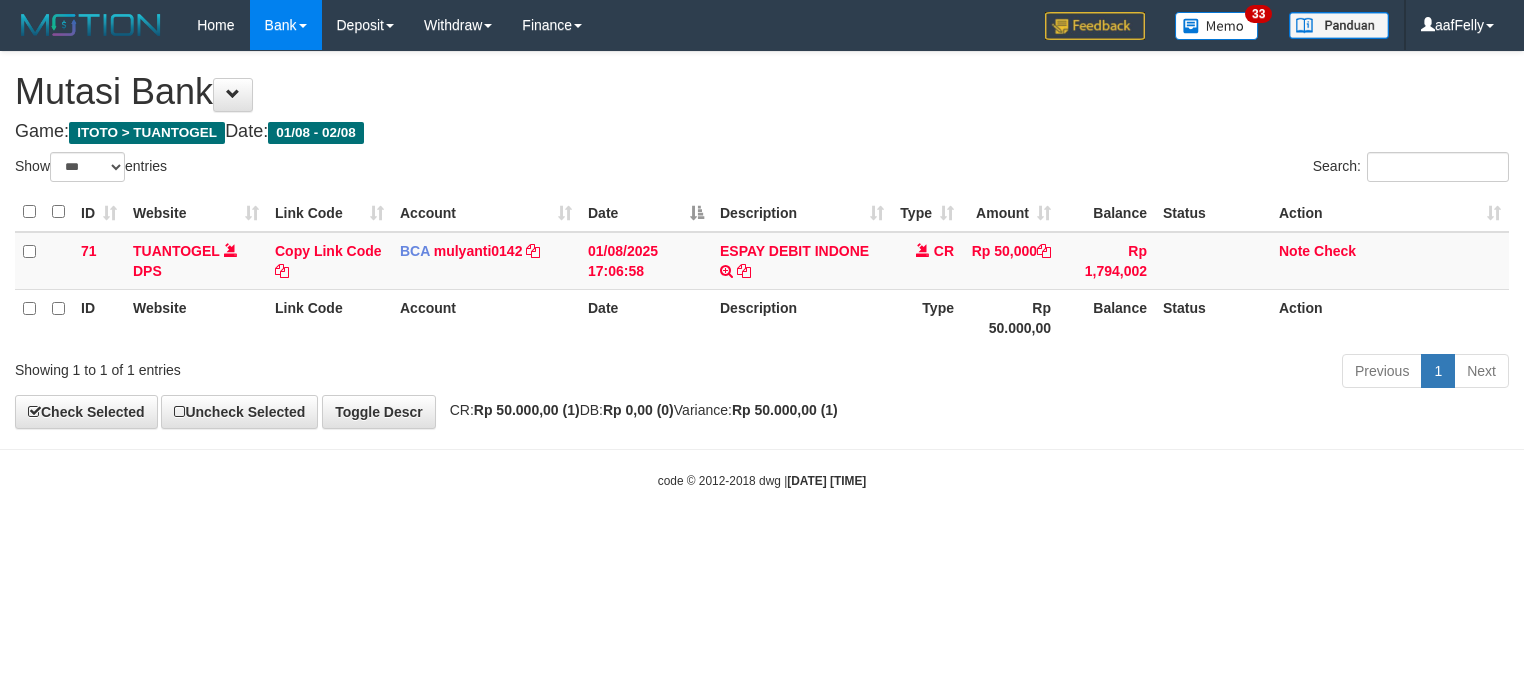 select on "***" 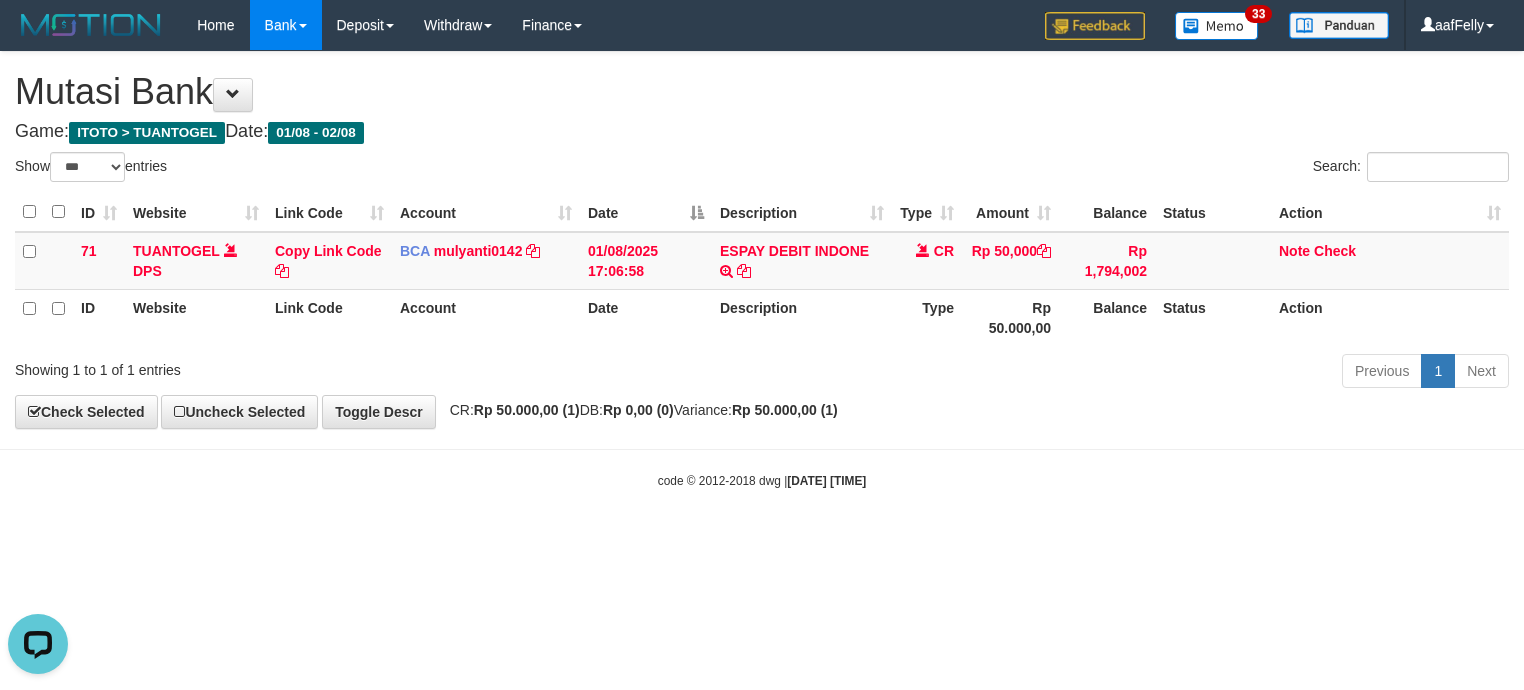 scroll, scrollTop: 0, scrollLeft: 0, axis: both 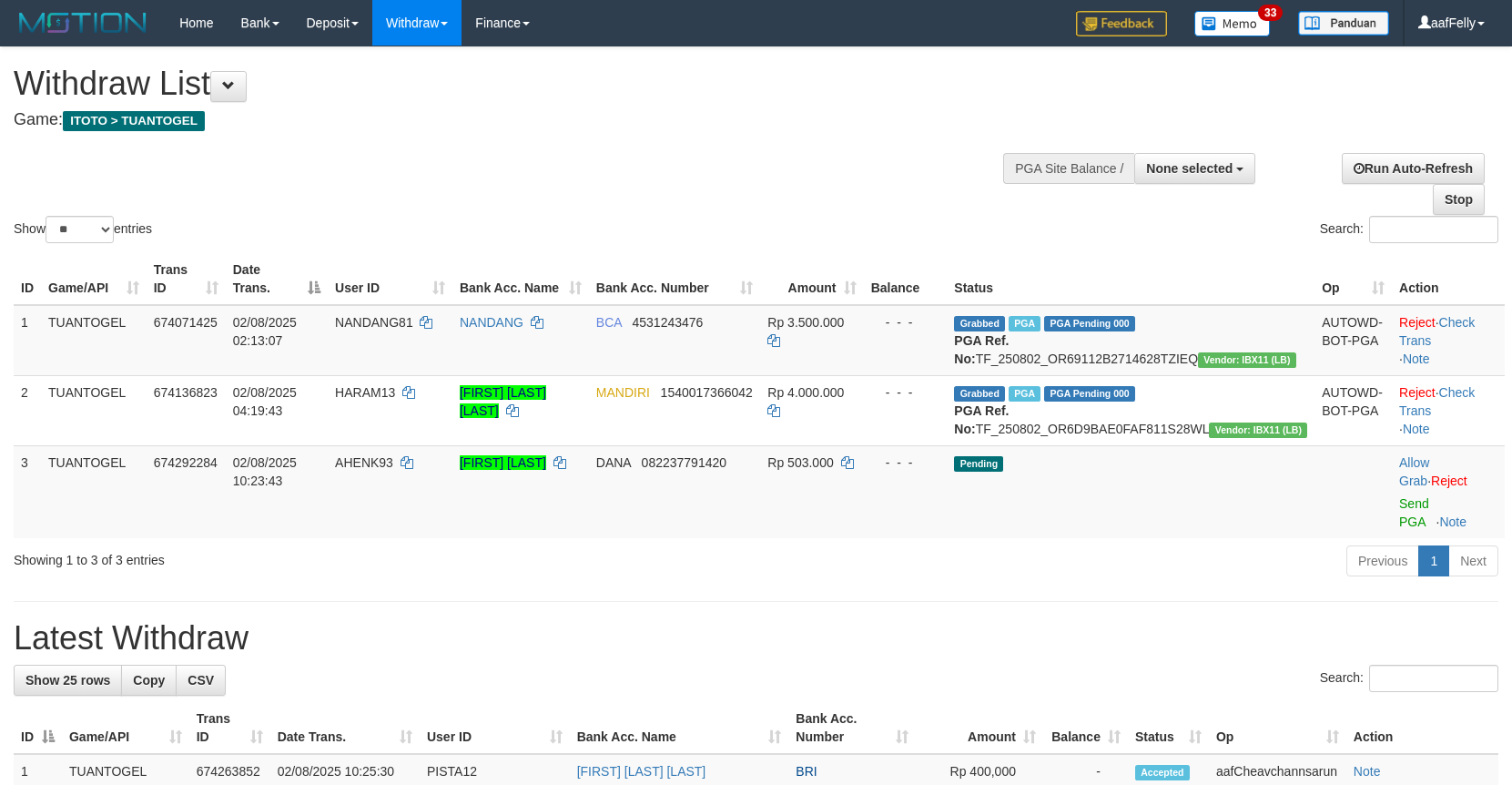 select 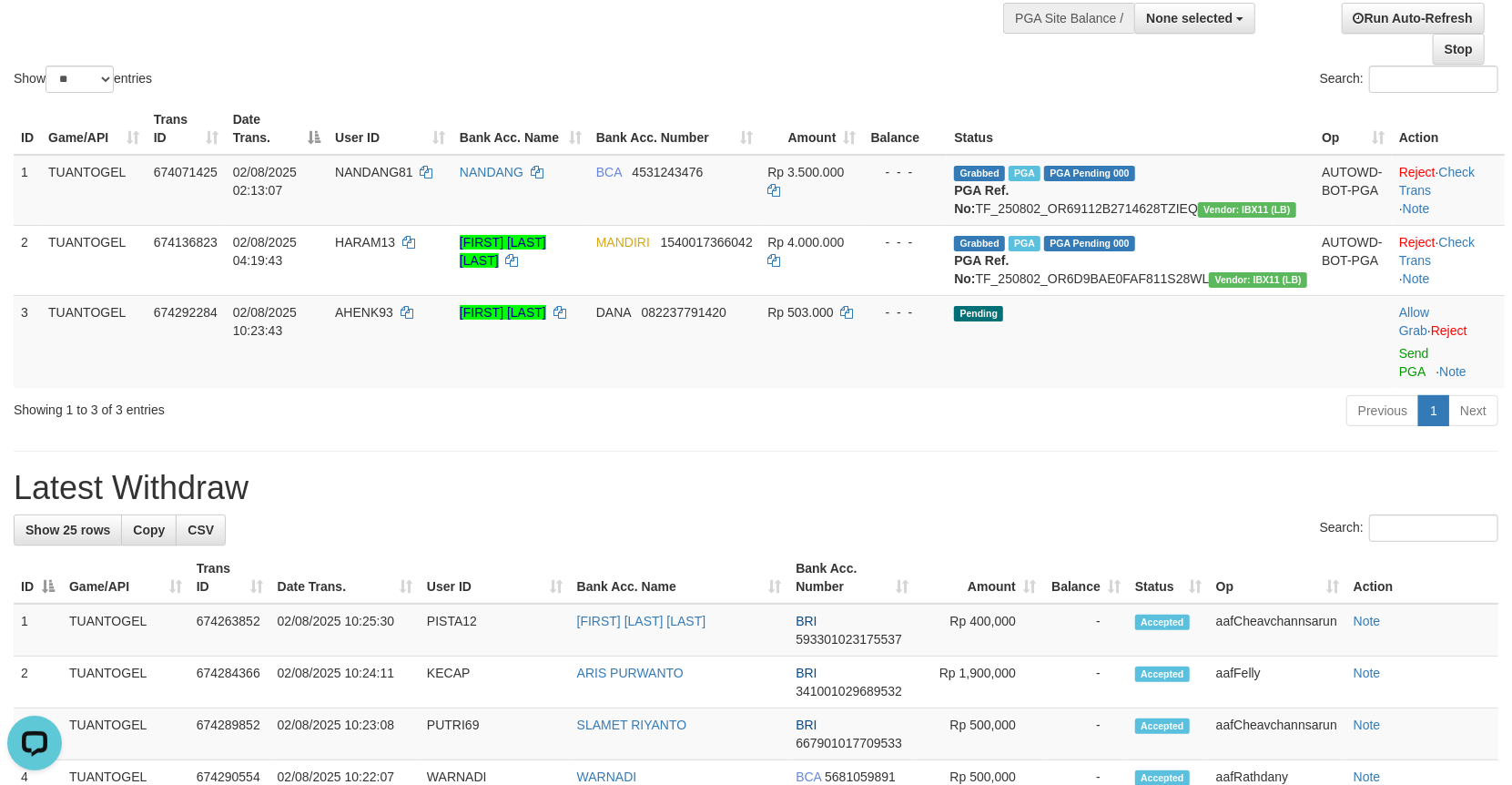 scroll, scrollTop: 0, scrollLeft: 0, axis: both 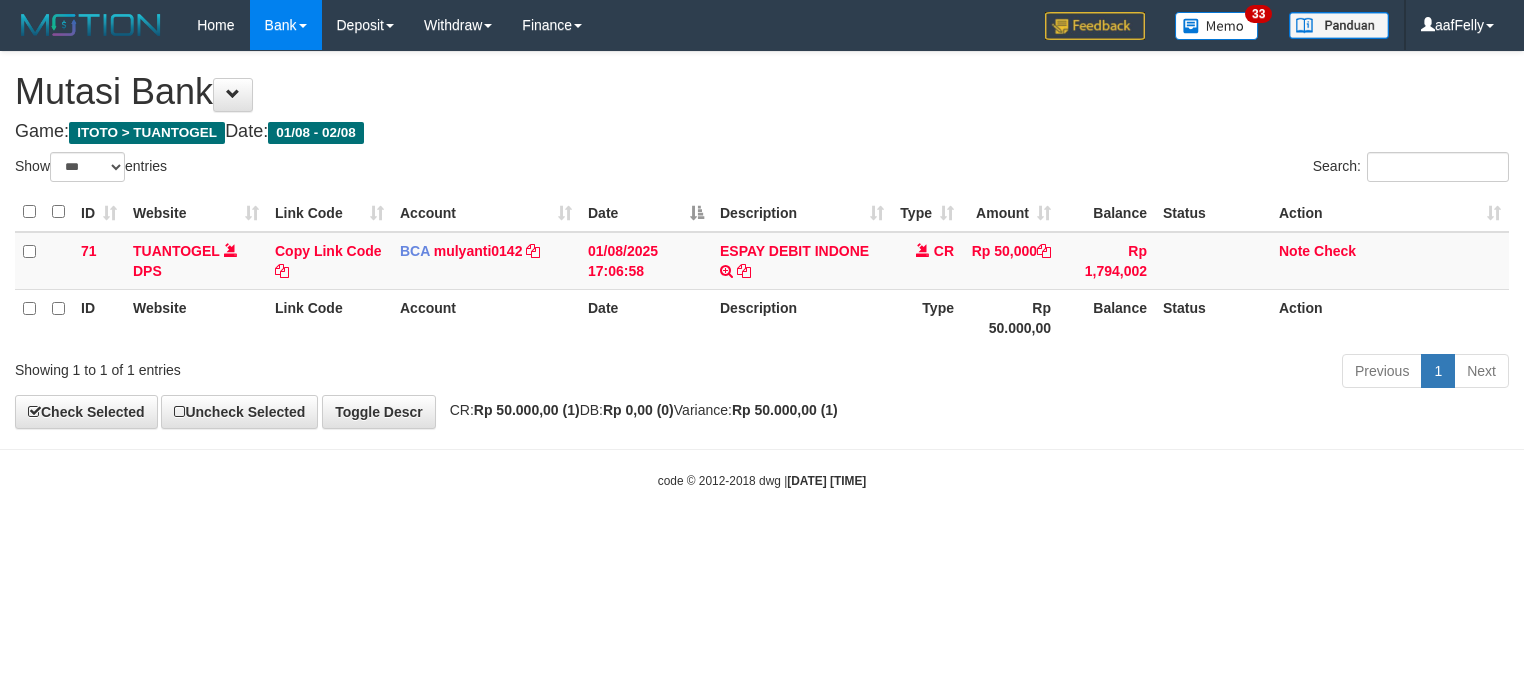 select on "***" 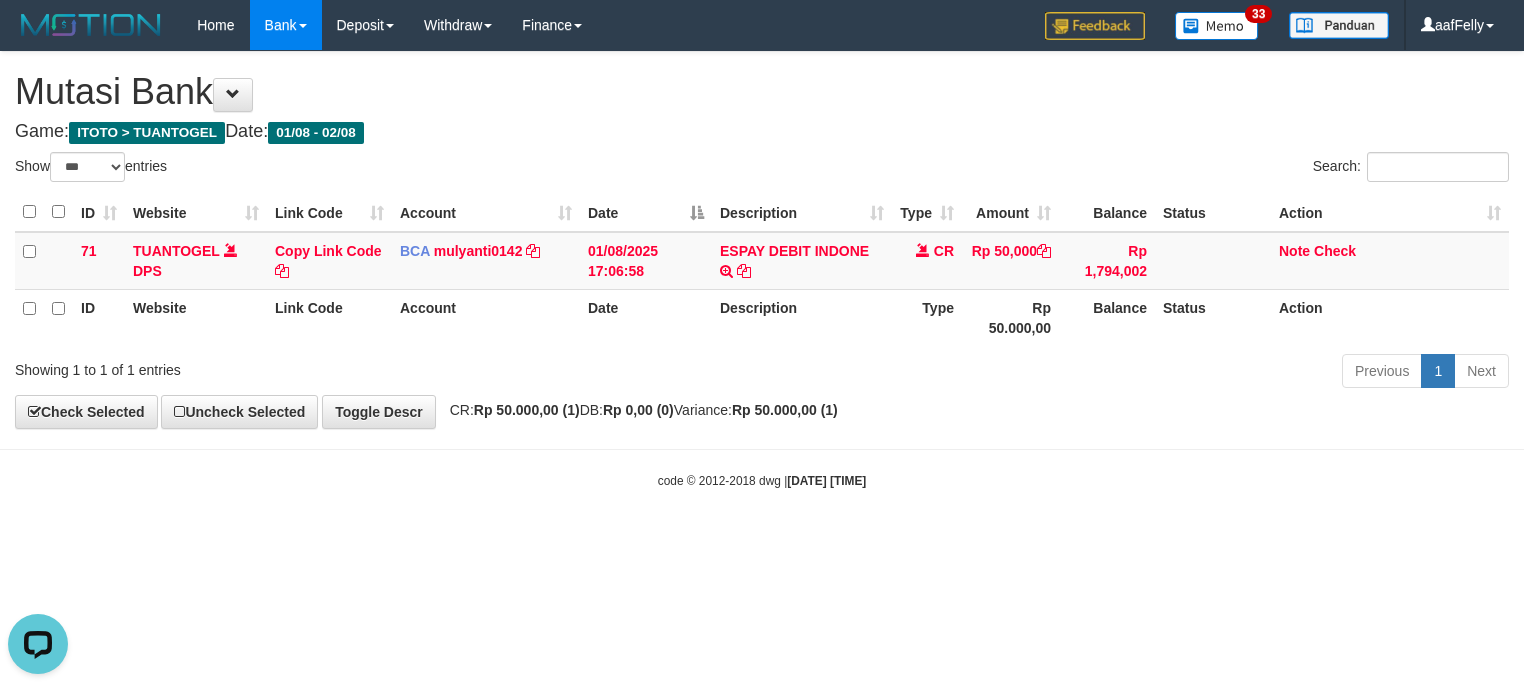 scroll, scrollTop: 0, scrollLeft: 0, axis: both 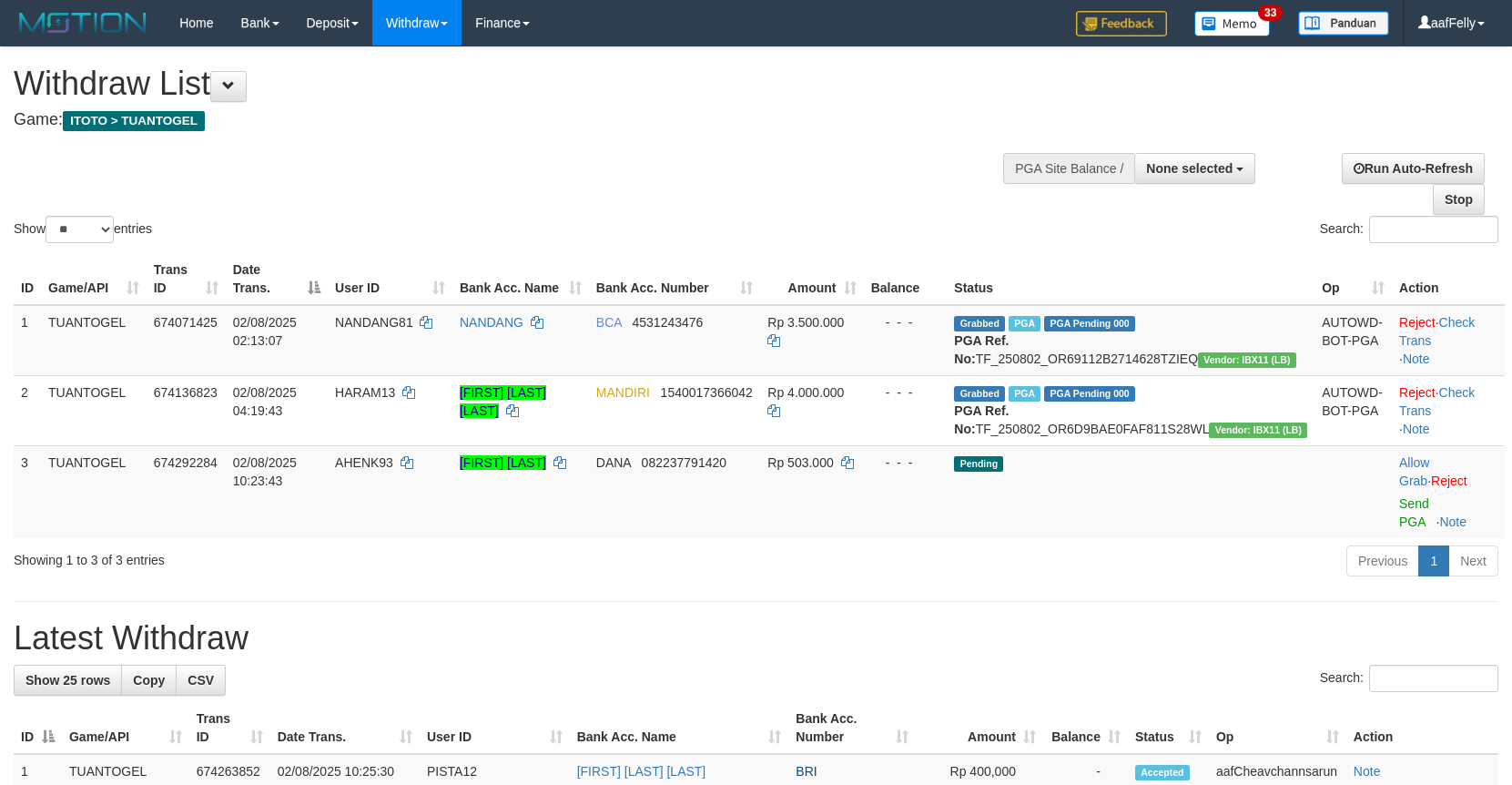 select 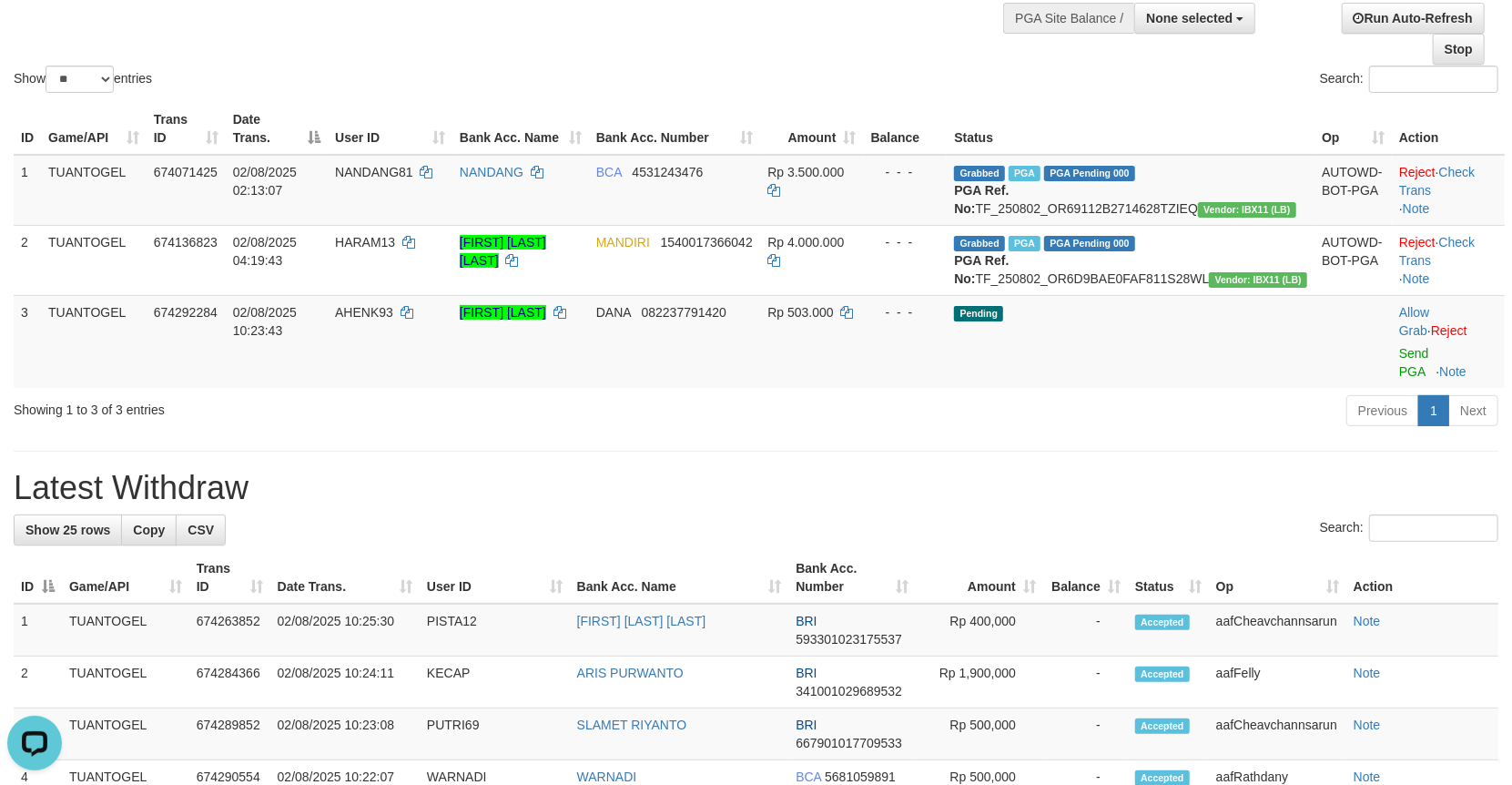 scroll, scrollTop: 0, scrollLeft: 0, axis: both 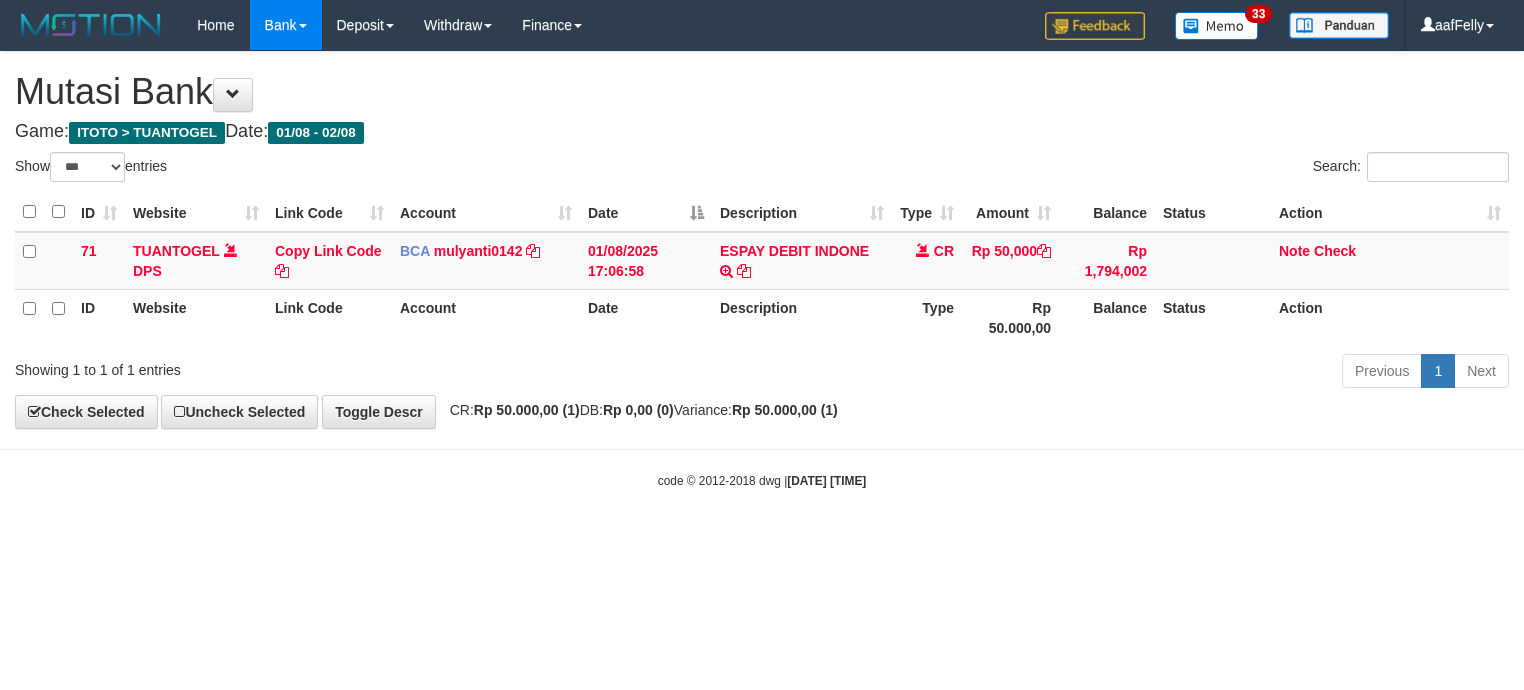 select on "***" 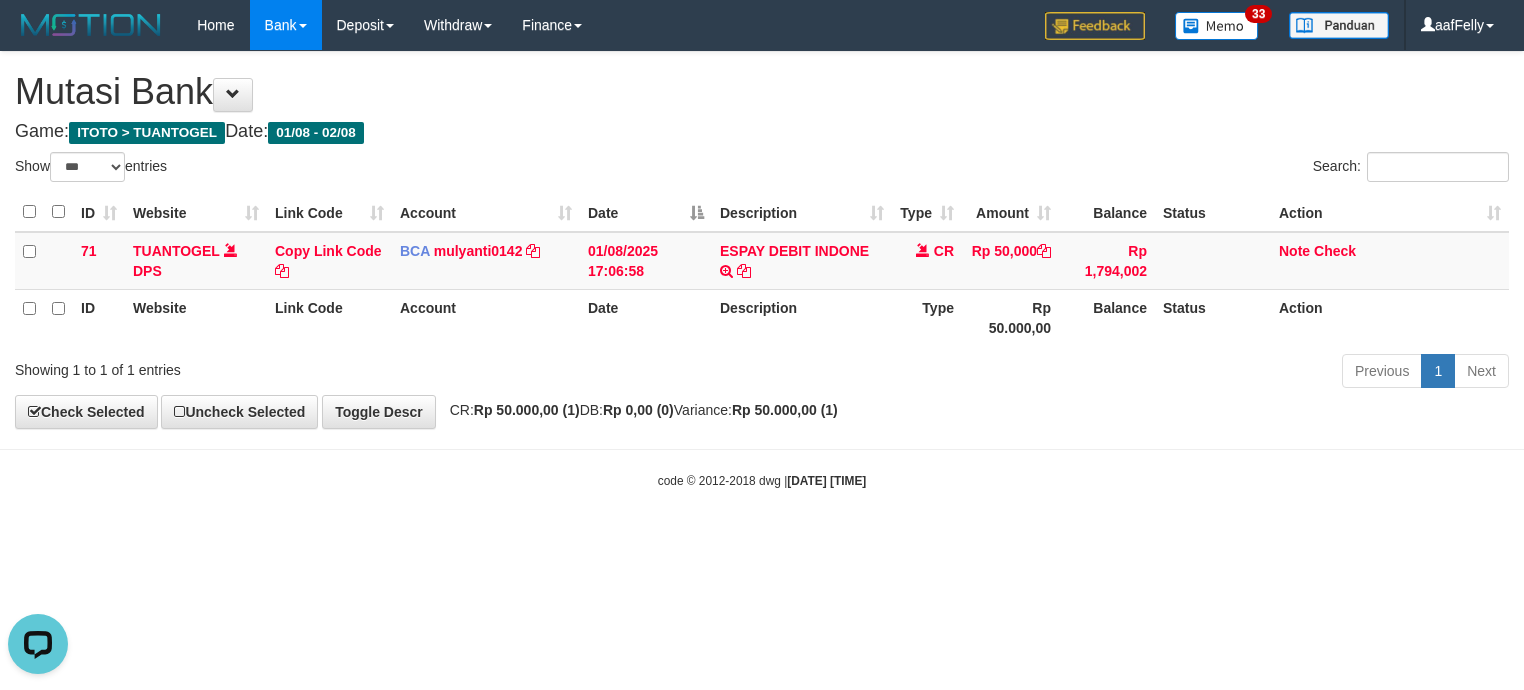 scroll, scrollTop: 0, scrollLeft: 0, axis: both 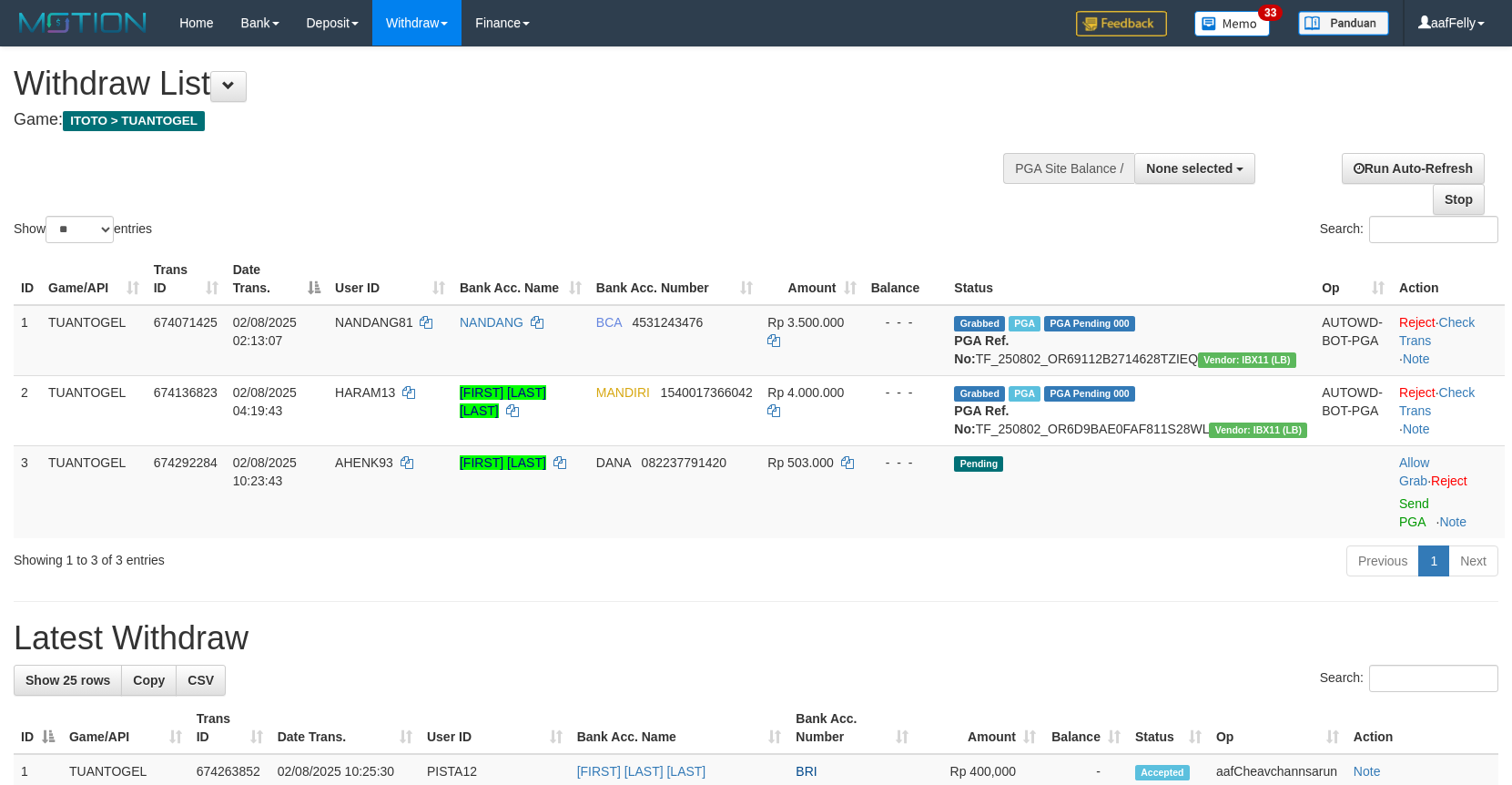 select 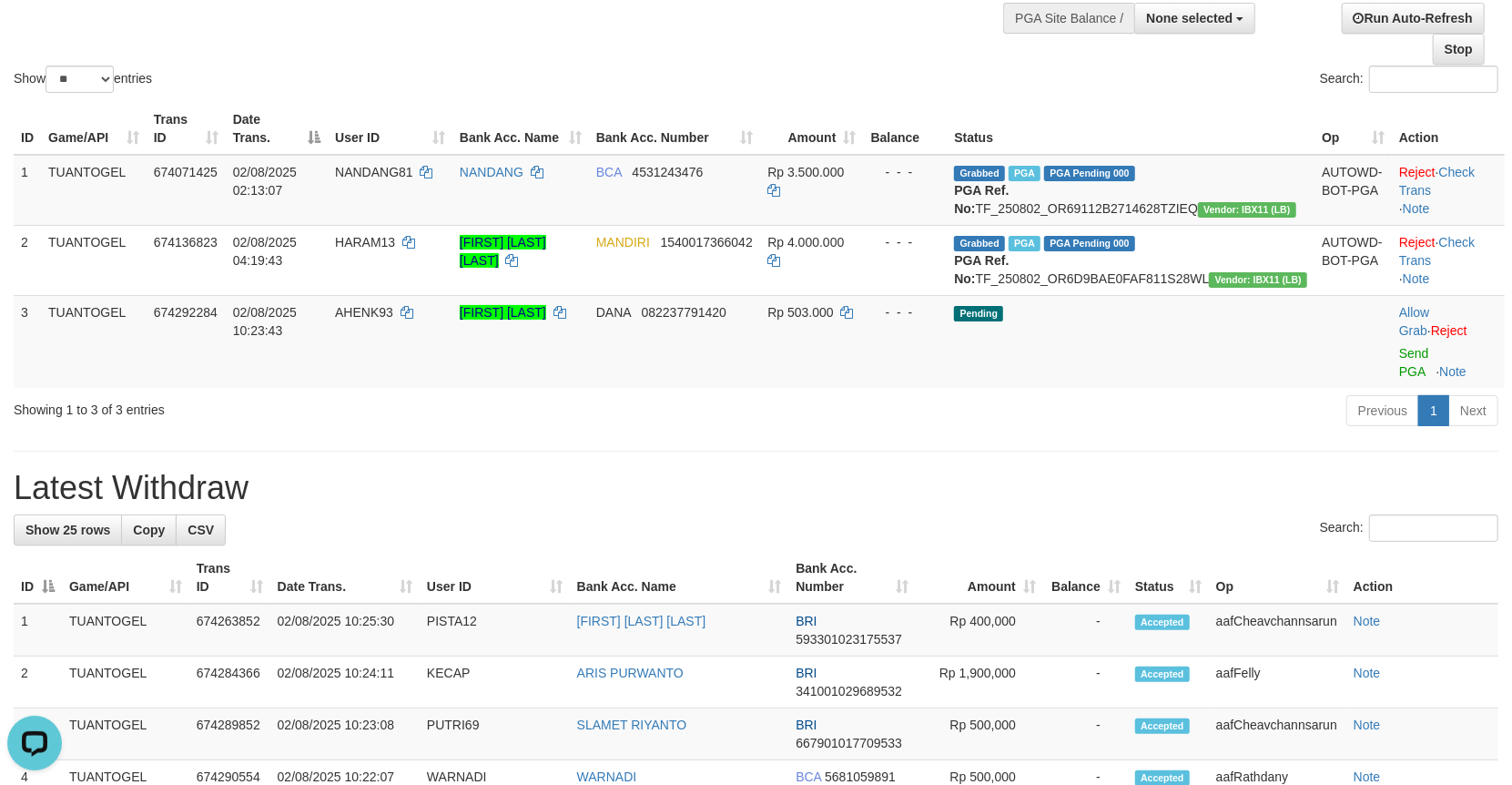 scroll, scrollTop: 0, scrollLeft: 0, axis: both 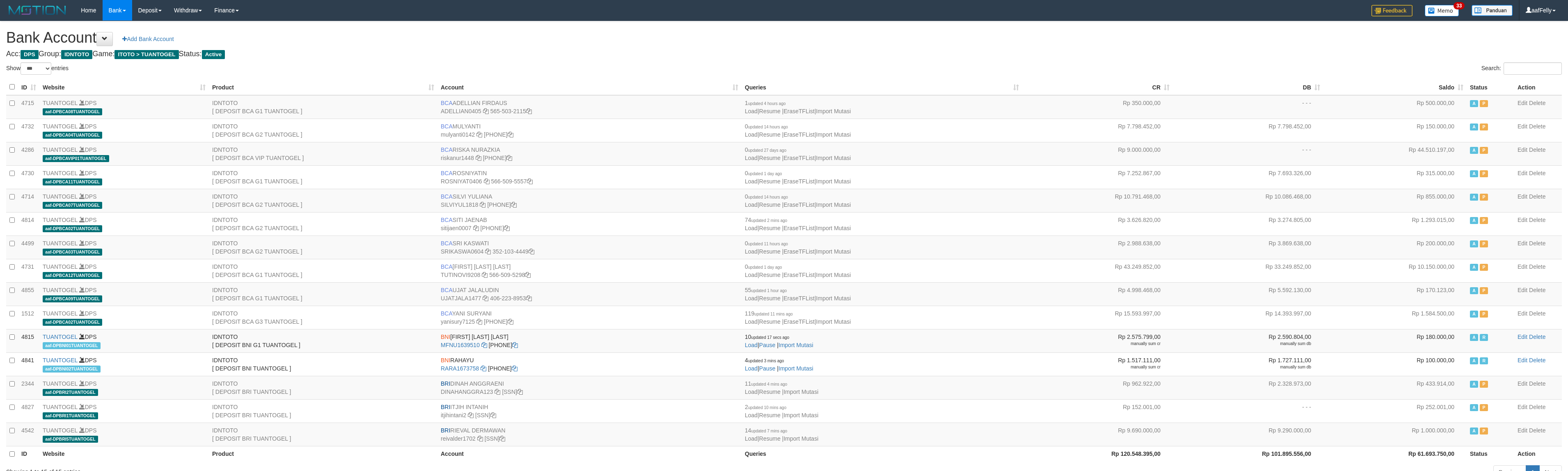 select on "***" 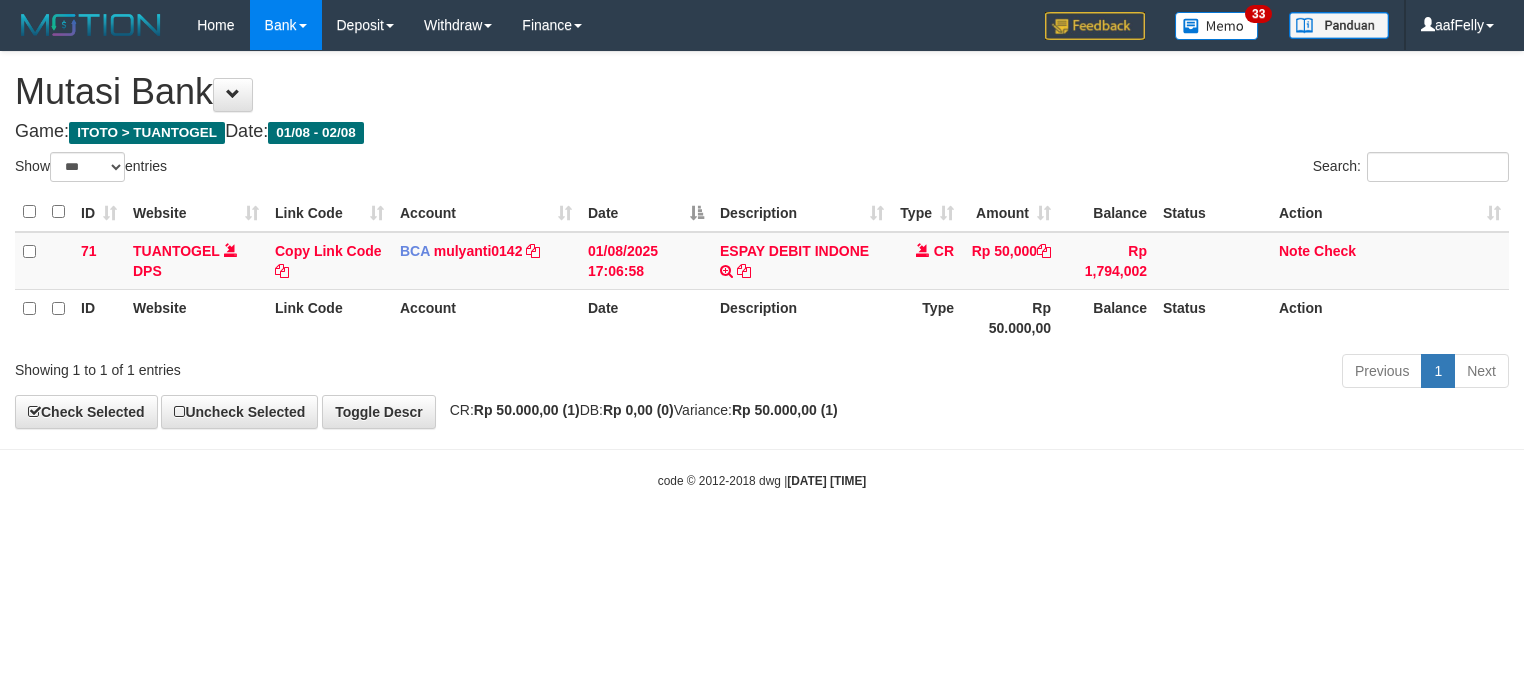 select on "***" 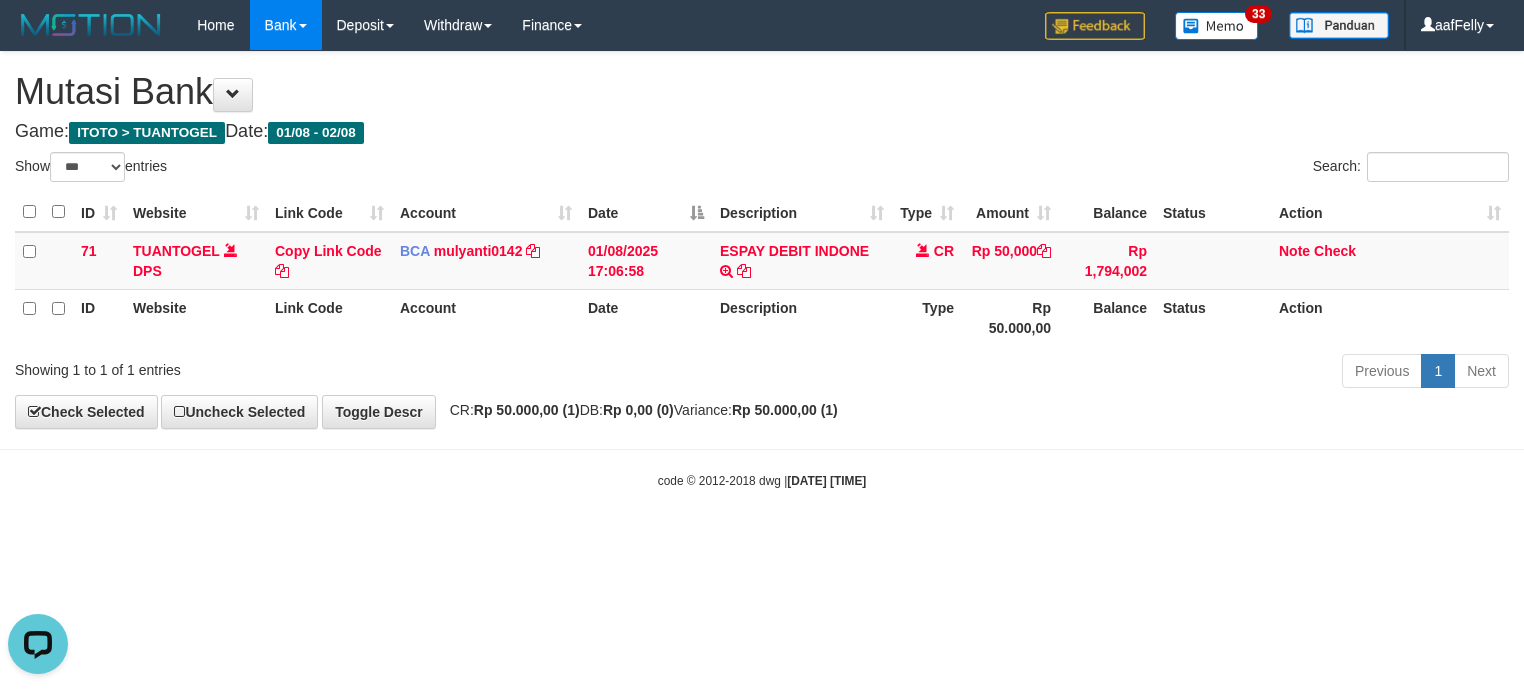 scroll, scrollTop: 0, scrollLeft: 0, axis: both 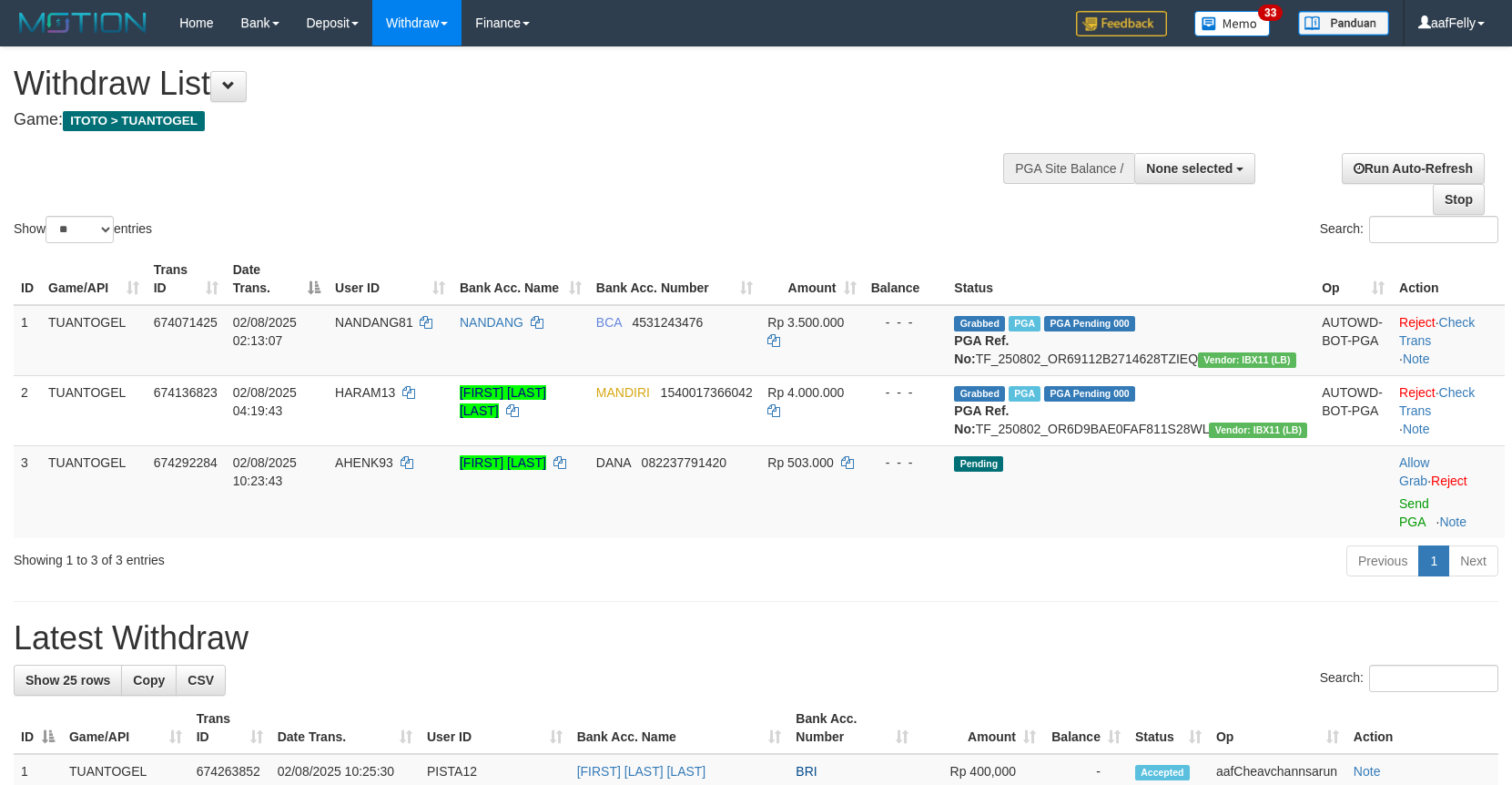 select 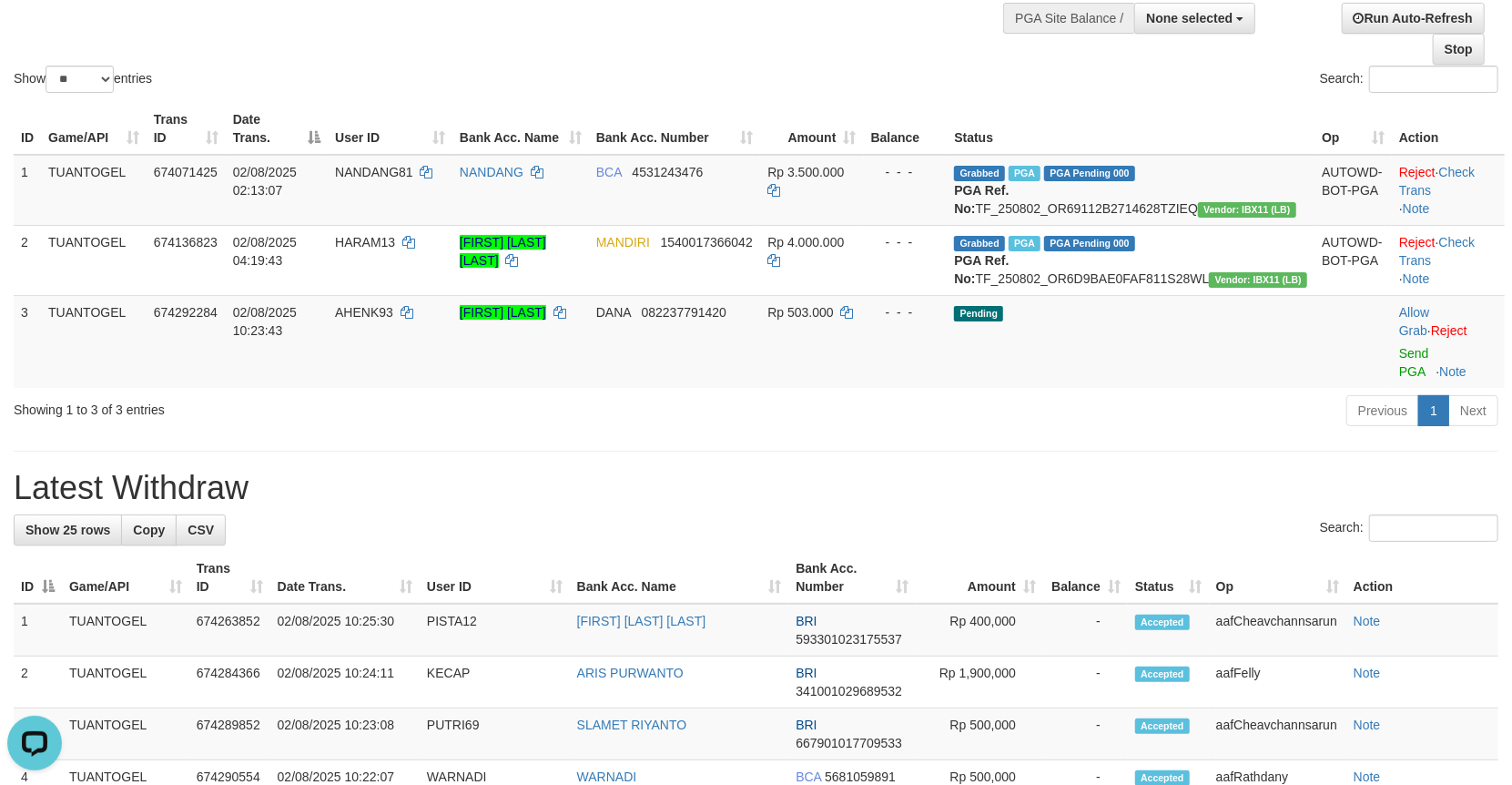 scroll, scrollTop: 0, scrollLeft: 0, axis: both 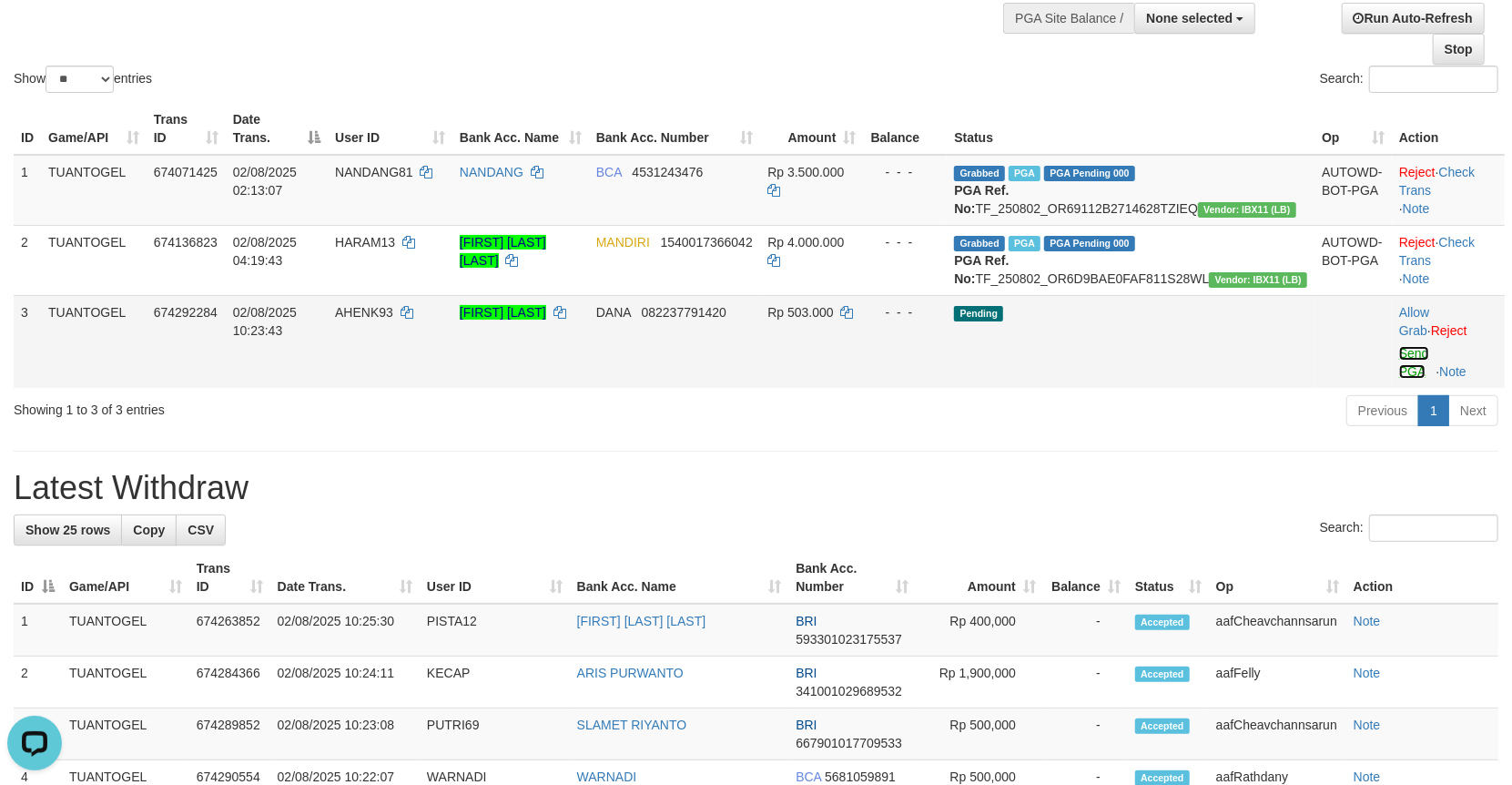 click on "Send PGA" at bounding box center [1414, 362] 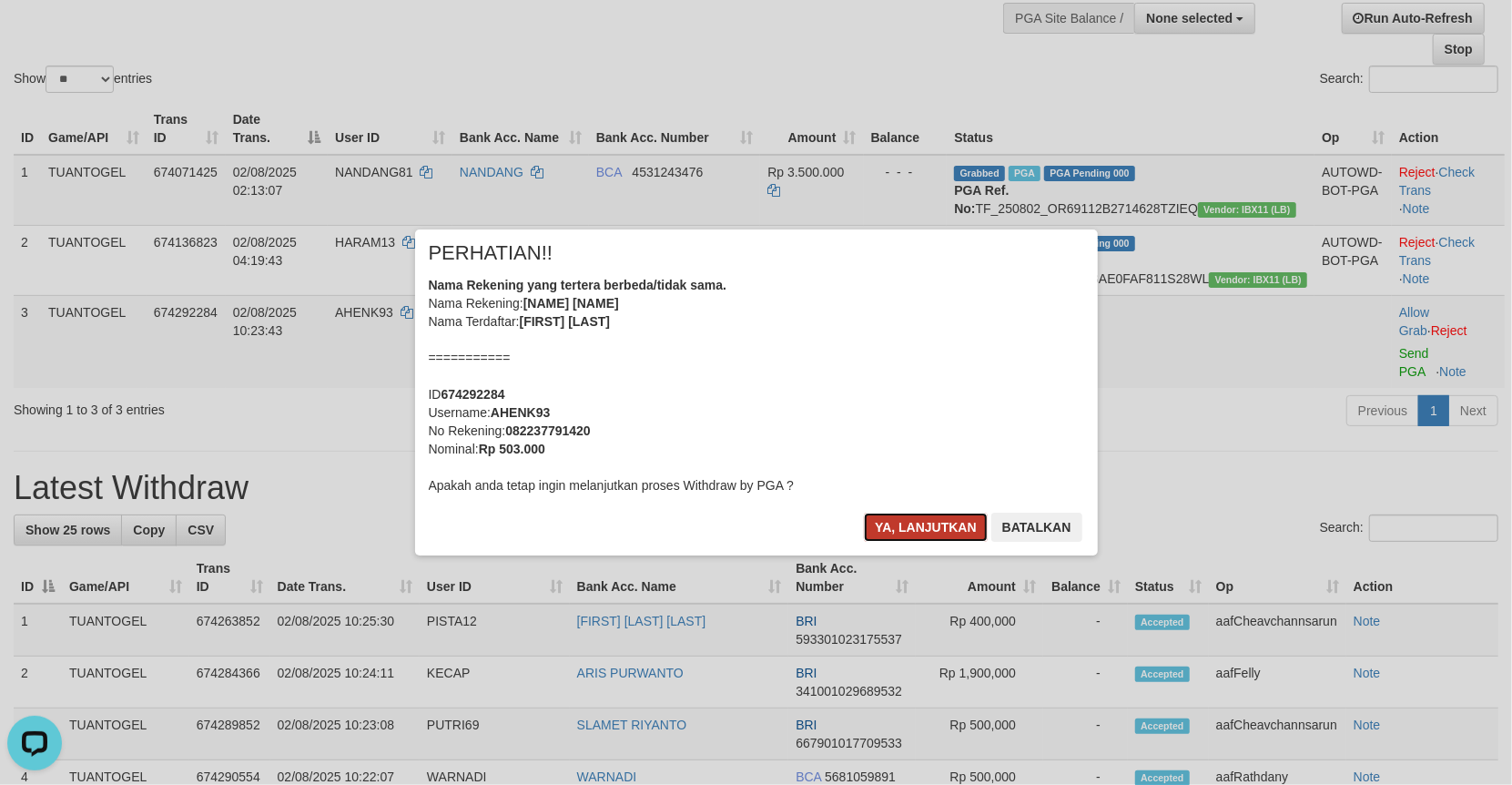 click on "Ya, lanjutkan" at bounding box center (926, 527) 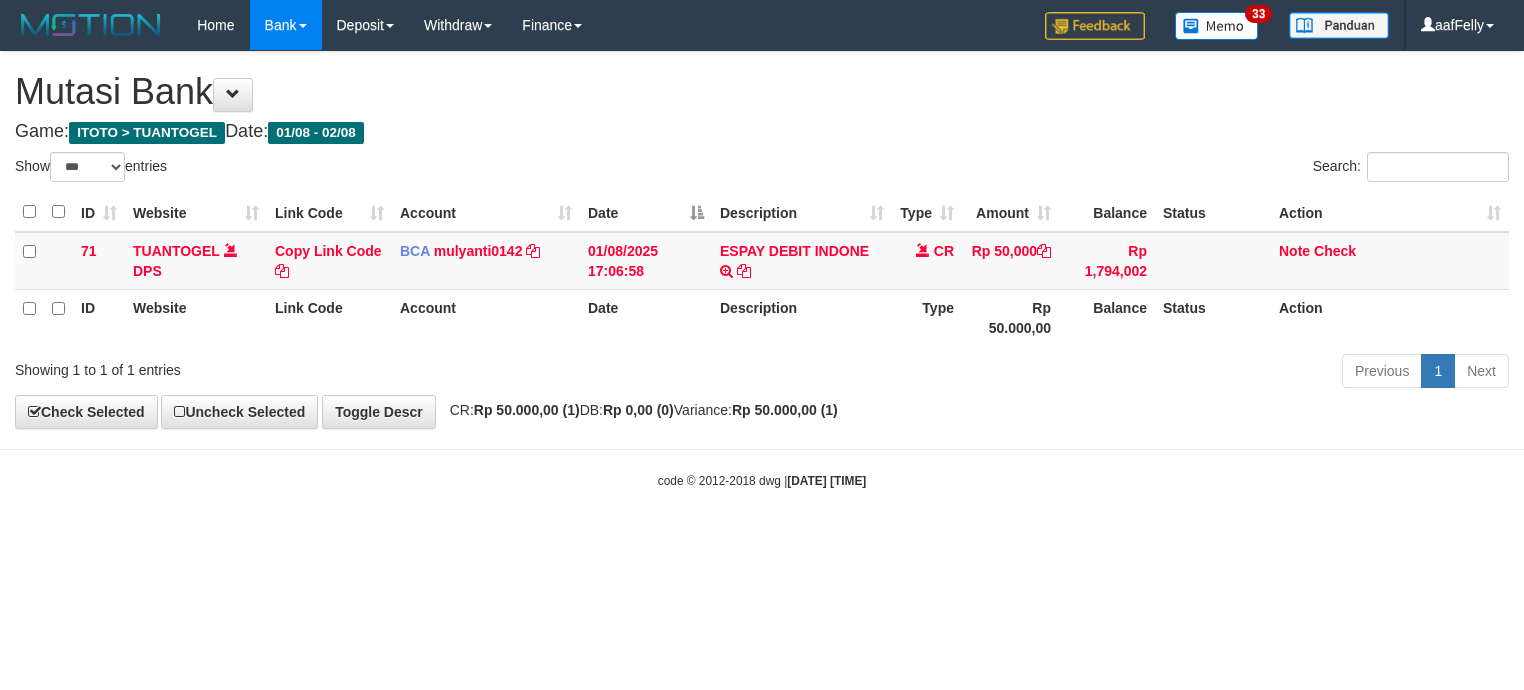 select on "***" 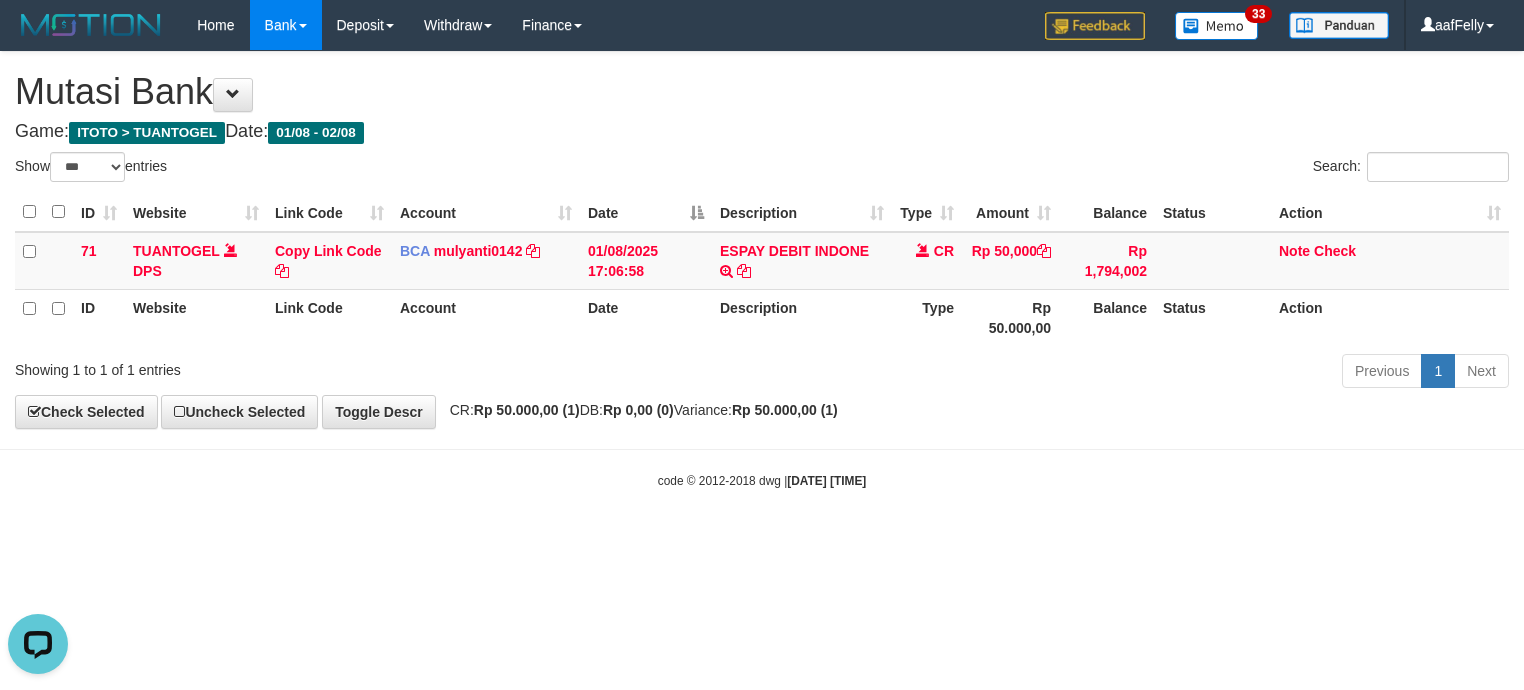 scroll, scrollTop: 0, scrollLeft: 0, axis: both 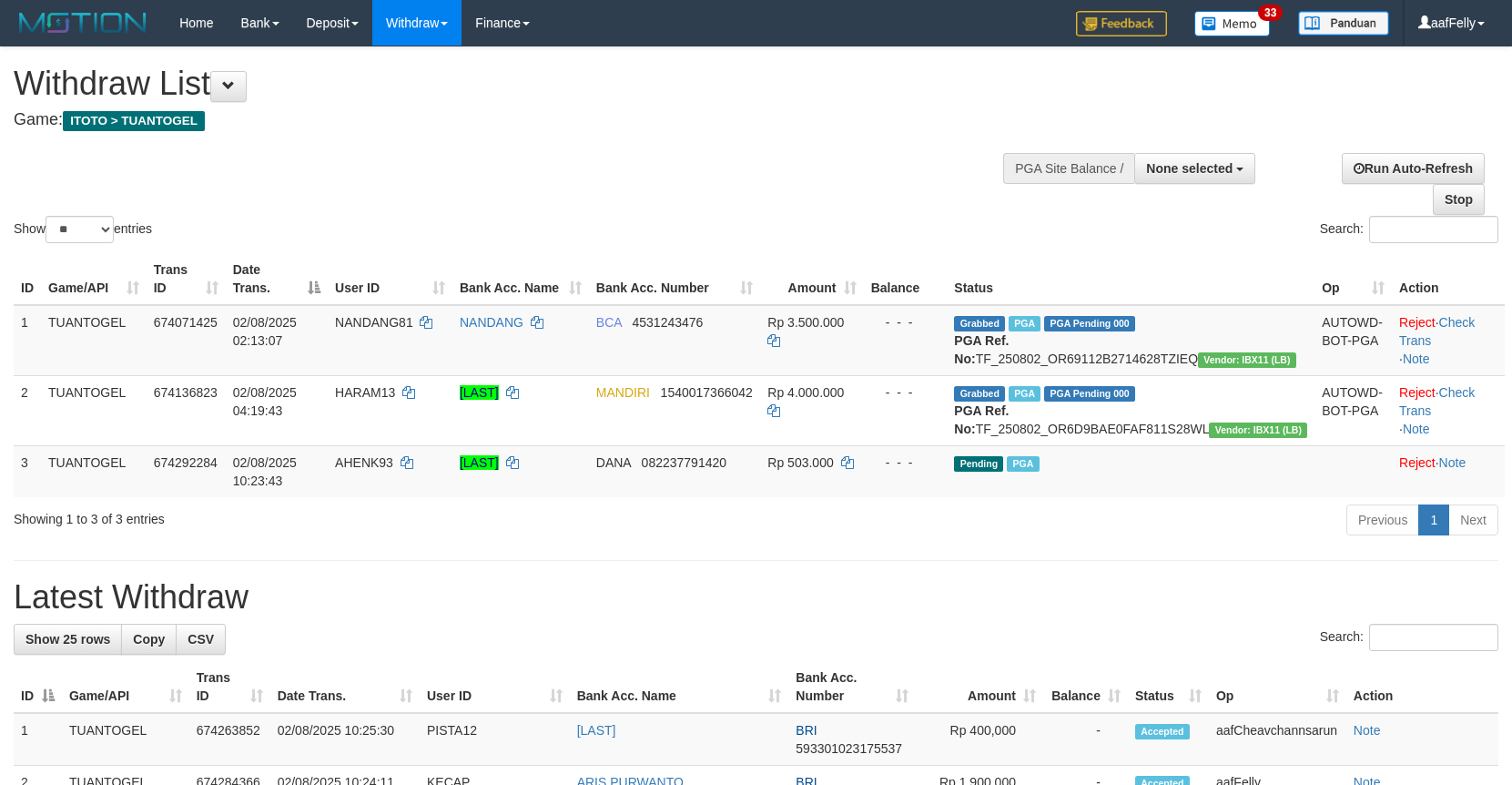 select 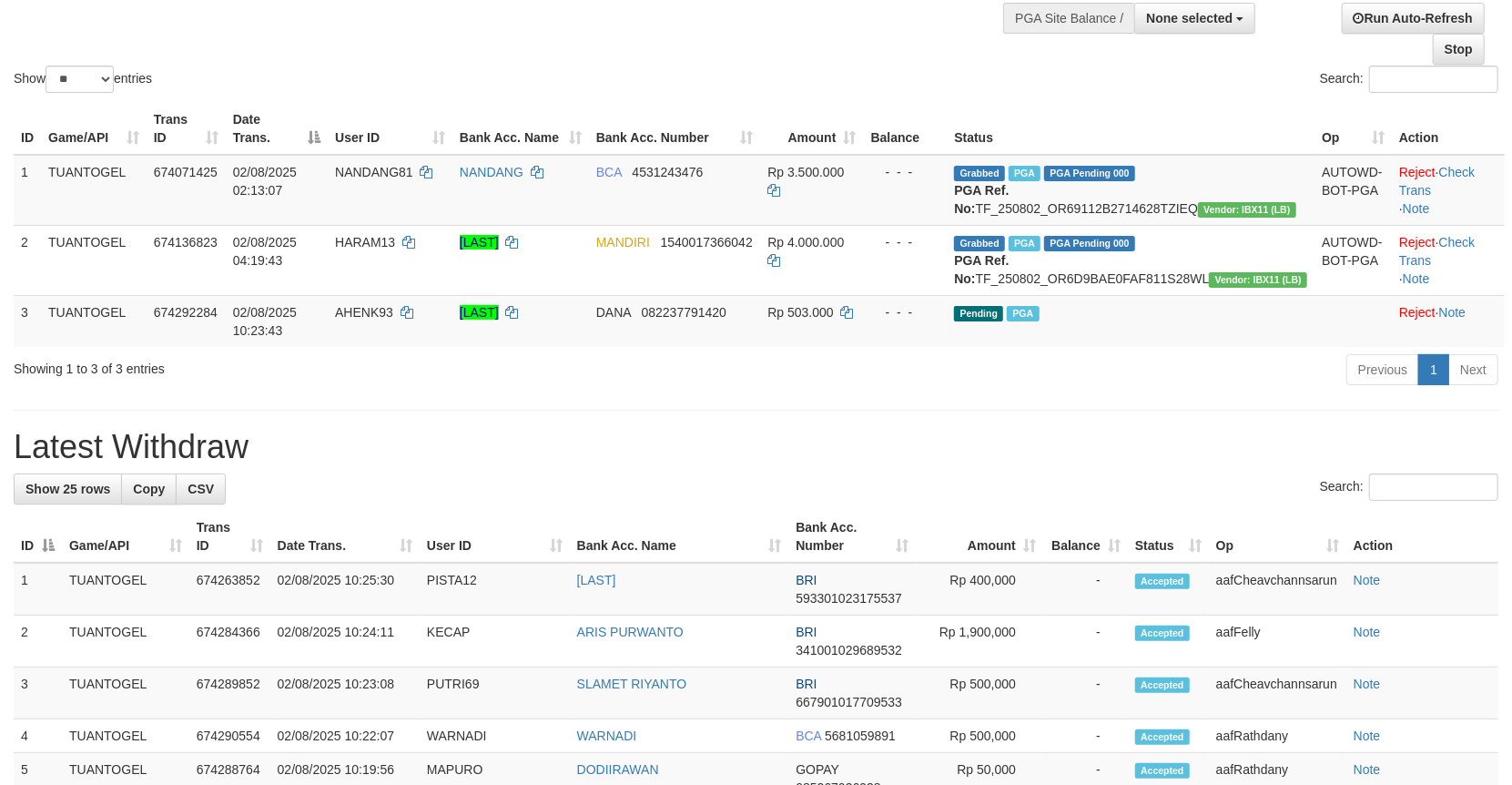 click on "Show  ** ** ** ***  entries Search:" at bounding box center (756, -4) 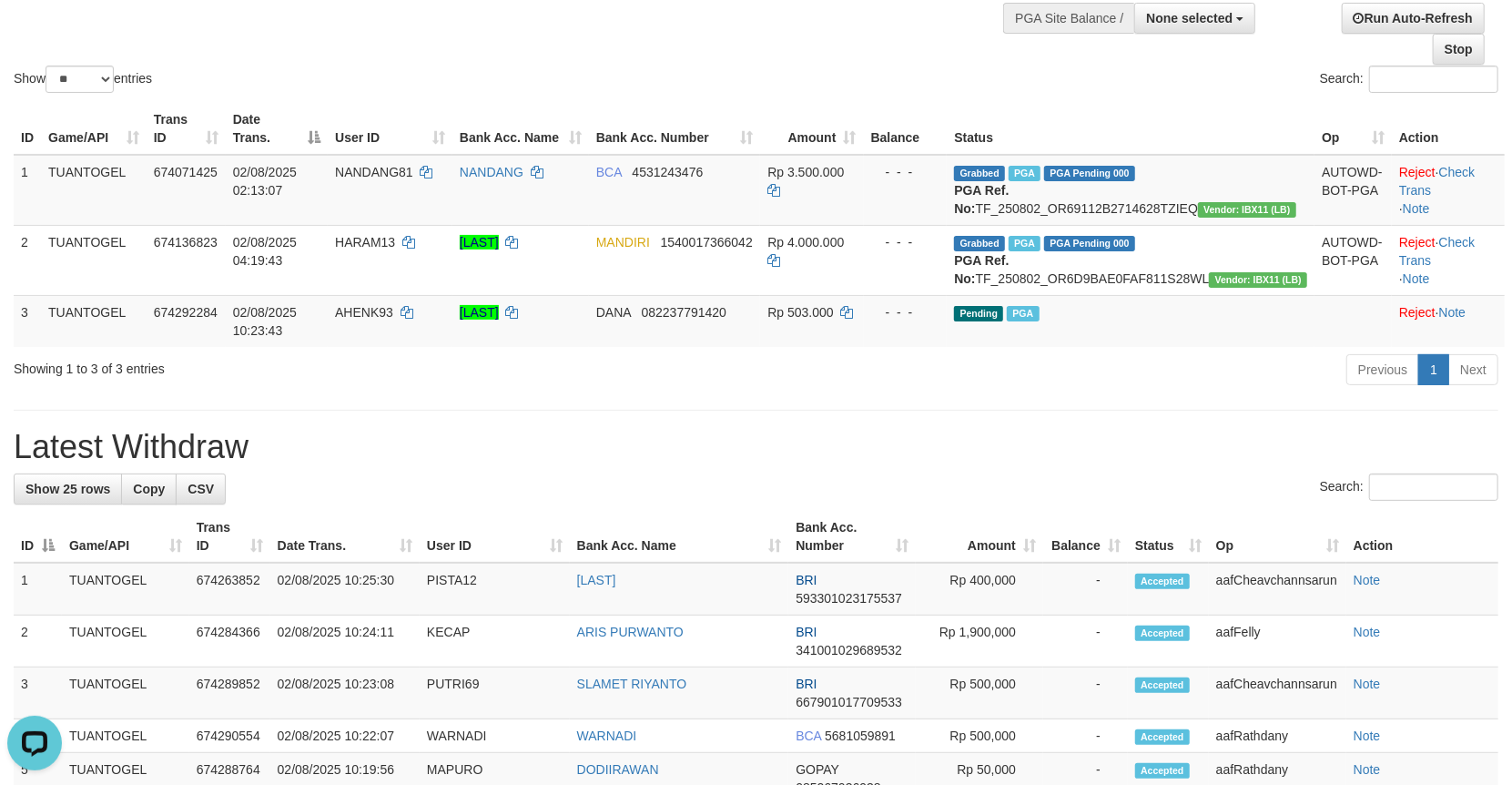 scroll, scrollTop: 0, scrollLeft: 0, axis: both 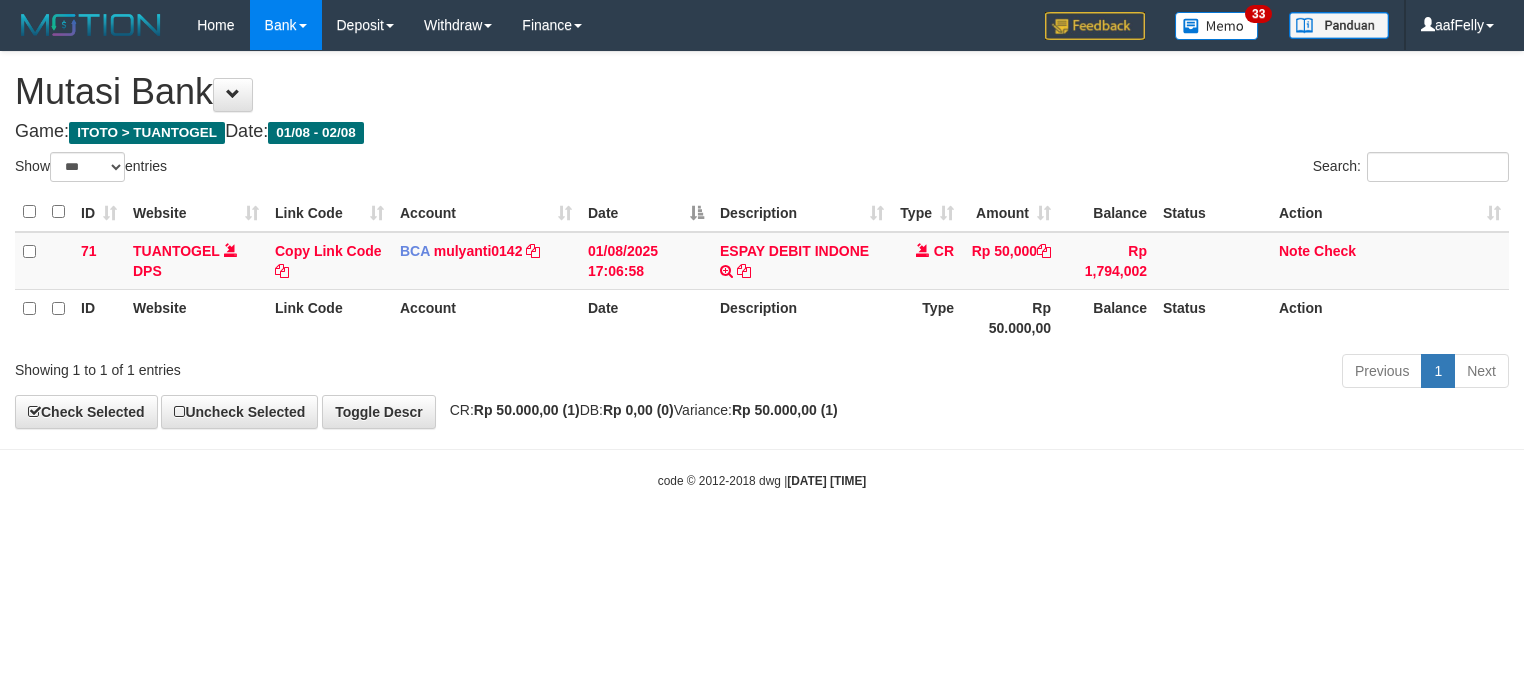 select on "***" 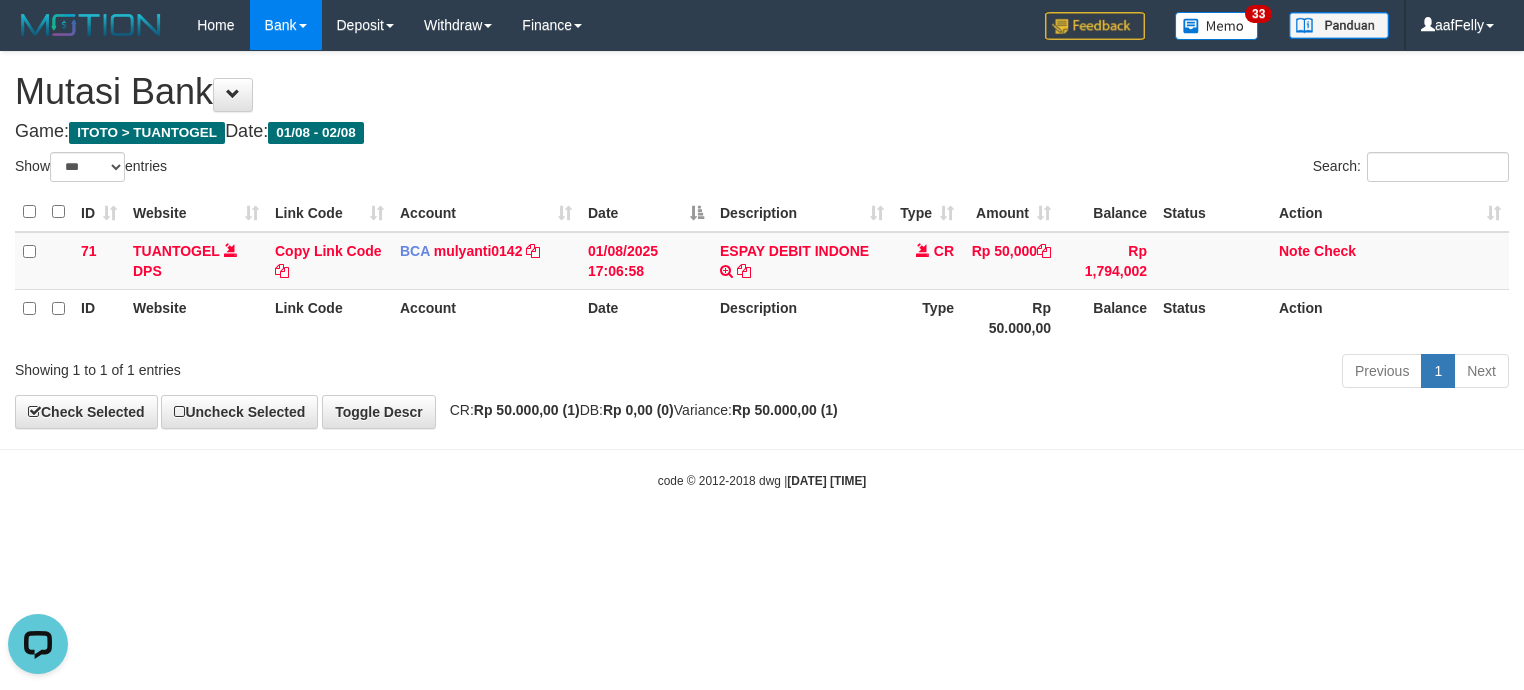 scroll, scrollTop: 0, scrollLeft: 0, axis: both 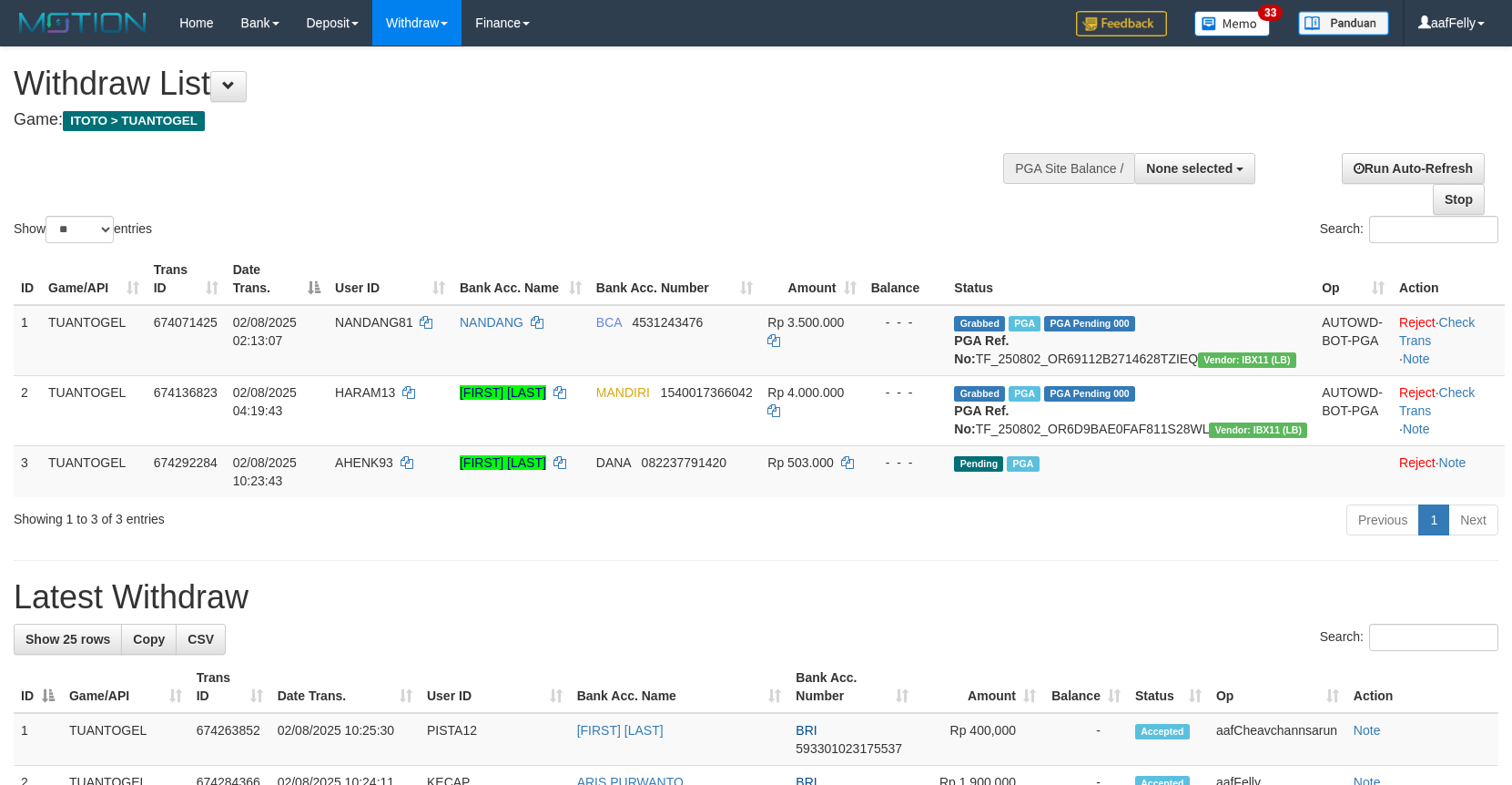 select 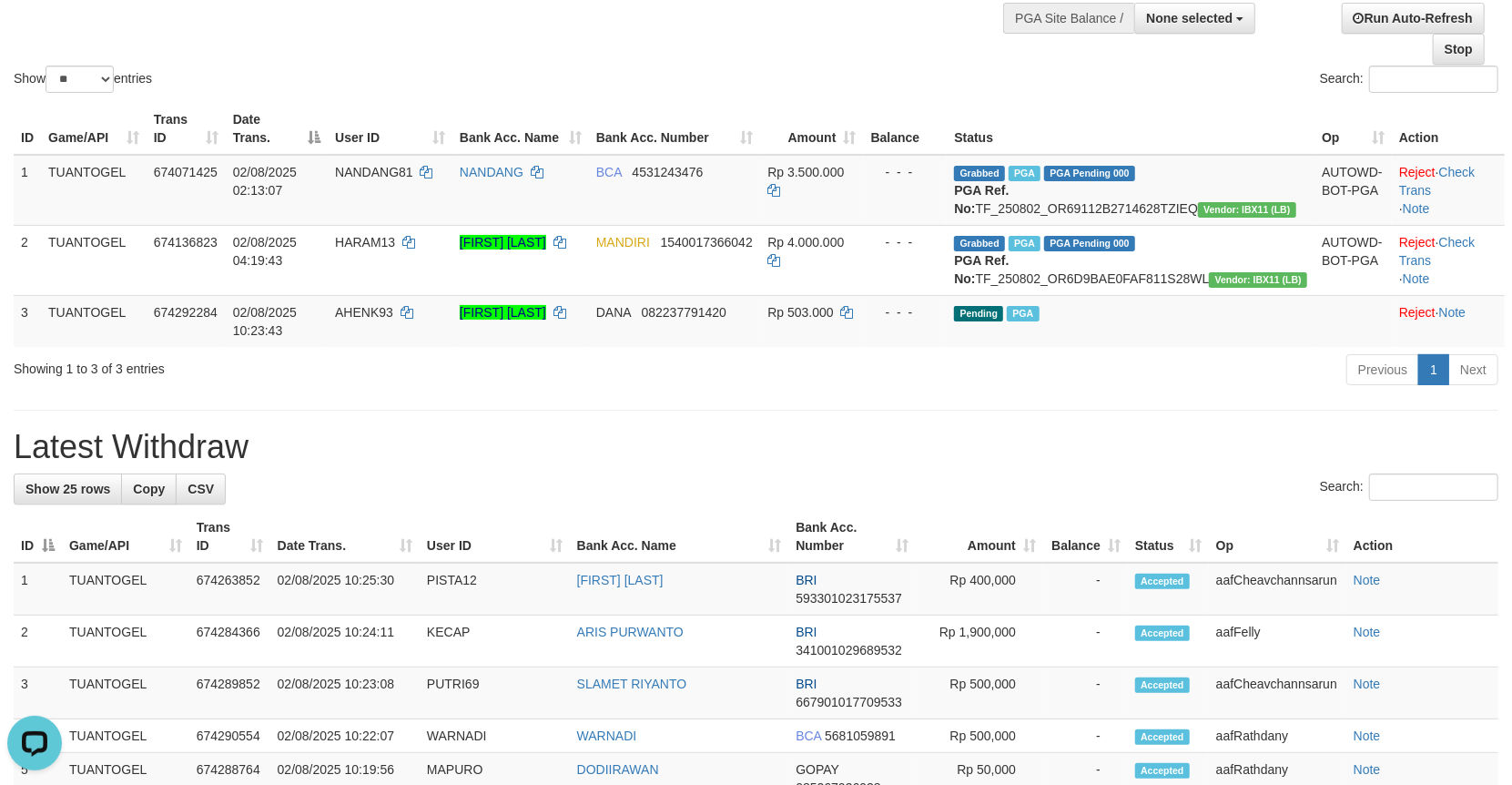 scroll, scrollTop: 0, scrollLeft: 0, axis: both 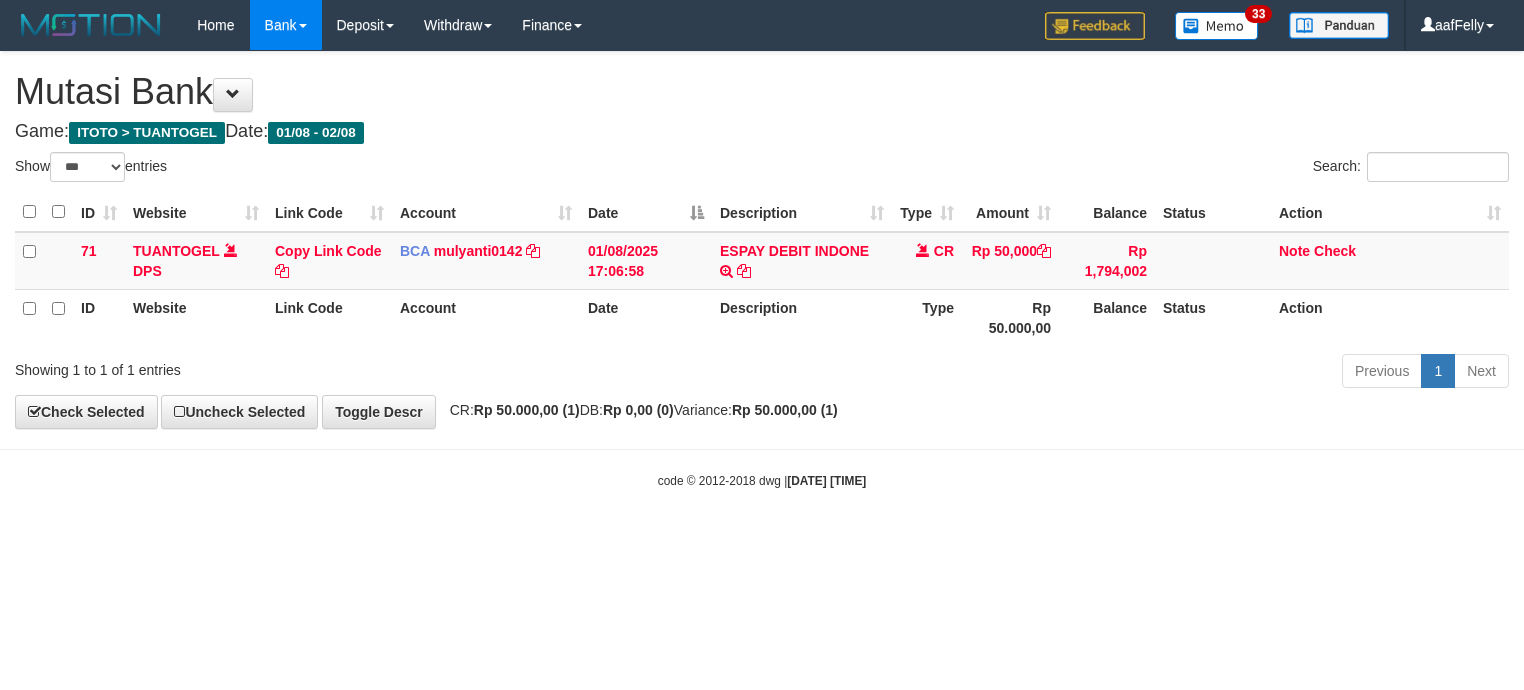 select on "***" 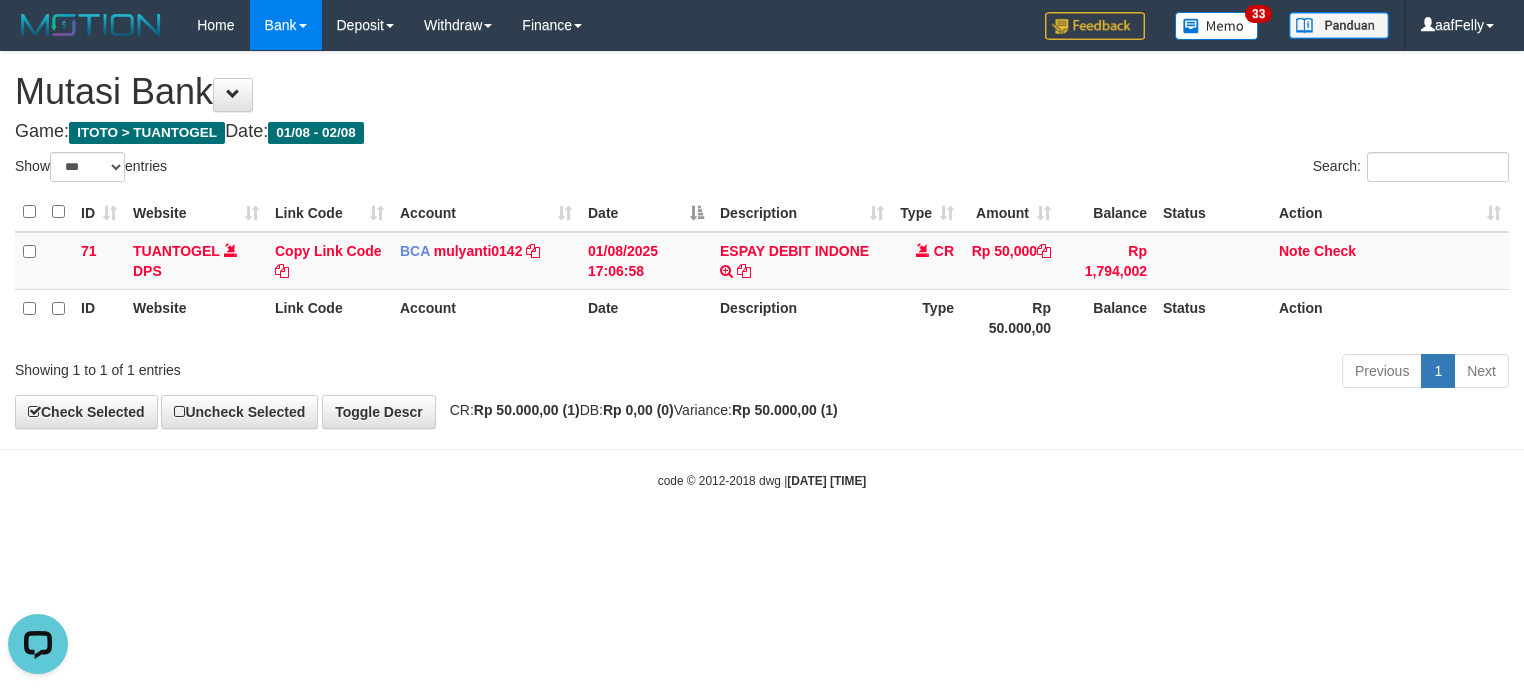 scroll, scrollTop: 0, scrollLeft: 0, axis: both 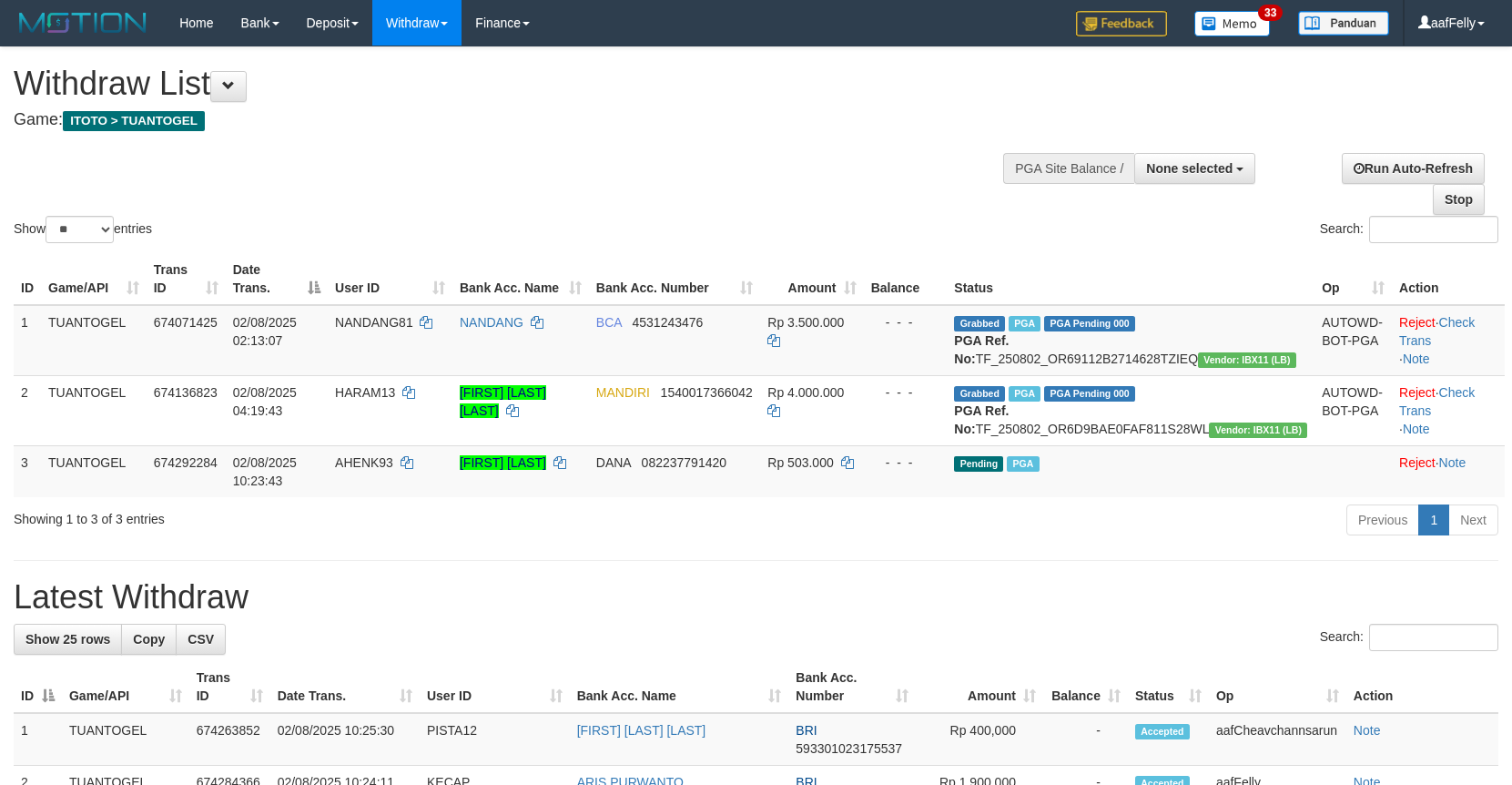 select 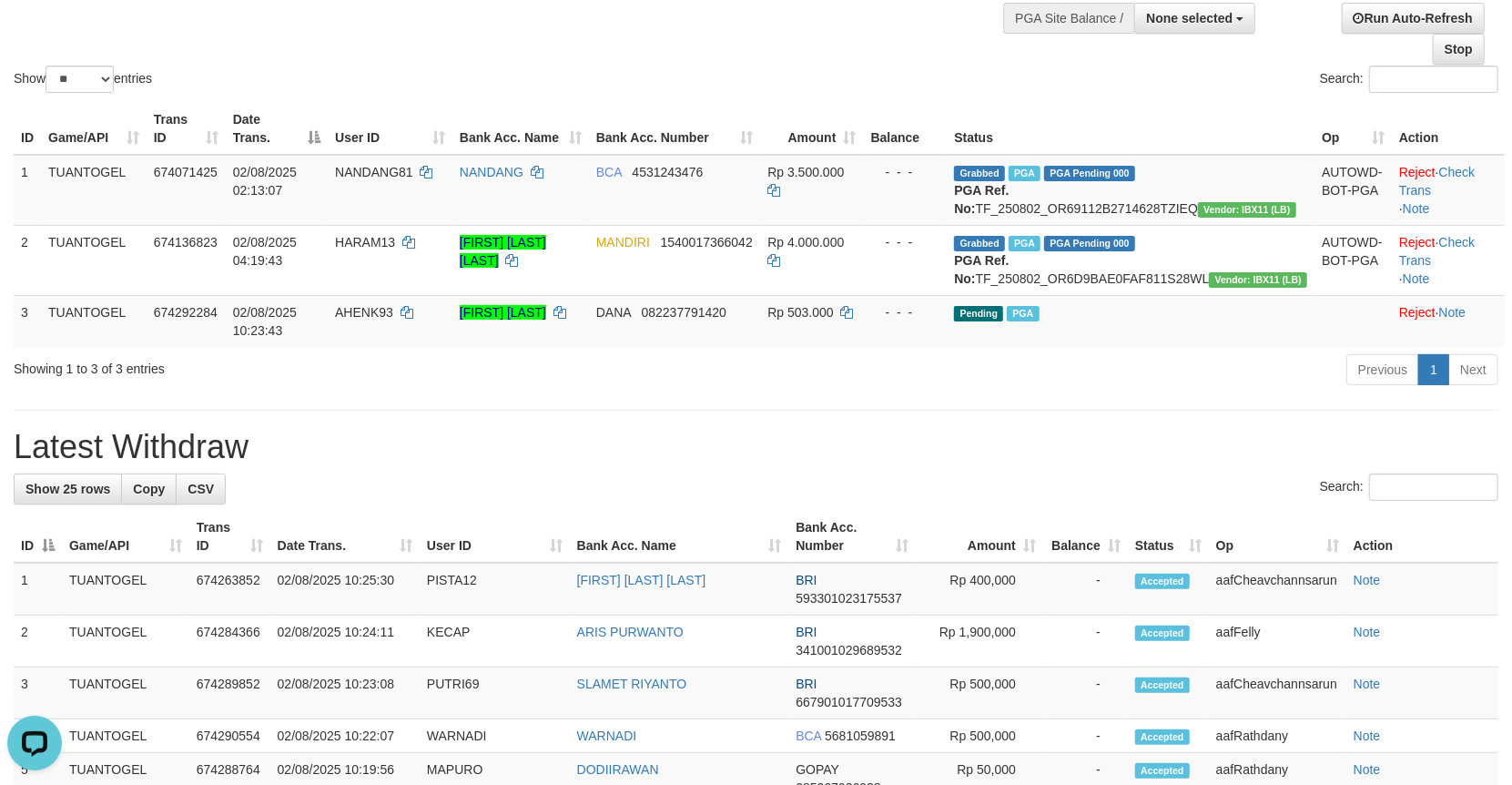 scroll, scrollTop: 0, scrollLeft: 0, axis: both 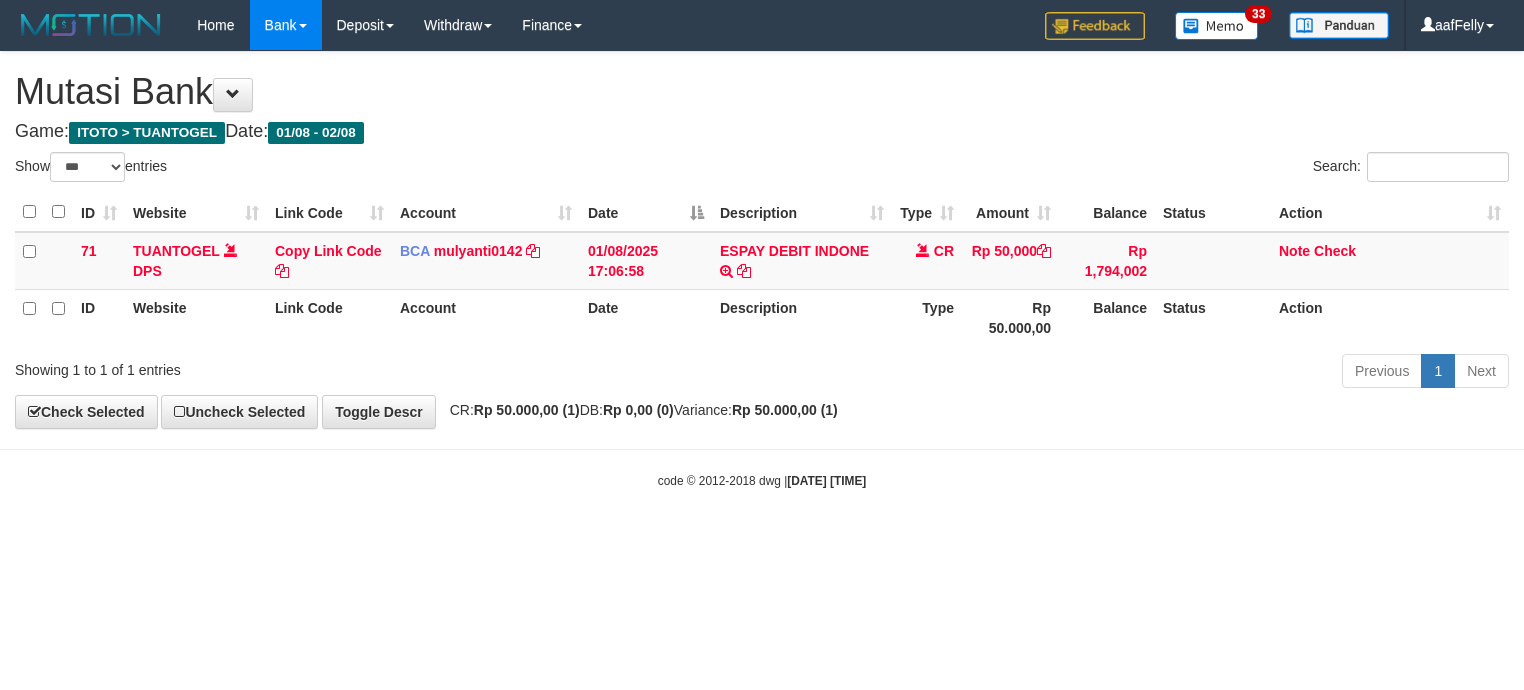 select on "***" 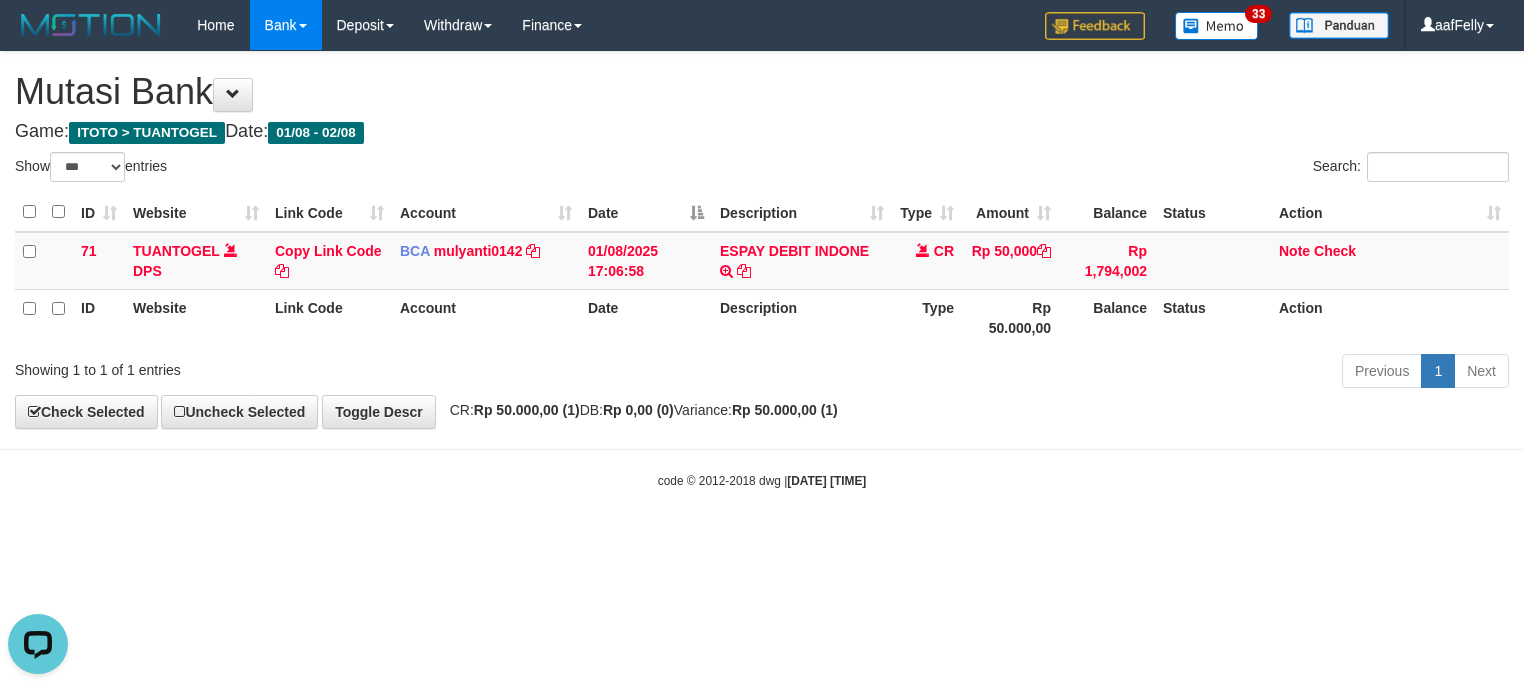 scroll, scrollTop: 0, scrollLeft: 0, axis: both 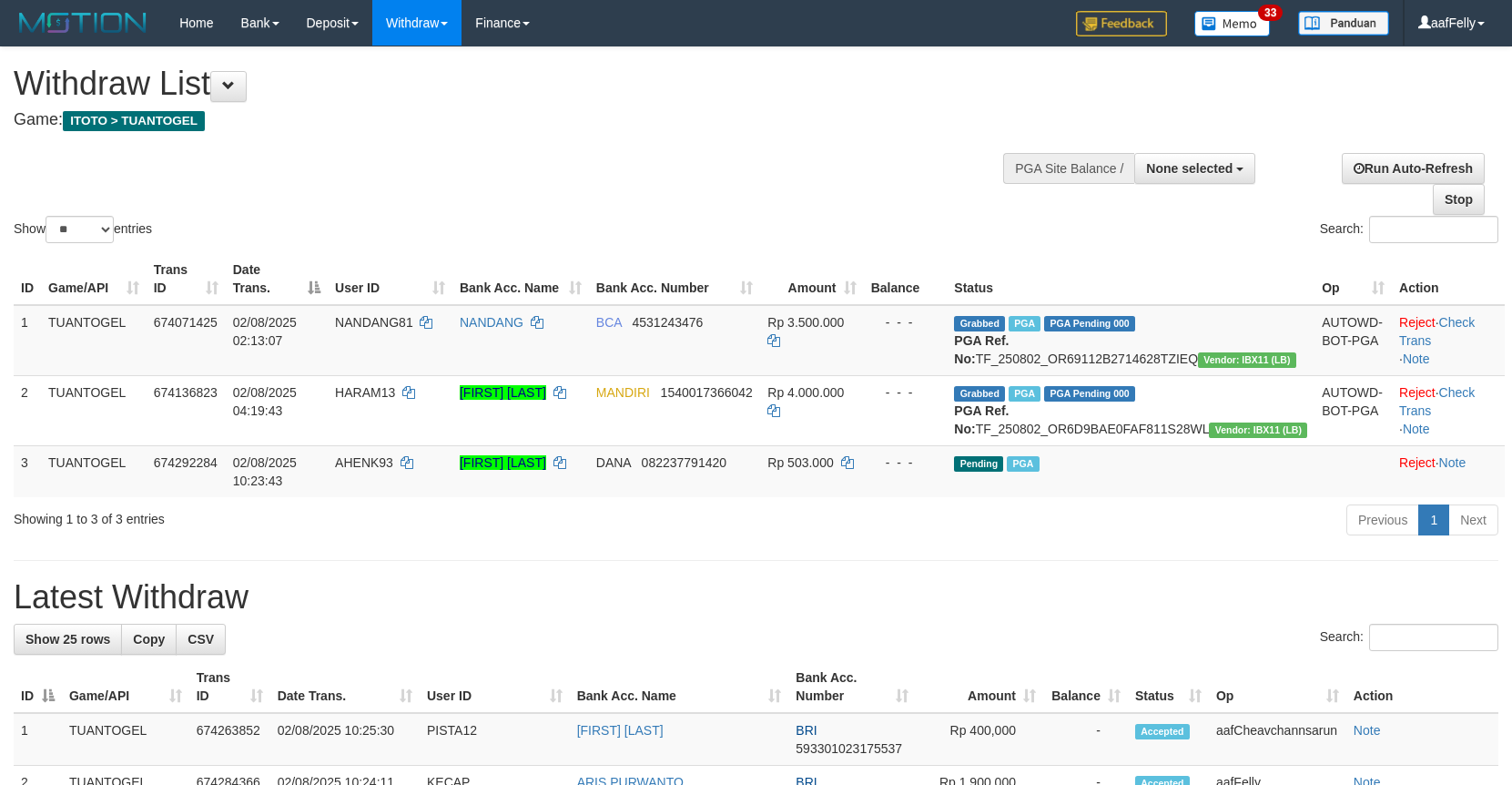 select 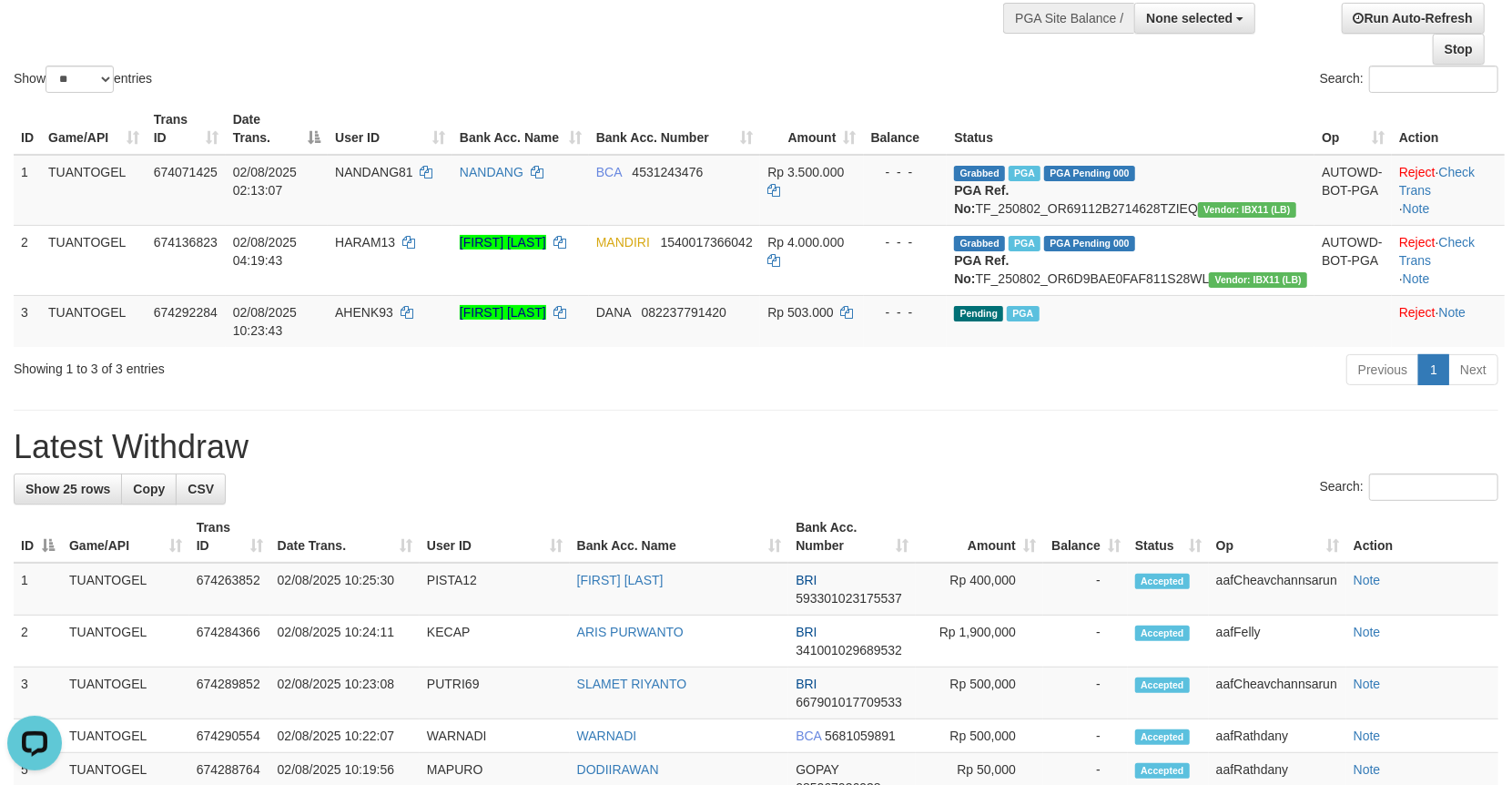 scroll, scrollTop: 0, scrollLeft: 0, axis: both 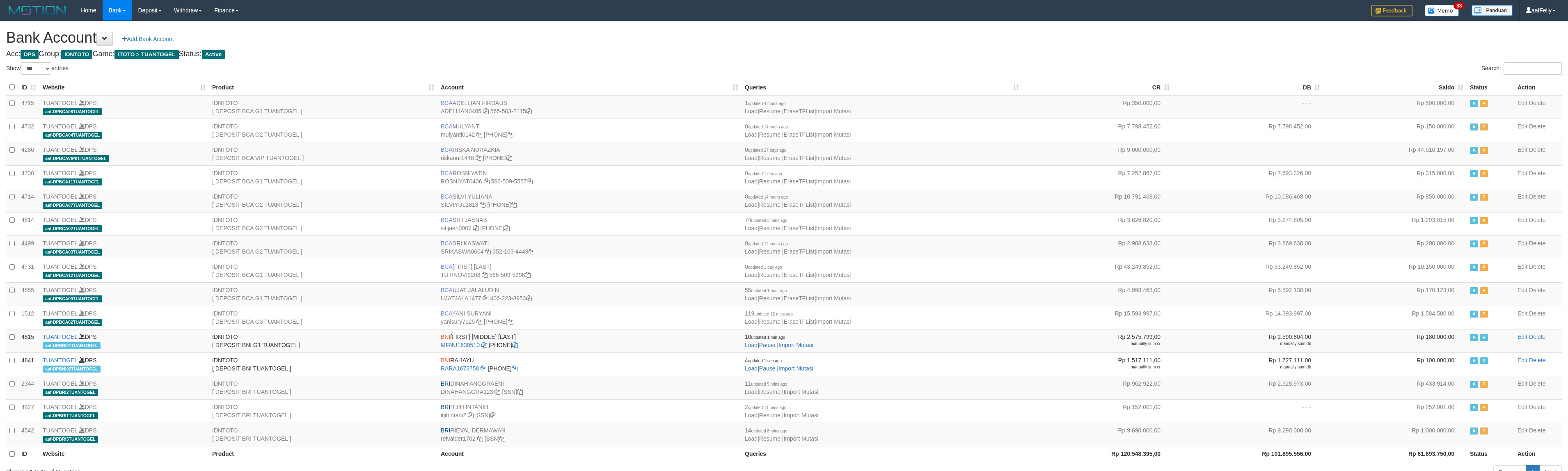 select on "***" 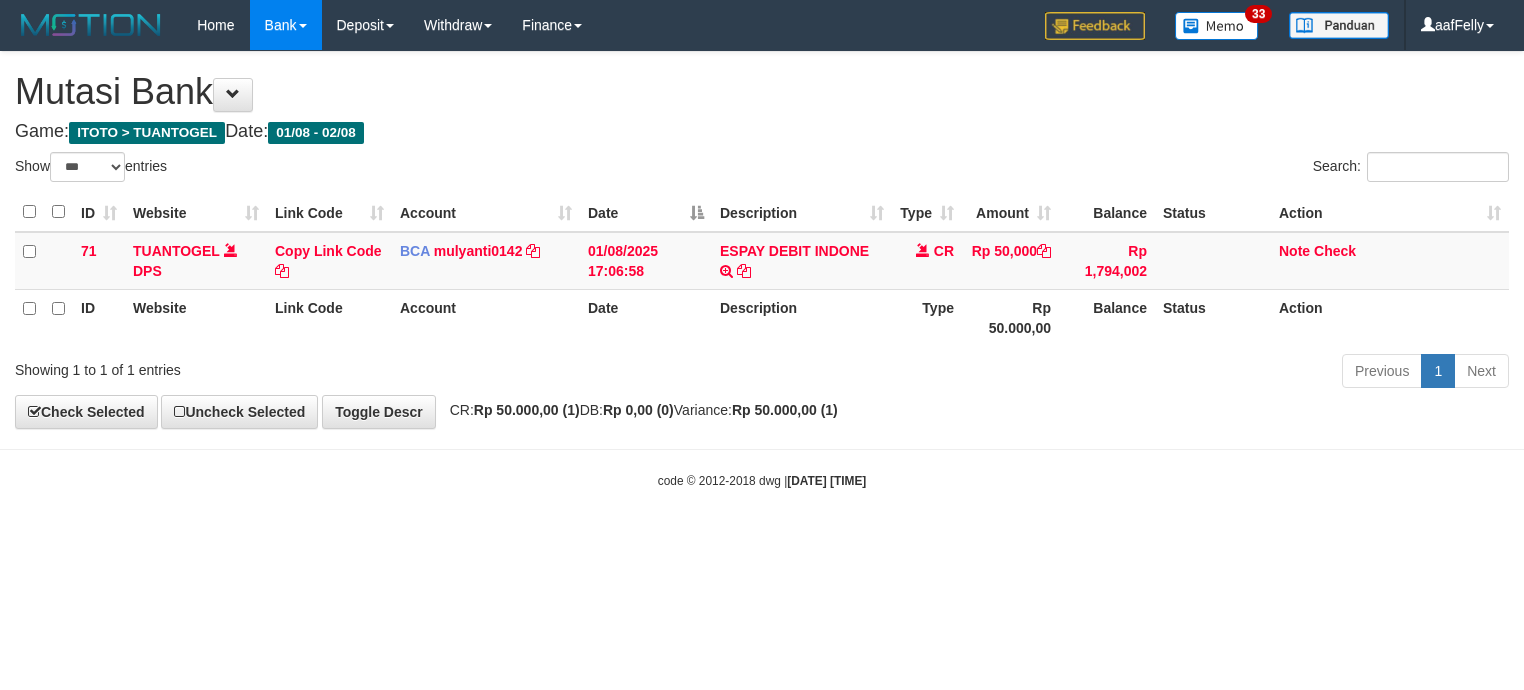 select on "***" 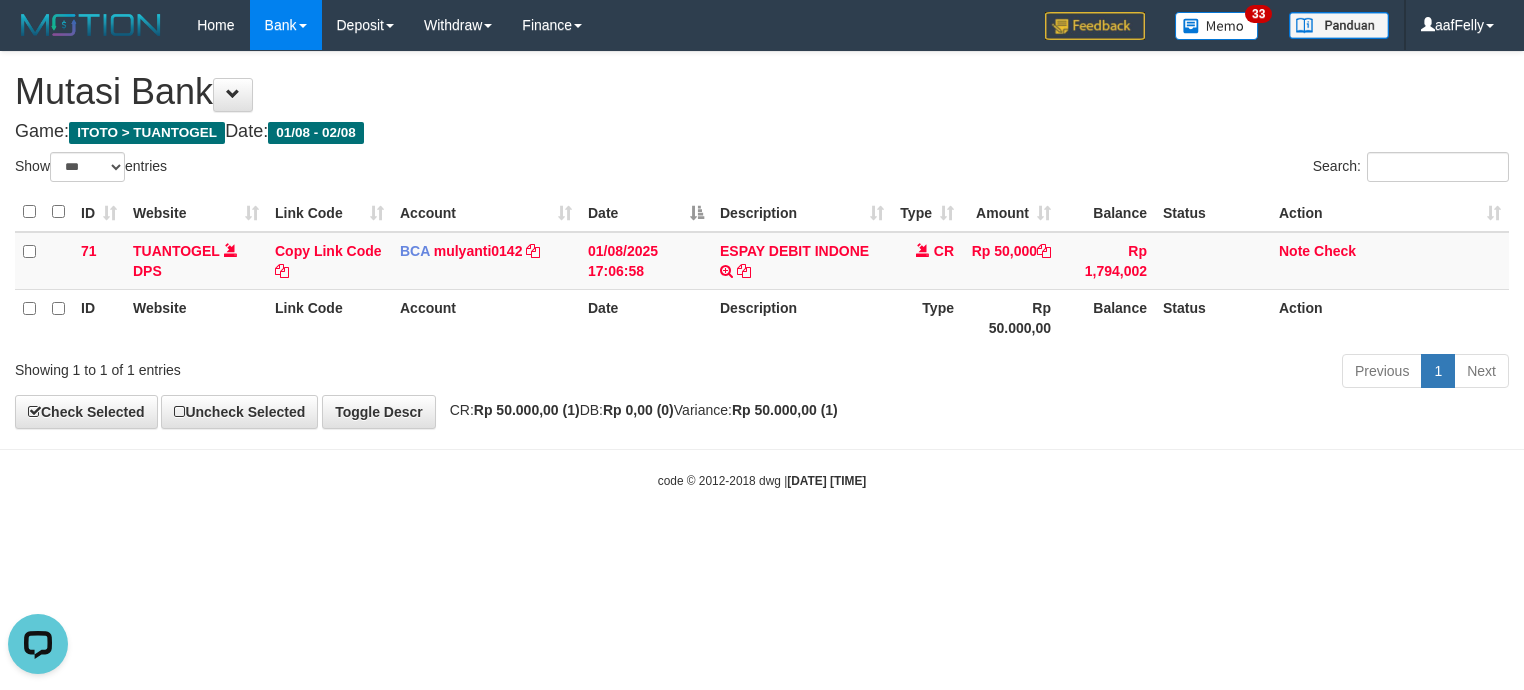 scroll, scrollTop: 0, scrollLeft: 0, axis: both 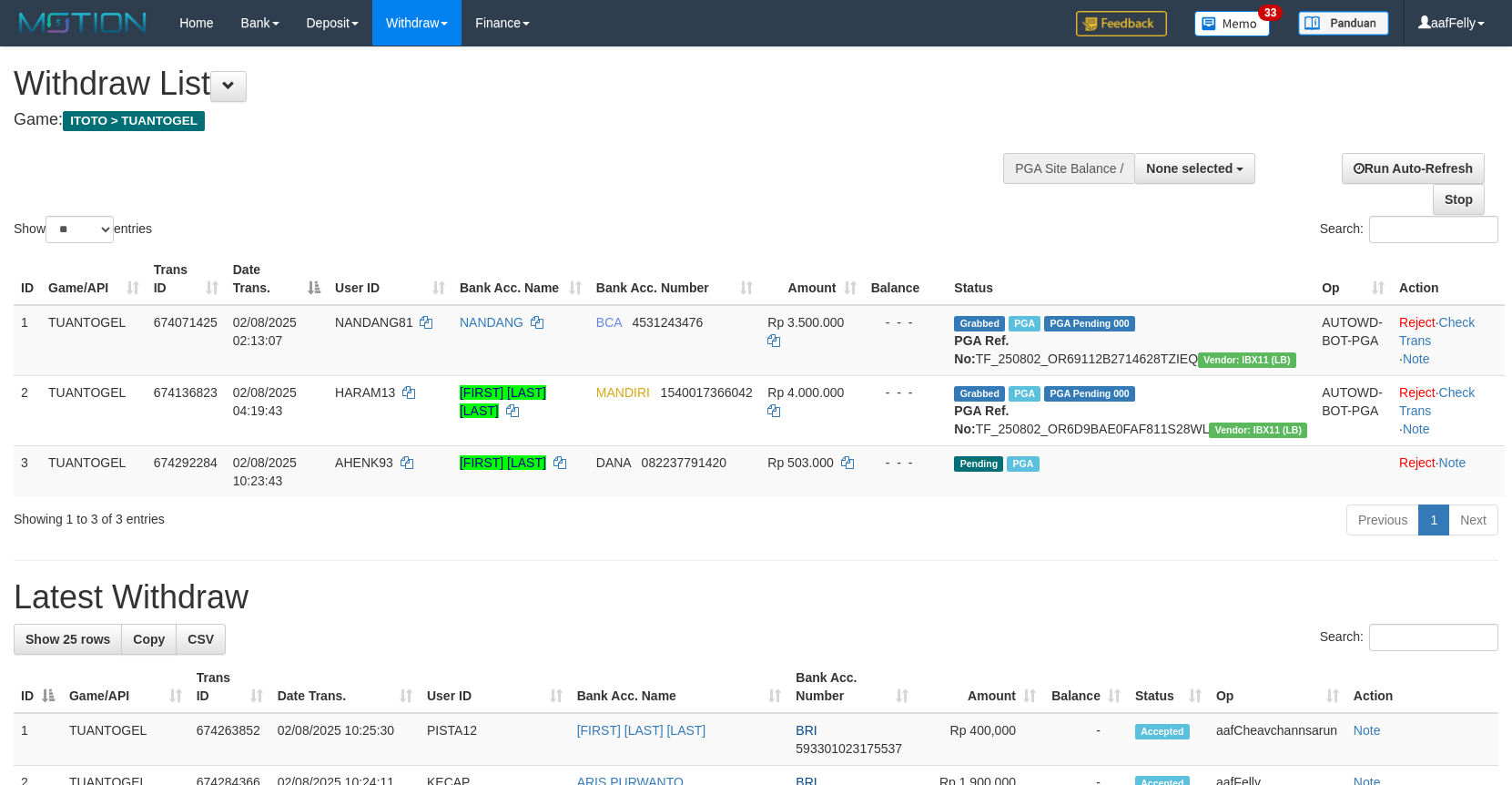 select 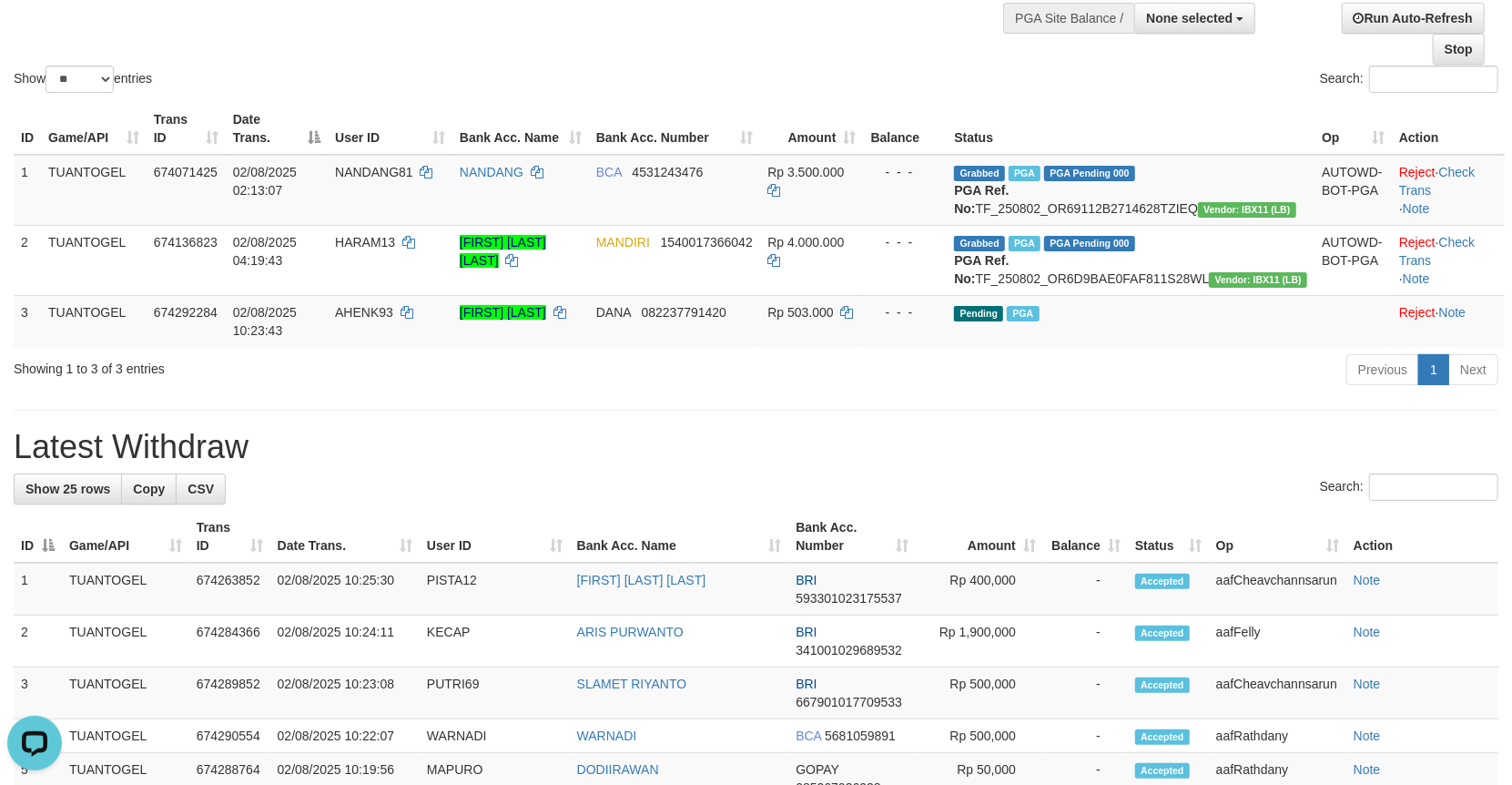 scroll, scrollTop: 0, scrollLeft: 0, axis: both 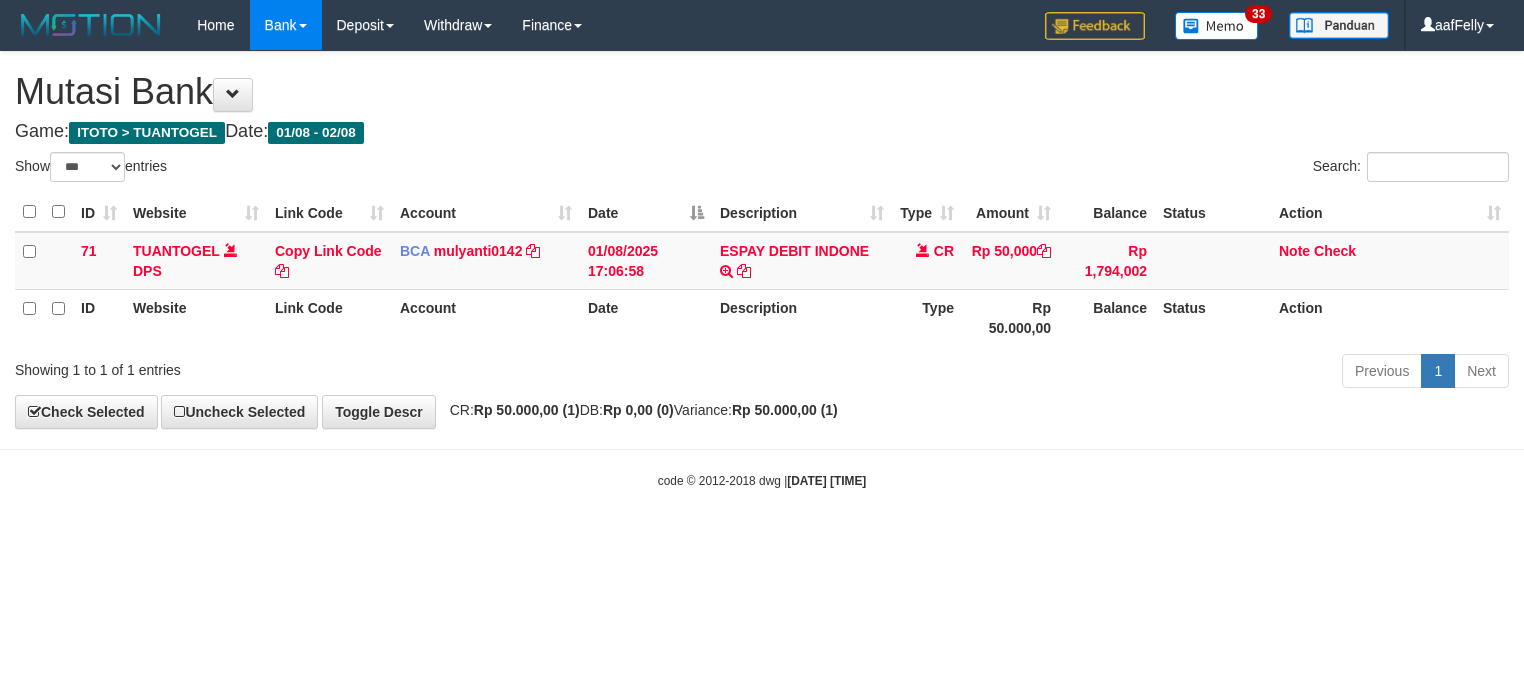 select on "***" 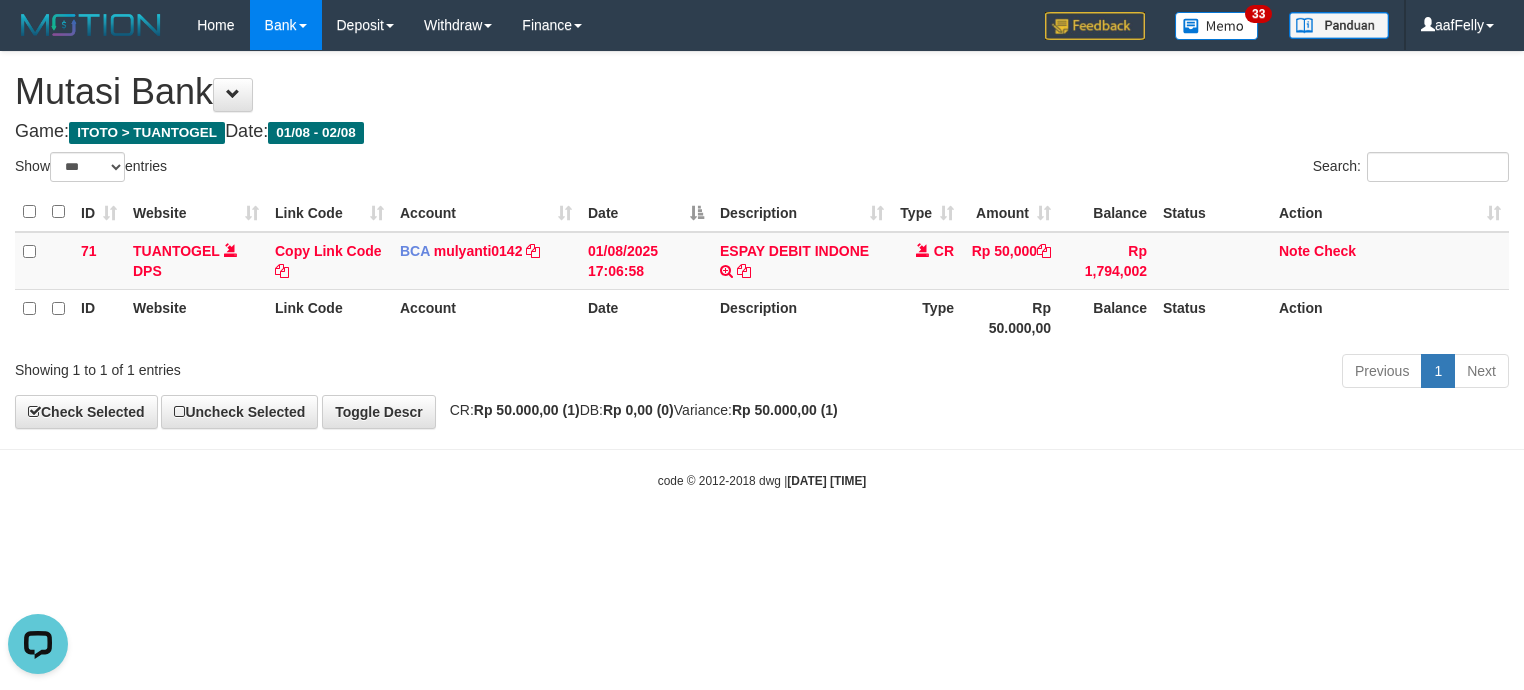 scroll, scrollTop: 0, scrollLeft: 0, axis: both 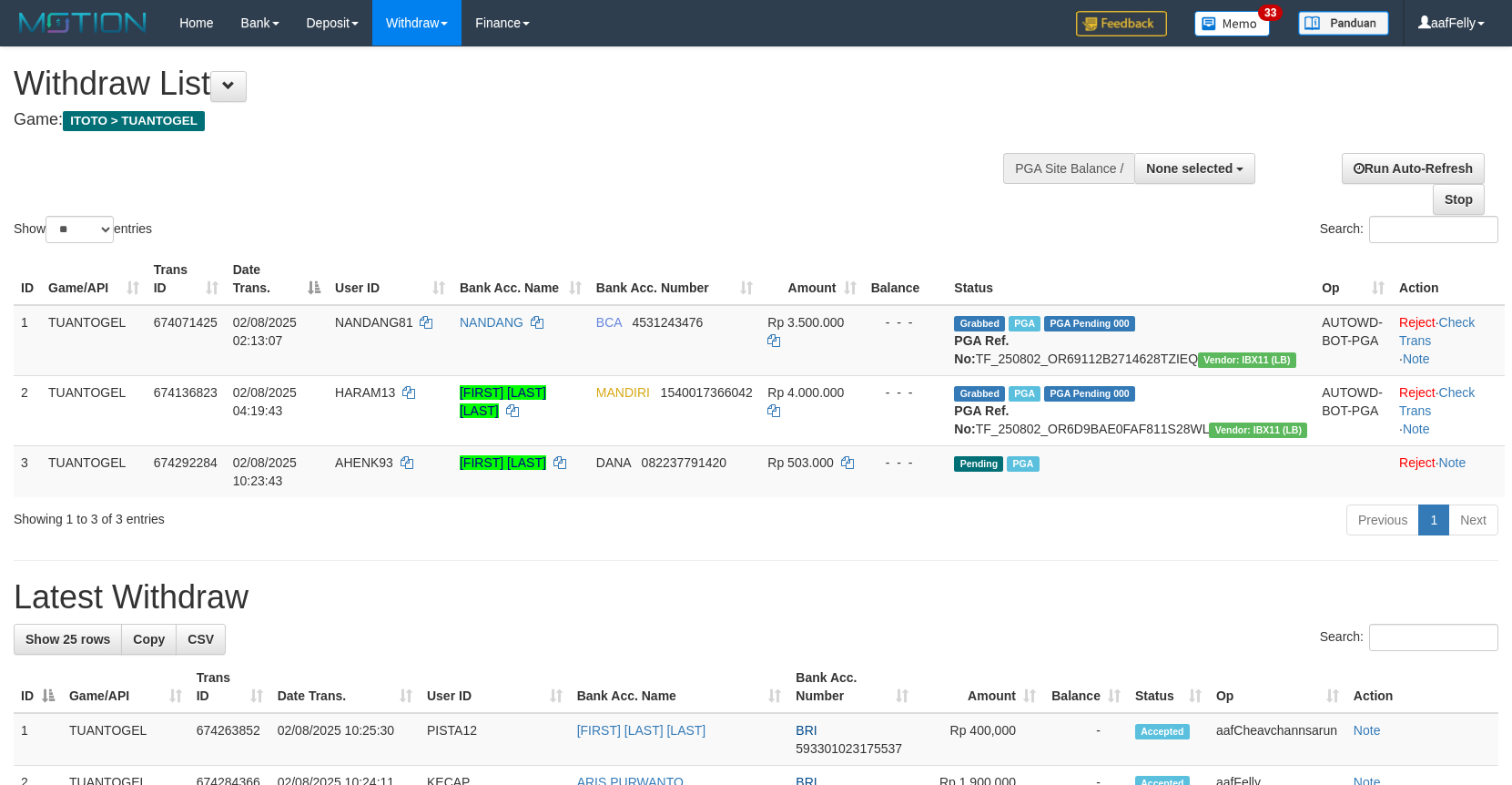select 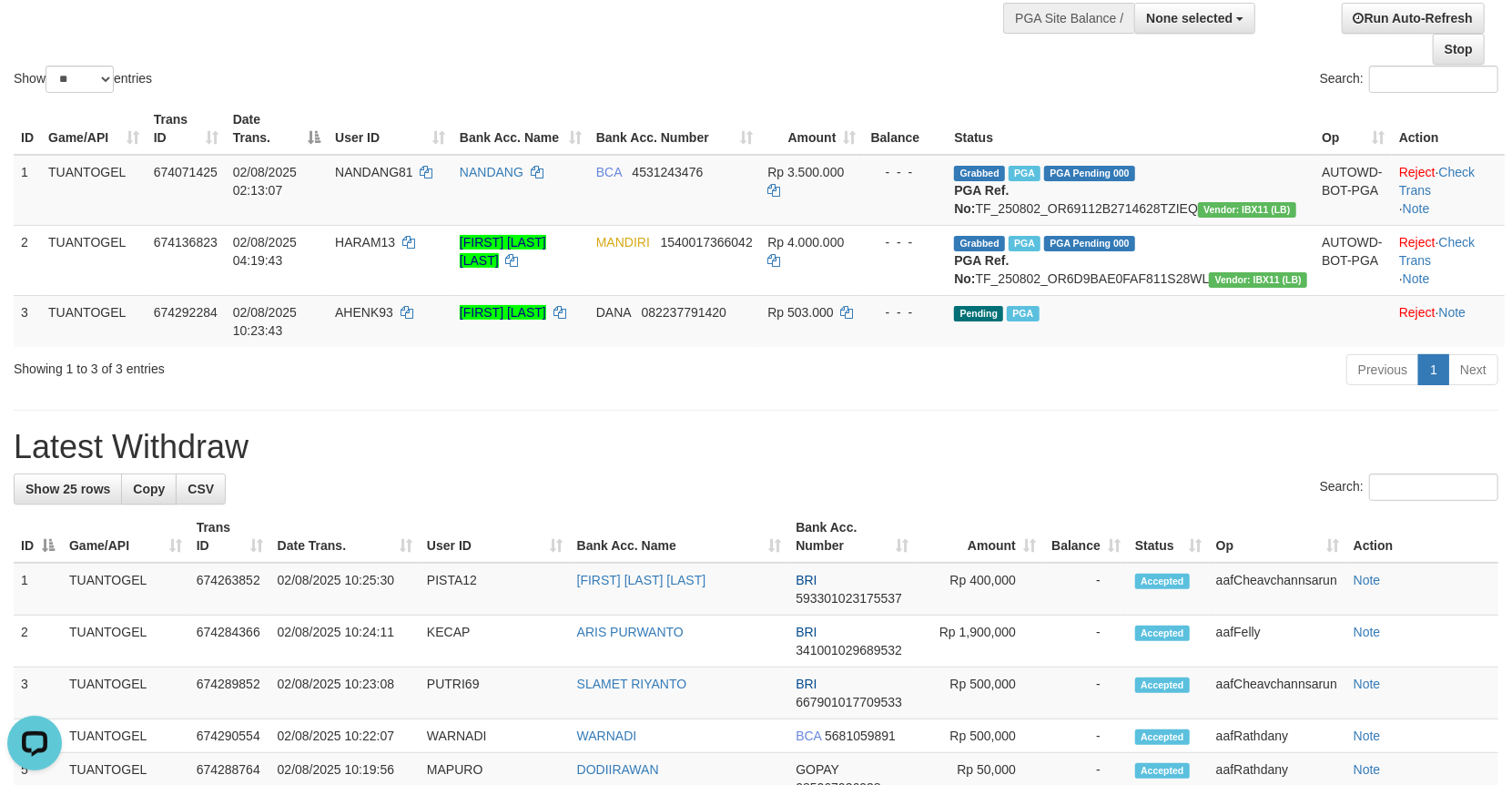 scroll, scrollTop: 0, scrollLeft: 0, axis: both 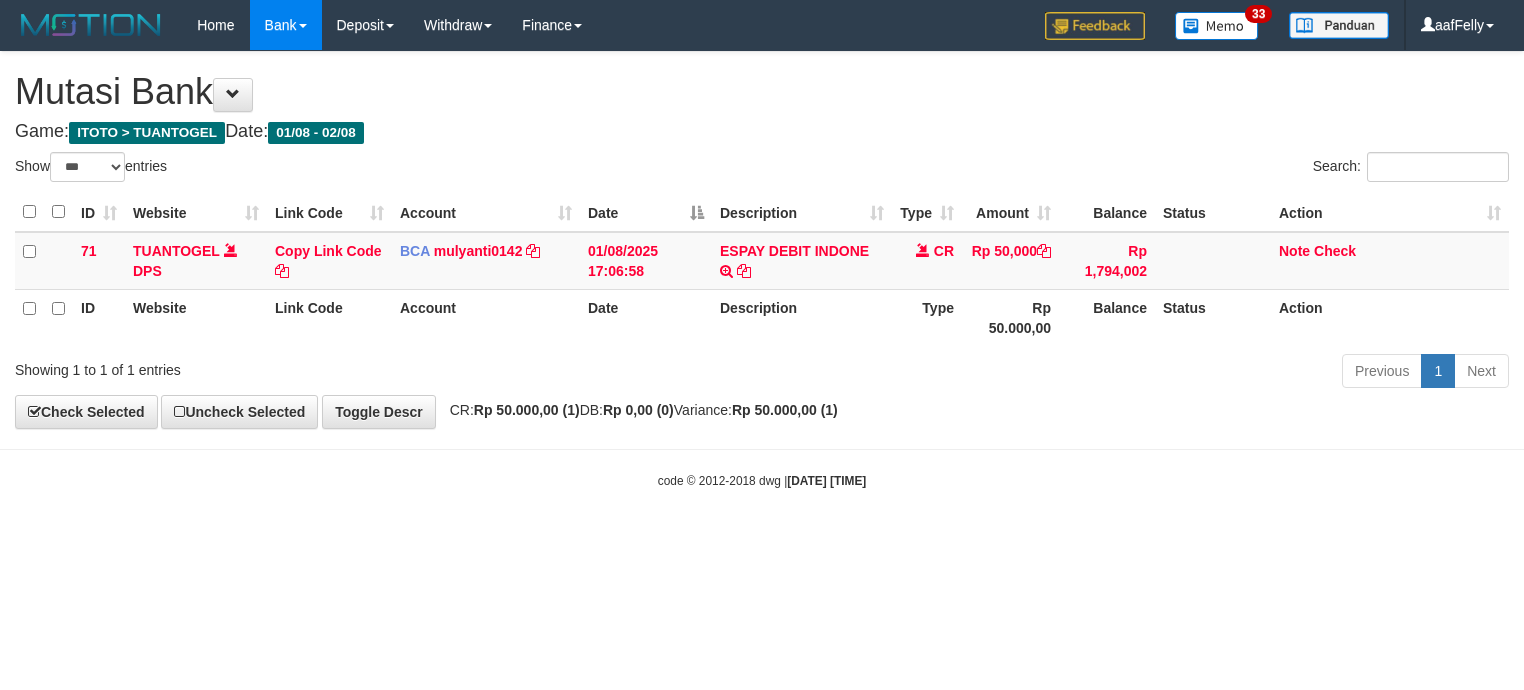select on "***" 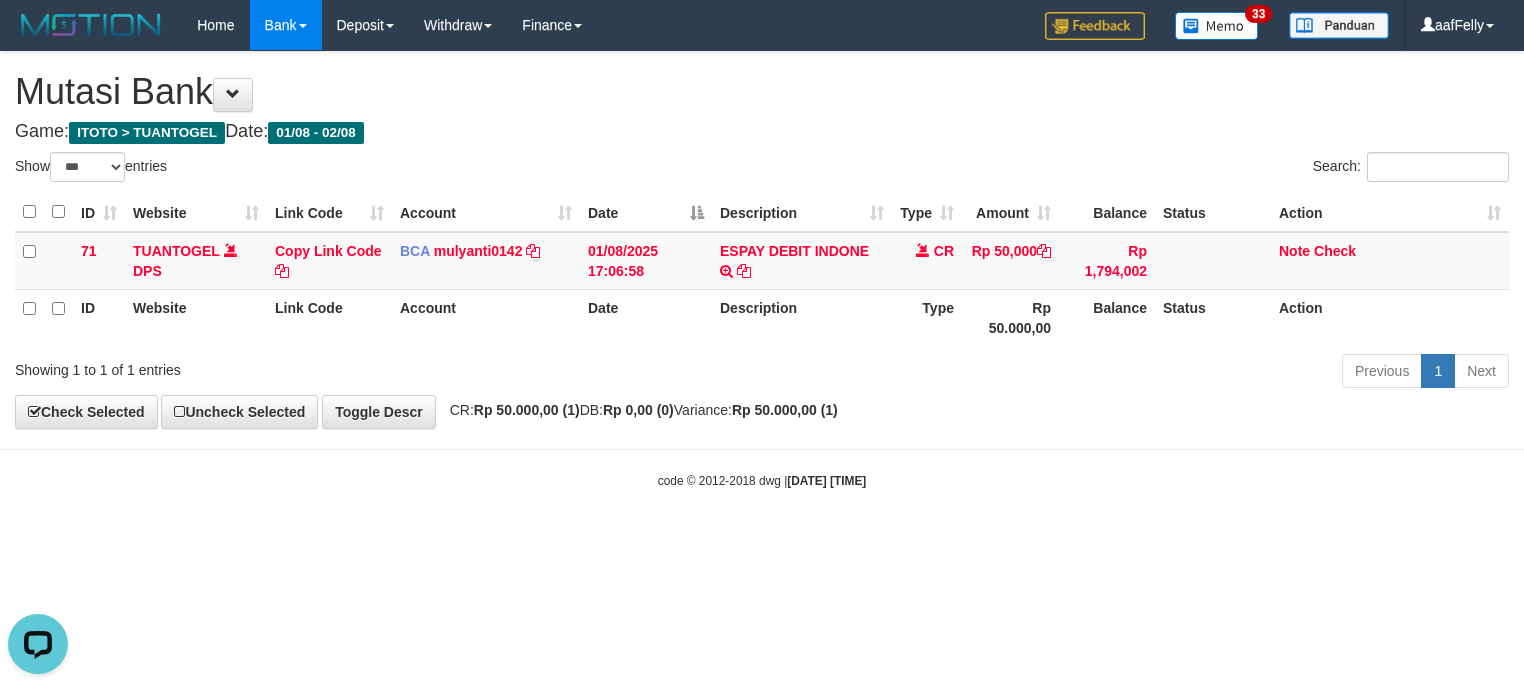 scroll, scrollTop: 0, scrollLeft: 0, axis: both 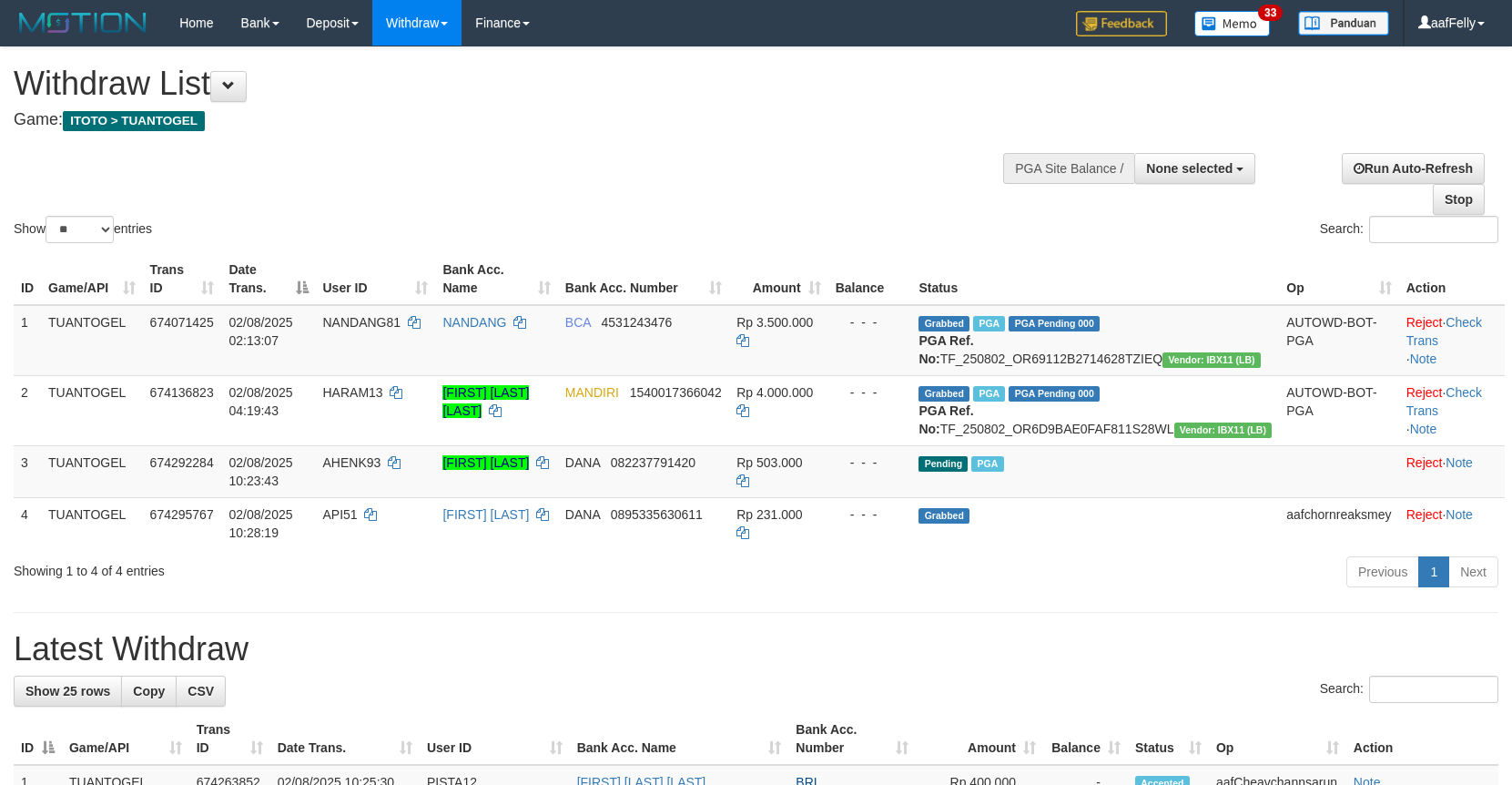 select 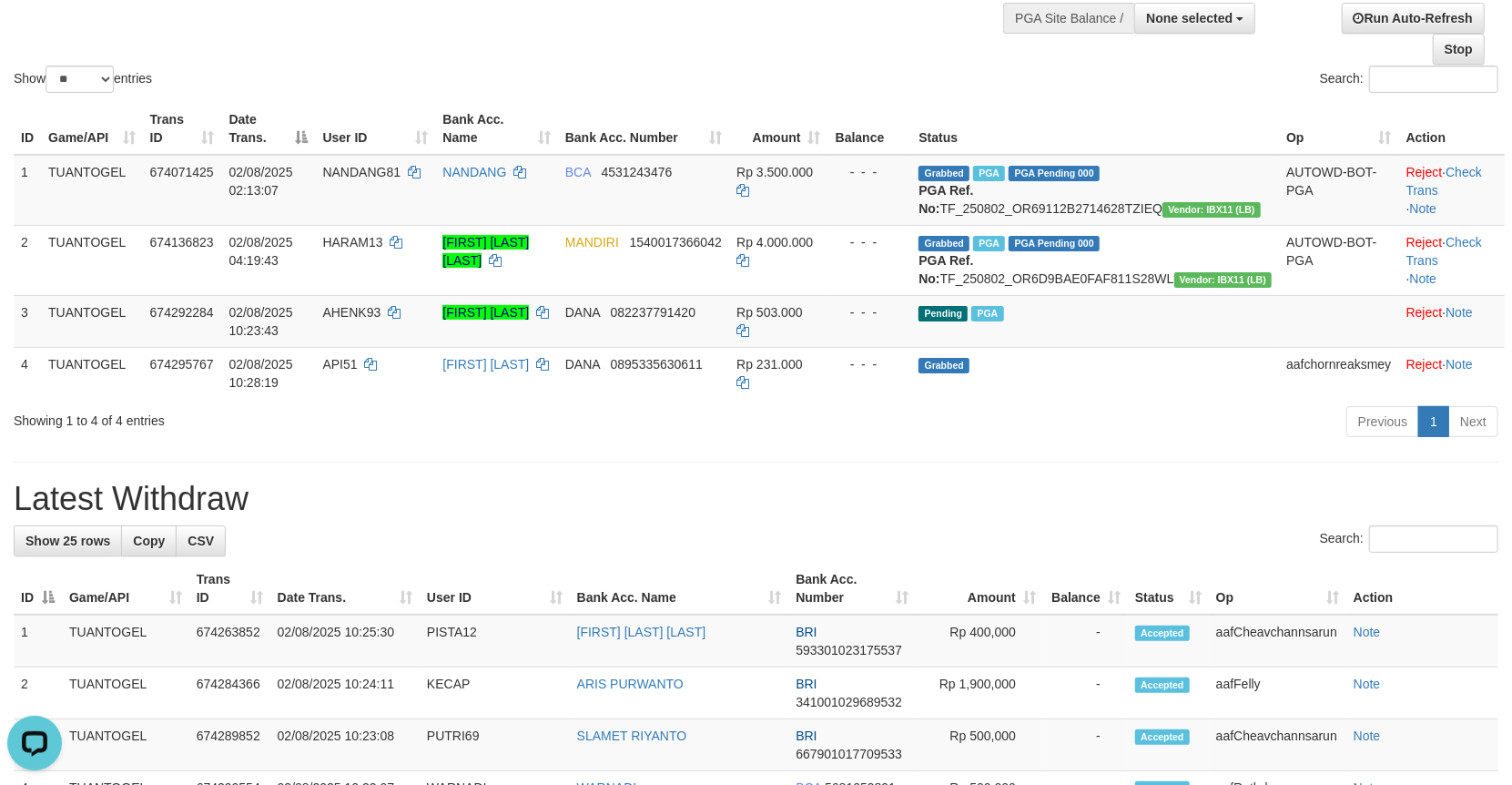 scroll, scrollTop: 0, scrollLeft: 0, axis: both 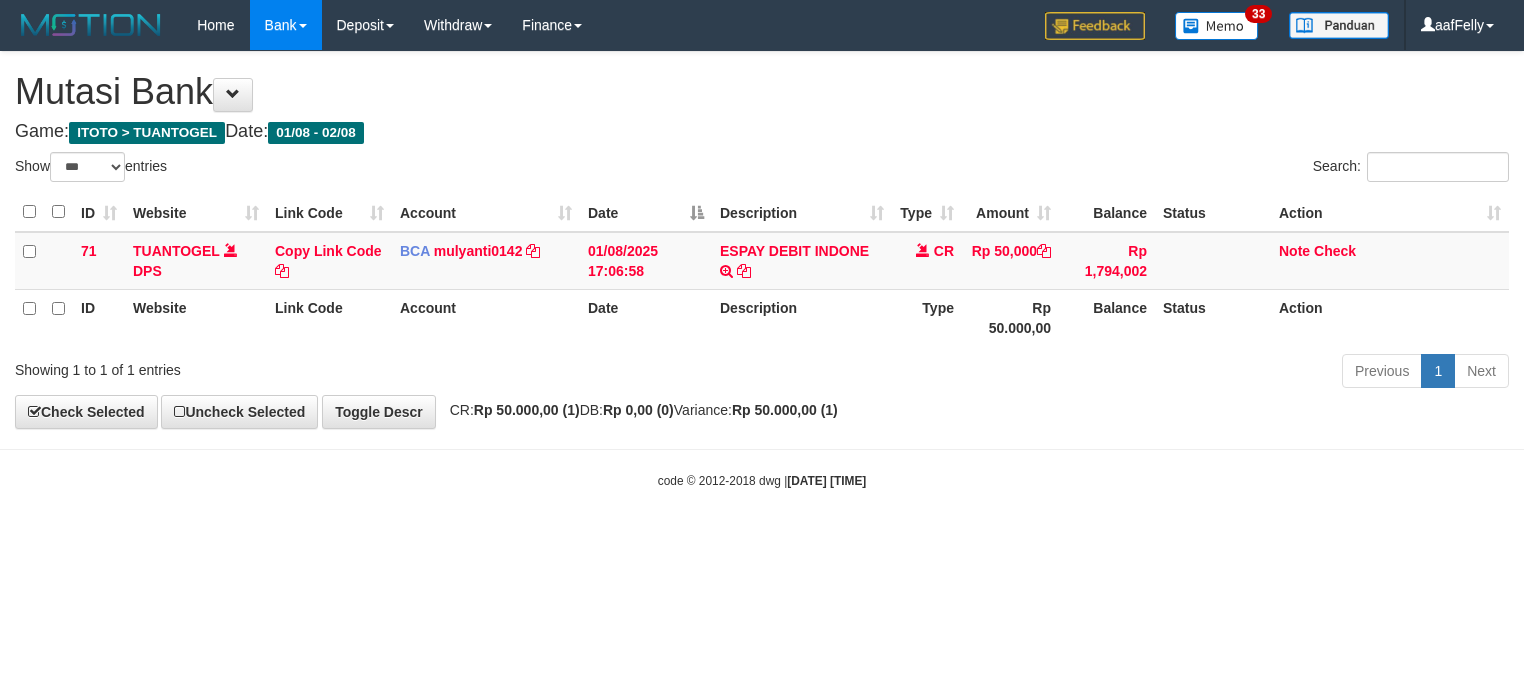 select on "***" 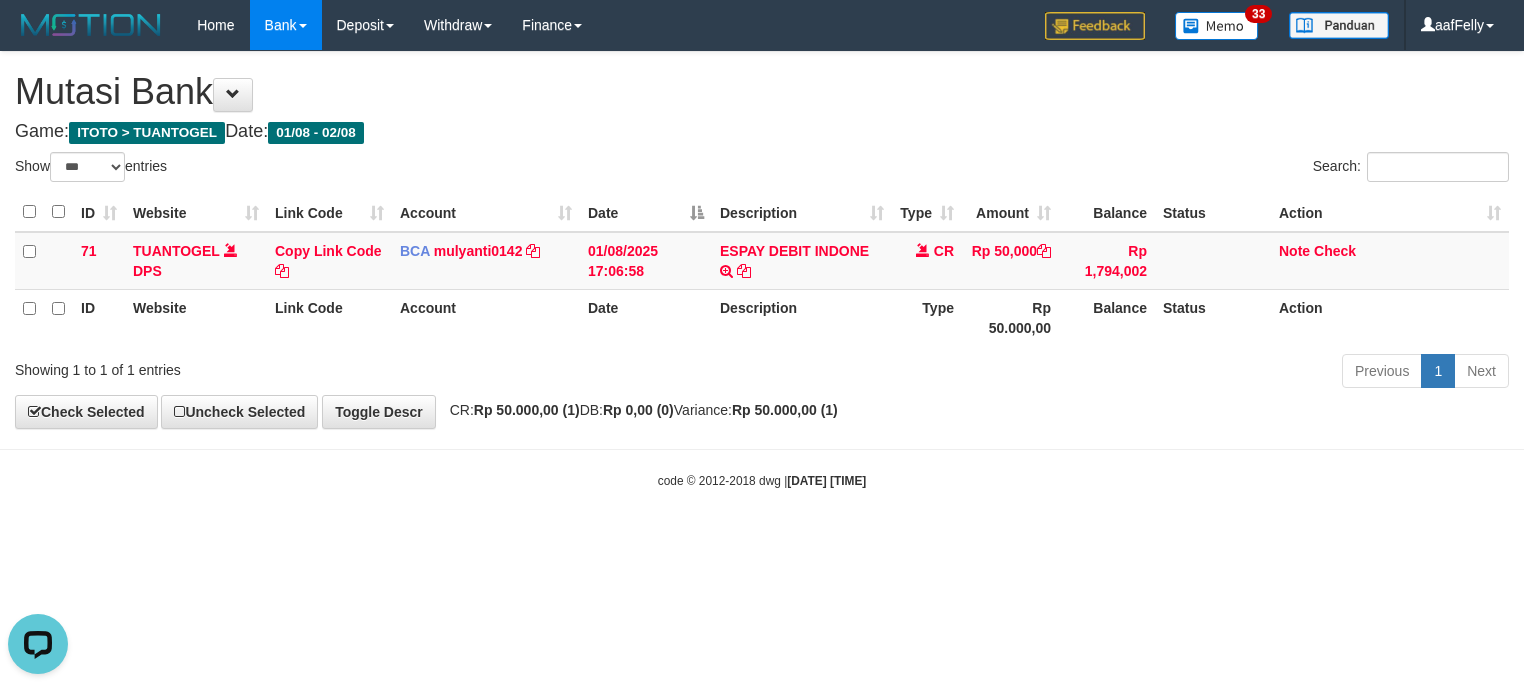 scroll, scrollTop: 0, scrollLeft: 0, axis: both 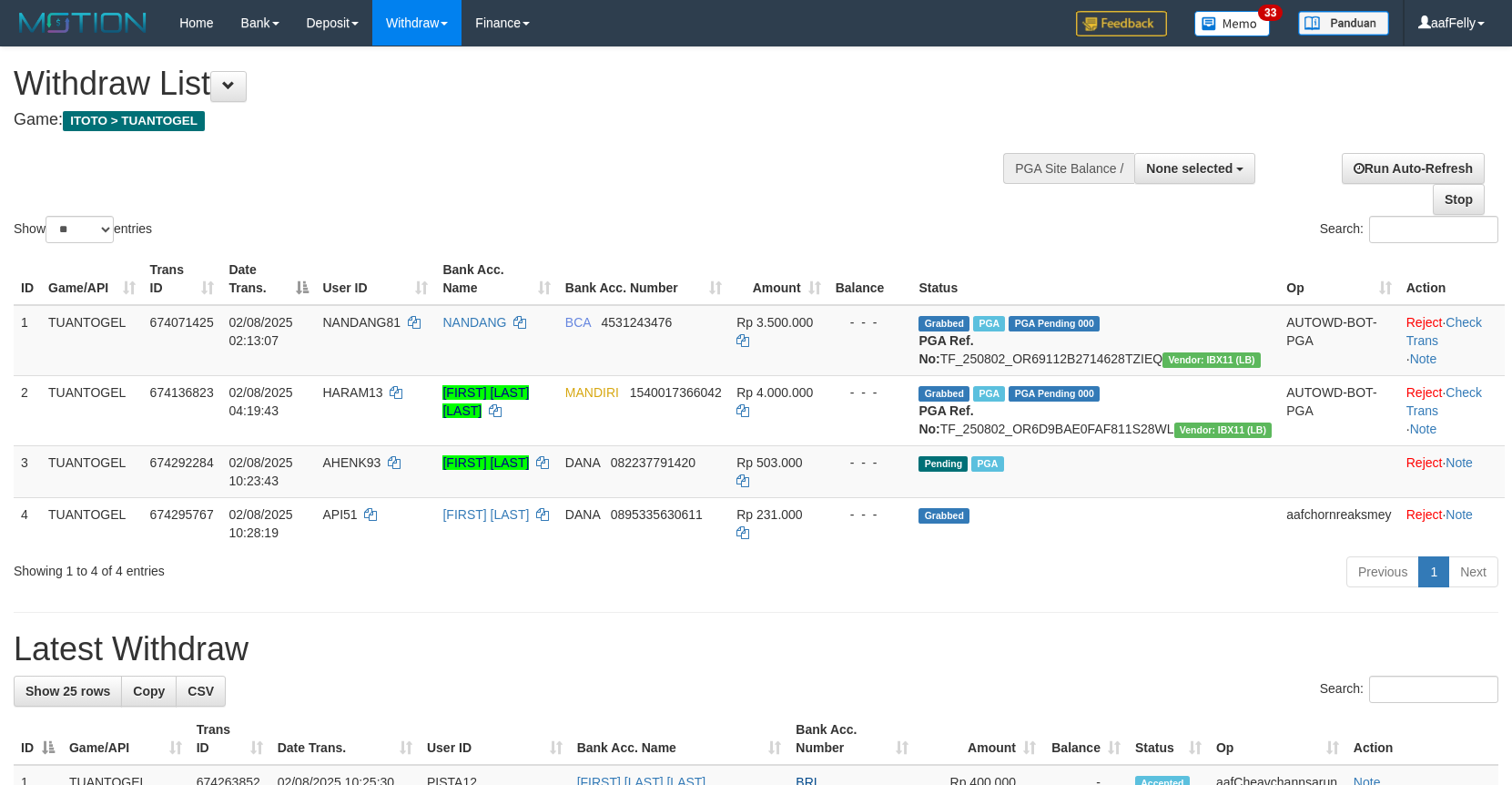 select 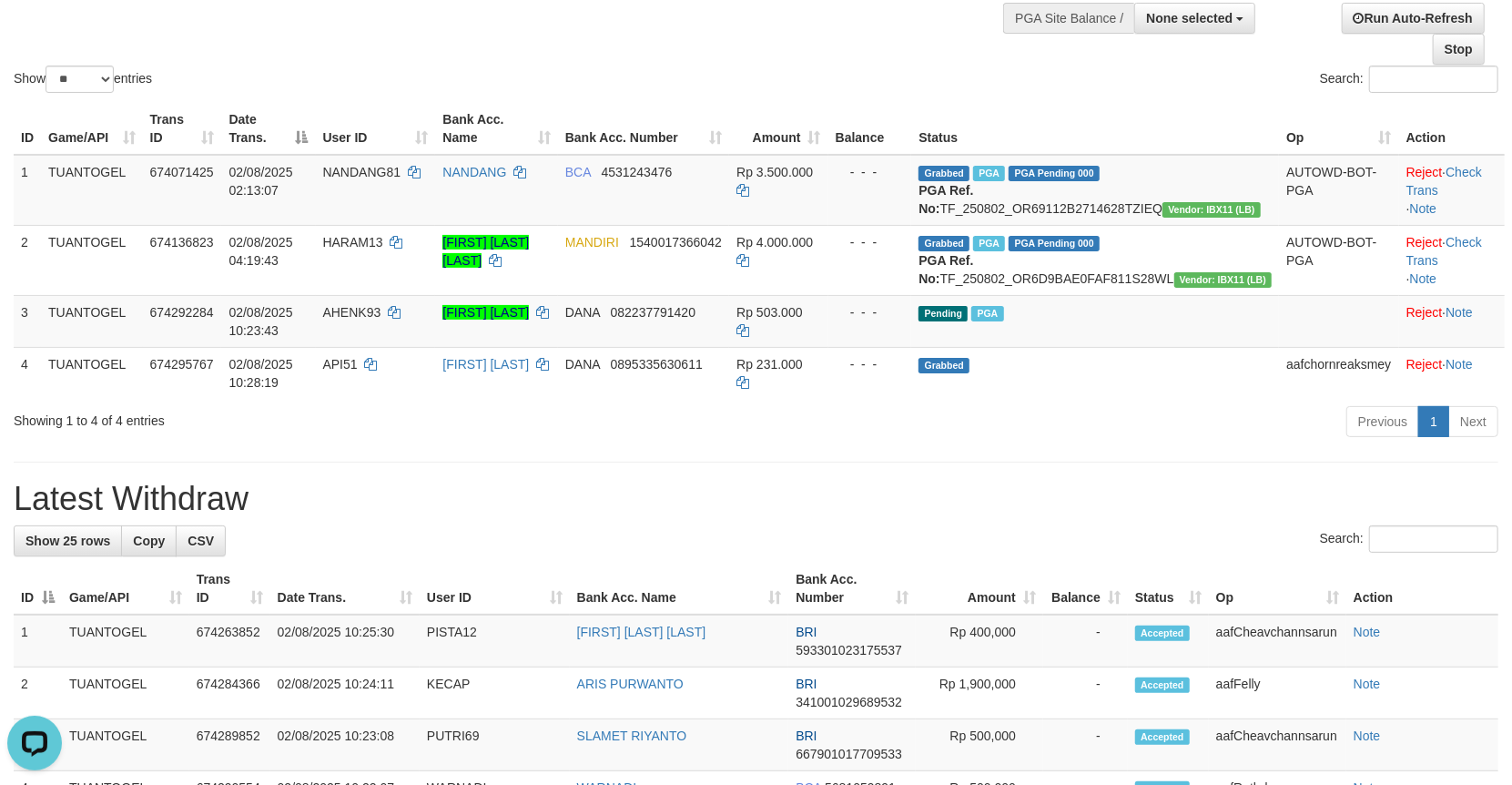 scroll, scrollTop: 0, scrollLeft: 0, axis: both 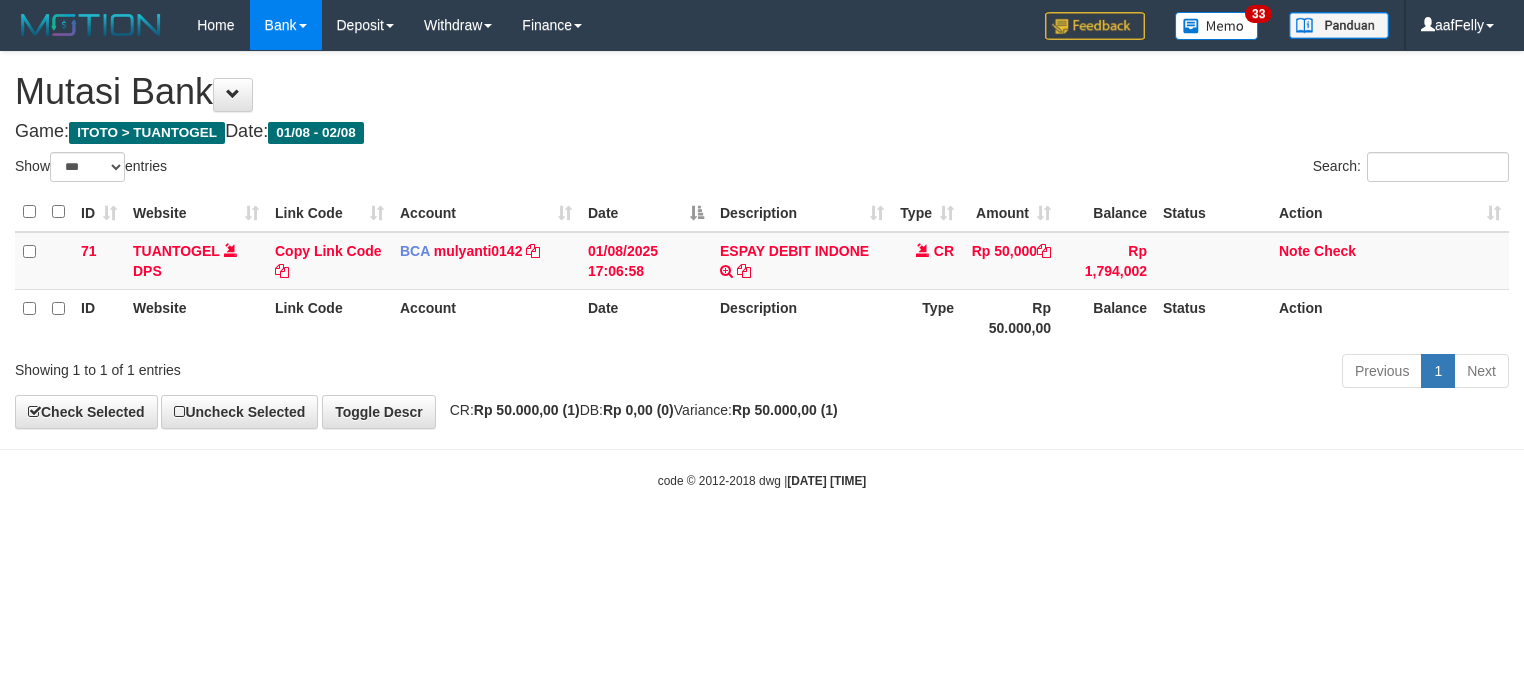 select on "***" 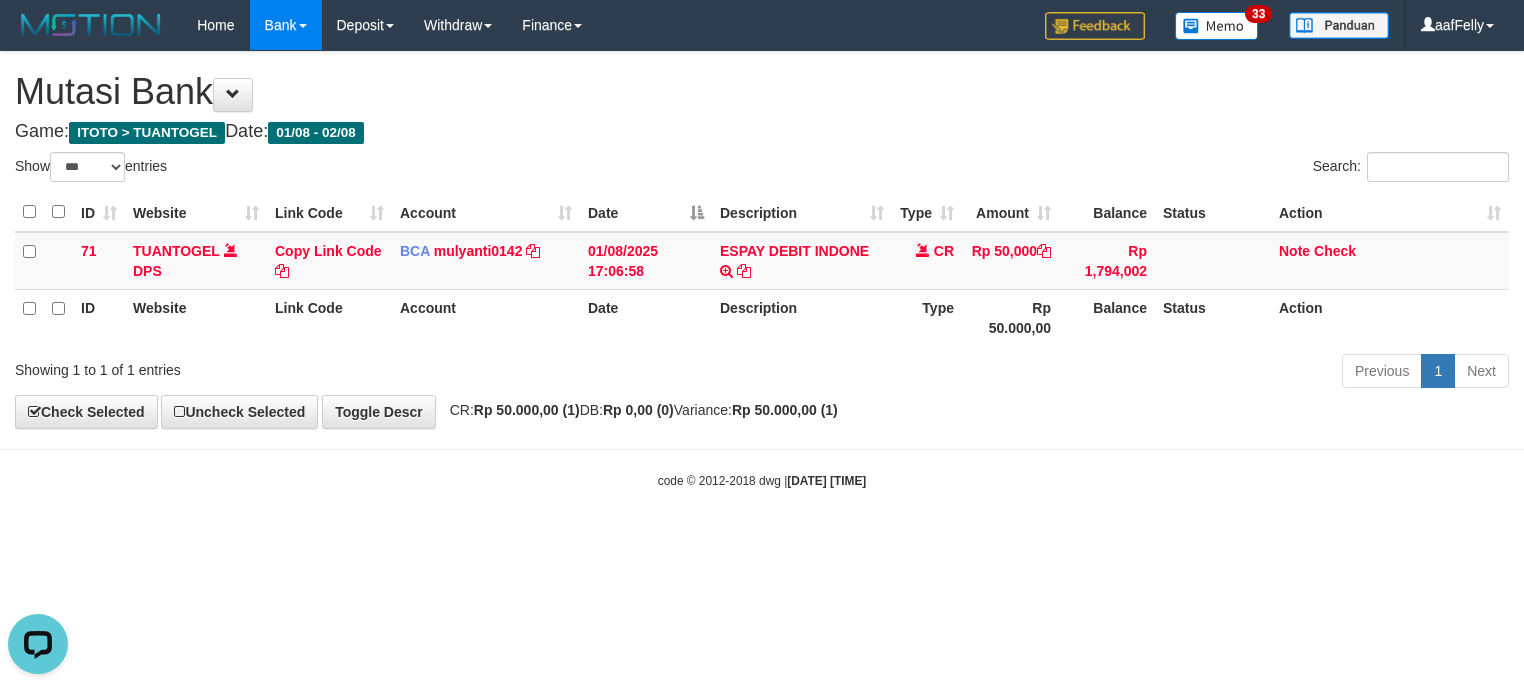 scroll, scrollTop: 0, scrollLeft: 0, axis: both 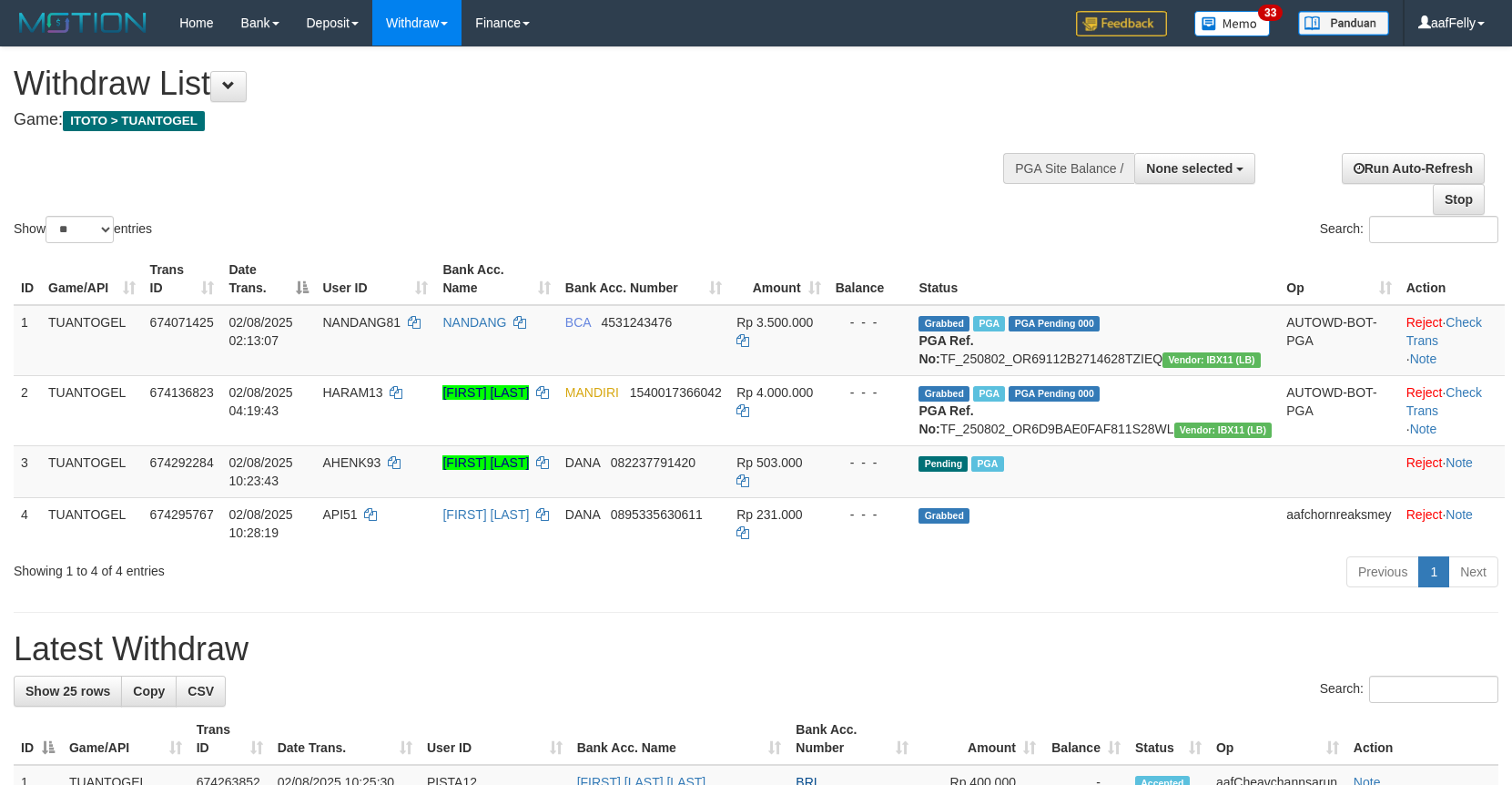 select 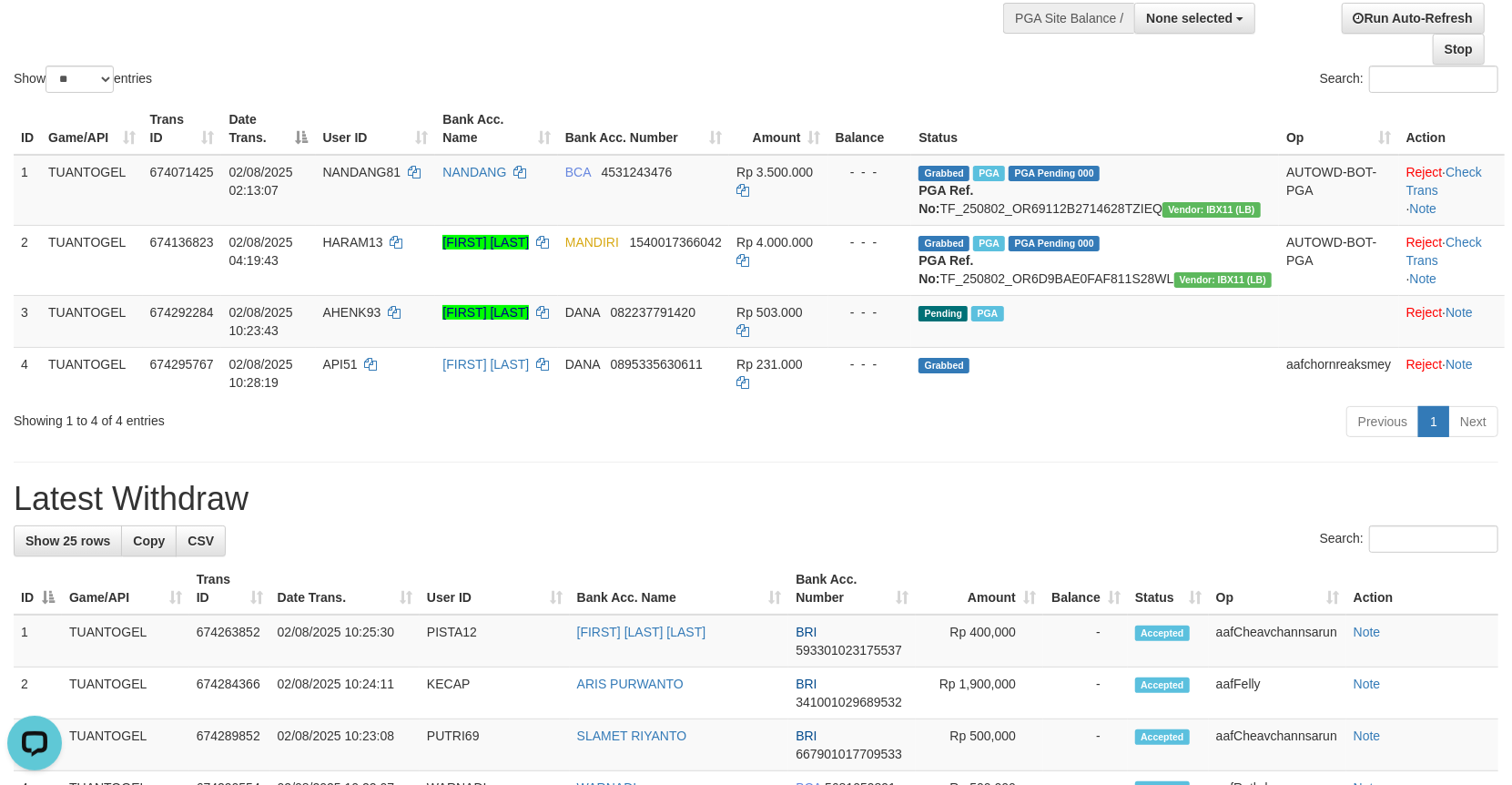 scroll, scrollTop: 0, scrollLeft: 0, axis: both 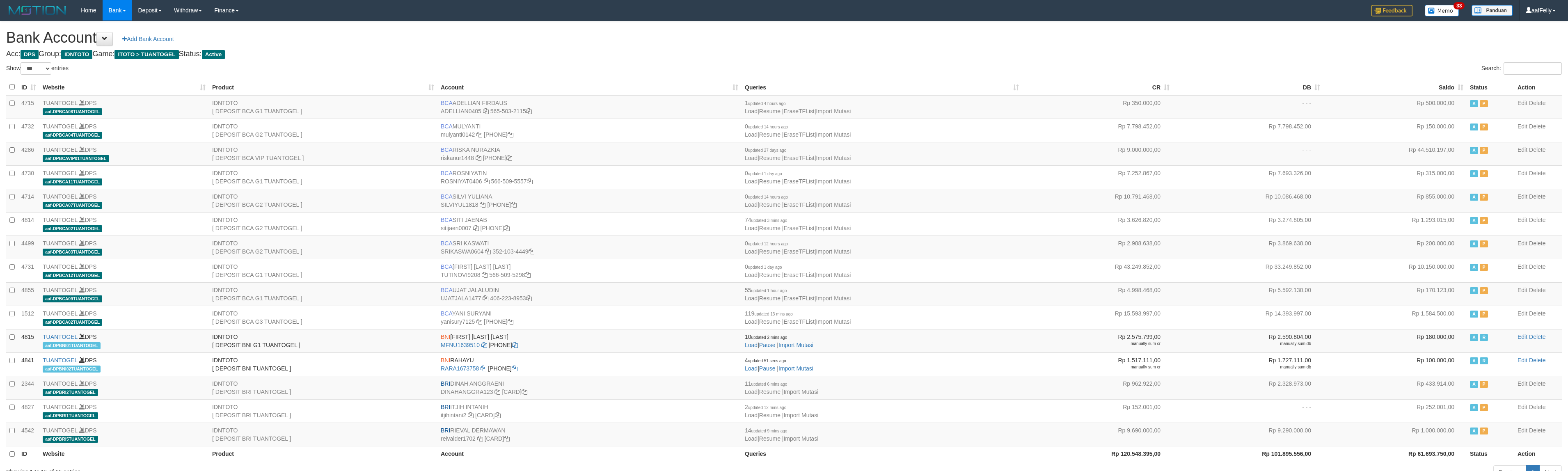 select on "***" 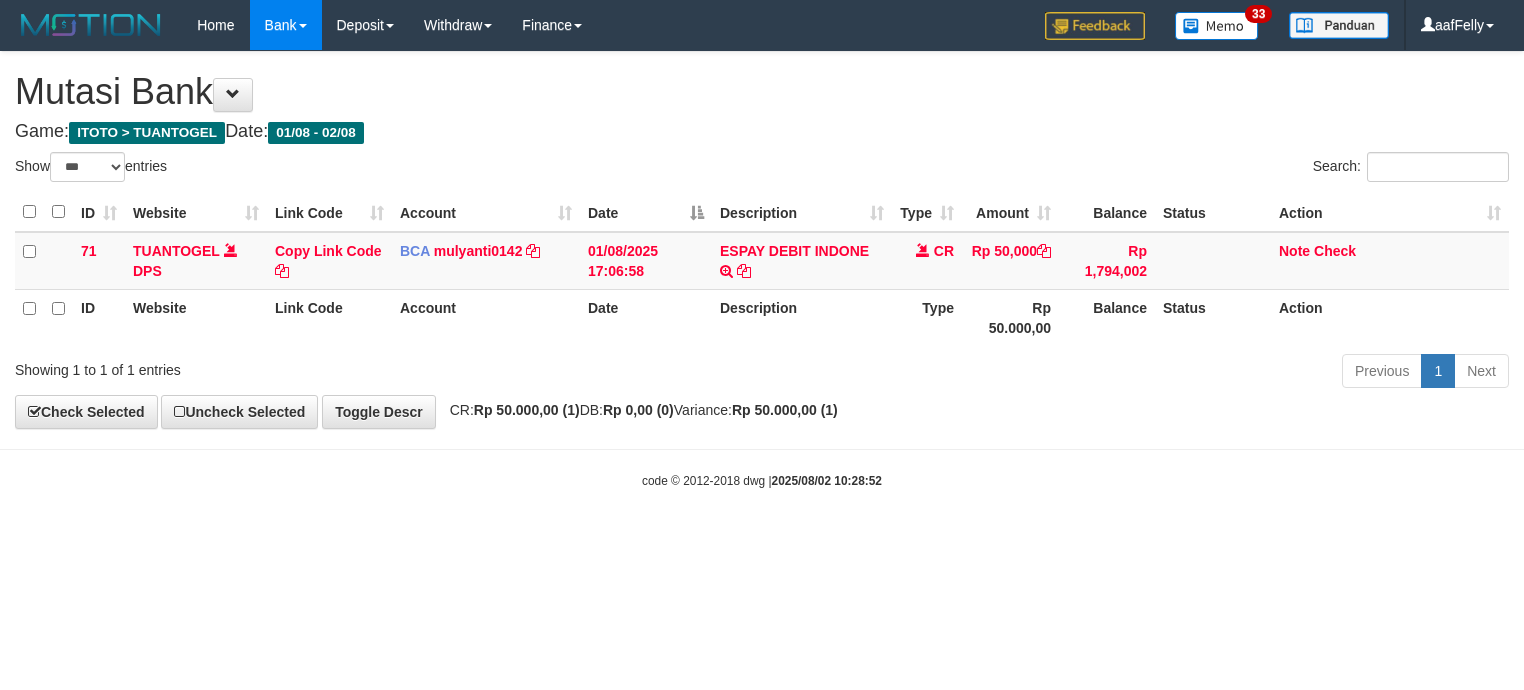 select on "***" 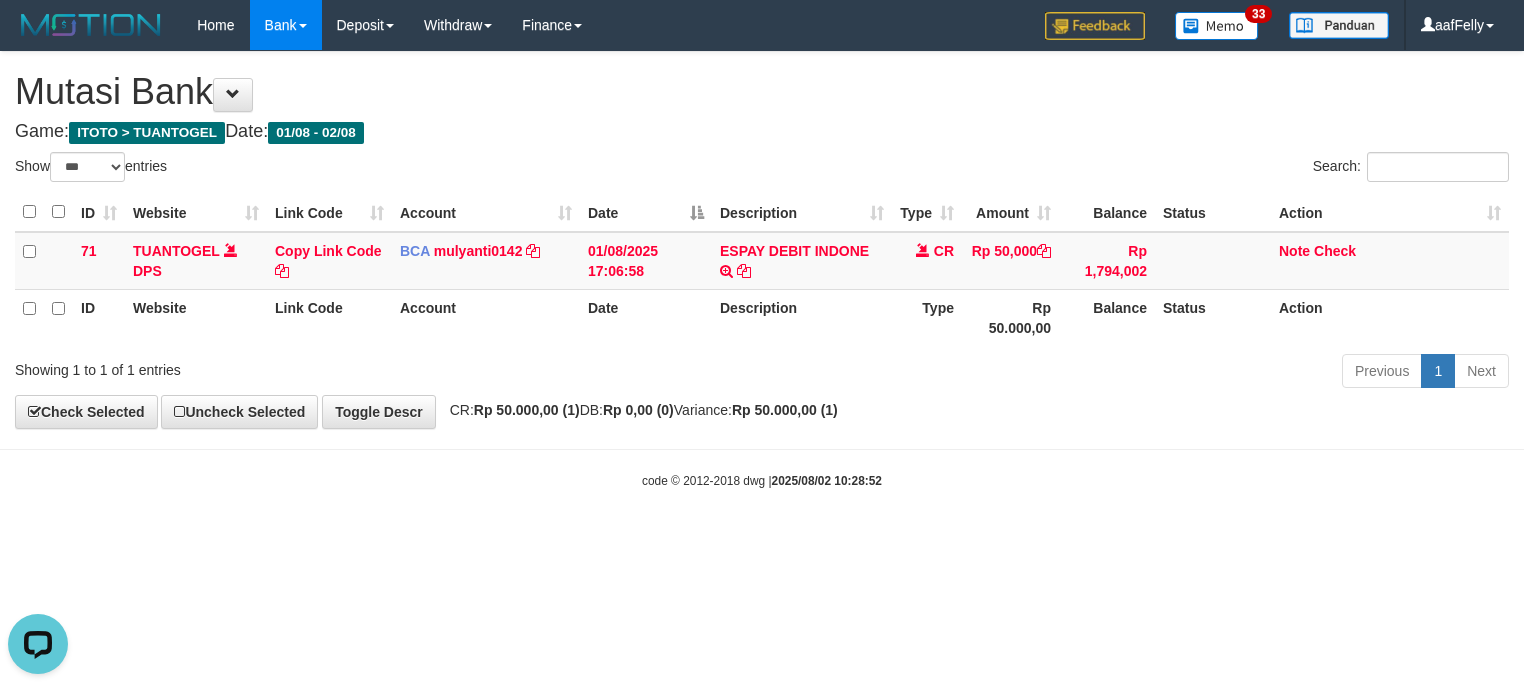 scroll, scrollTop: 0, scrollLeft: 0, axis: both 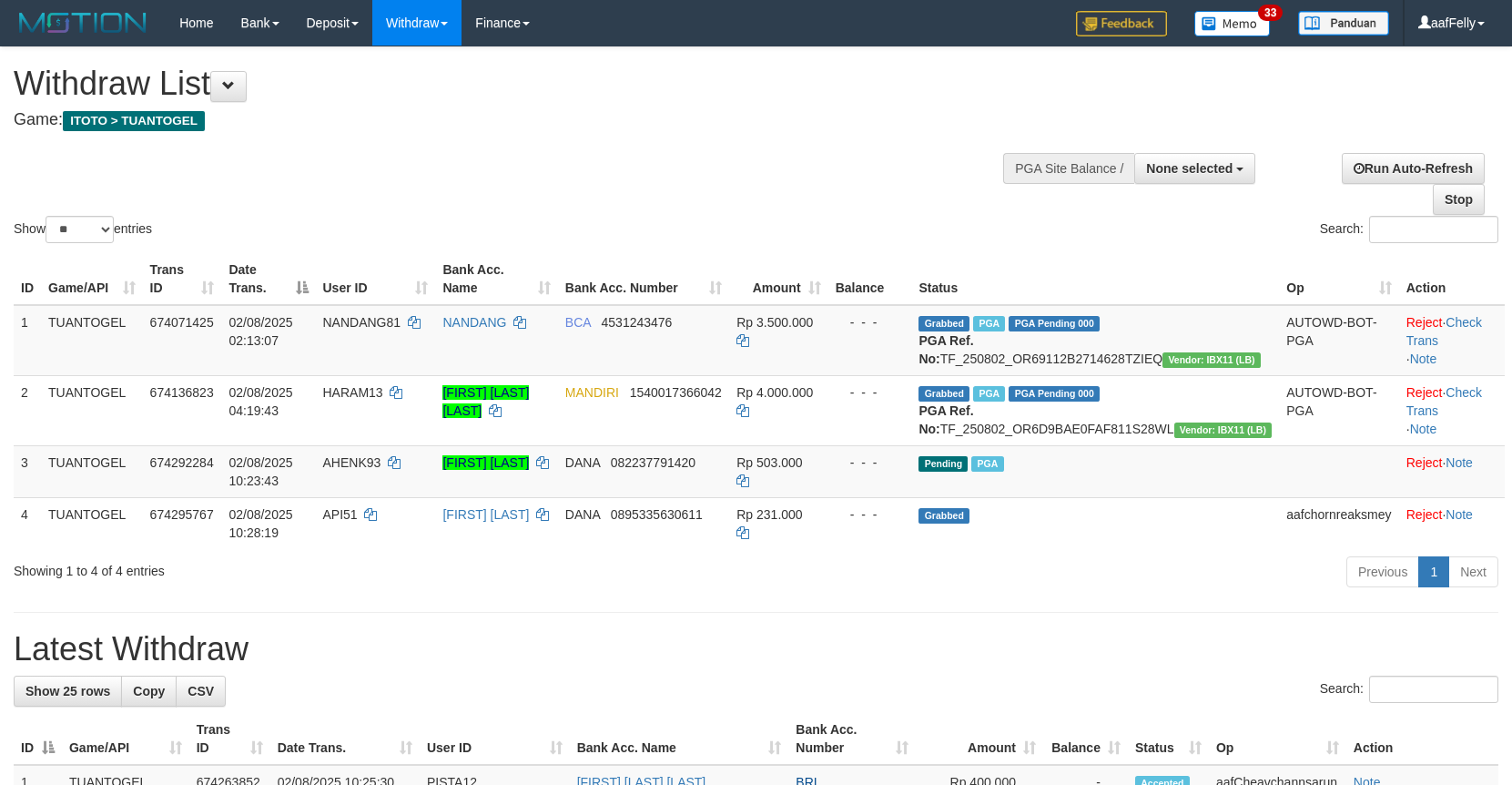 select 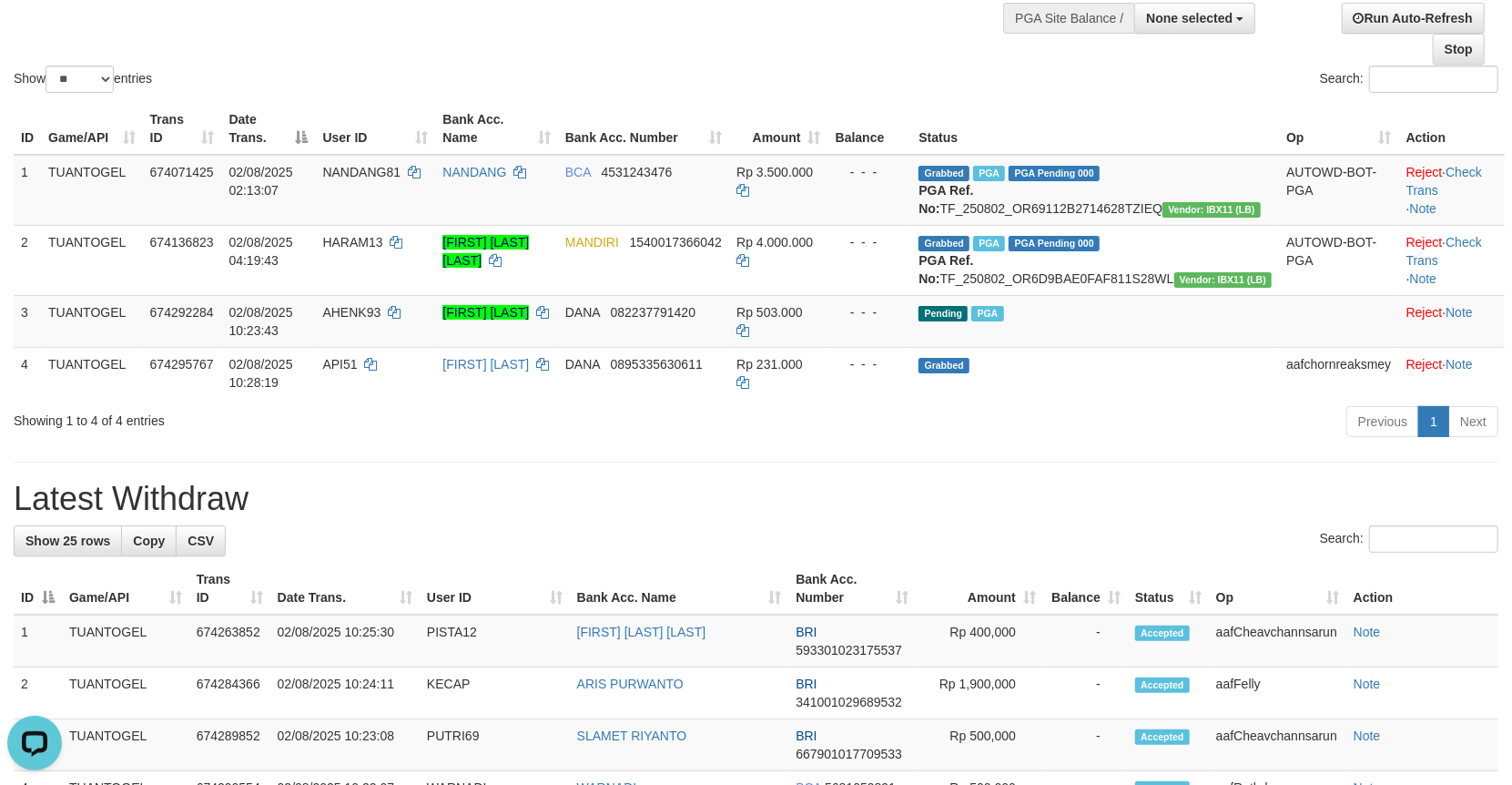 scroll, scrollTop: 0, scrollLeft: 0, axis: both 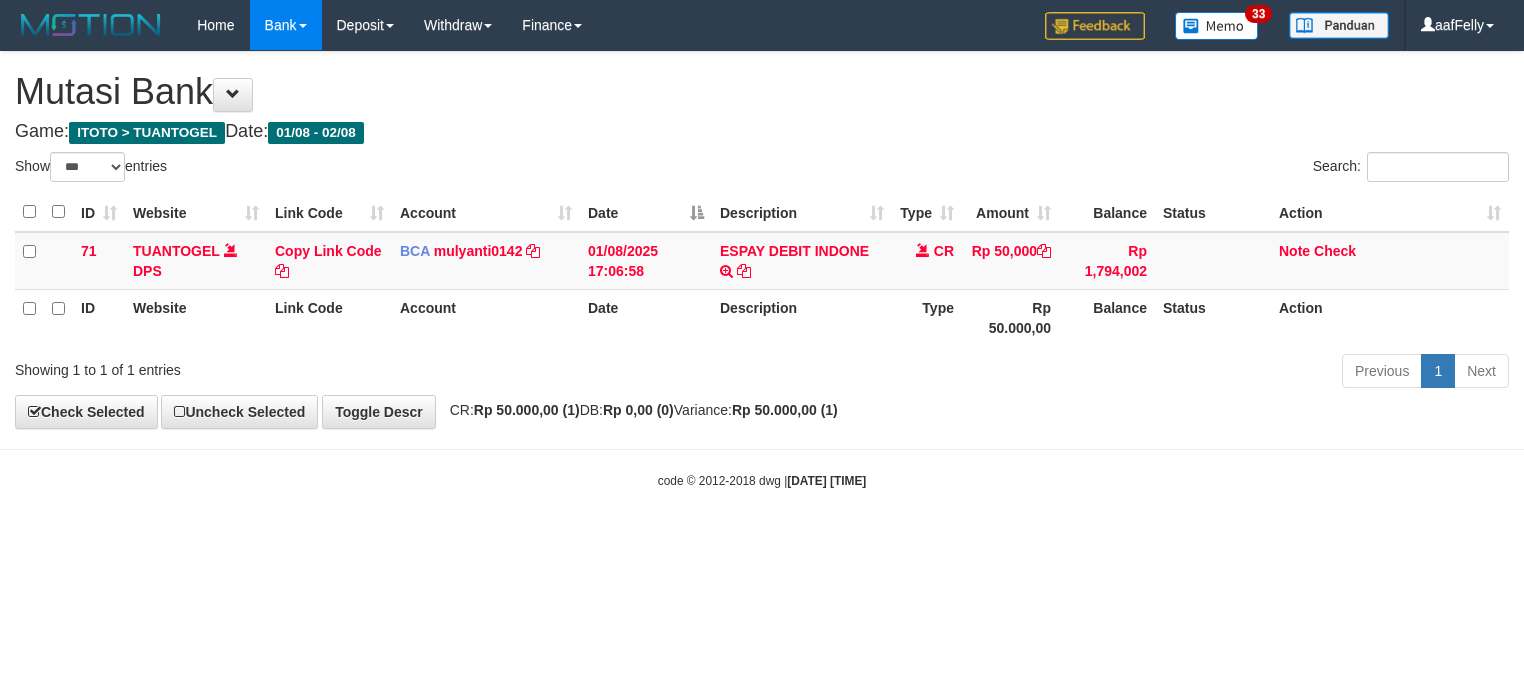 select on "***" 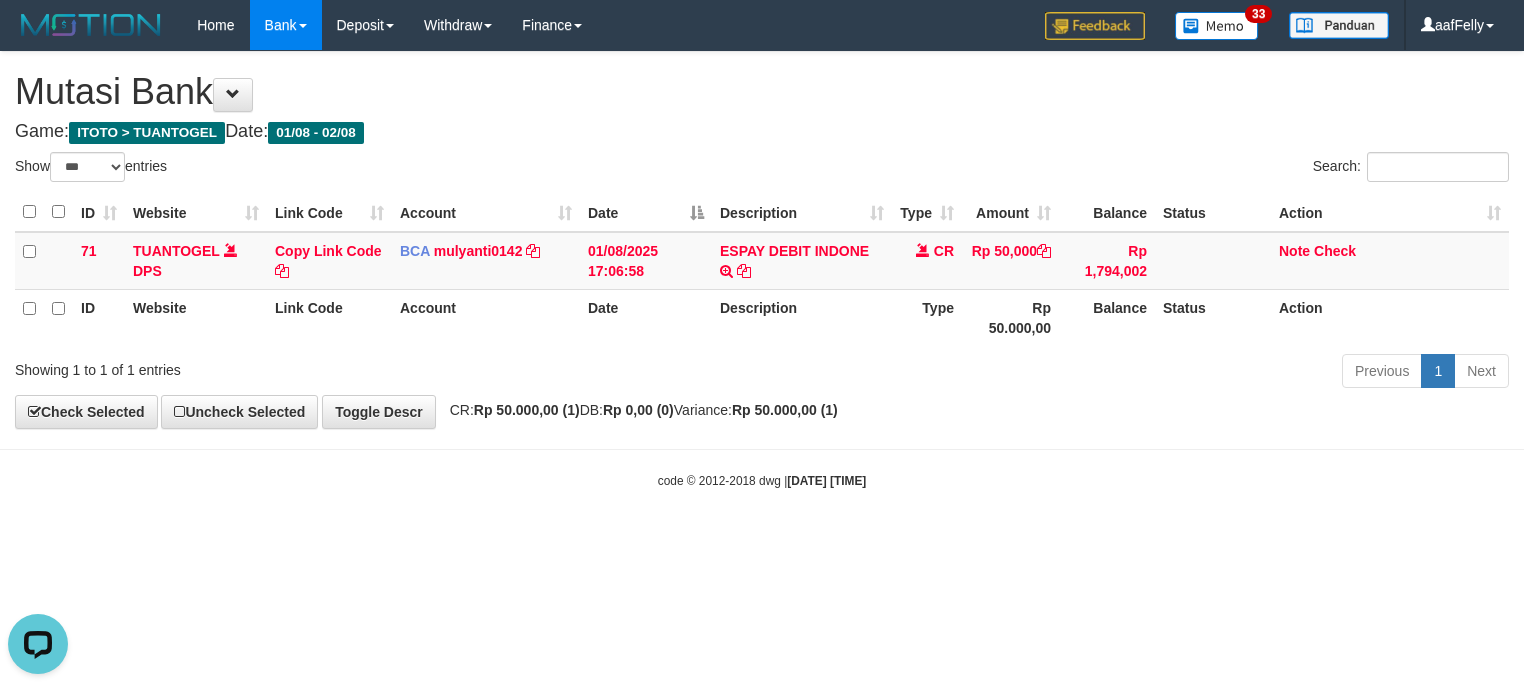 scroll, scrollTop: 0, scrollLeft: 0, axis: both 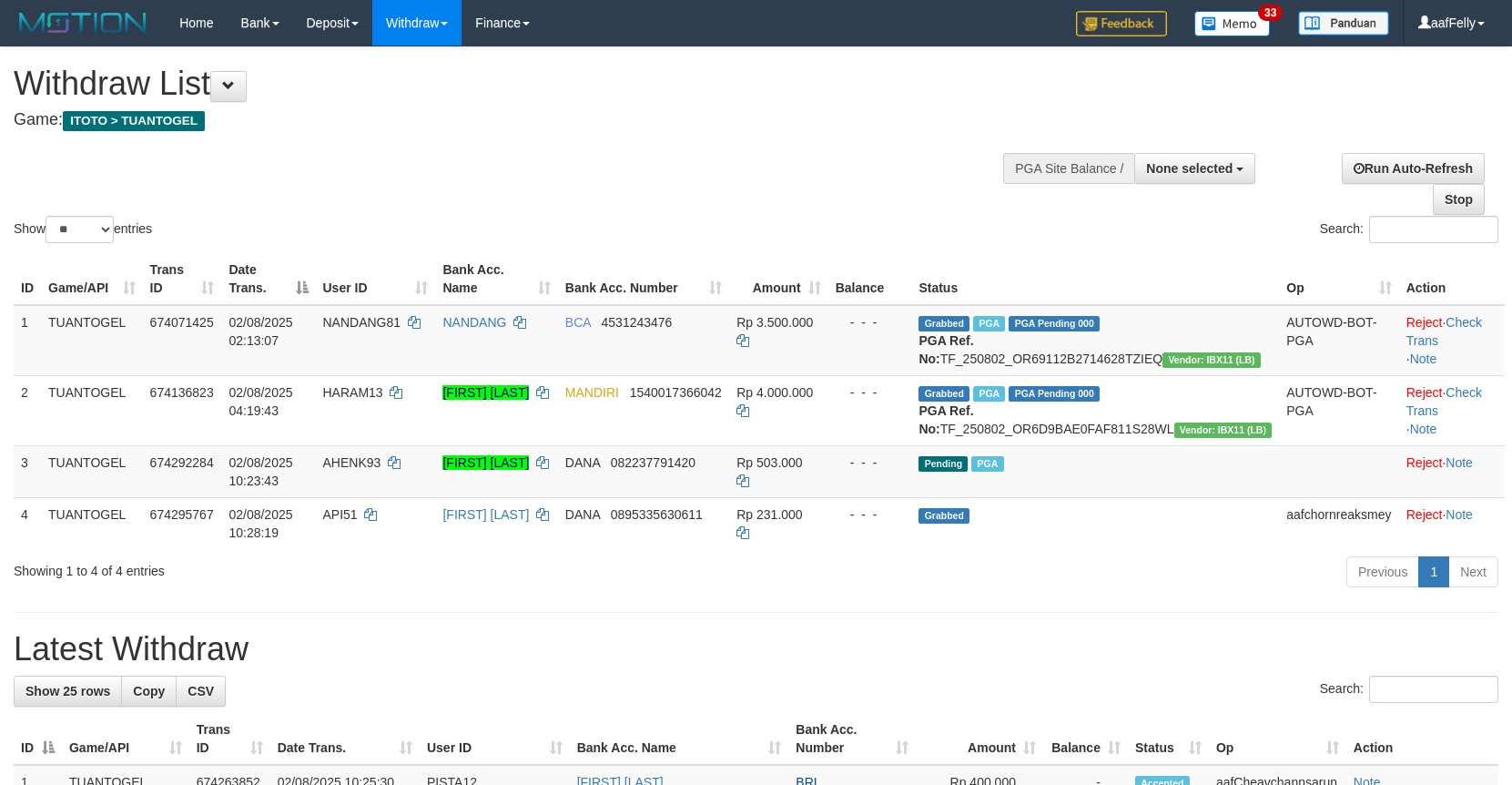 select 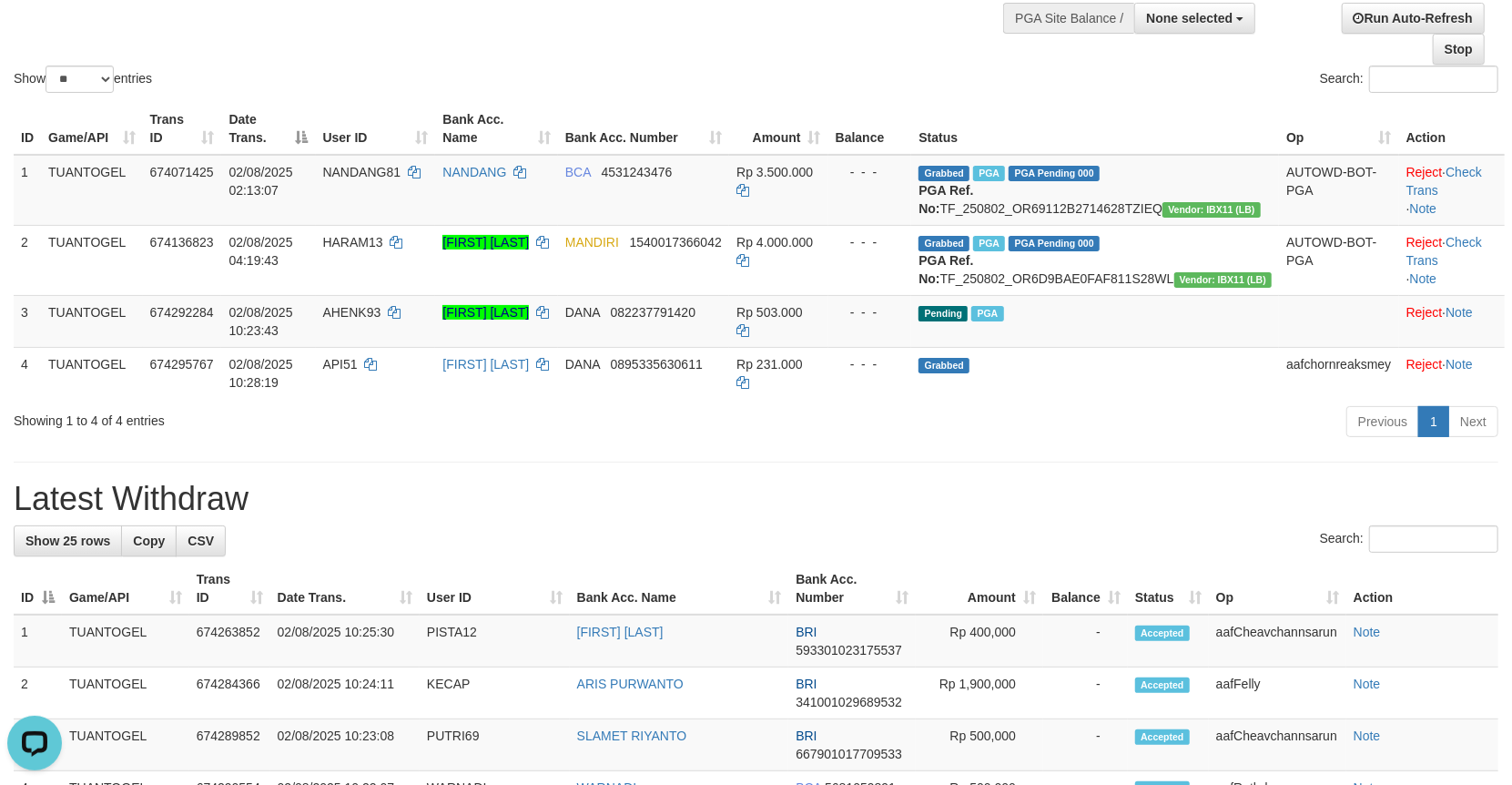 scroll, scrollTop: 0, scrollLeft: 0, axis: both 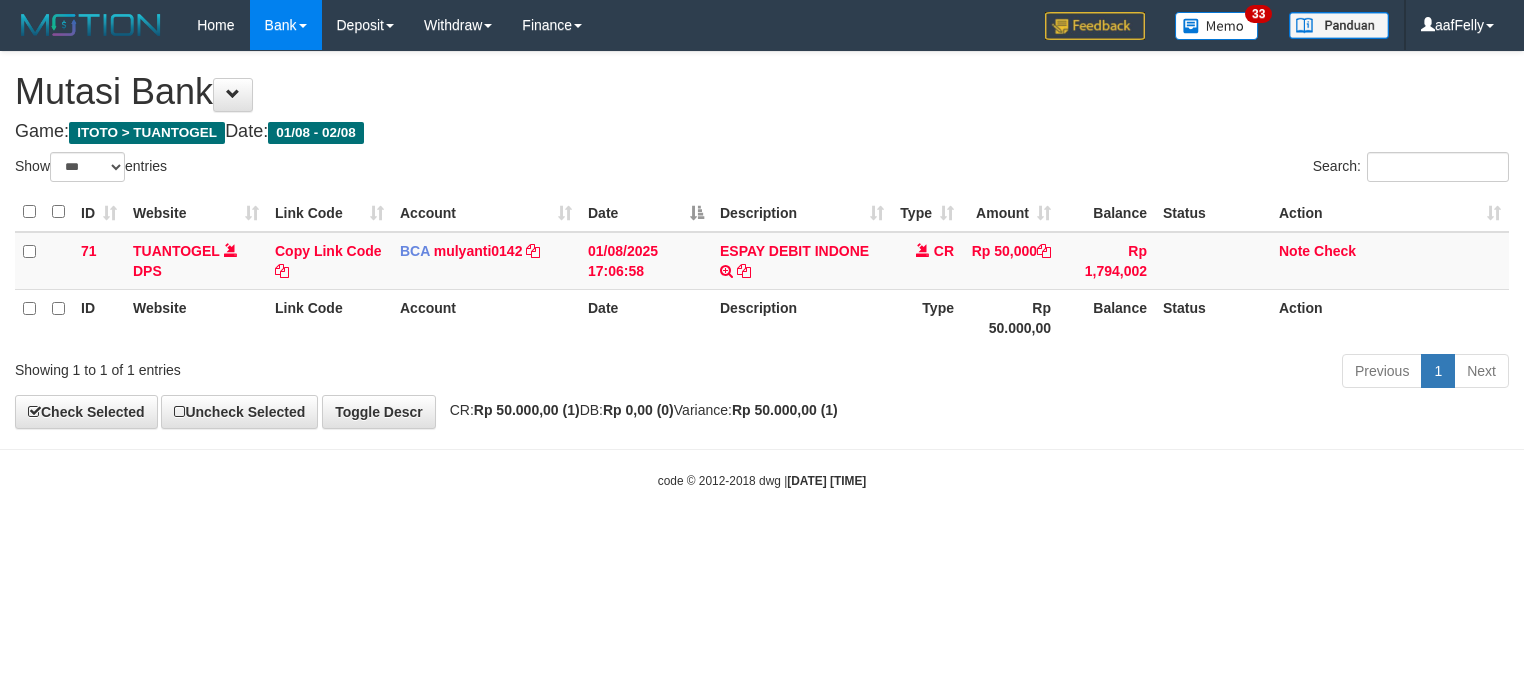select on "***" 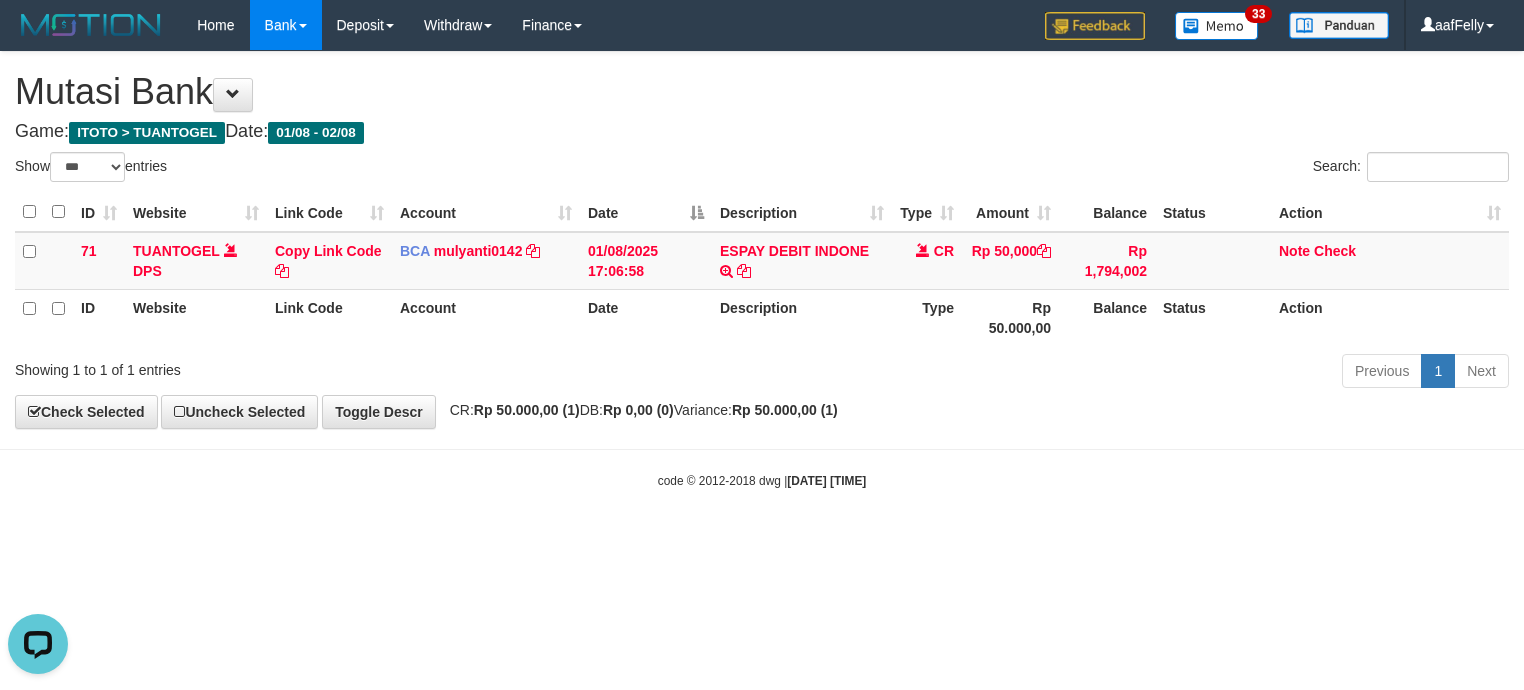 scroll, scrollTop: 0, scrollLeft: 0, axis: both 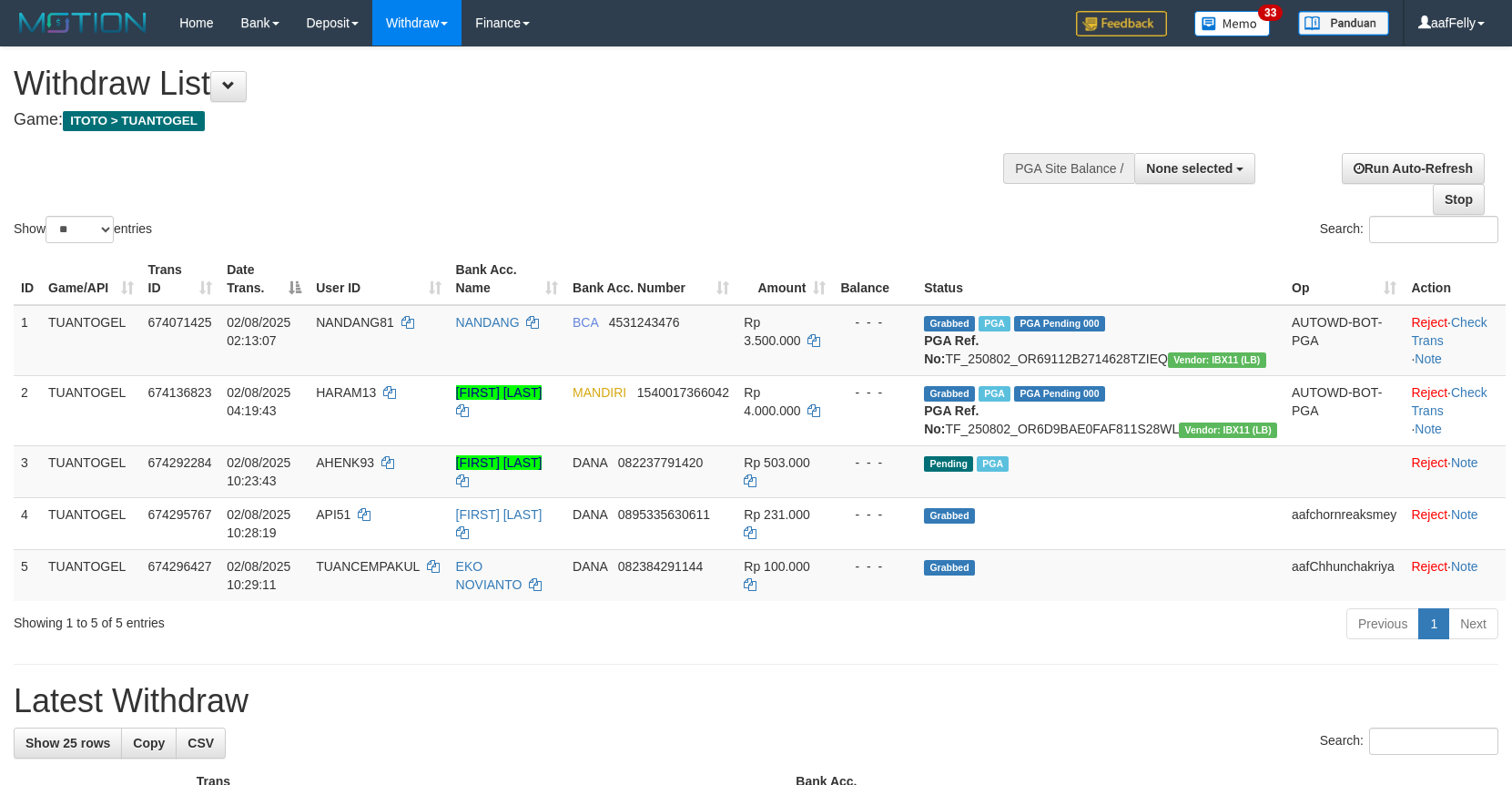 select 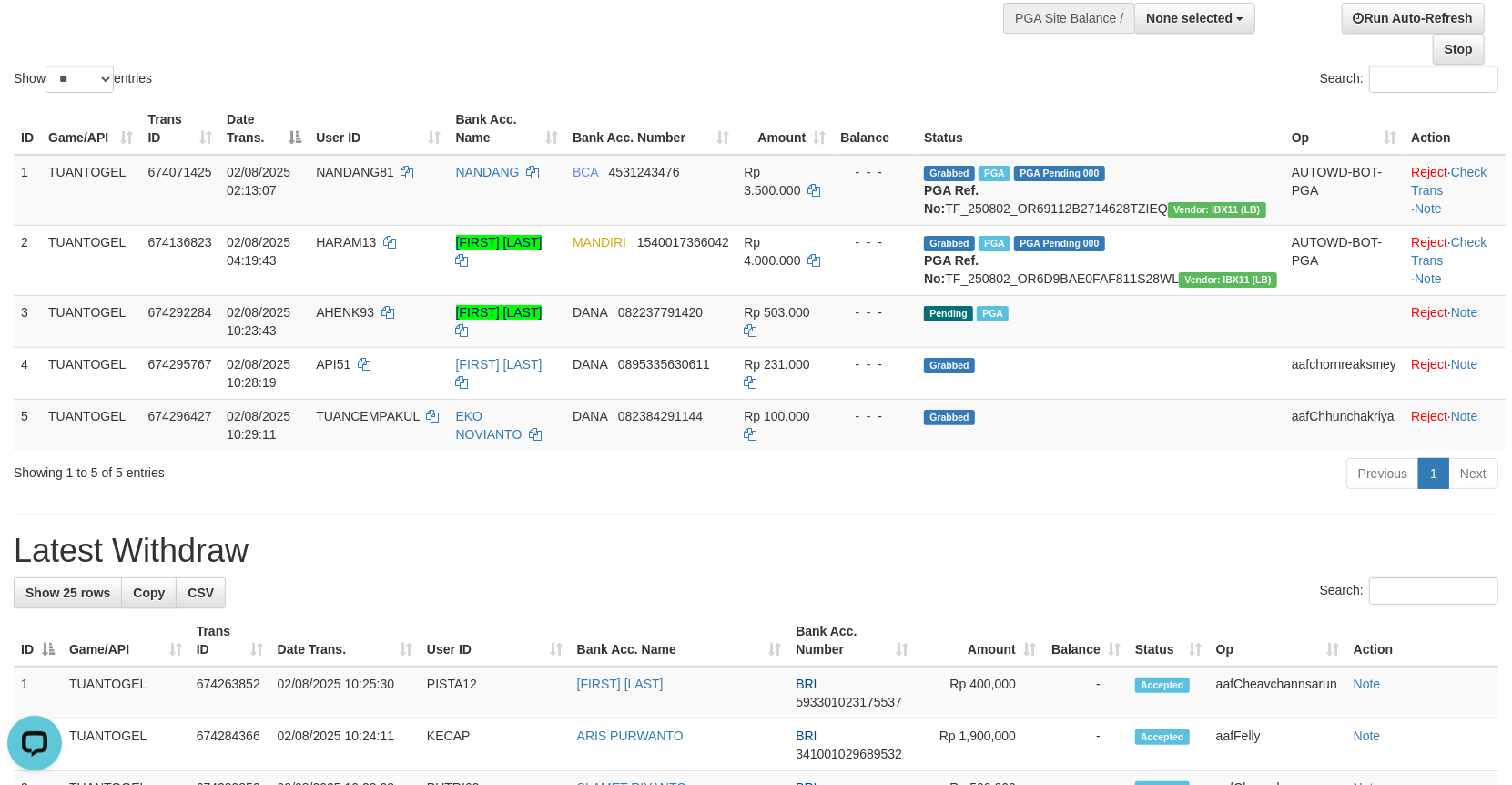 scroll, scrollTop: 0, scrollLeft: 0, axis: both 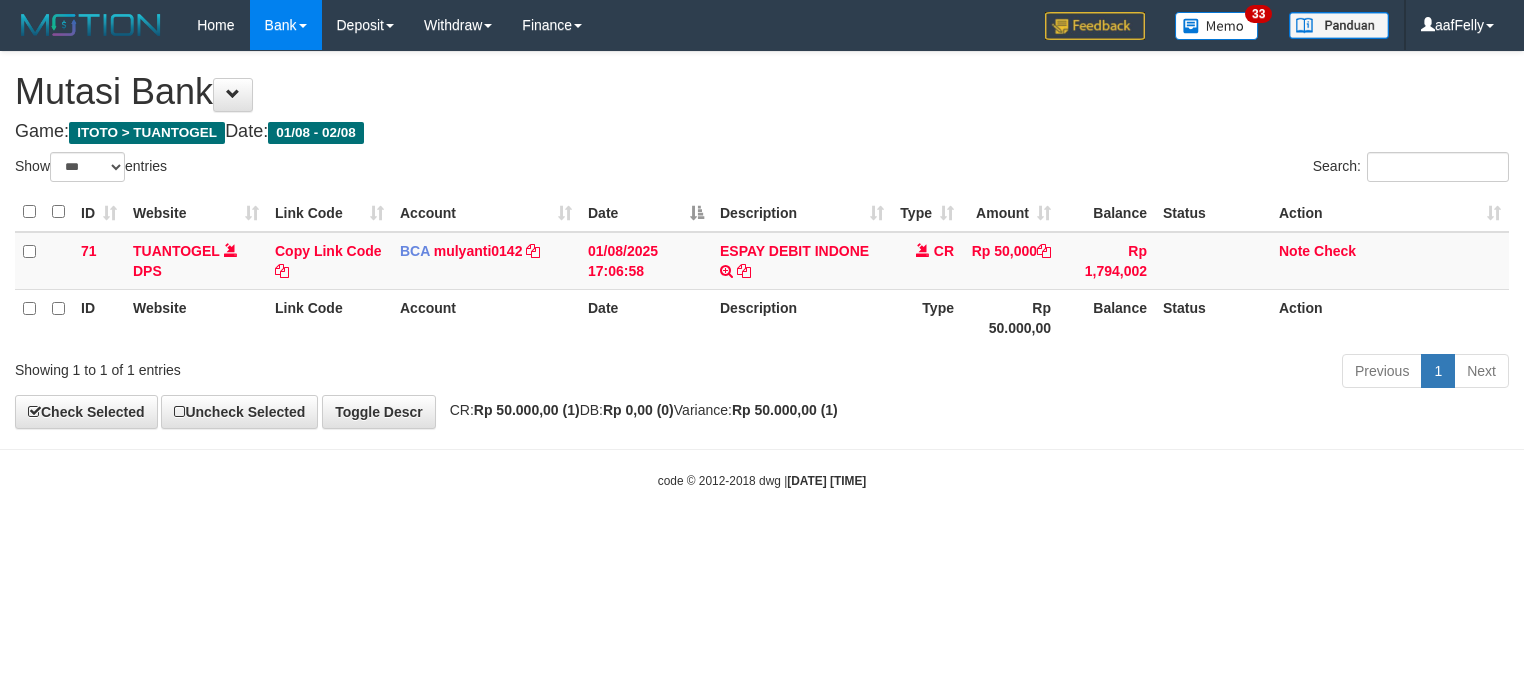 select on "***" 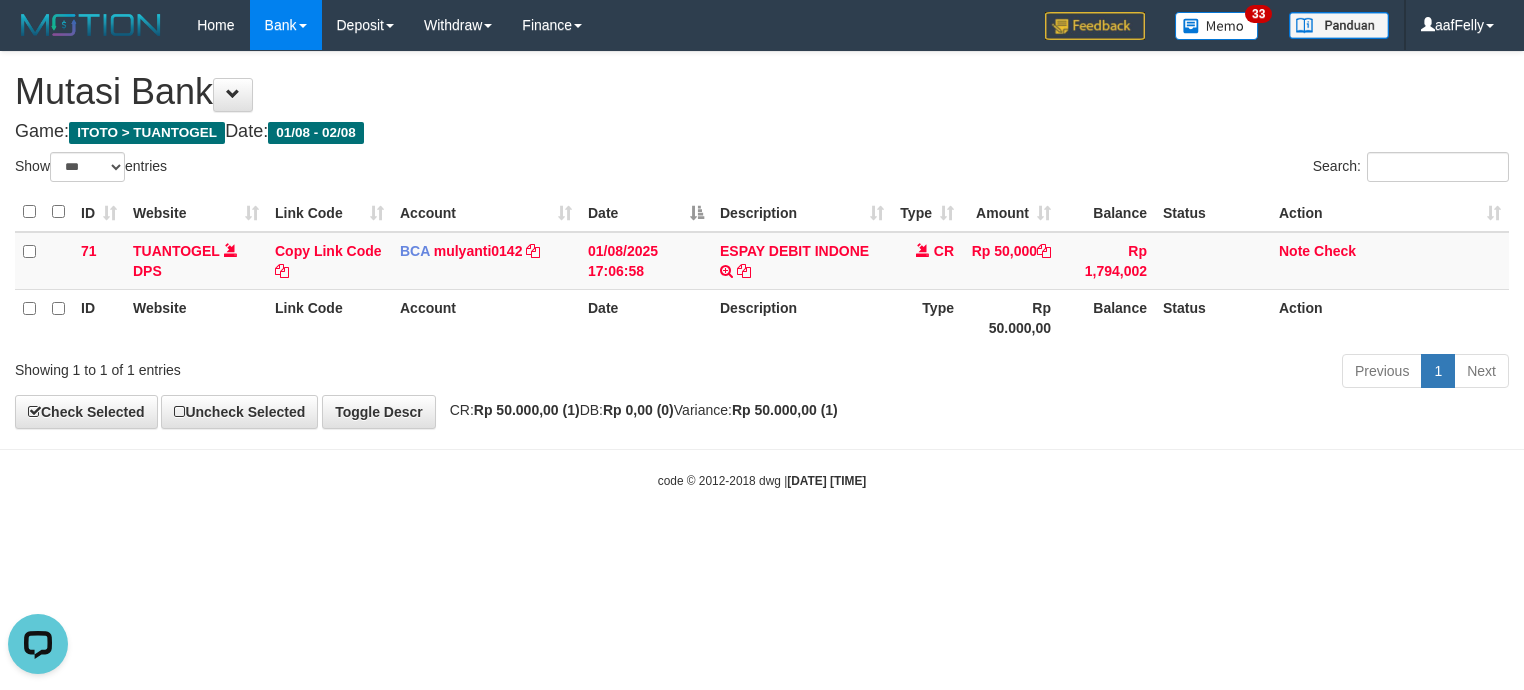 scroll, scrollTop: 0, scrollLeft: 0, axis: both 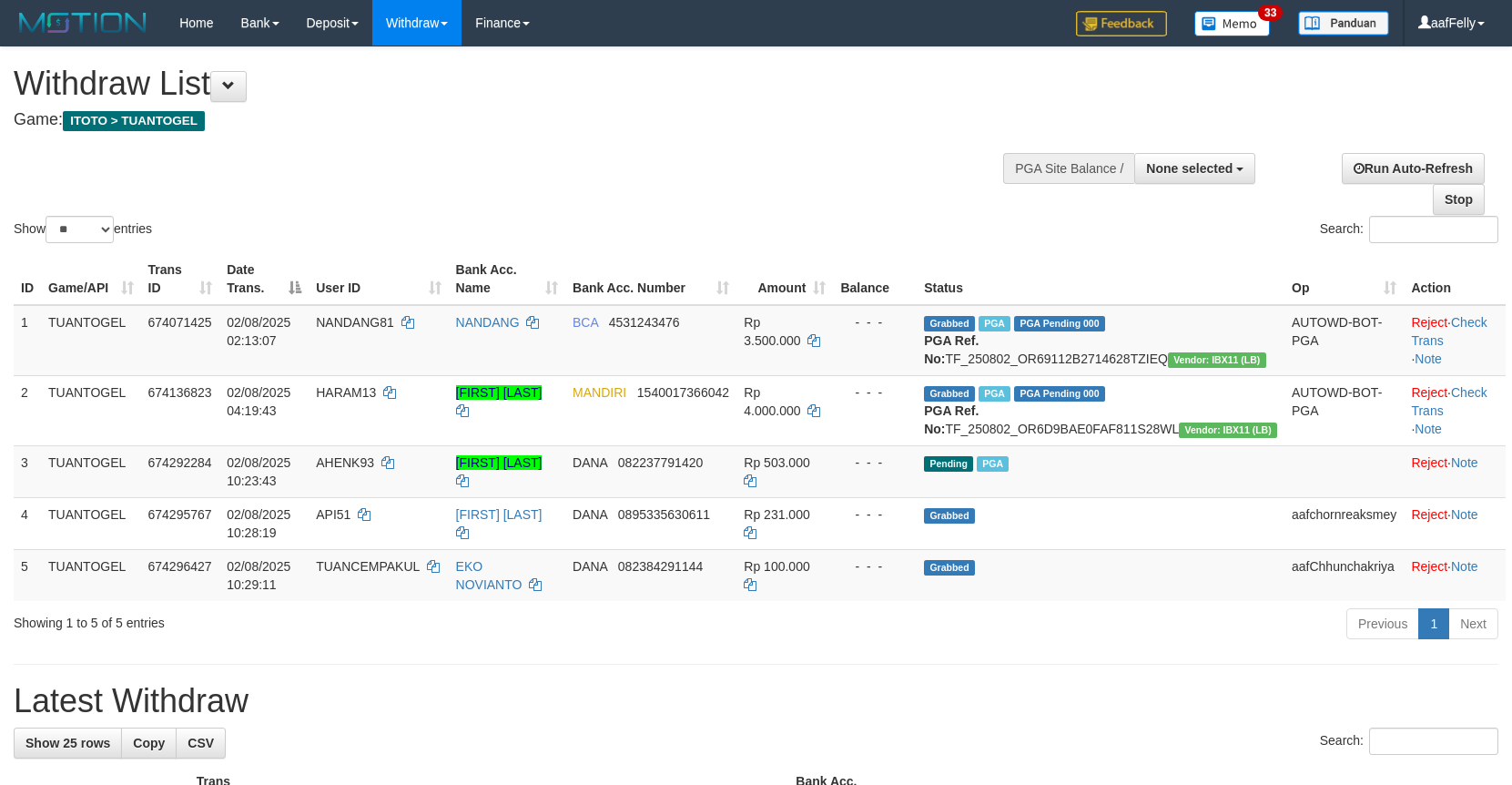 select 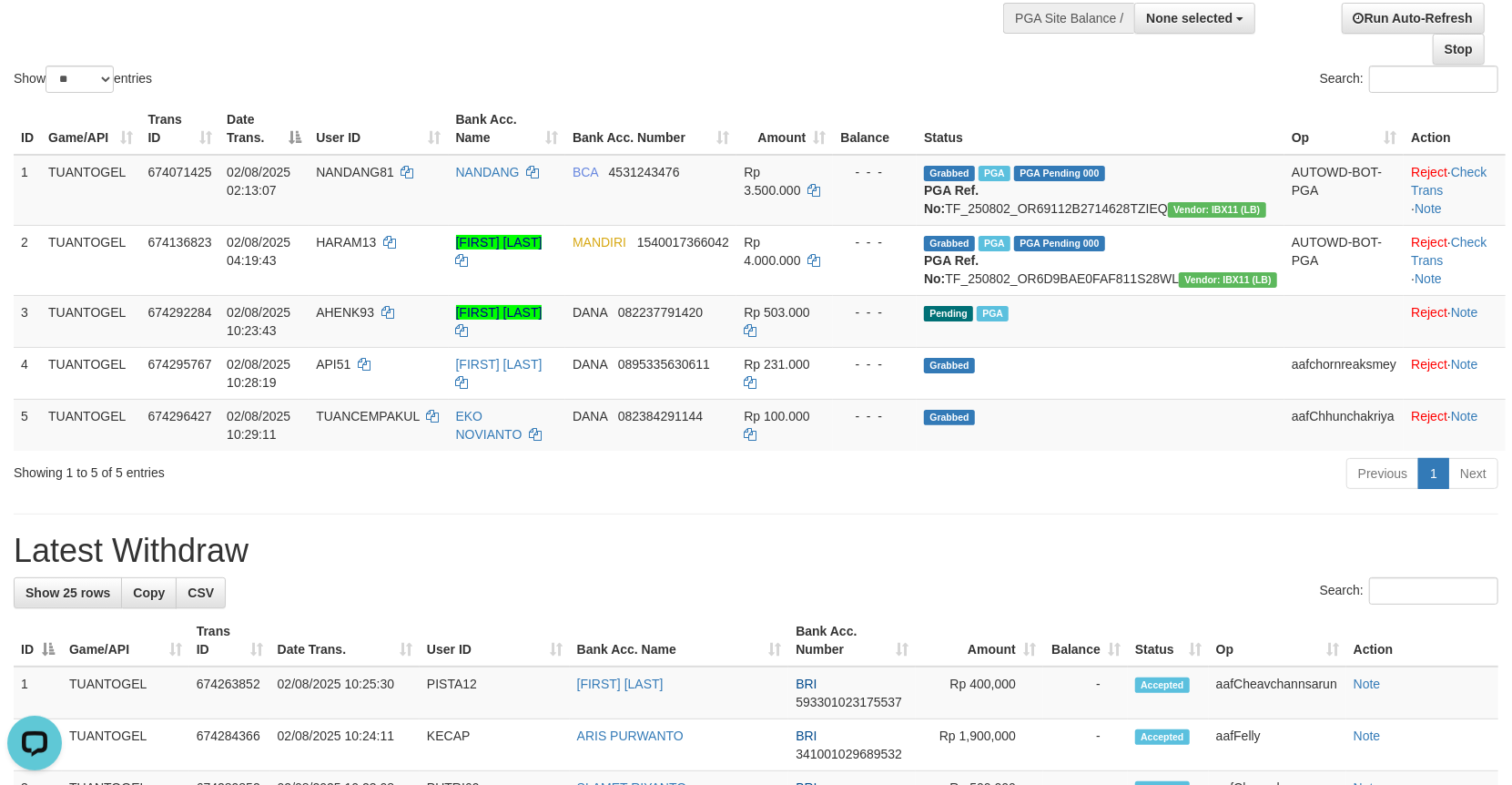 scroll, scrollTop: 0, scrollLeft: 0, axis: both 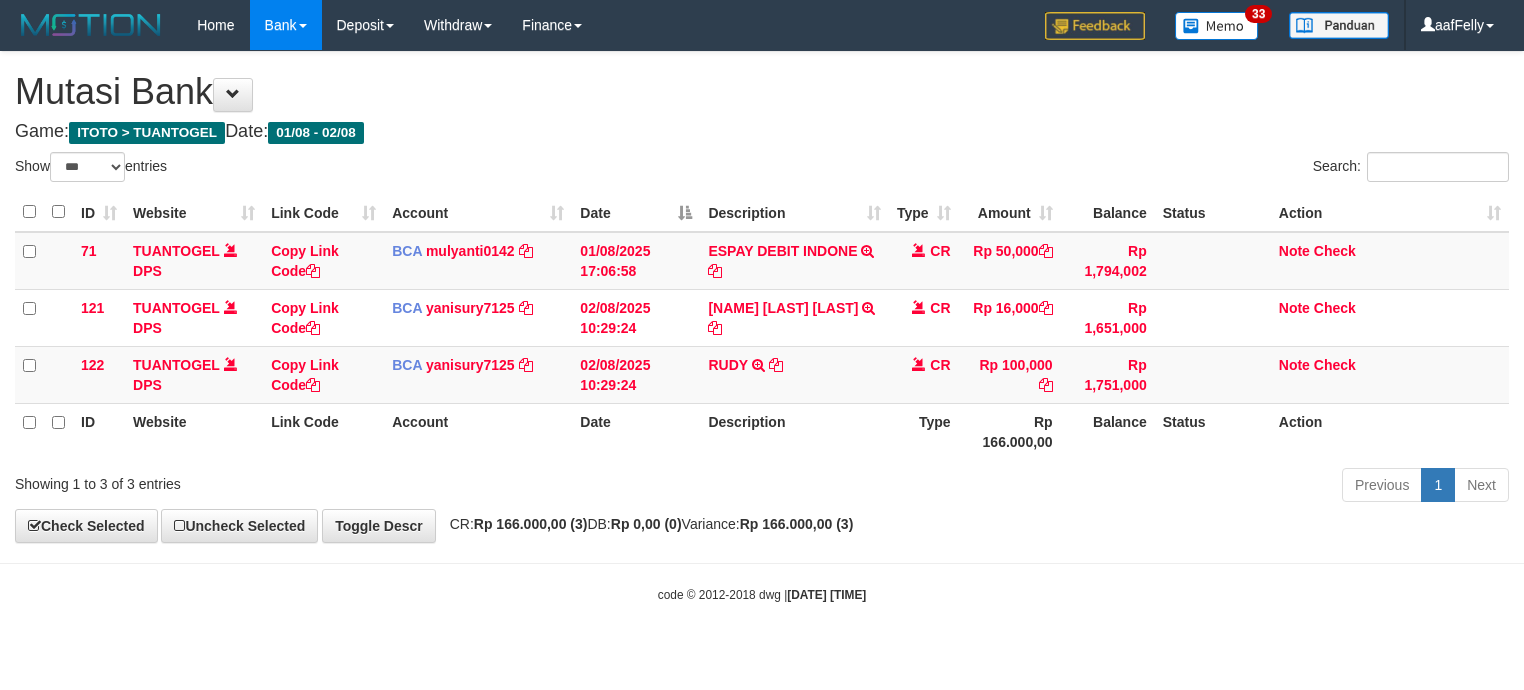 select on "***" 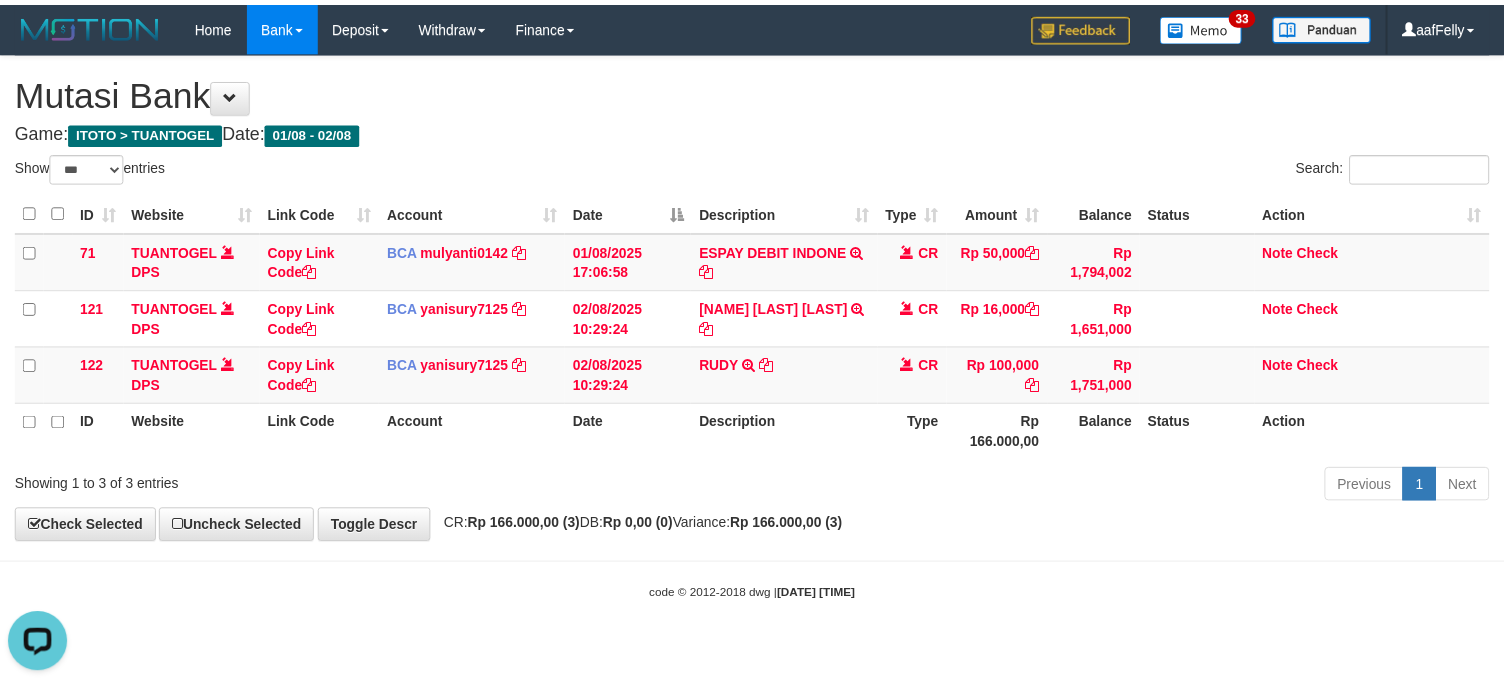 scroll, scrollTop: 0, scrollLeft: 0, axis: both 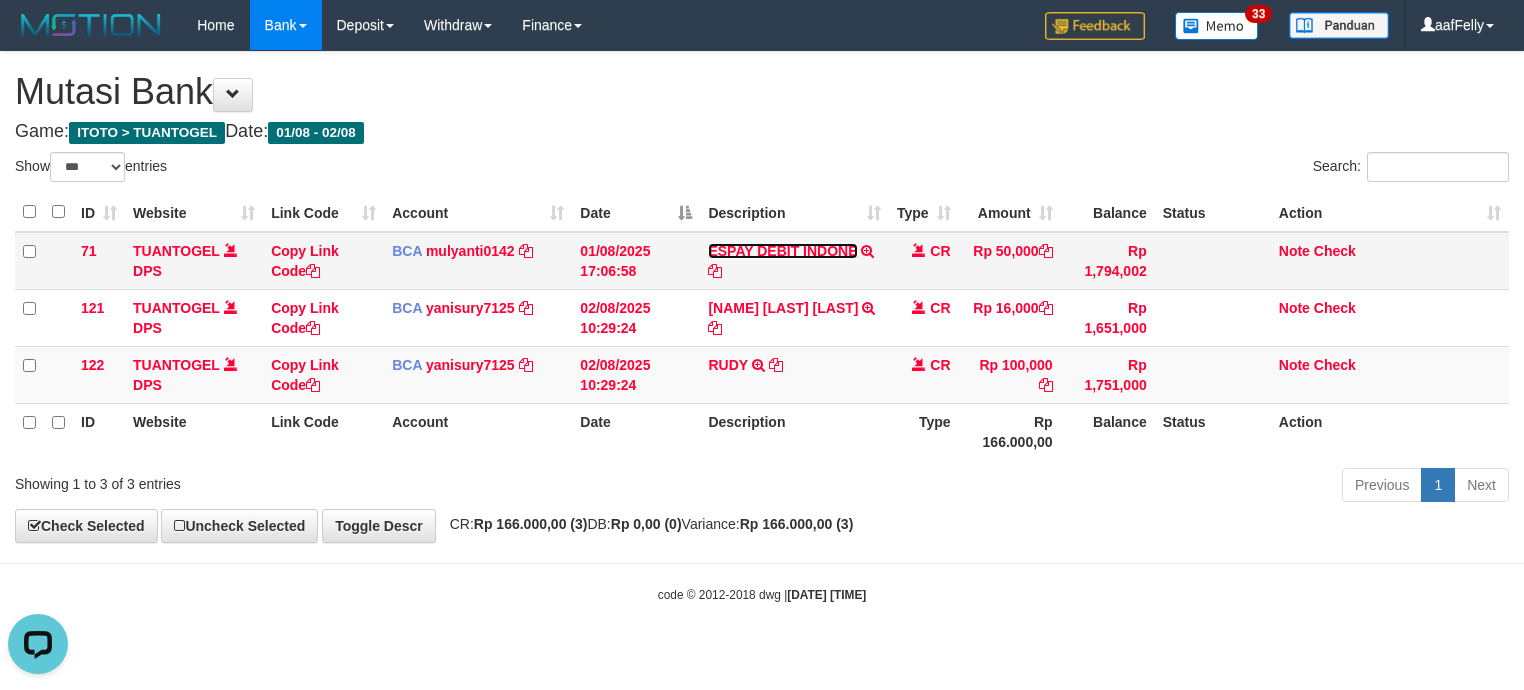 click on "ESPAY DEBIT INDONE" at bounding box center [782, 251] 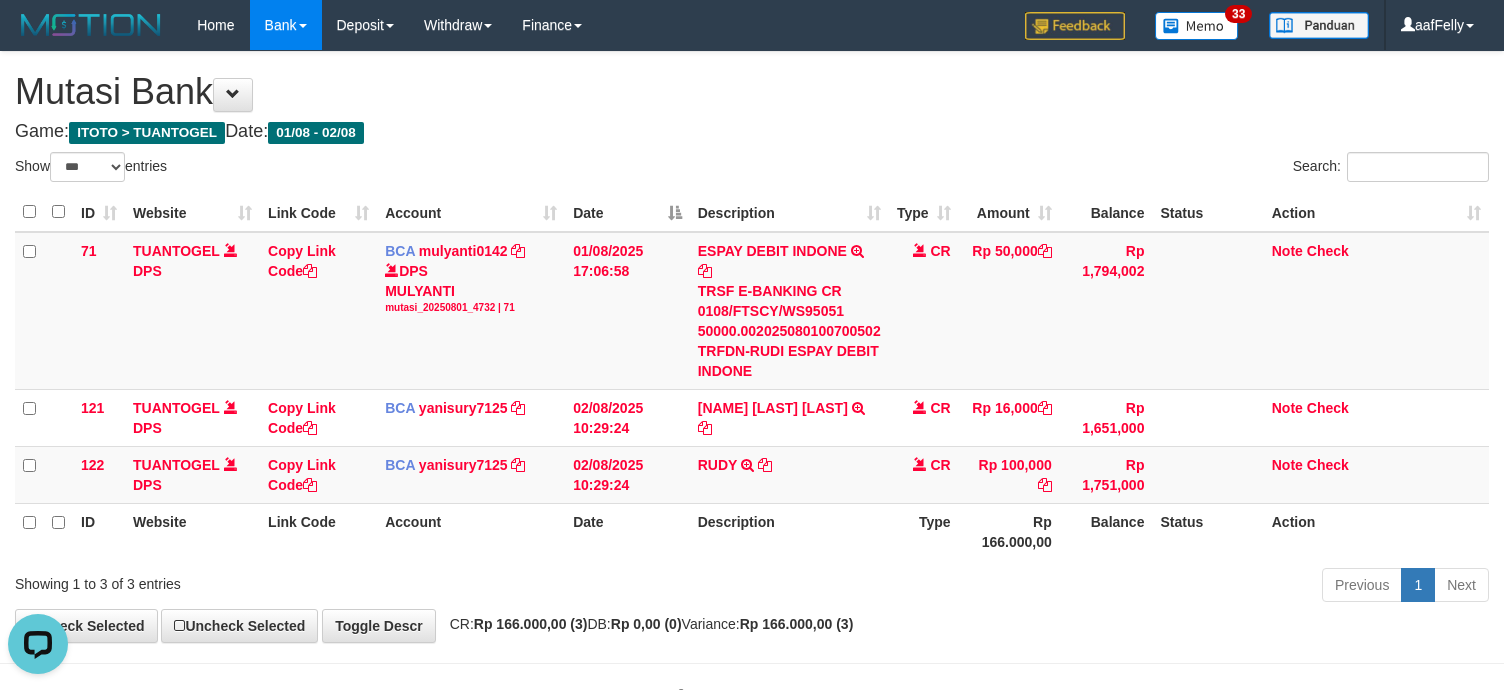 drag, startPoint x: 828, startPoint y: 162, endPoint x: 893, endPoint y: 62, distance: 119.26861 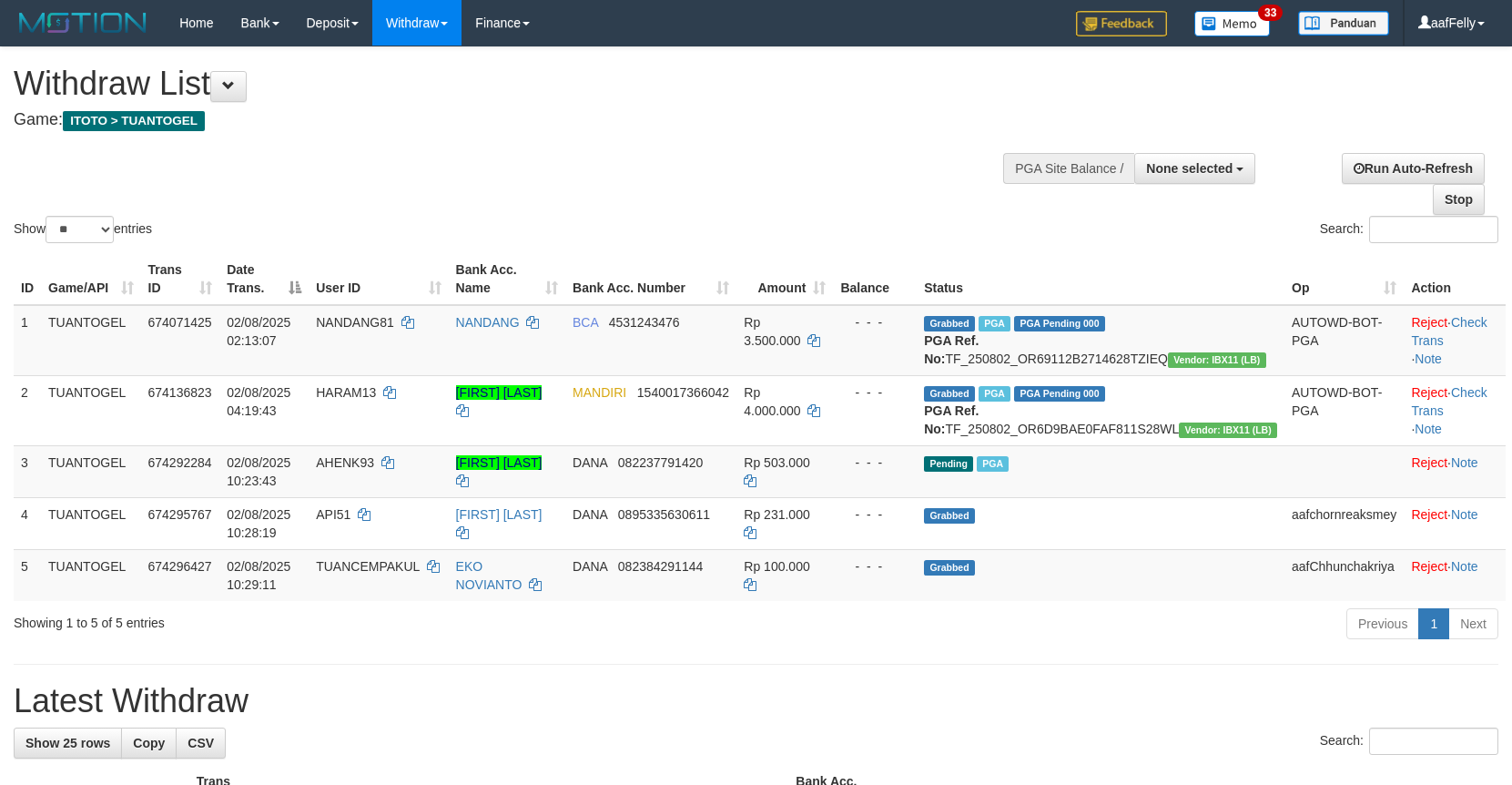 select 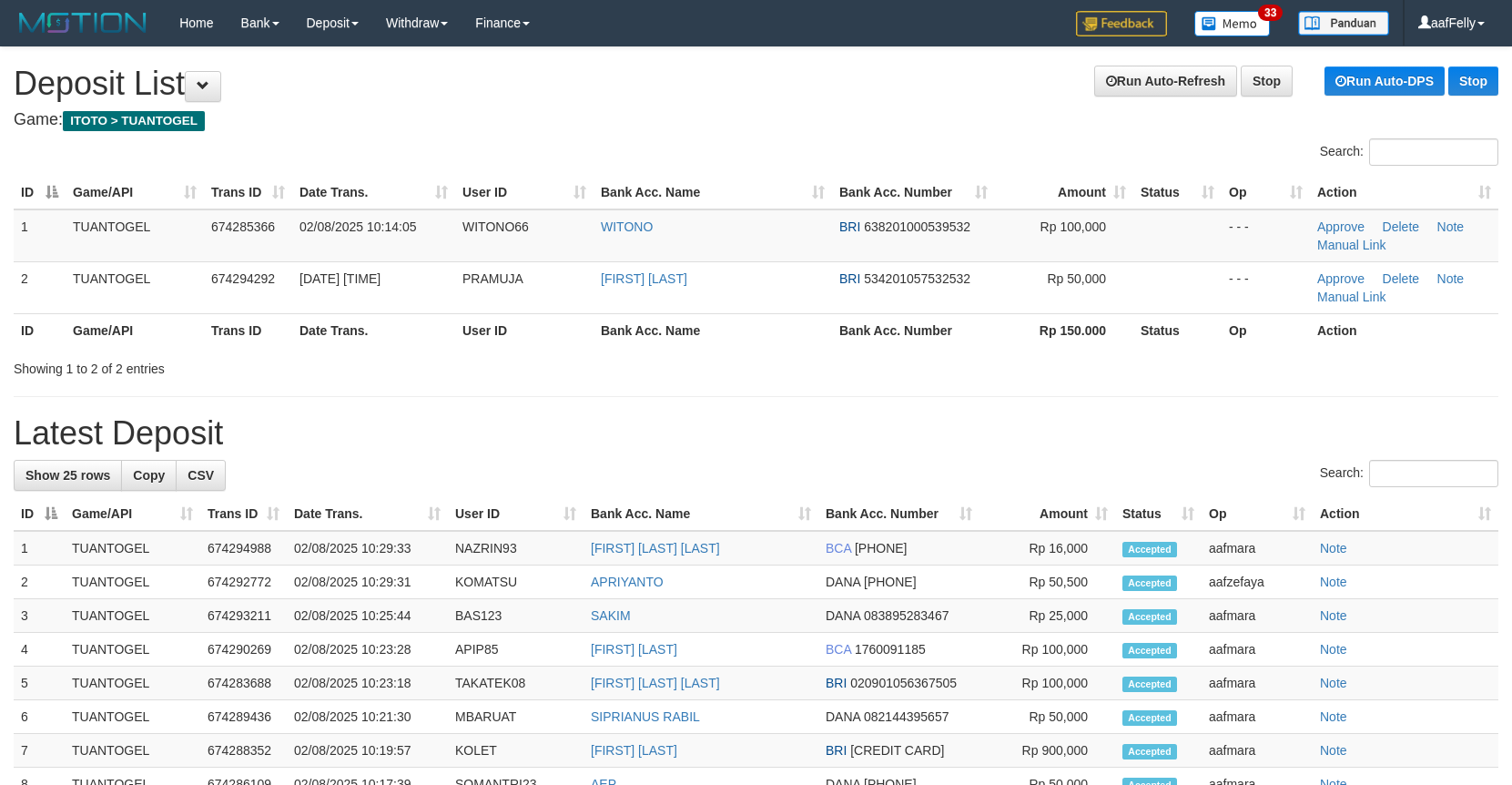 scroll, scrollTop: 0, scrollLeft: 0, axis: both 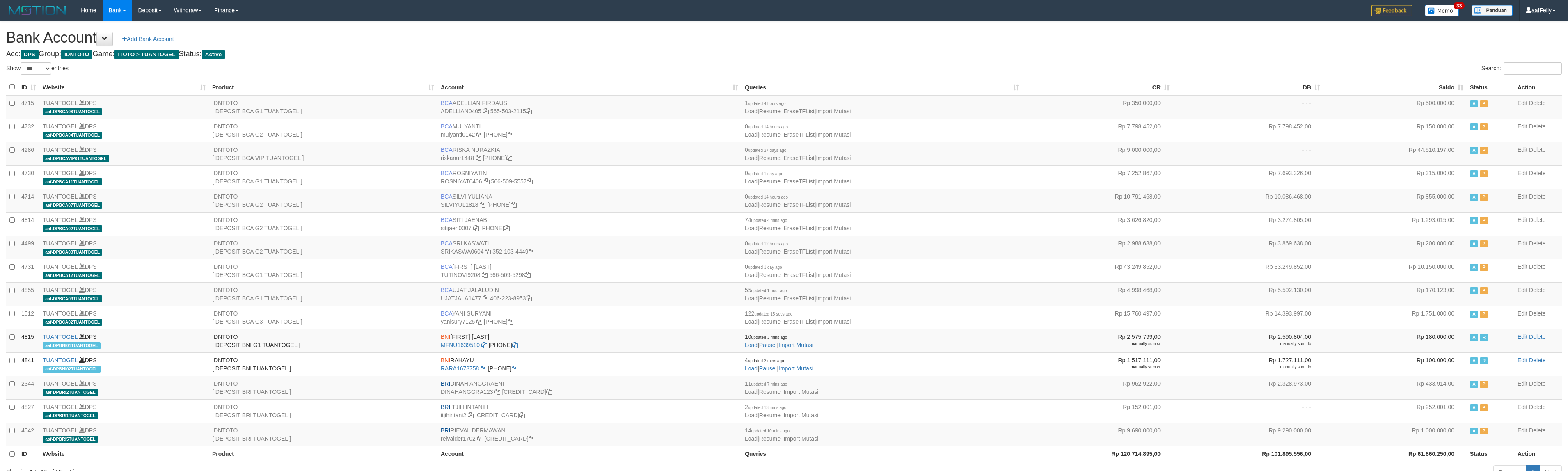 select on "***" 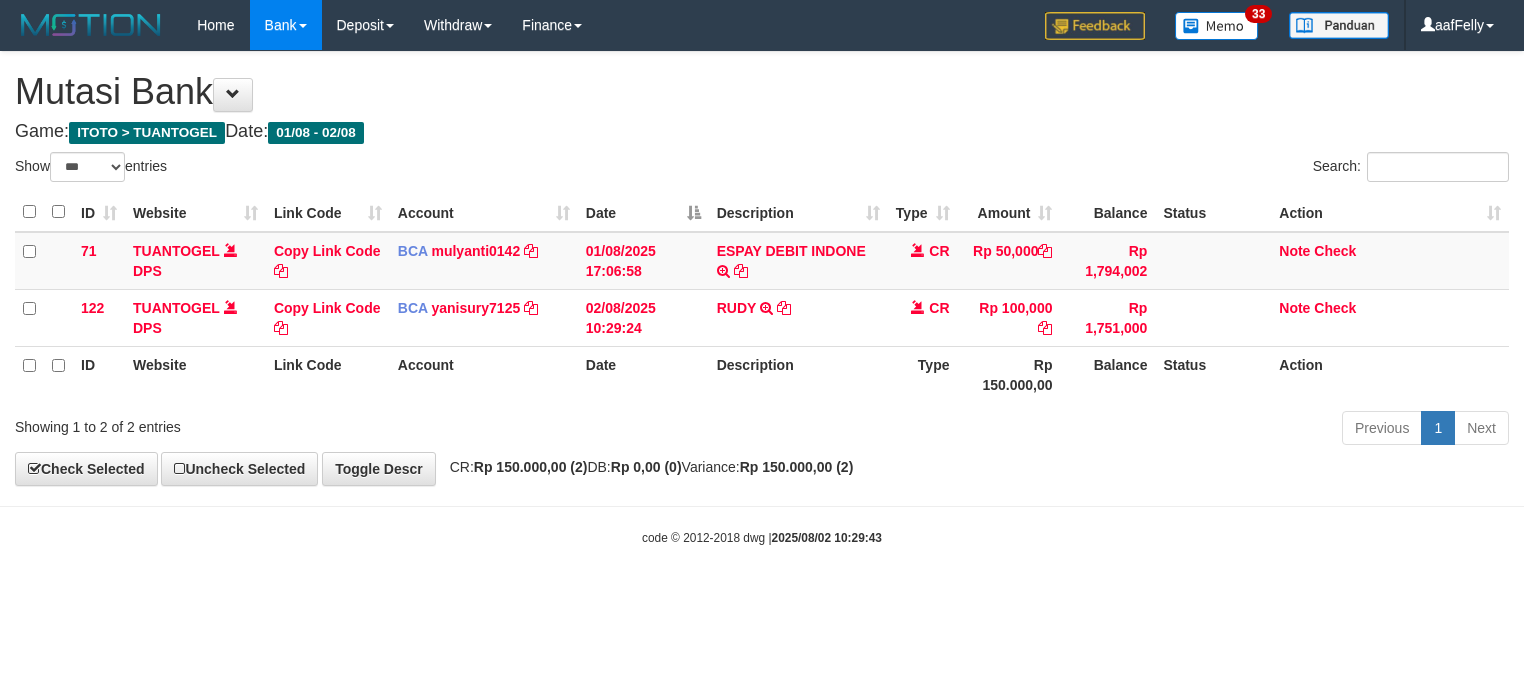 select on "***" 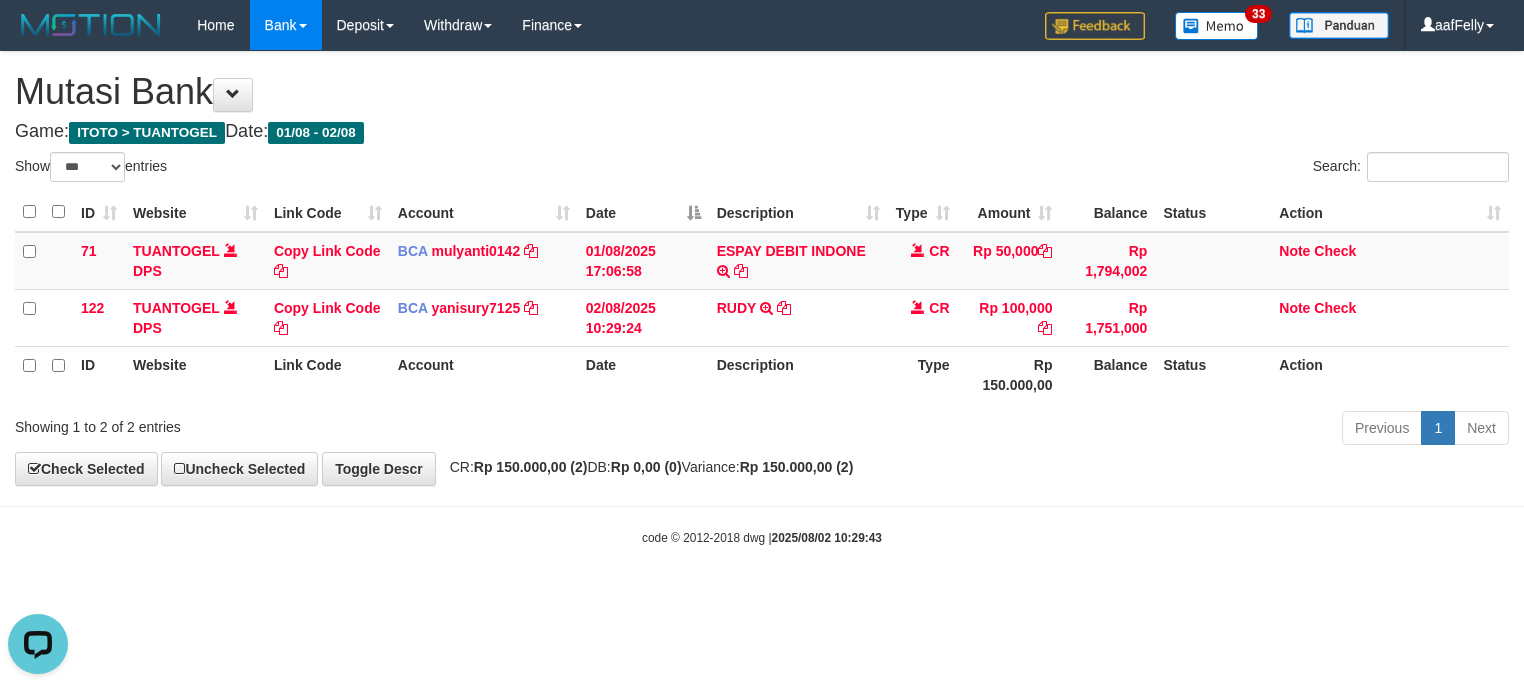 scroll, scrollTop: 0, scrollLeft: 0, axis: both 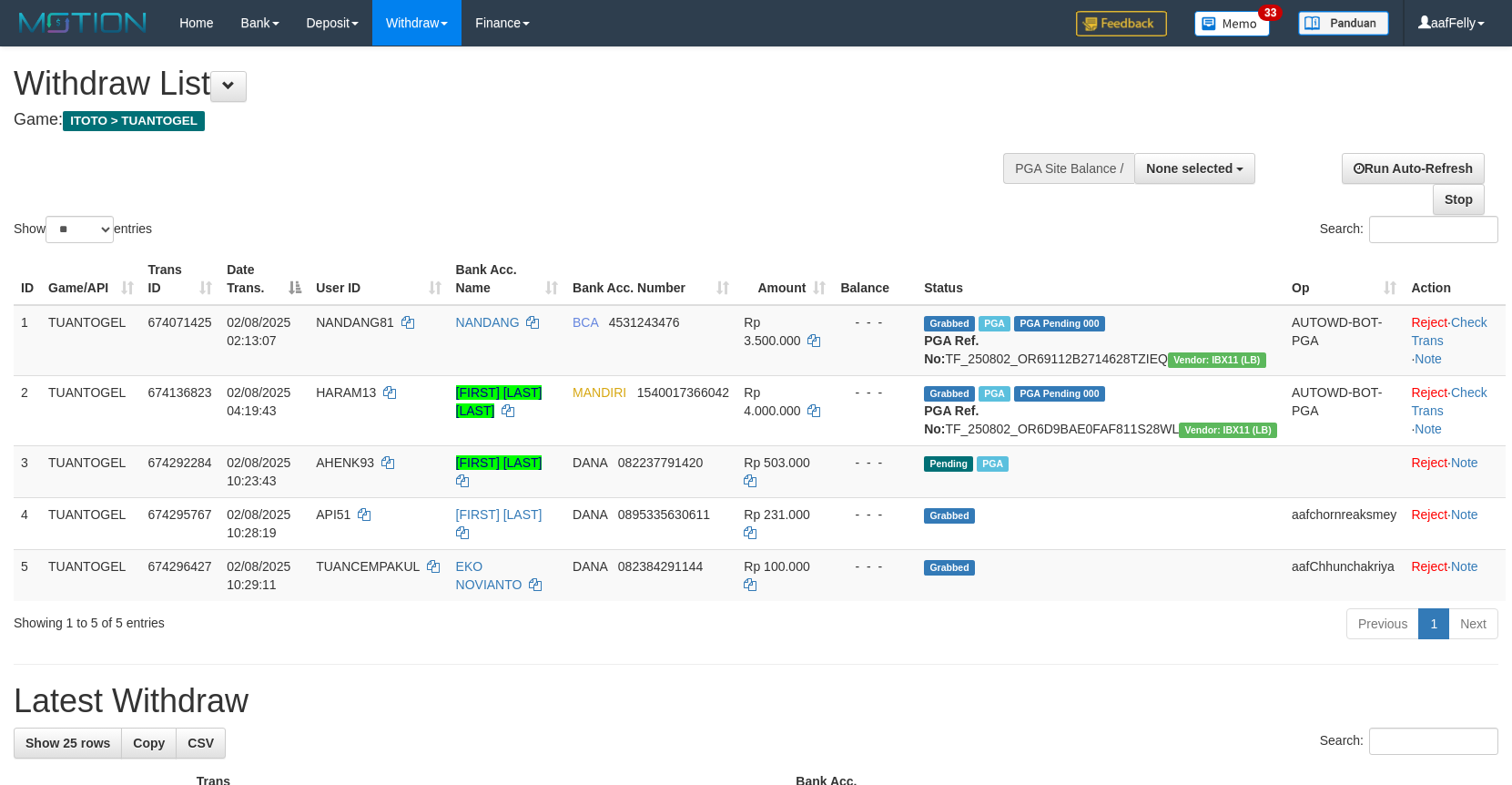 select 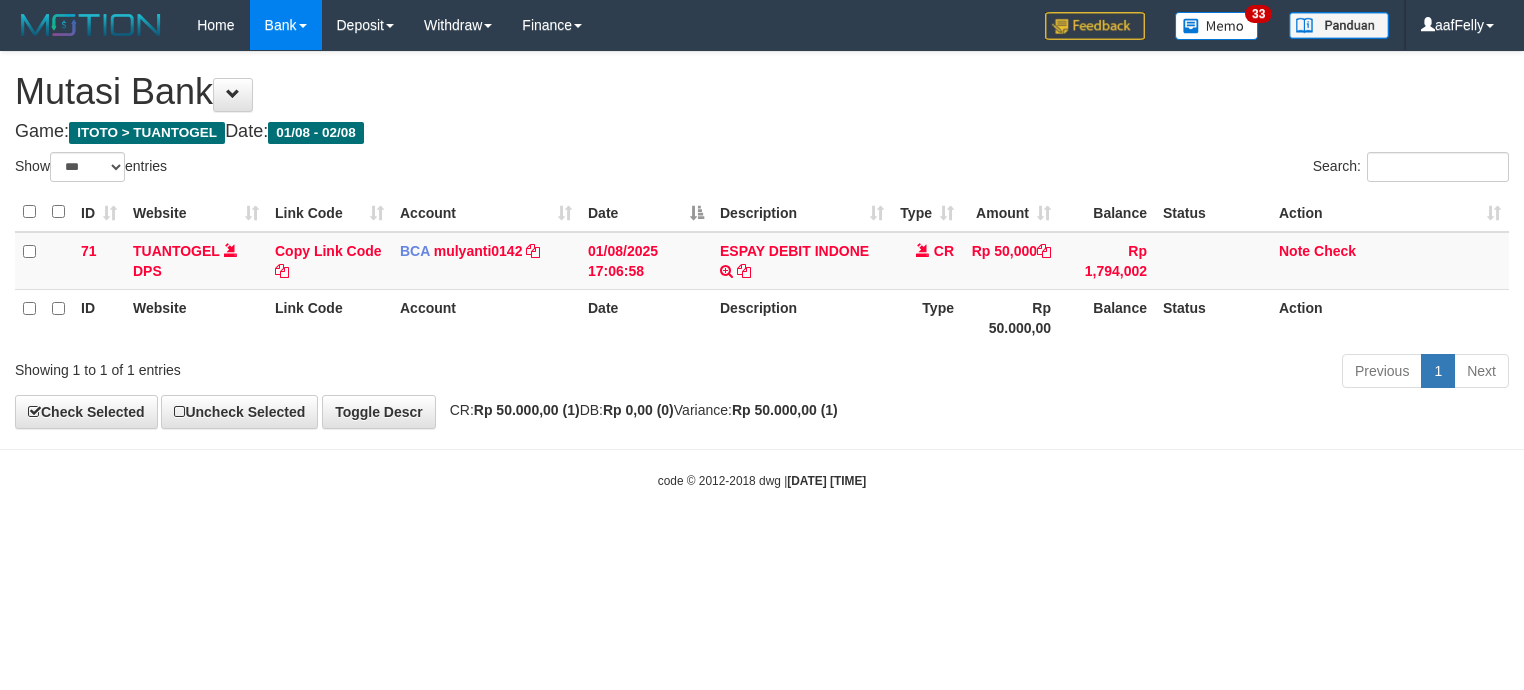 select on "***" 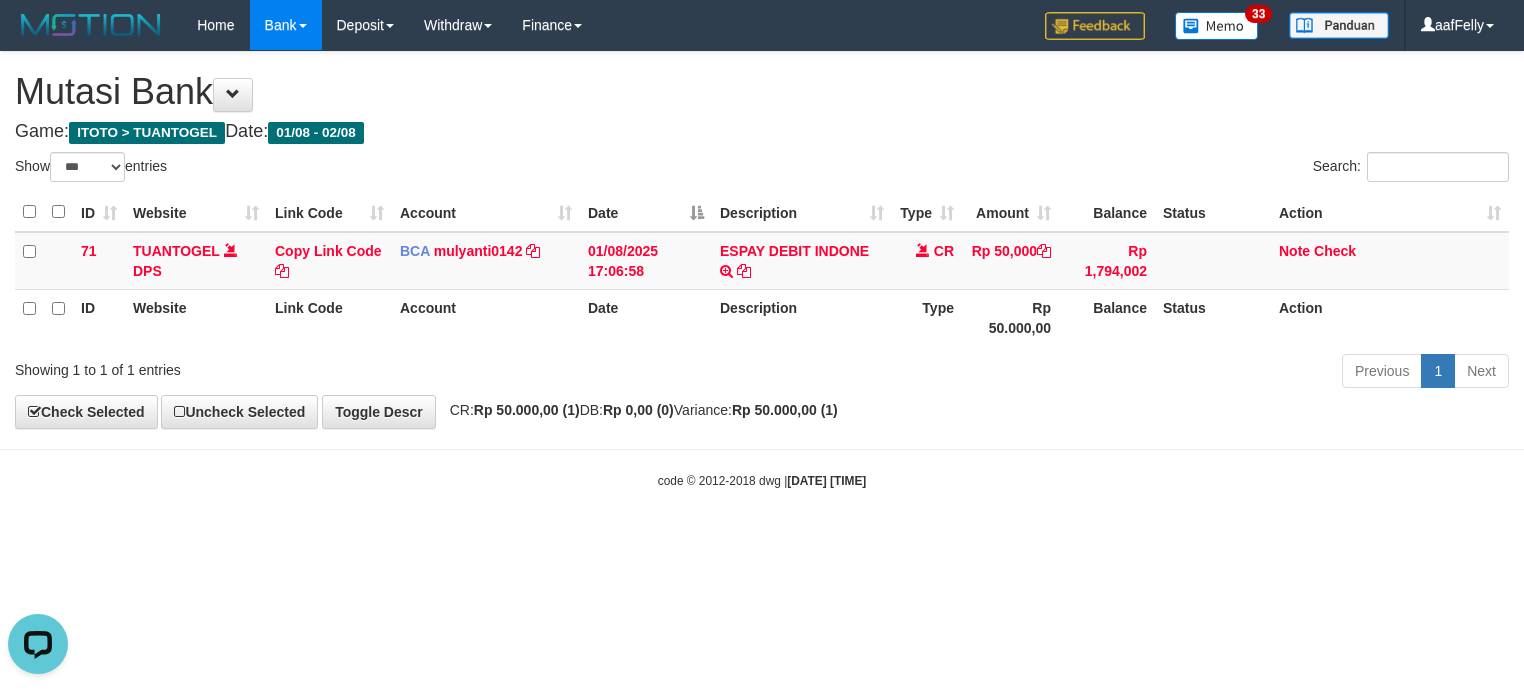 scroll, scrollTop: 0, scrollLeft: 0, axis: both 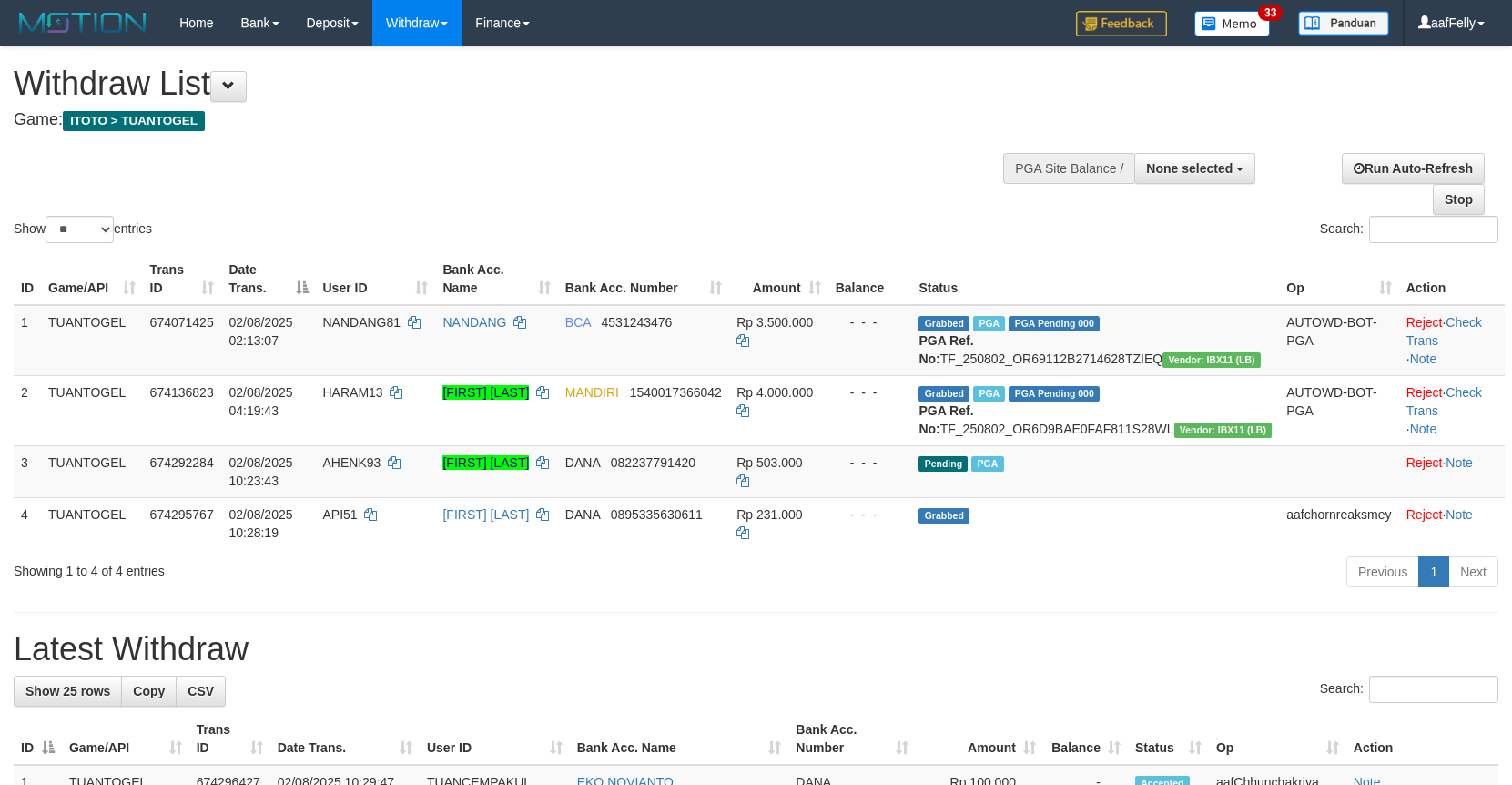 select 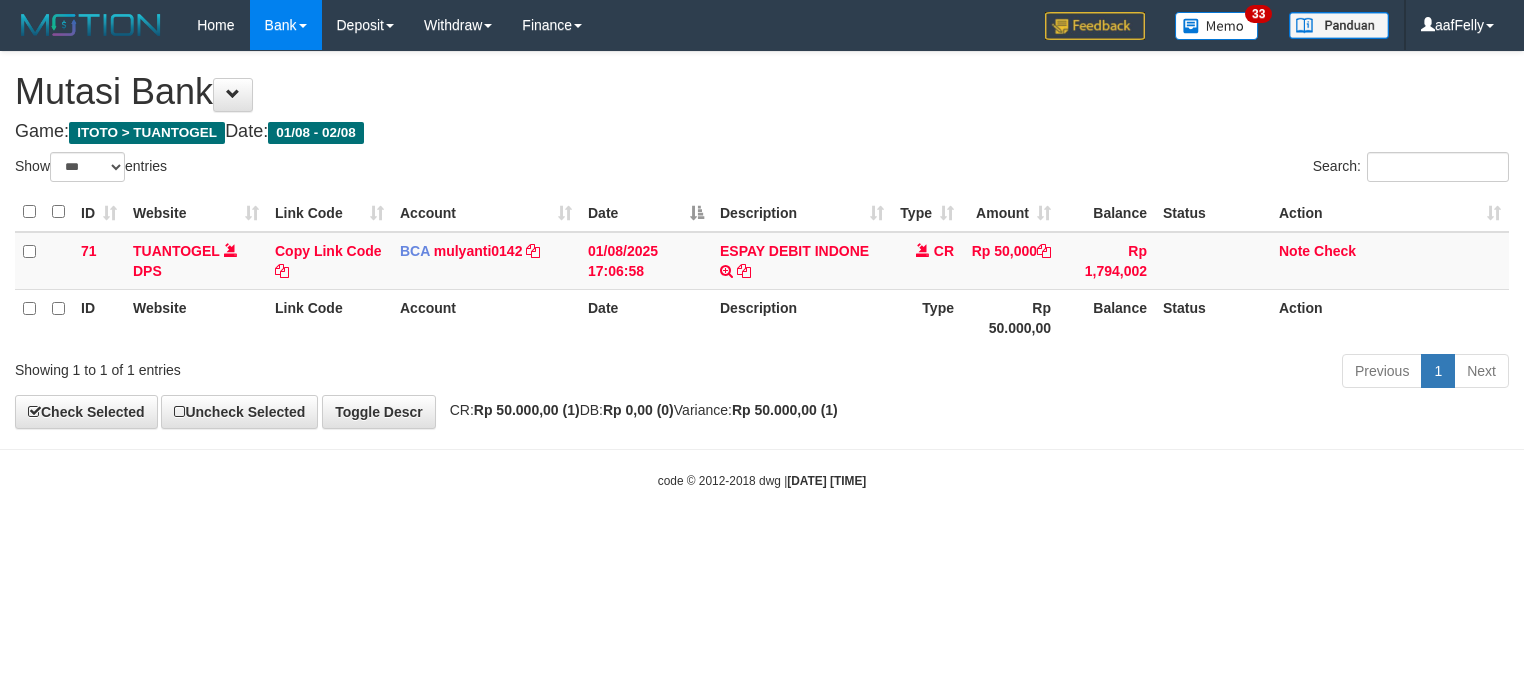 select on "***" 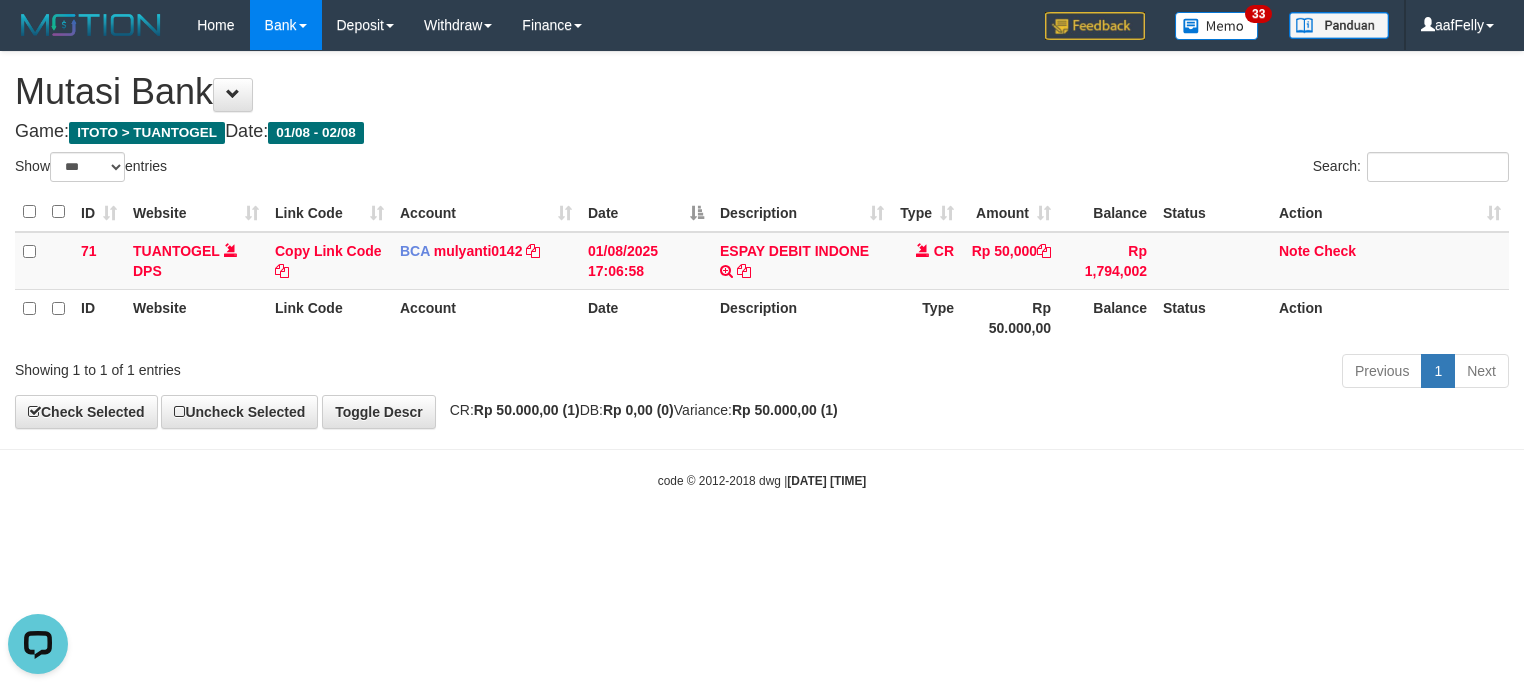 scroll, scrollTop: 0, scrollLeft: 0, axis: both 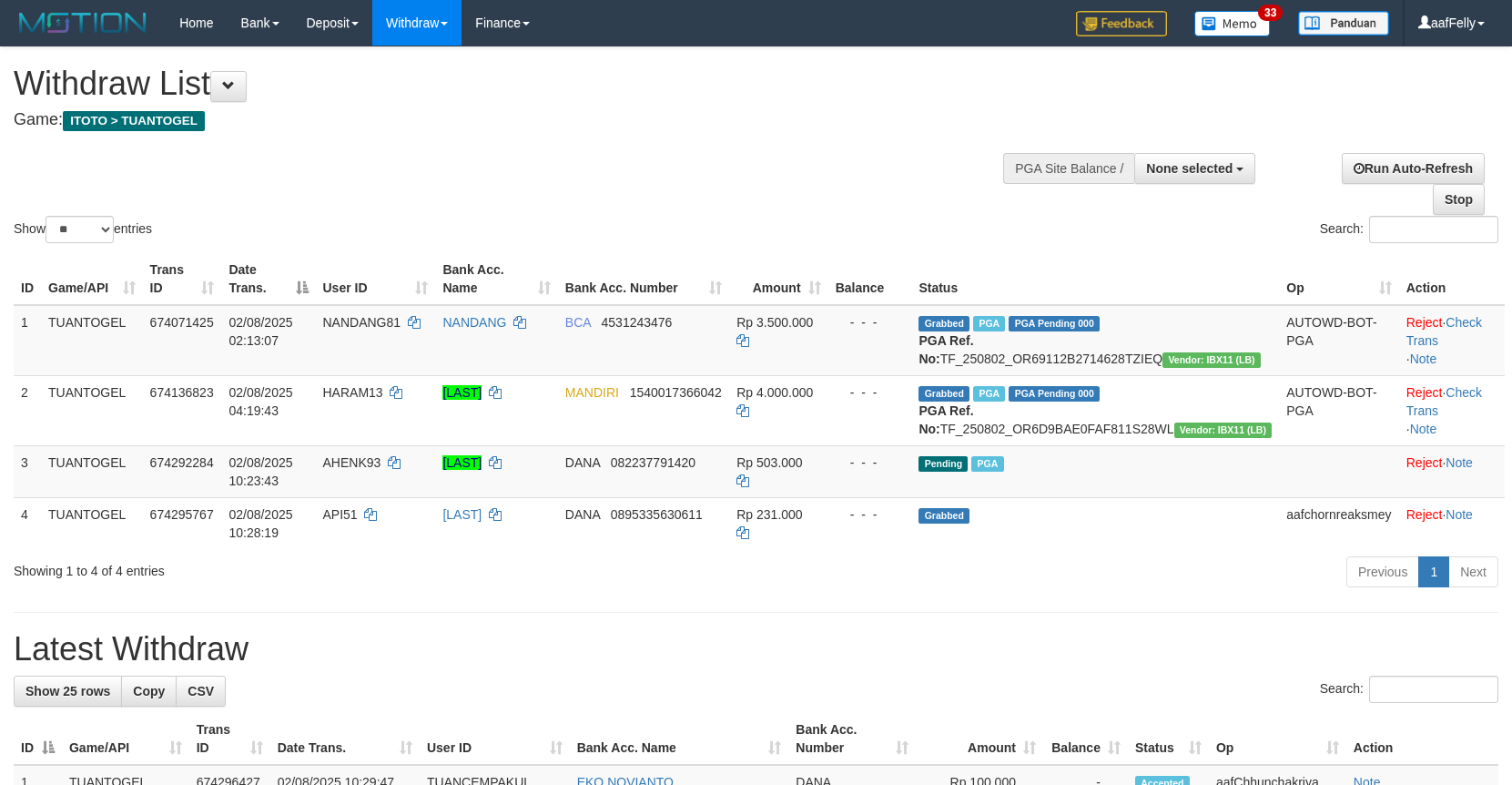 select 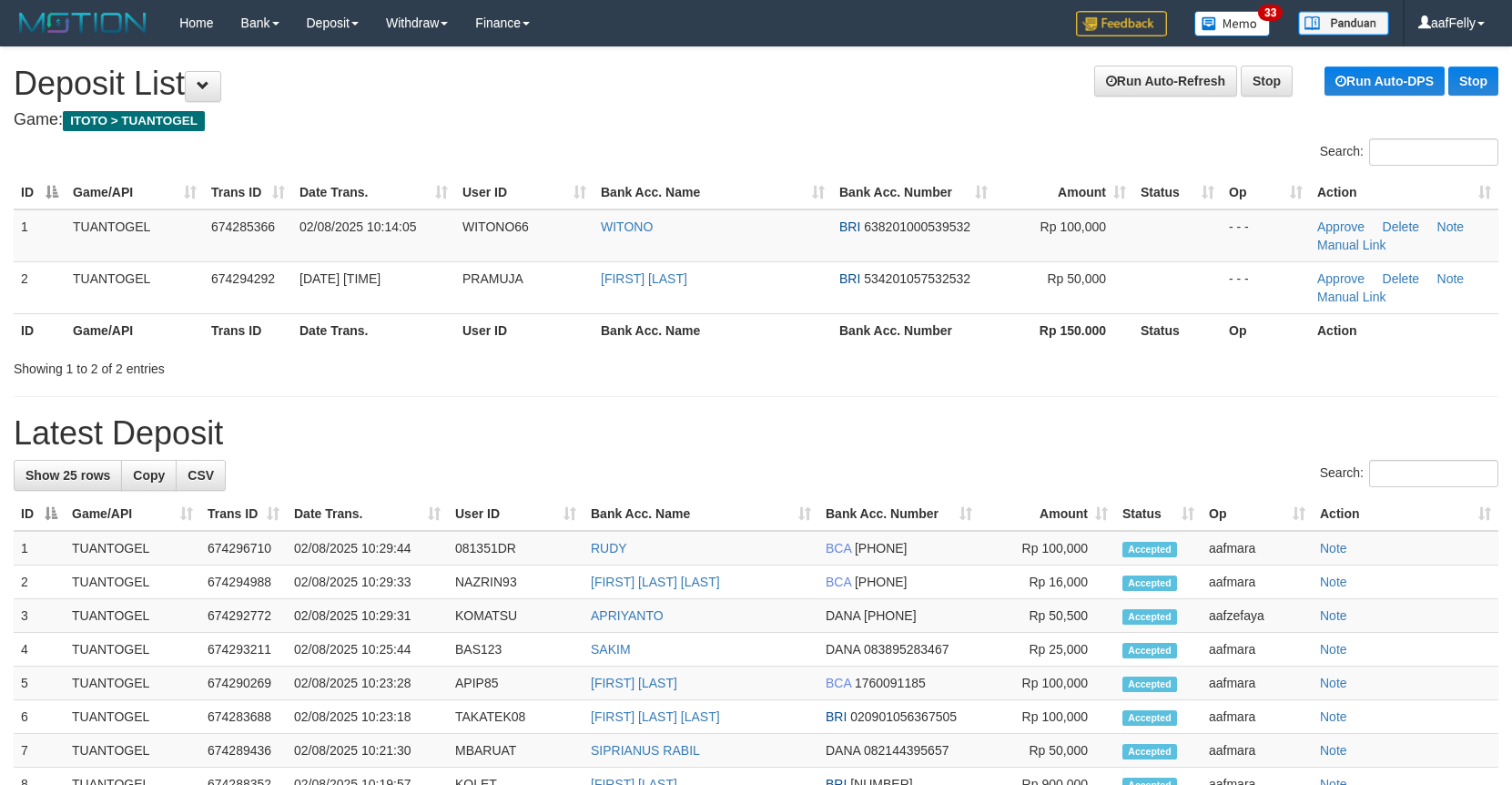 scroll, scrollTop: 0, scrollLeft: 0, axis: both 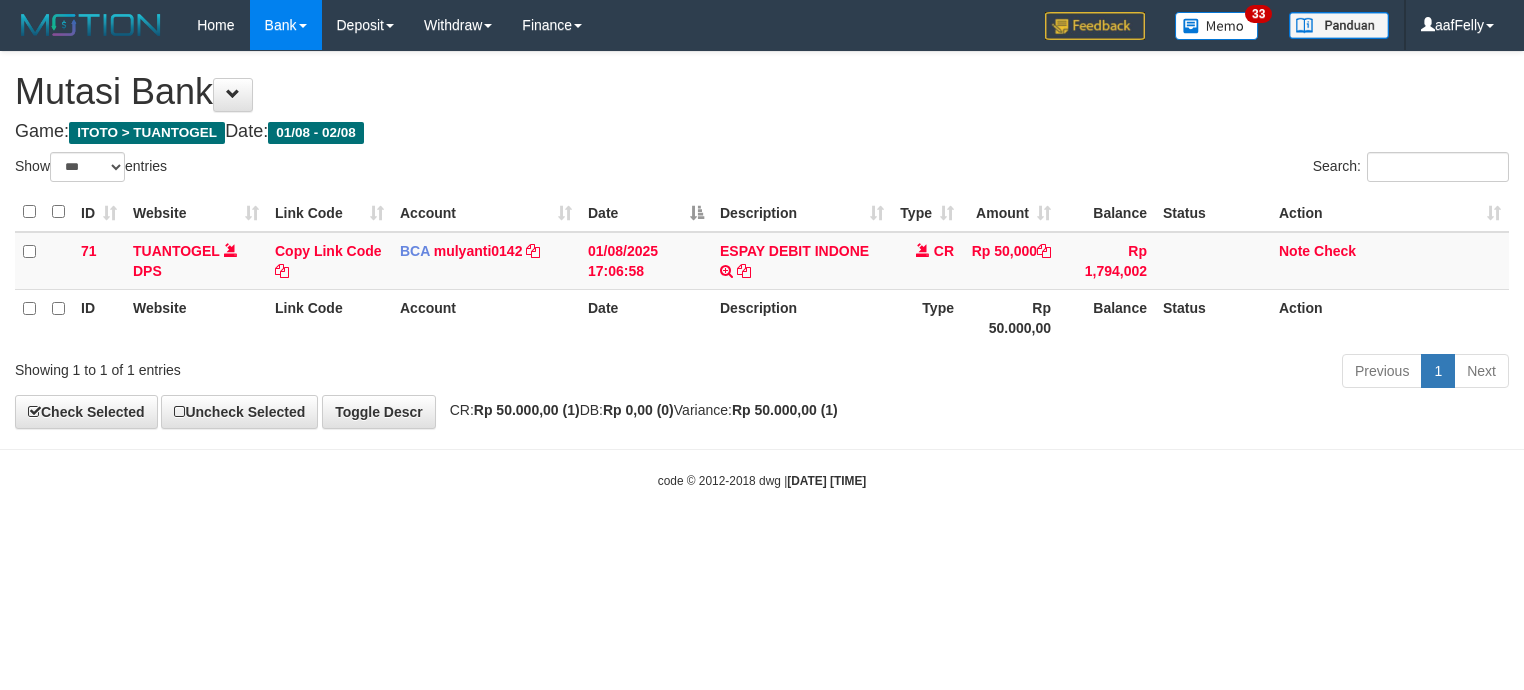 select on "***" 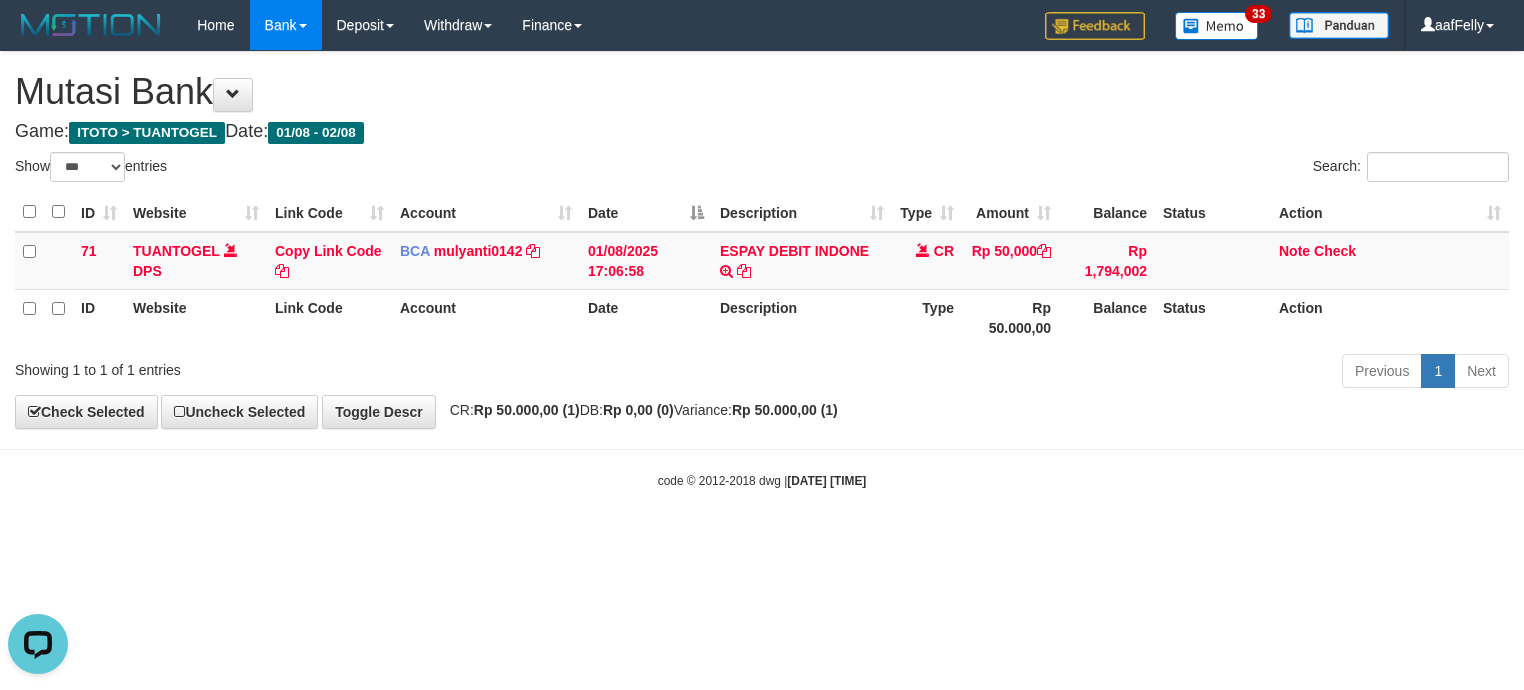 scroll, scrollTop: 0, scrollLeft: 0, axis: both 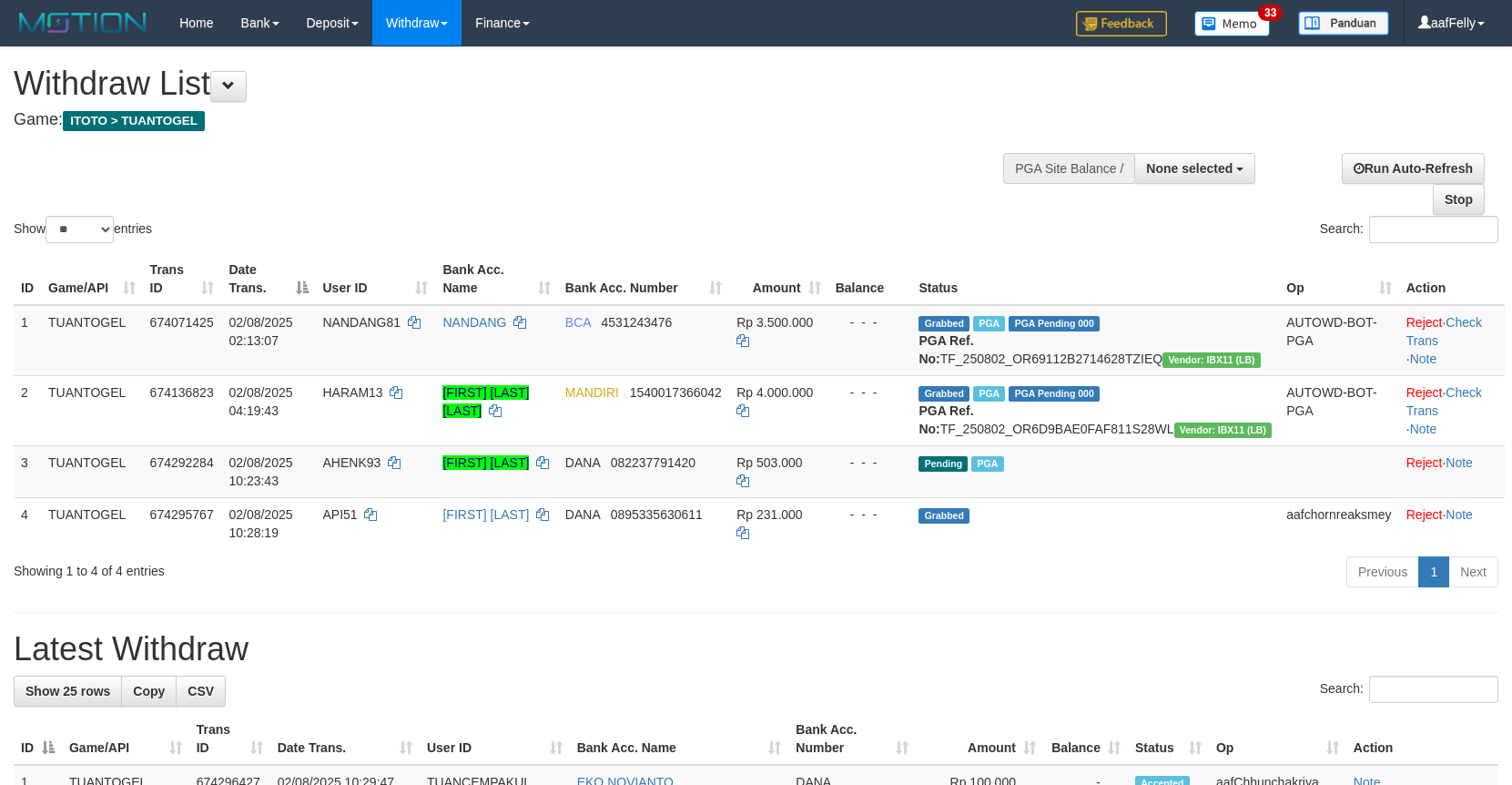 select 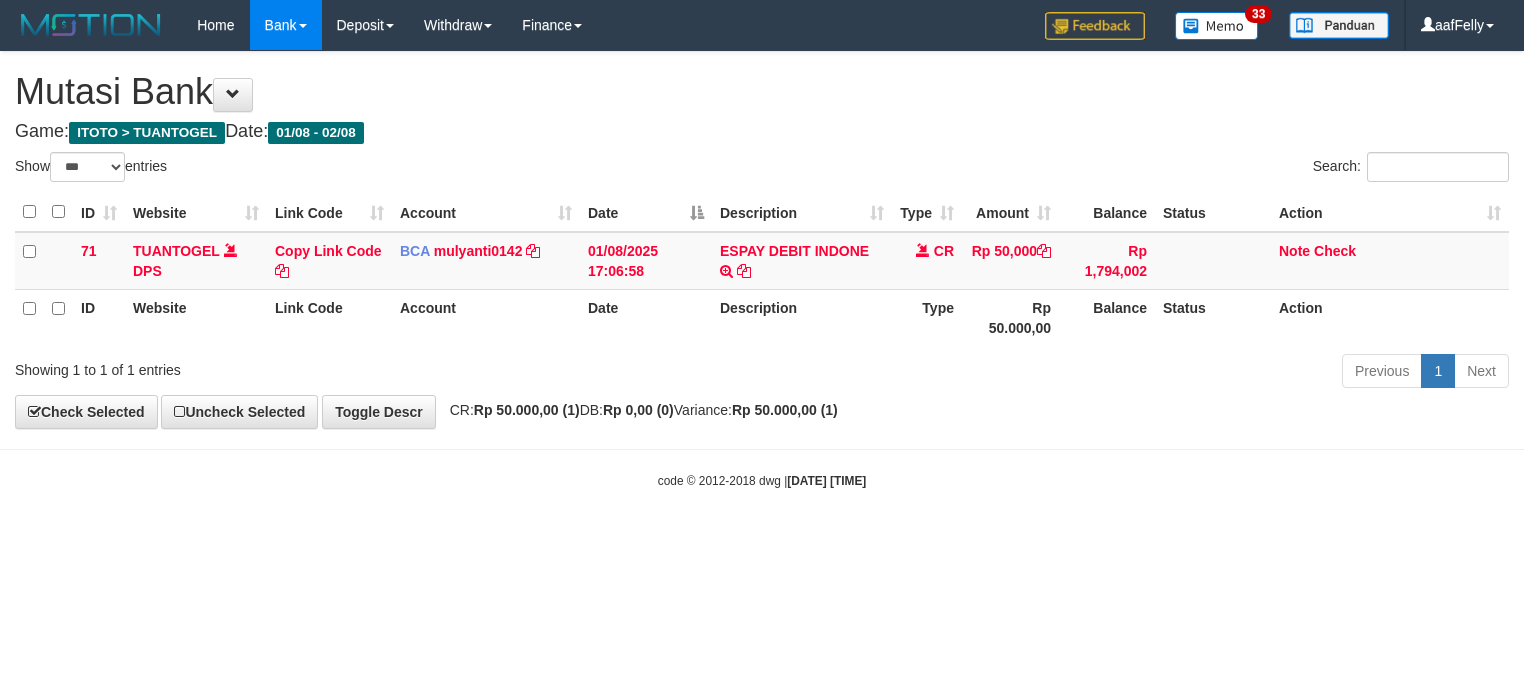 select on "***" 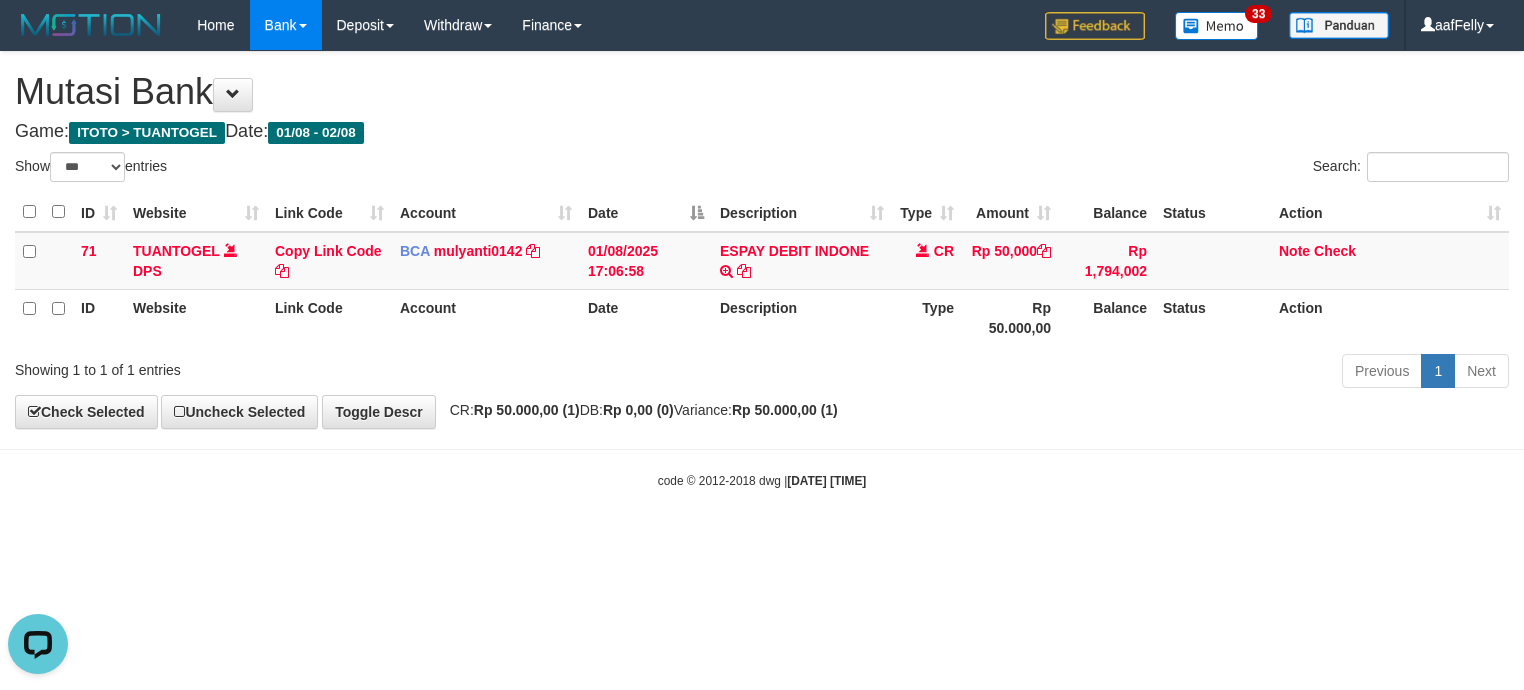 scroll, scrollTop: 0, scrollLeft: 0, axis: both 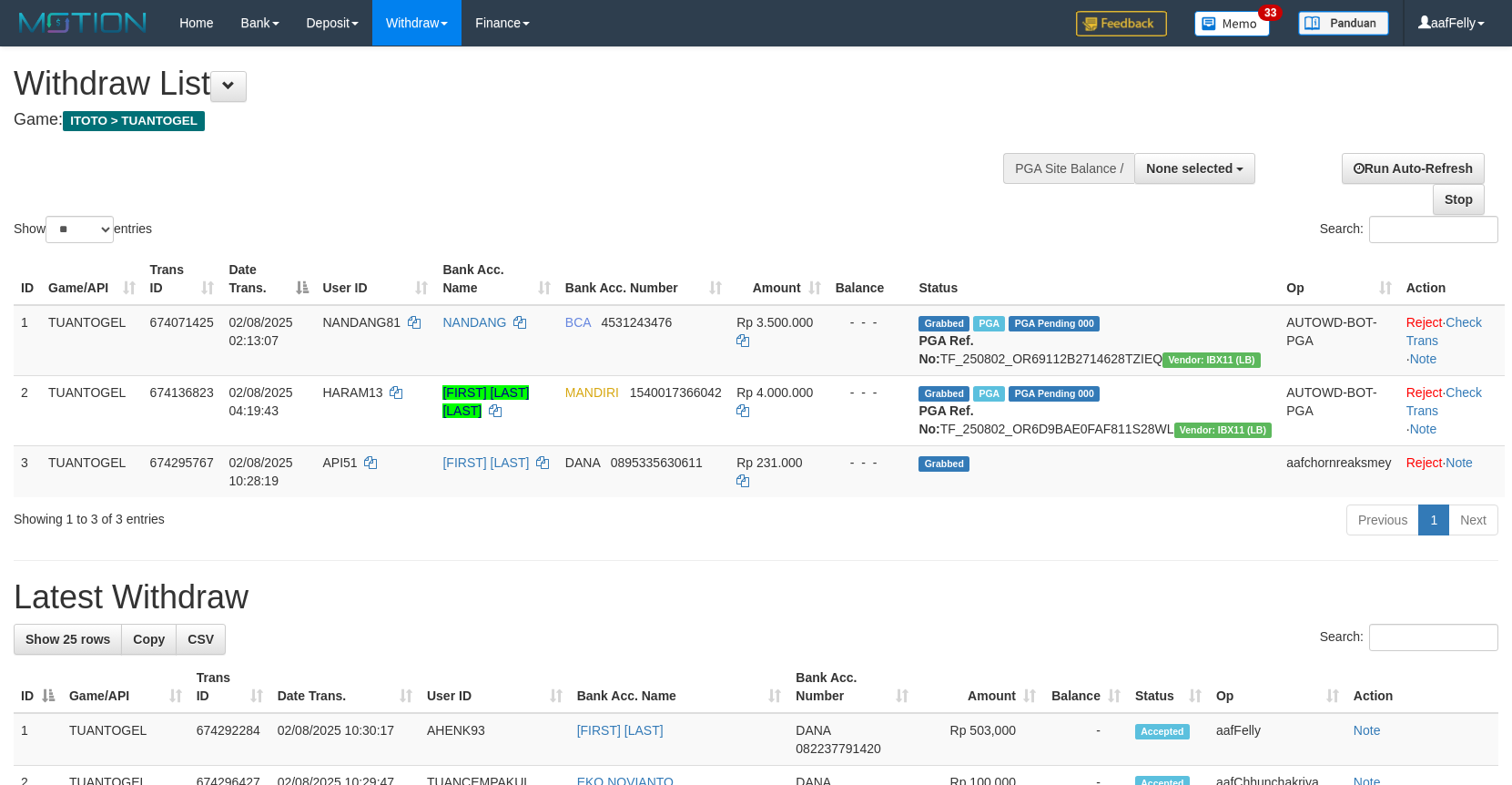 select 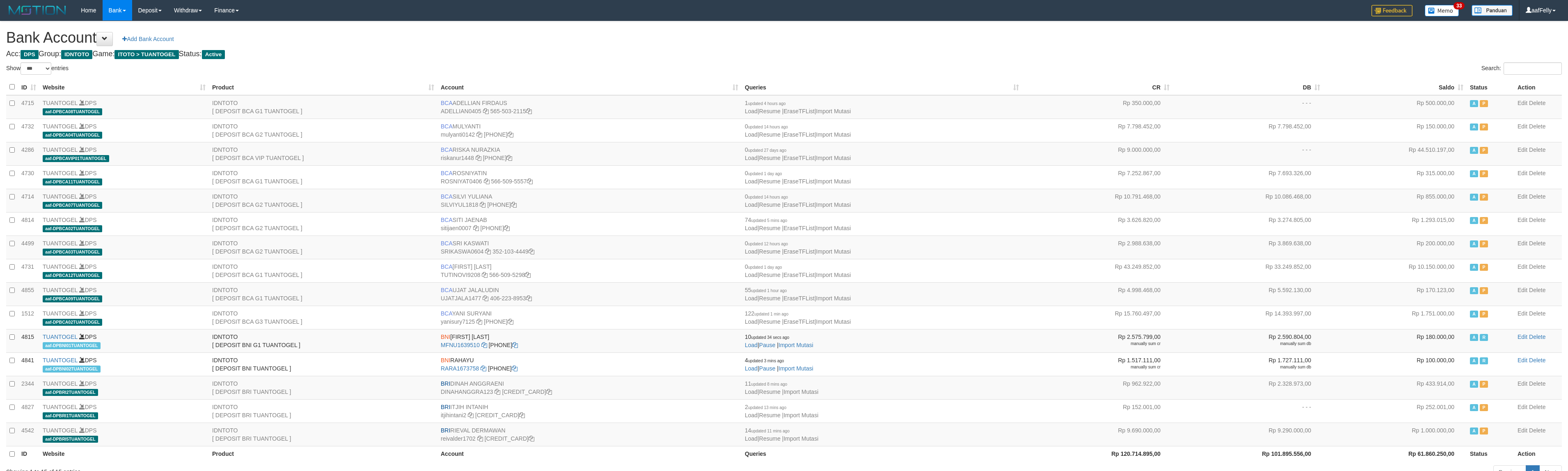 select on "***" 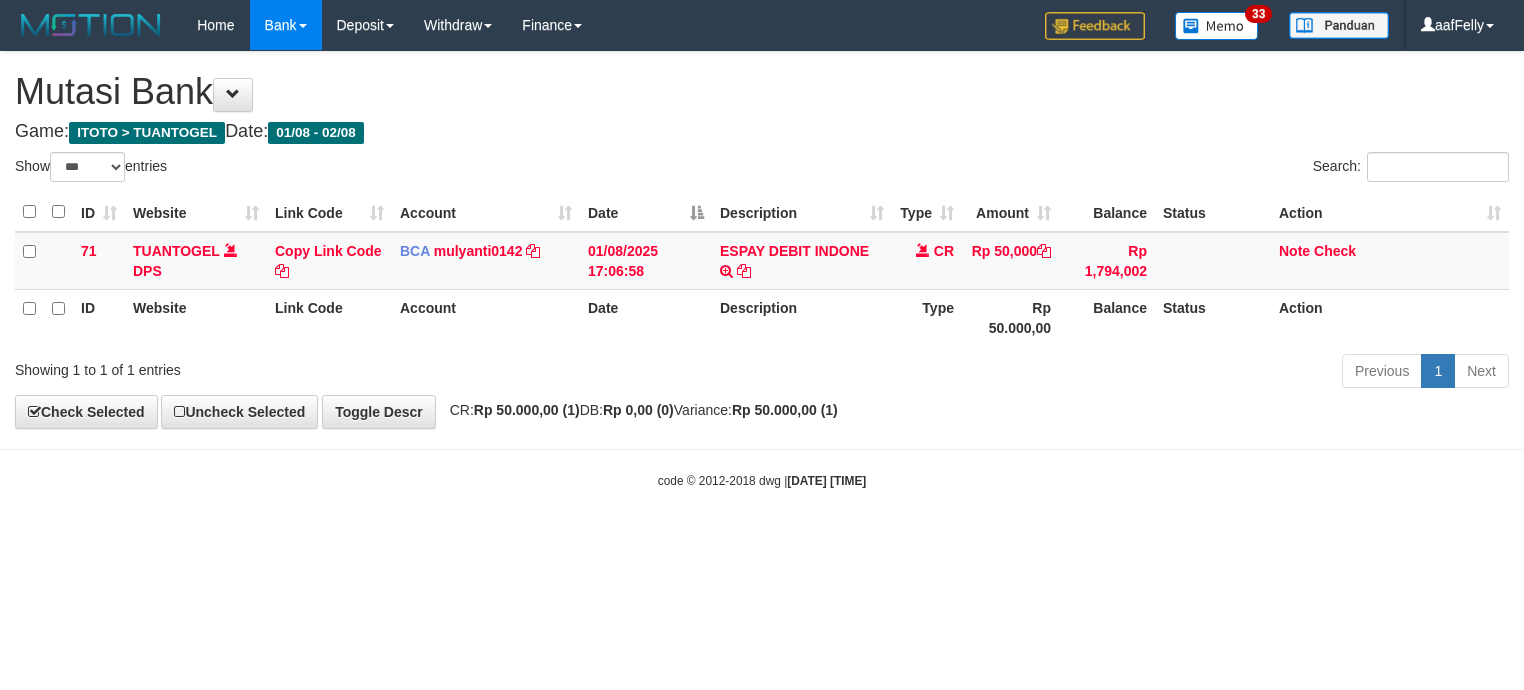 select on "***" 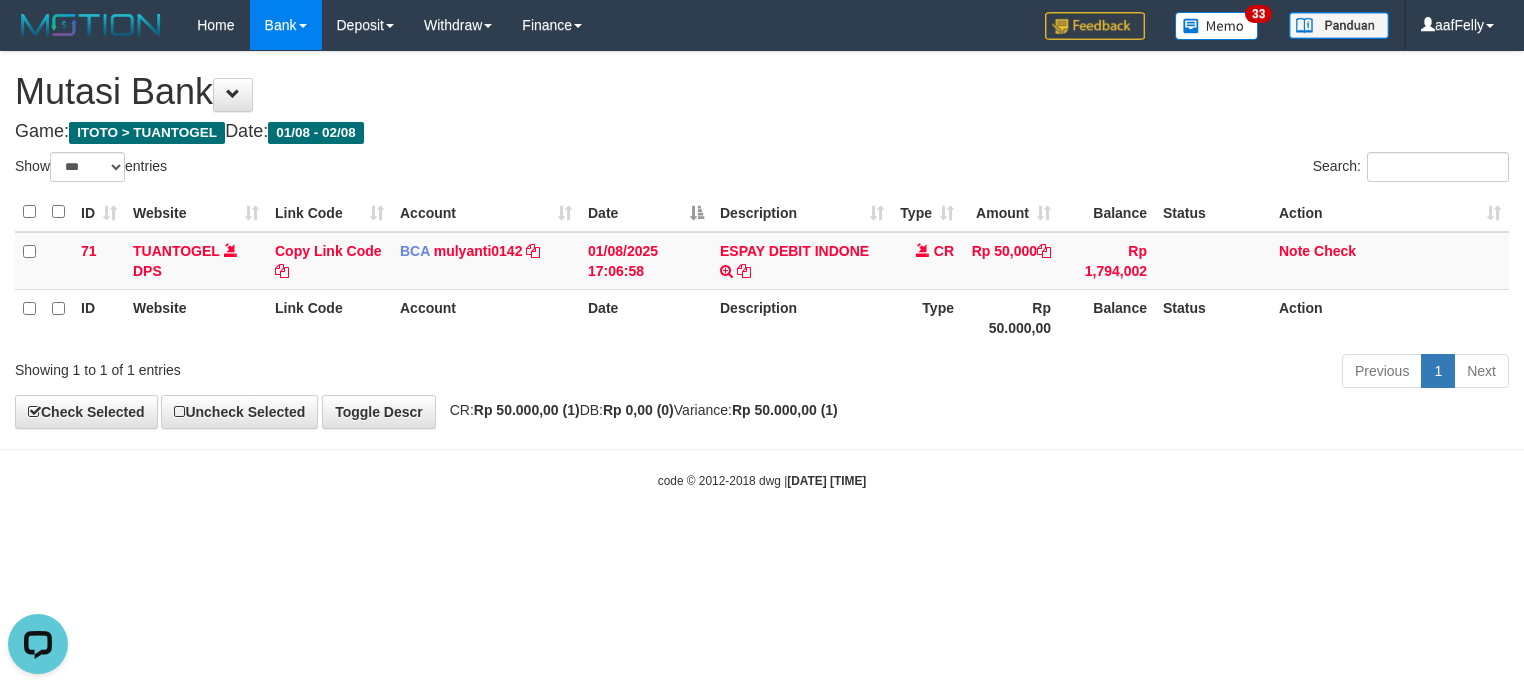 scroll, scrollTop: 0, scrollLeft: 0, axis: both 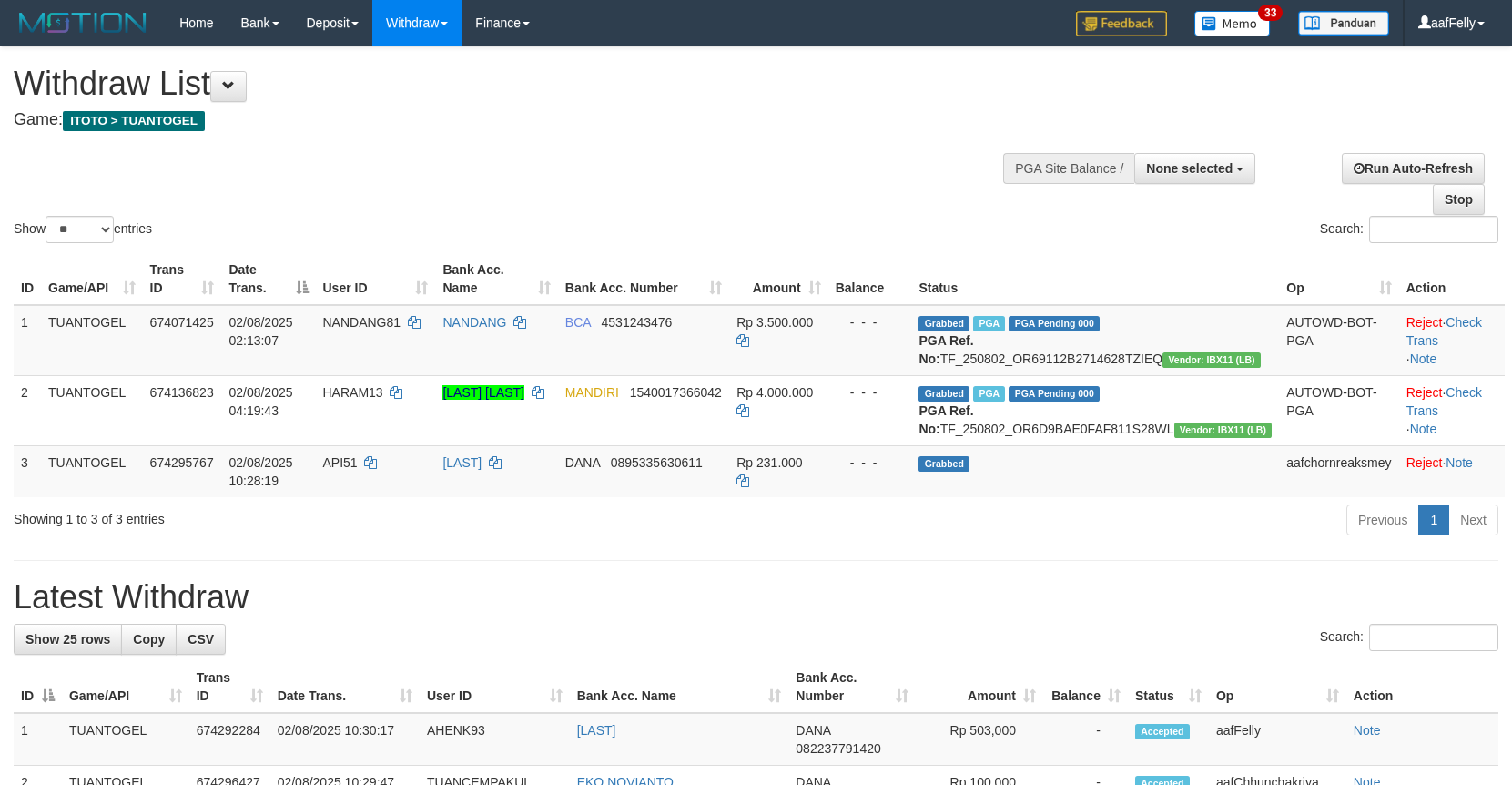 select 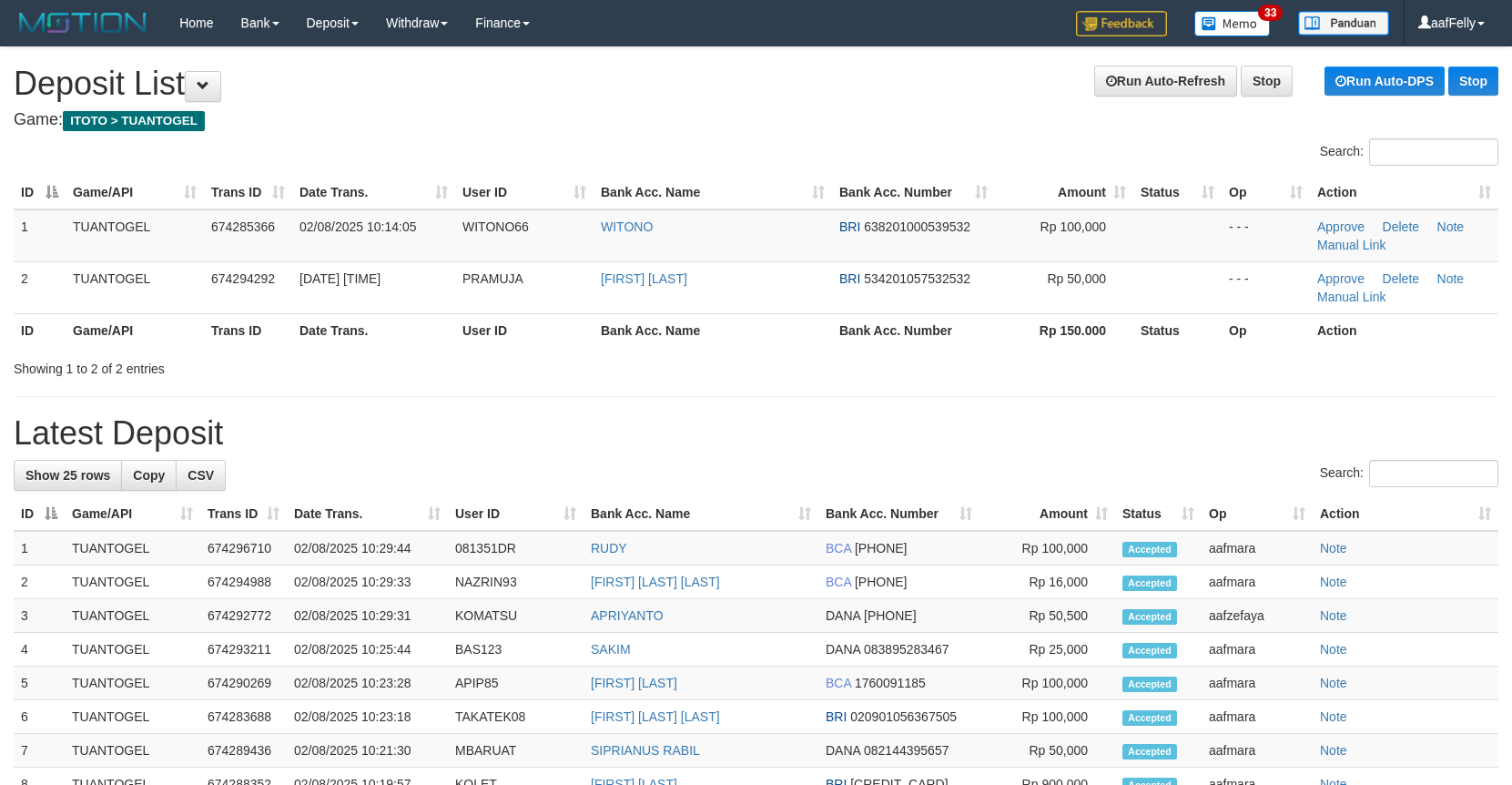 scroll, scrollTop: 0, scrollLeft: 0, axis: both 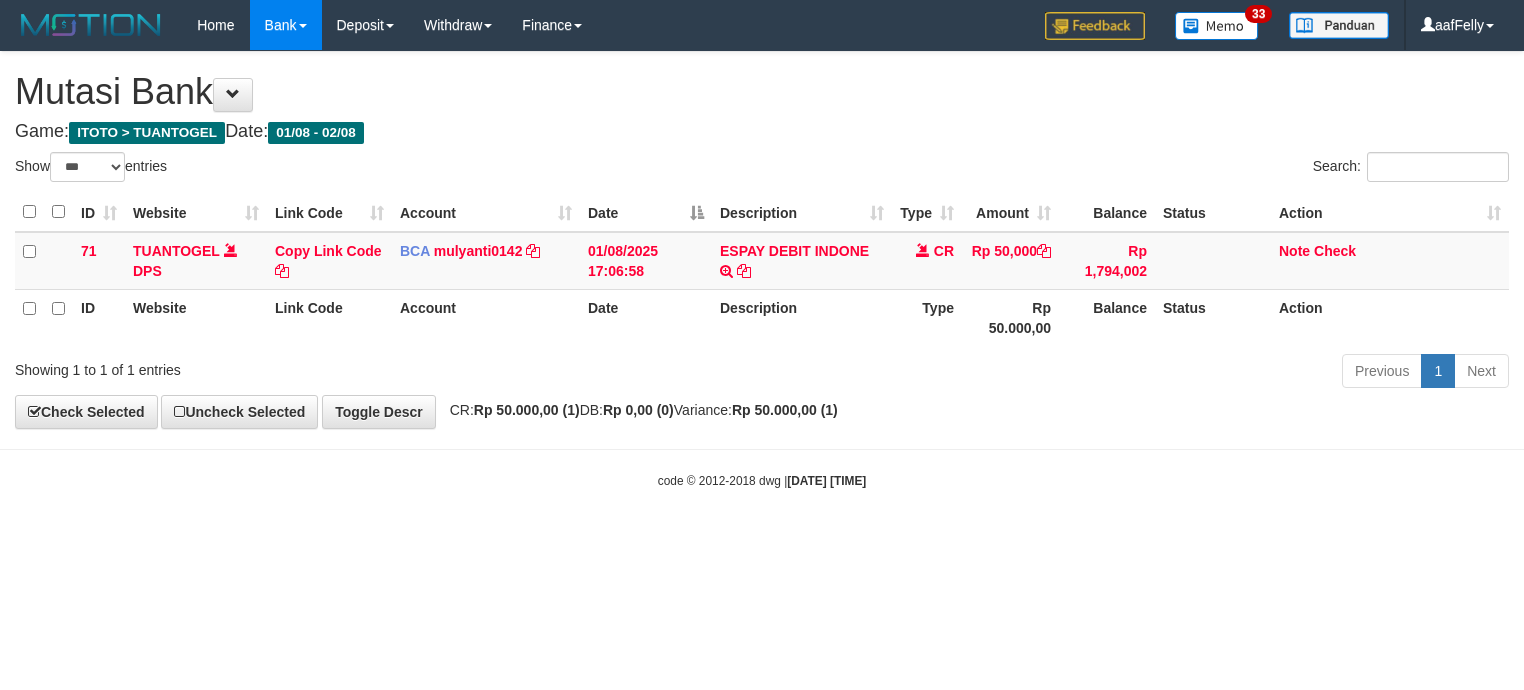 select on "***" 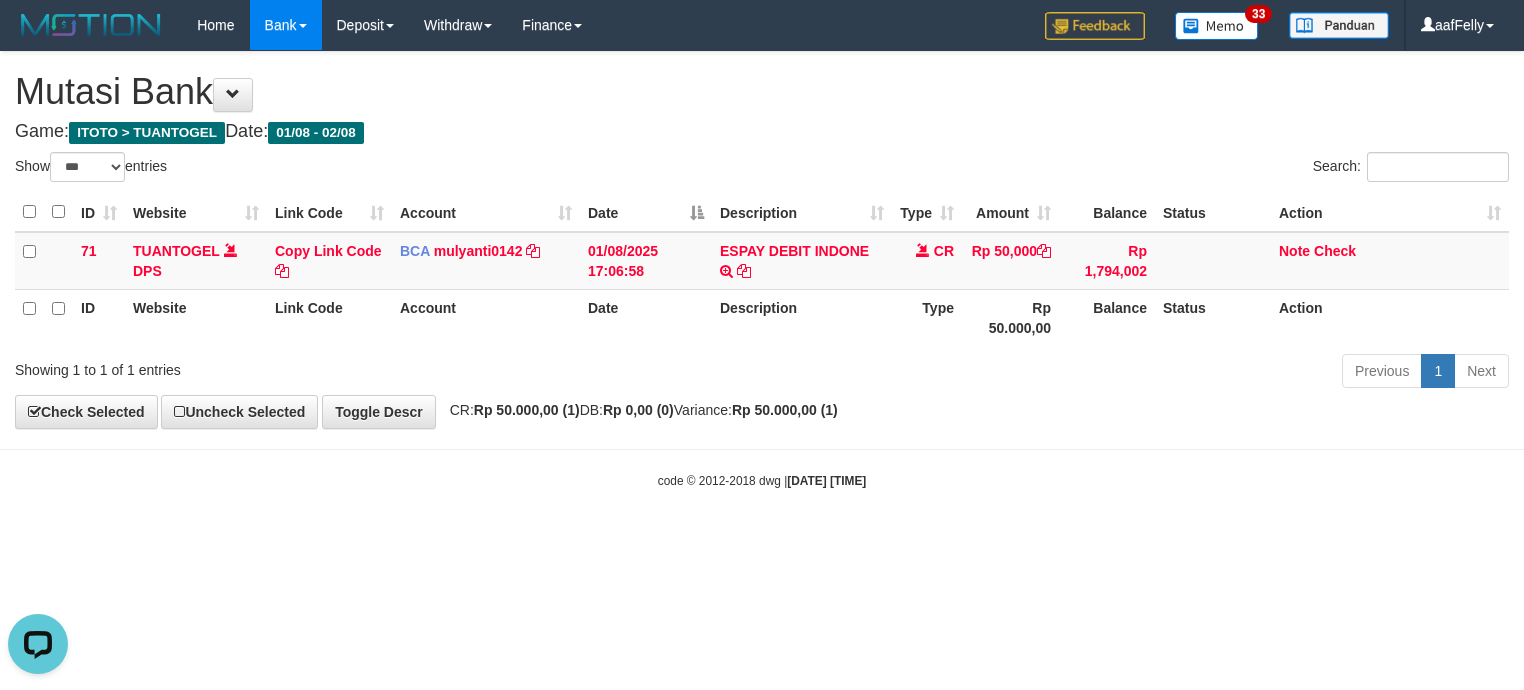scroll, scrollTop: 0, scrollLeft: 0, axis: both 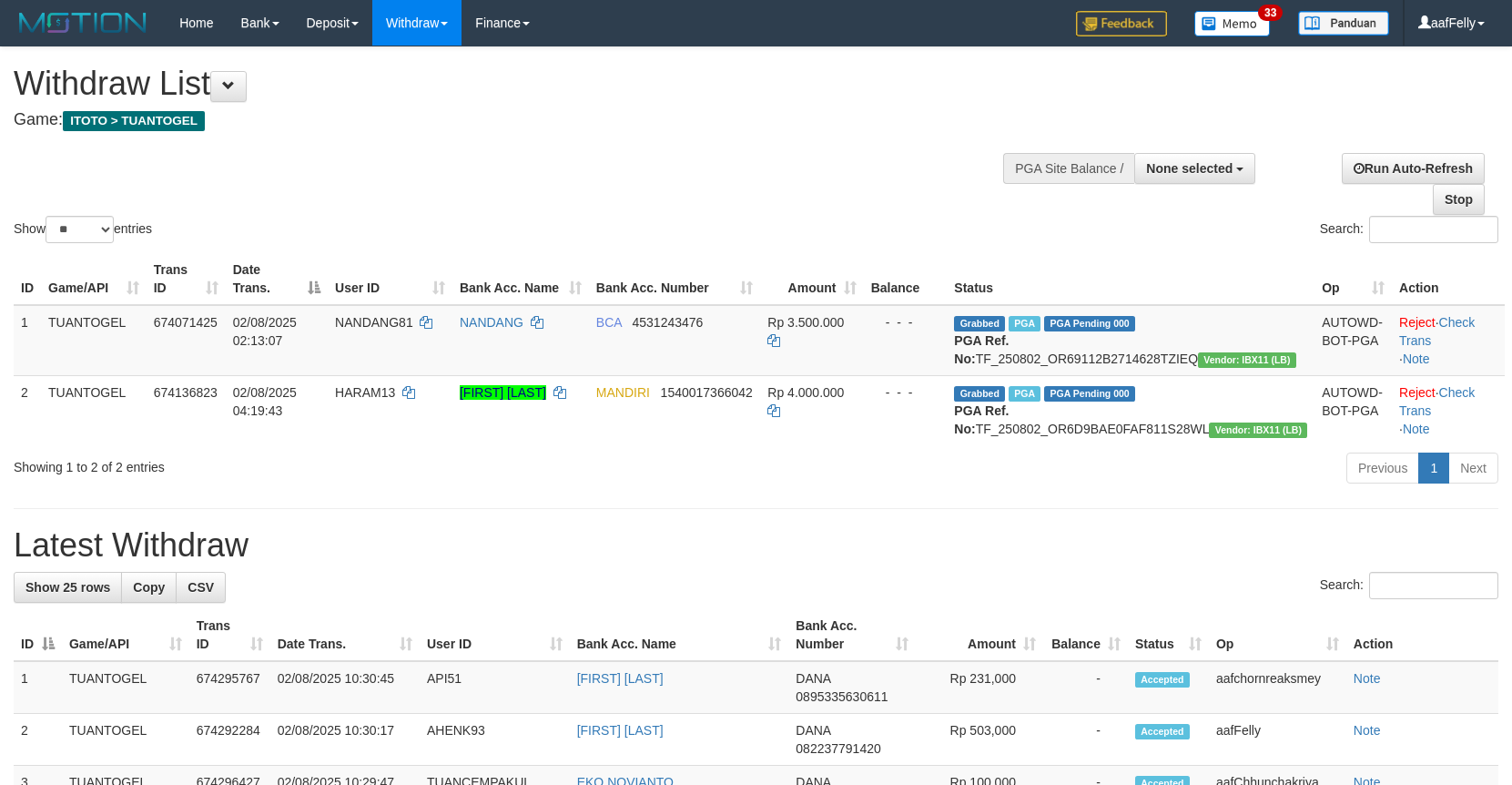 select 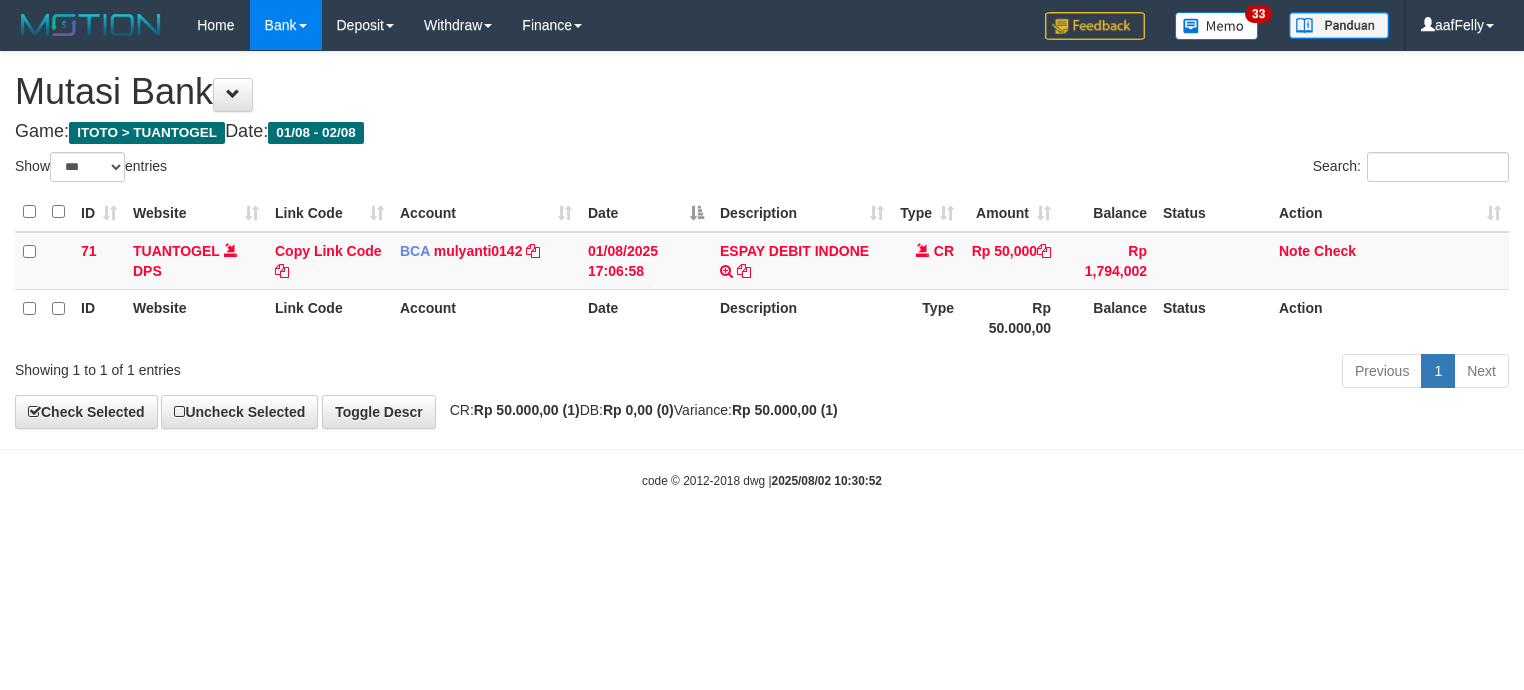 select on "***" 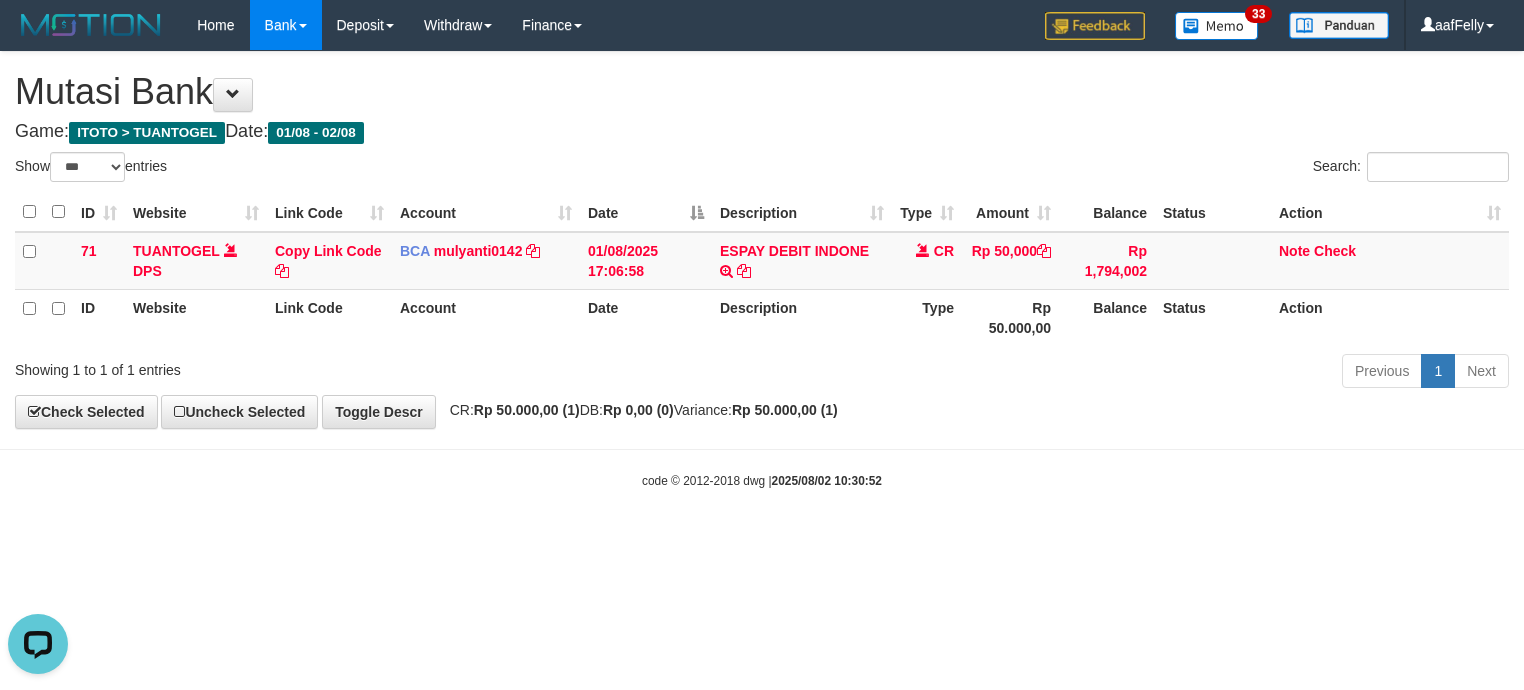 scroll, scrollTop: 0, scrollLeft: 0, axis: both 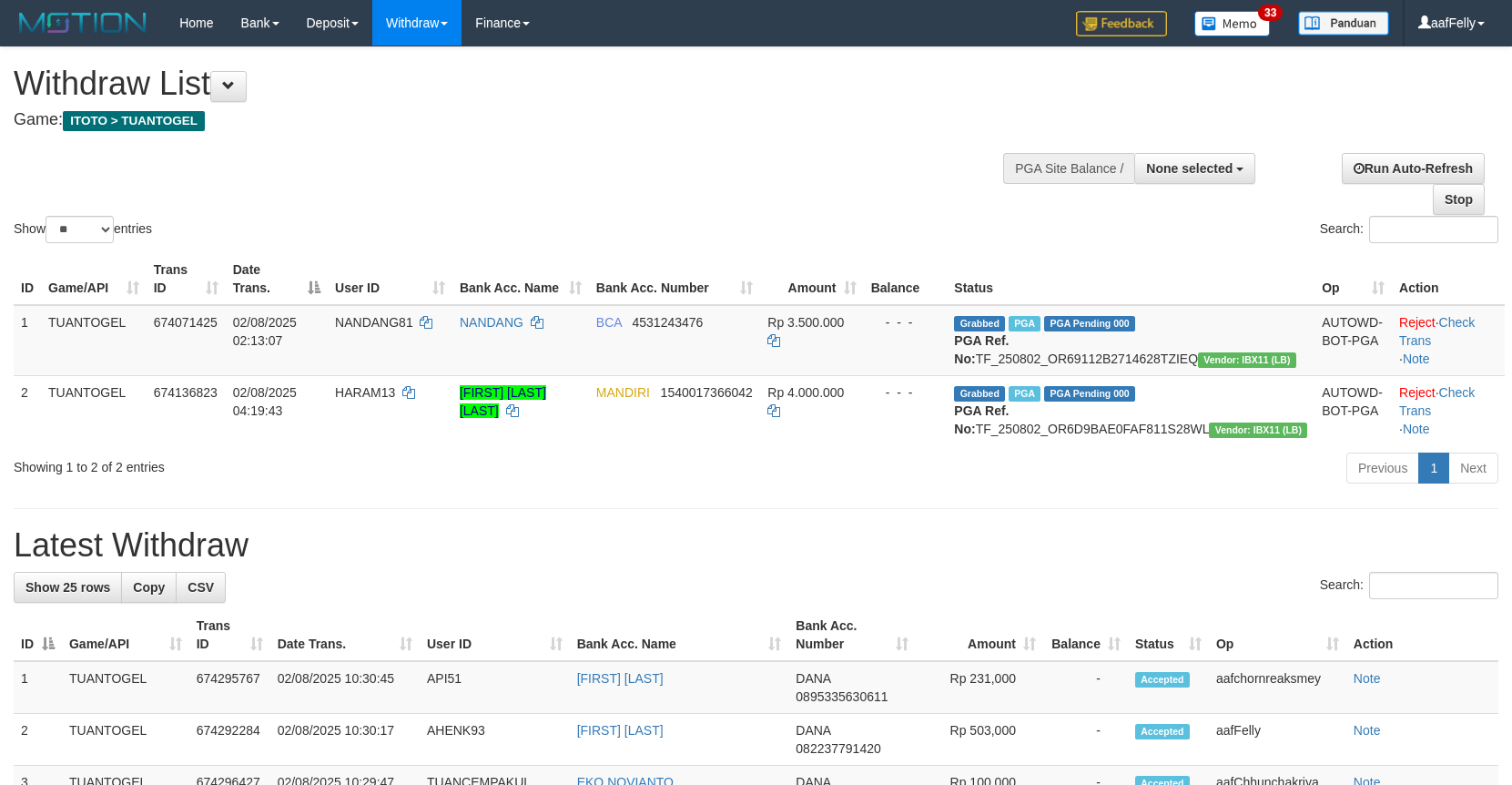 select 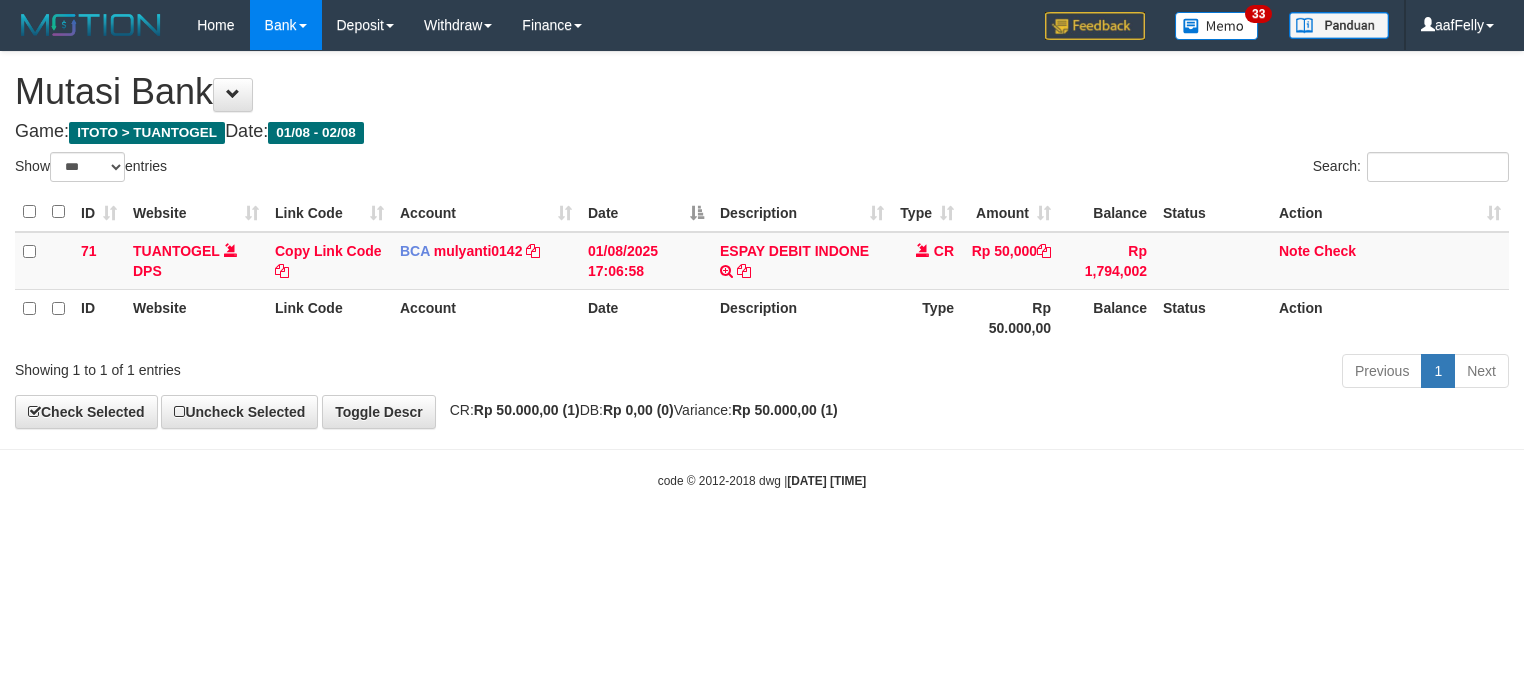 select on "***" 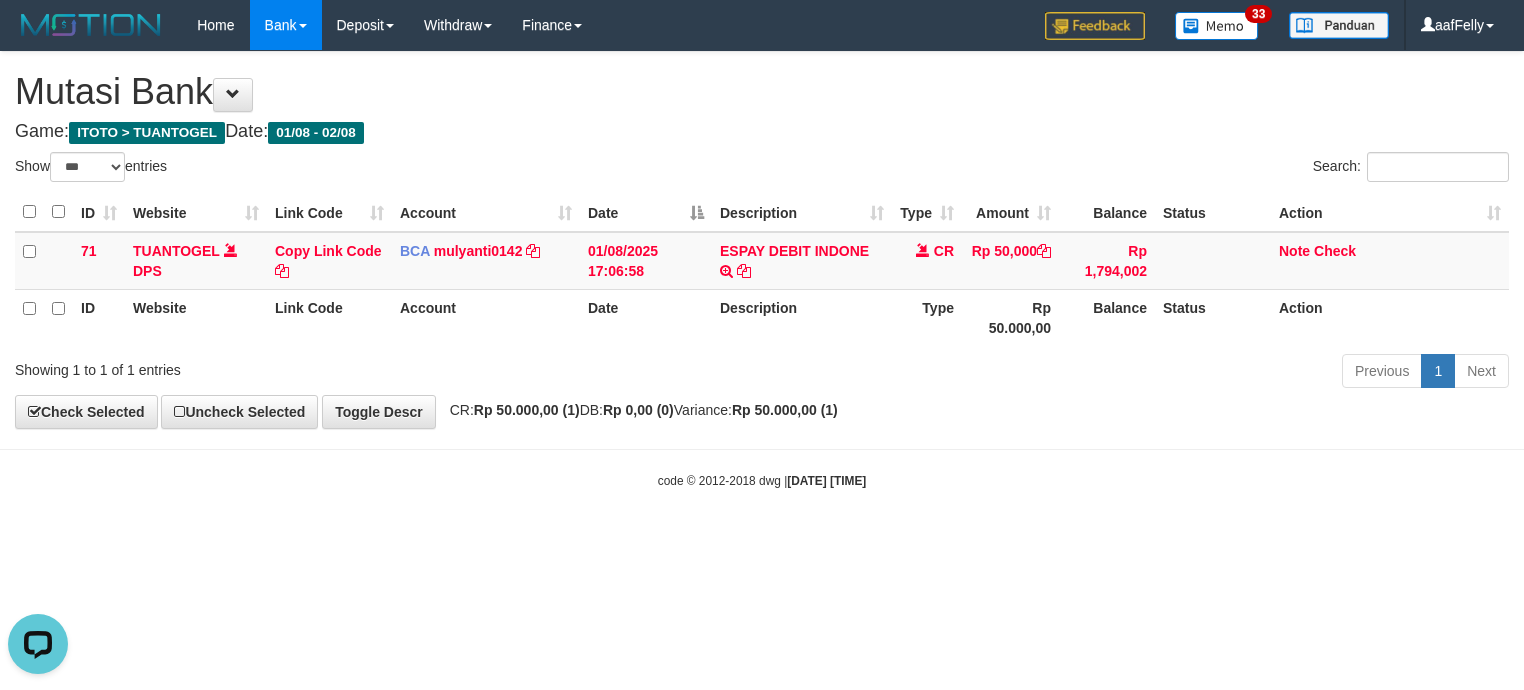 scroll, scrollTop: 0, scrollLeft: 0, axis: both 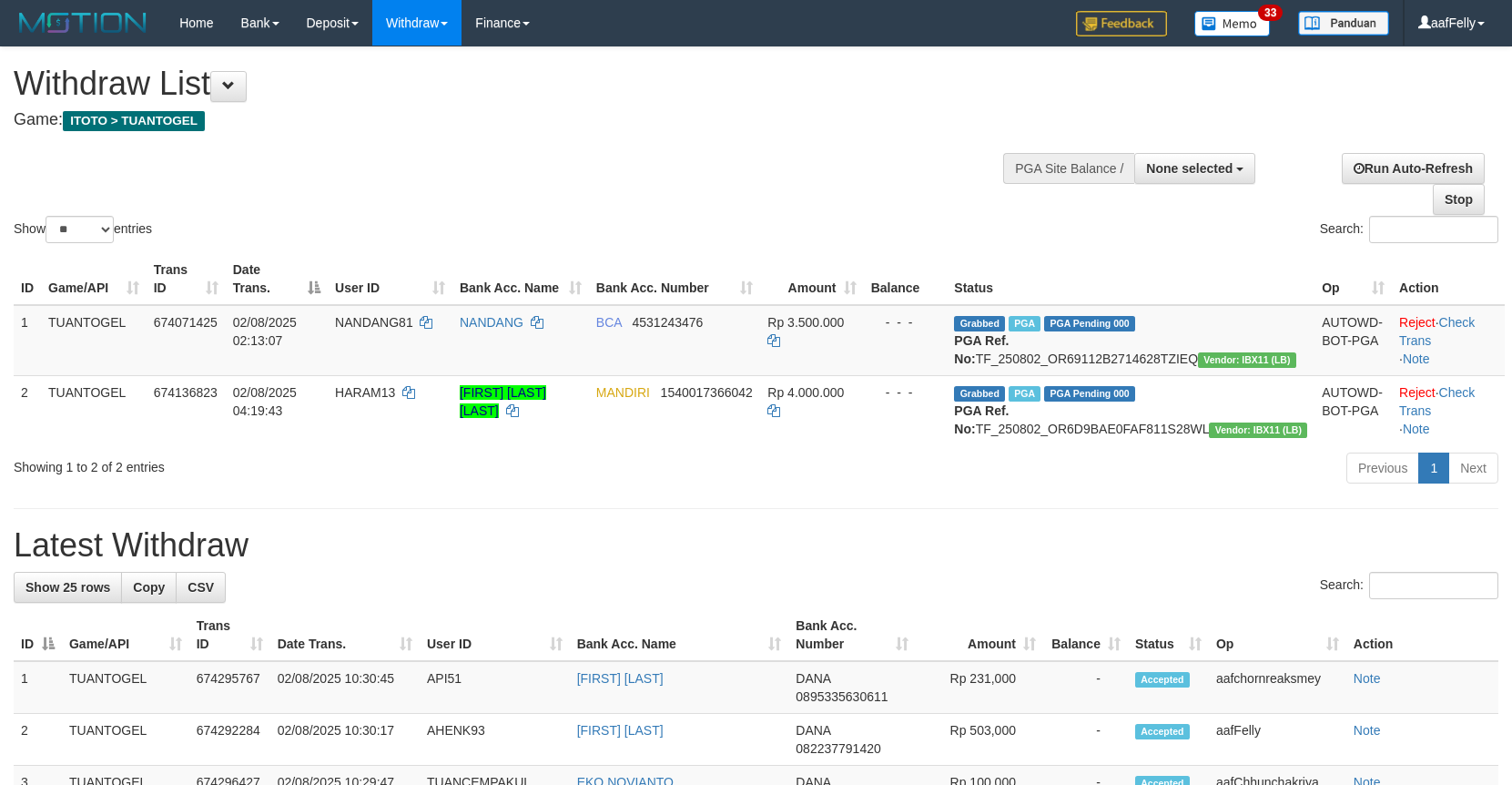 select 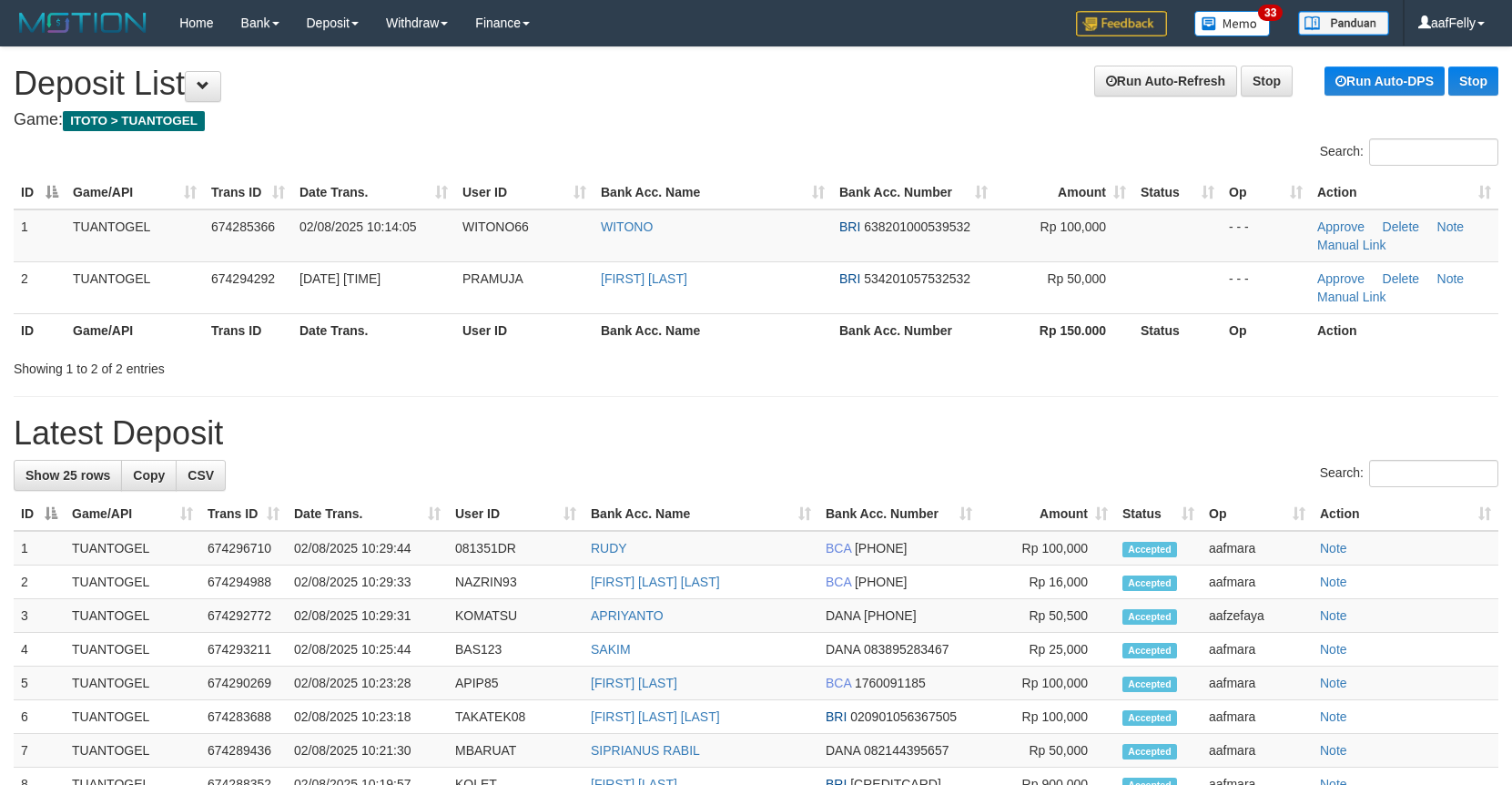 scroll, scrollTop: 0, scrollLeft: 0, axis: both 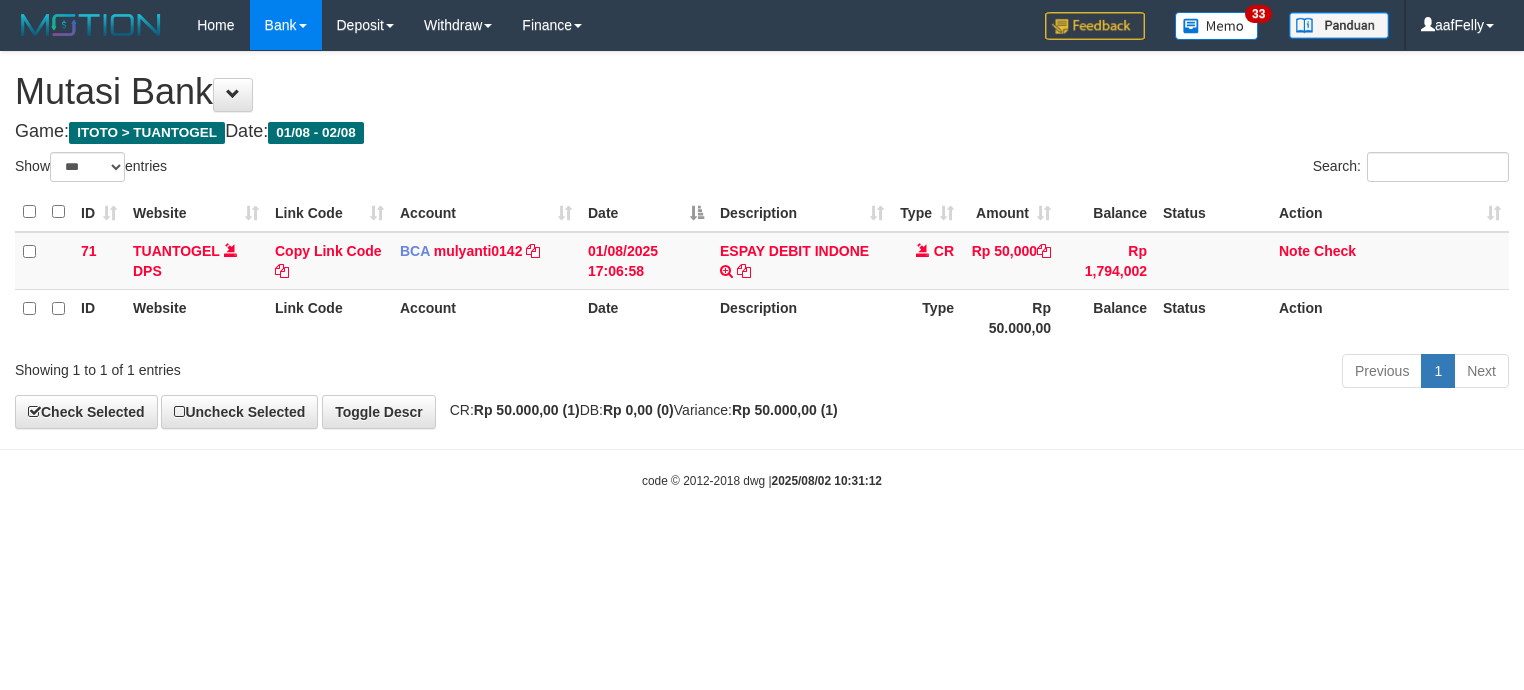 select on "***" 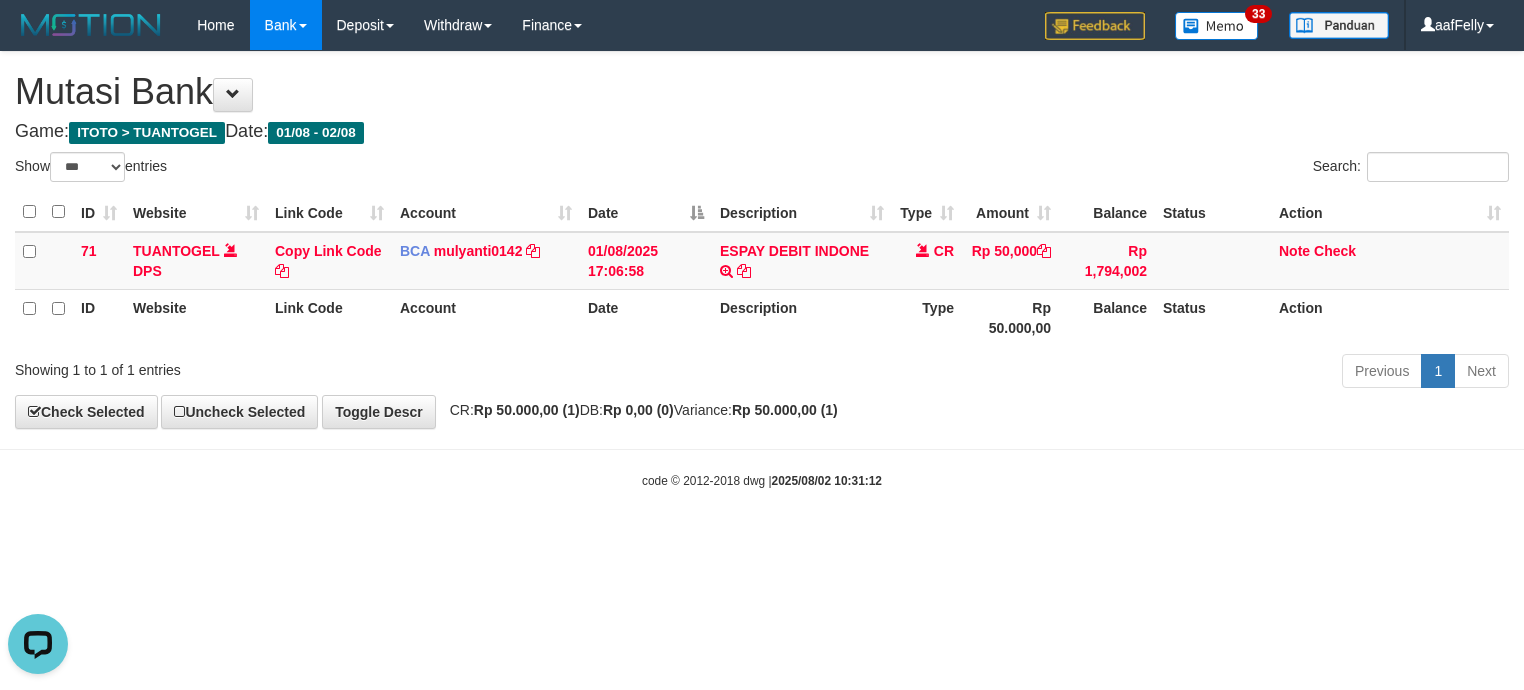 scroll, scrollTop: 0, scrollLeft: 0, axis: both 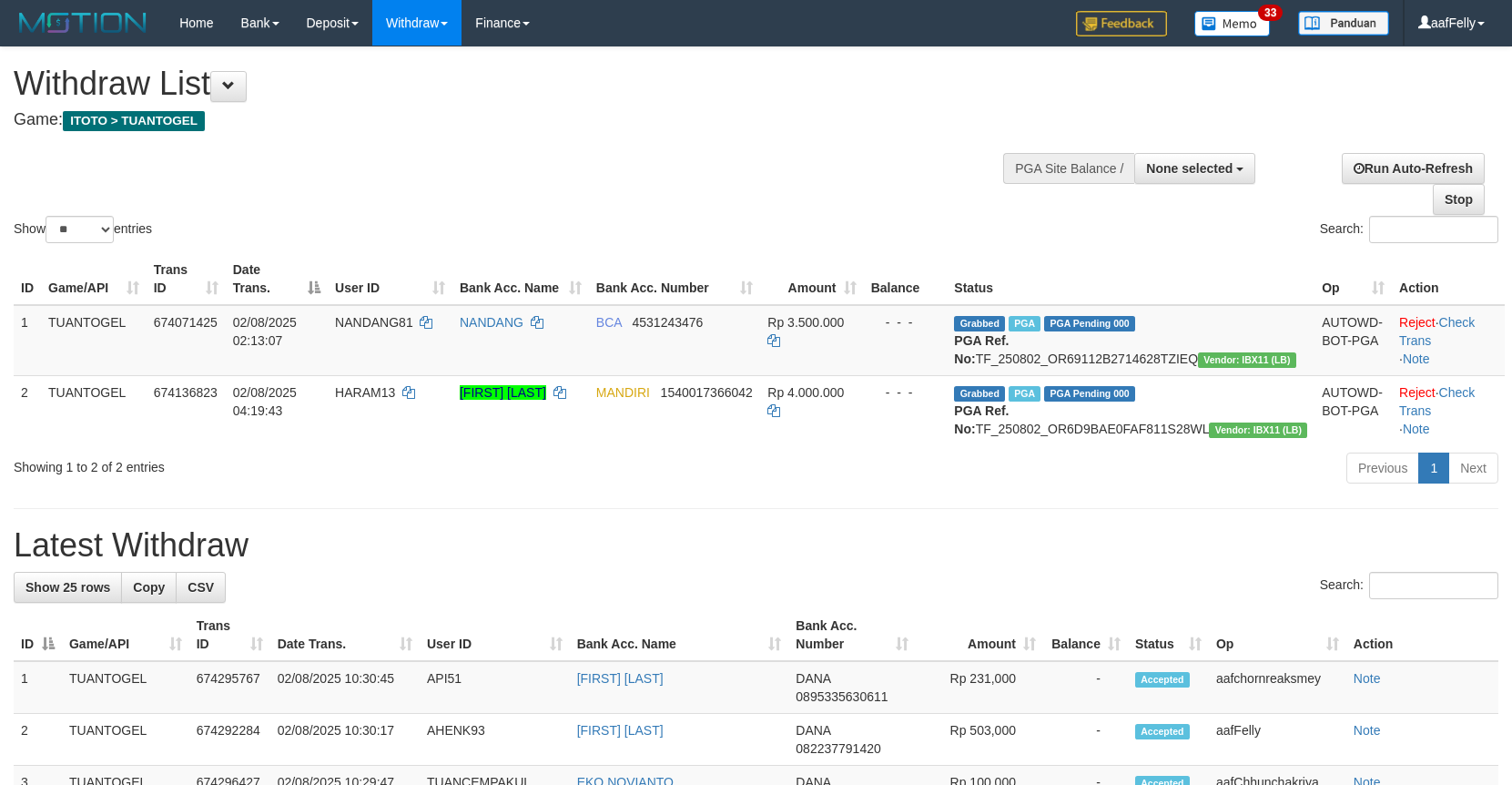 select 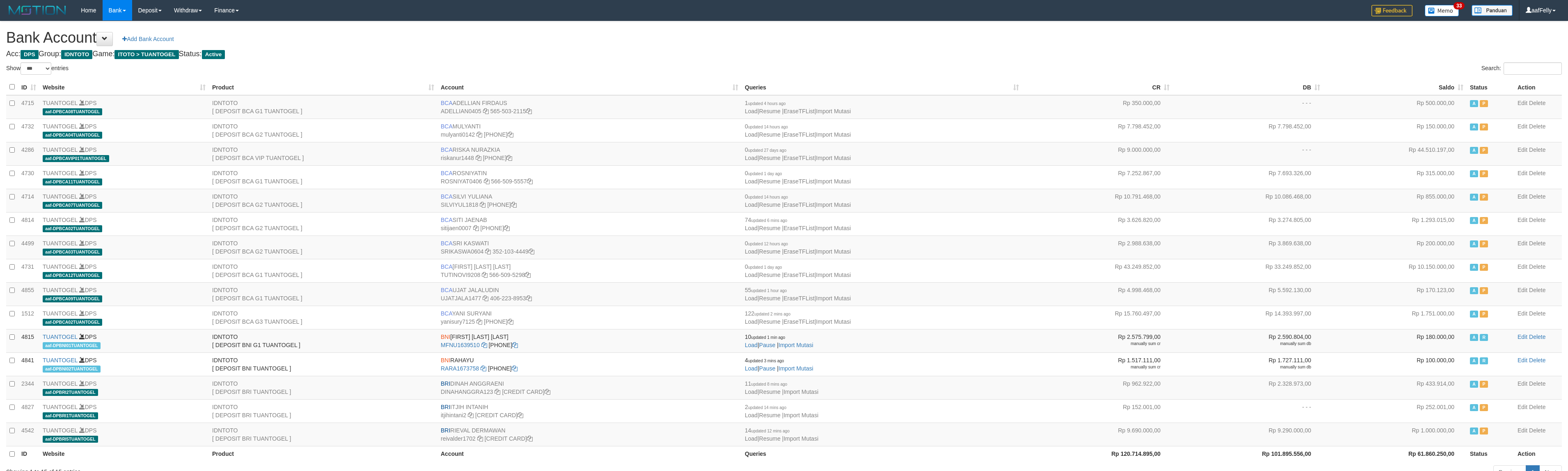 select on "***" 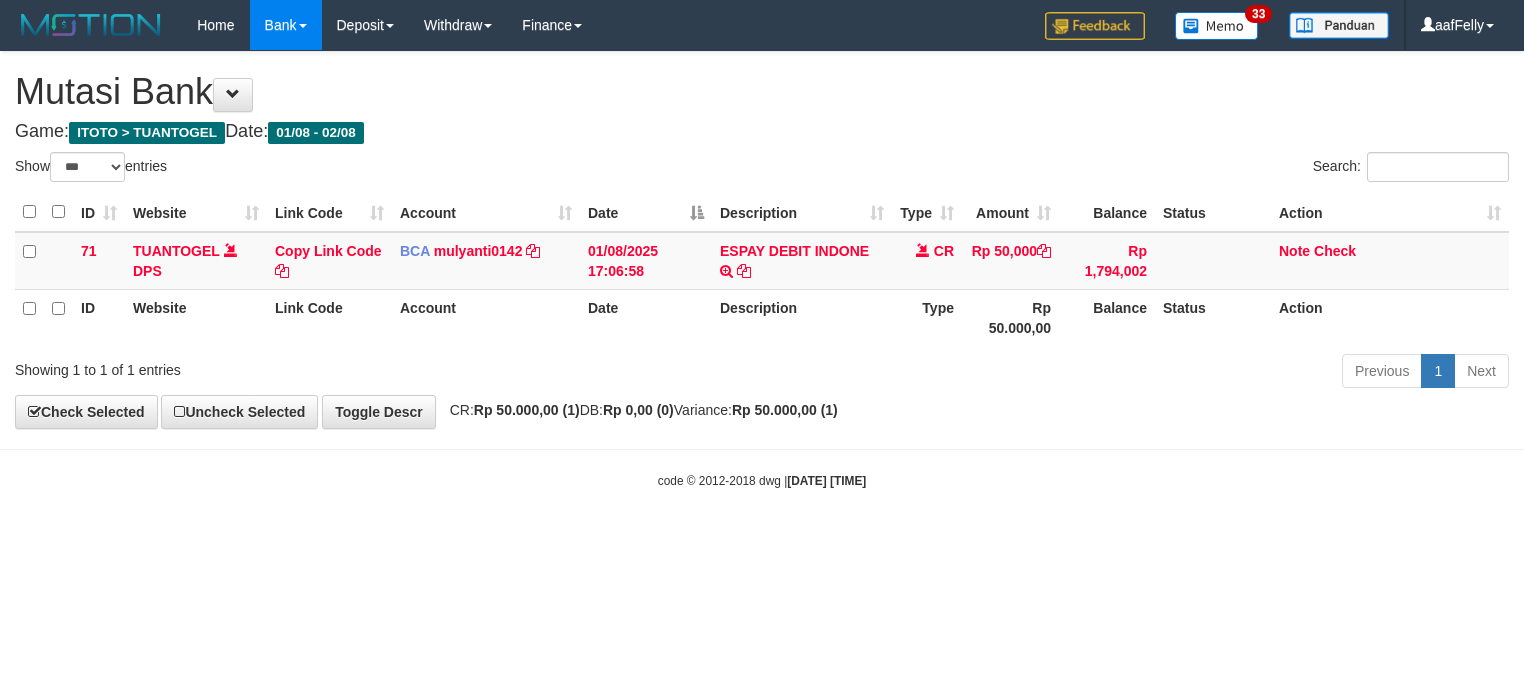 select on "***" 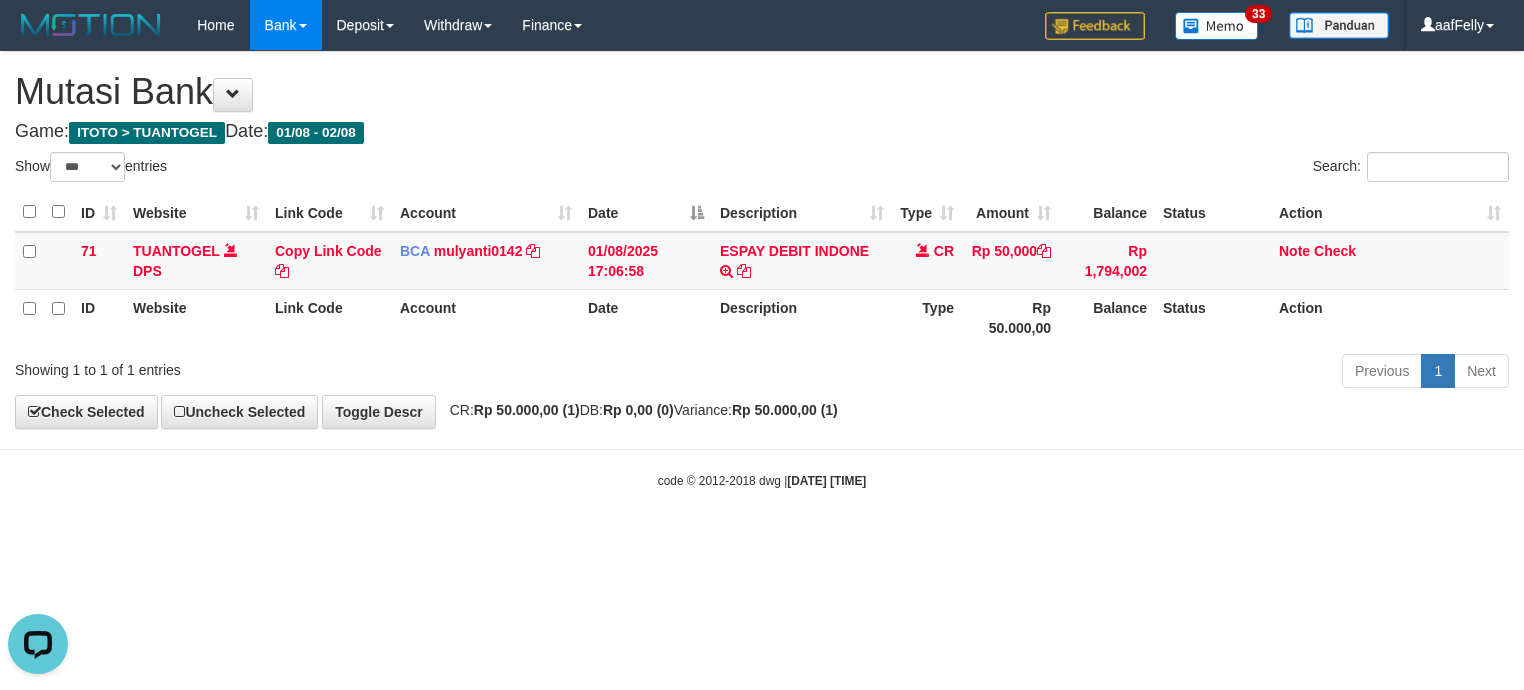 scroll, scrollTop: 0, scrollLeft: 0, axis: both 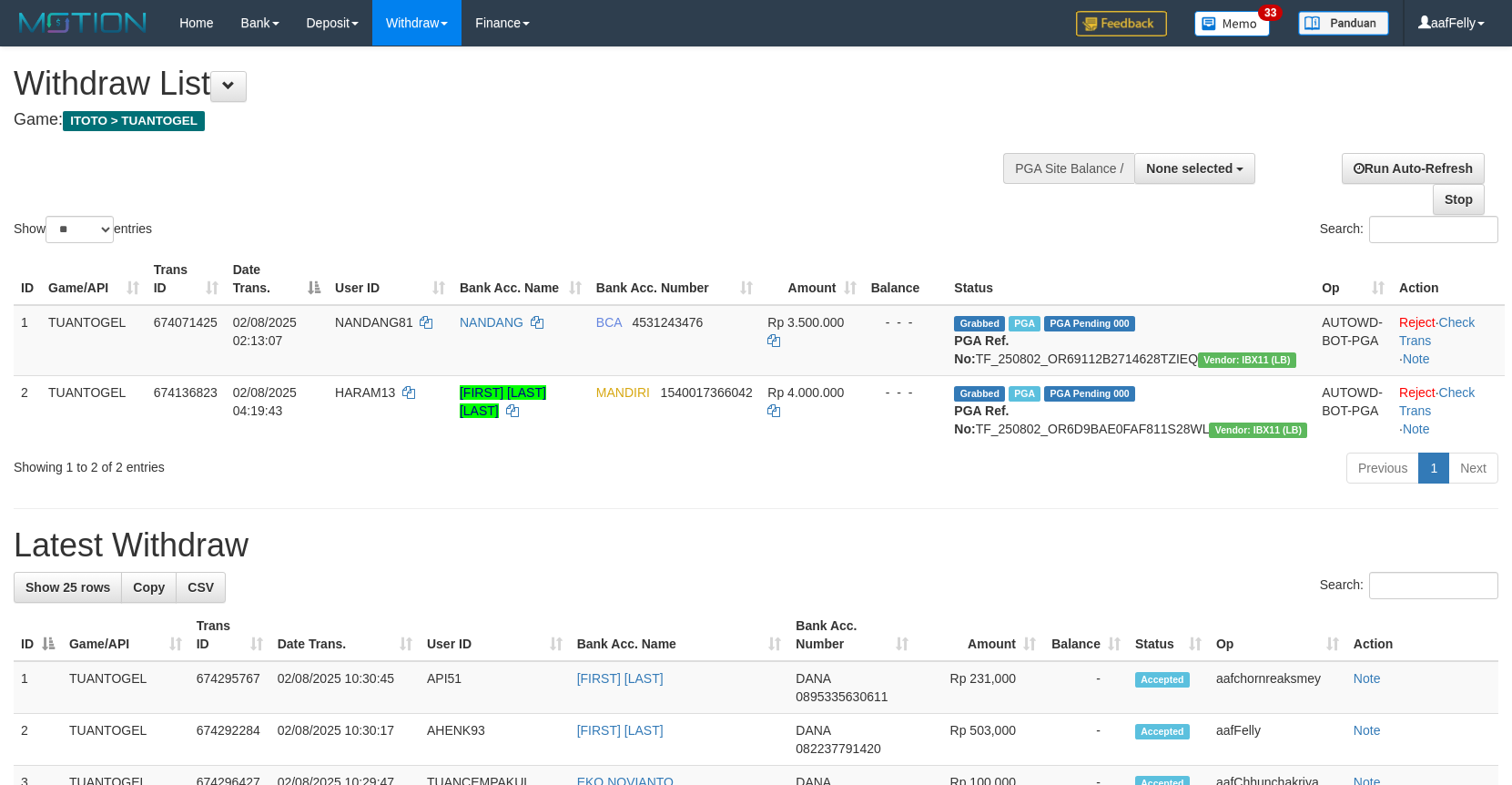 select 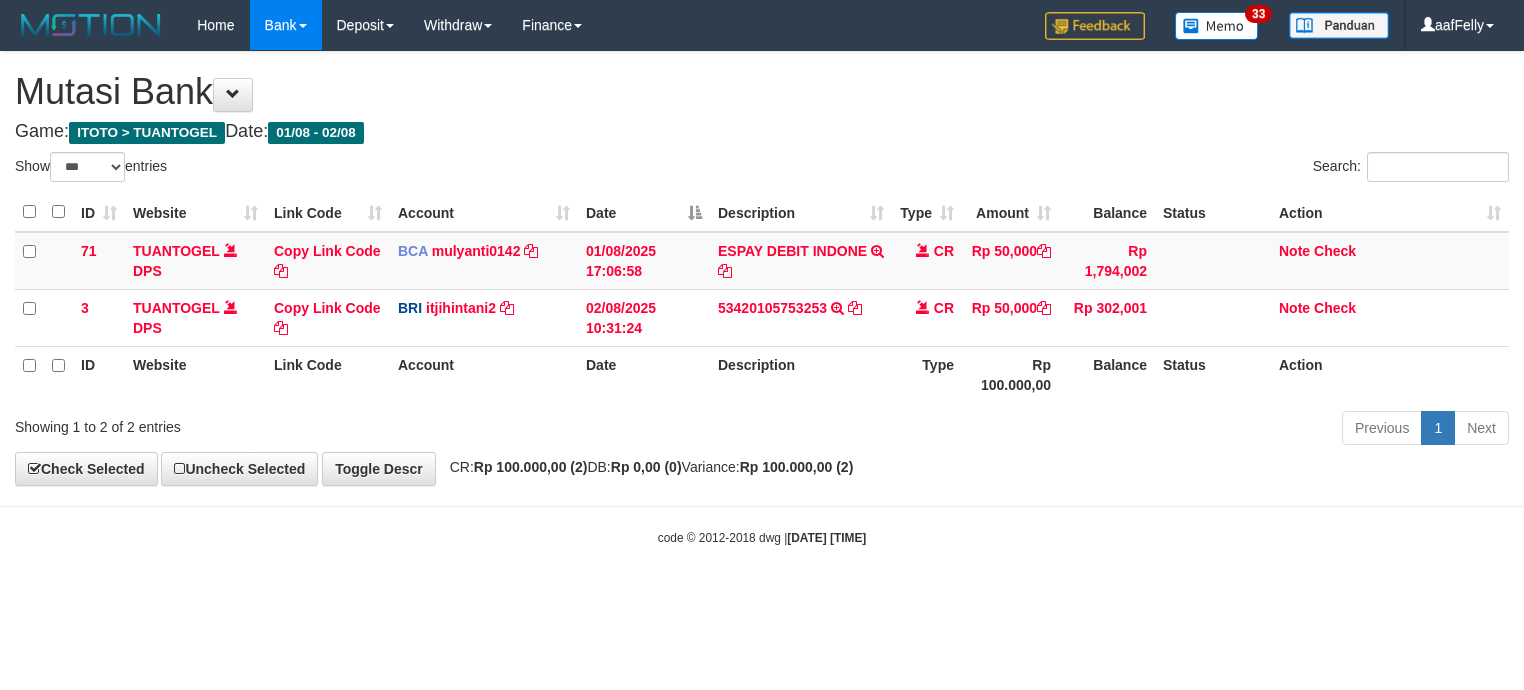 select on "***" 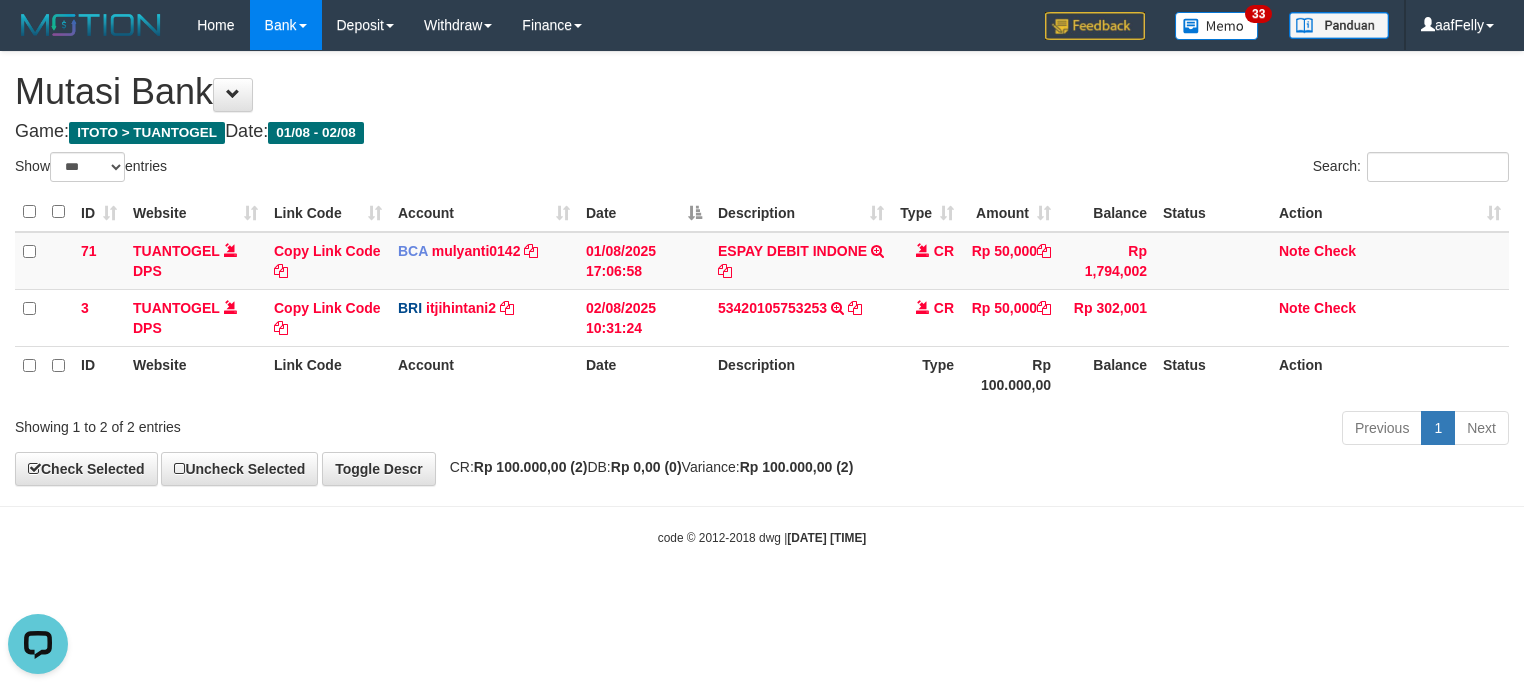 scroll, scrollTop: 0, scrollLeft: 0, axis: both 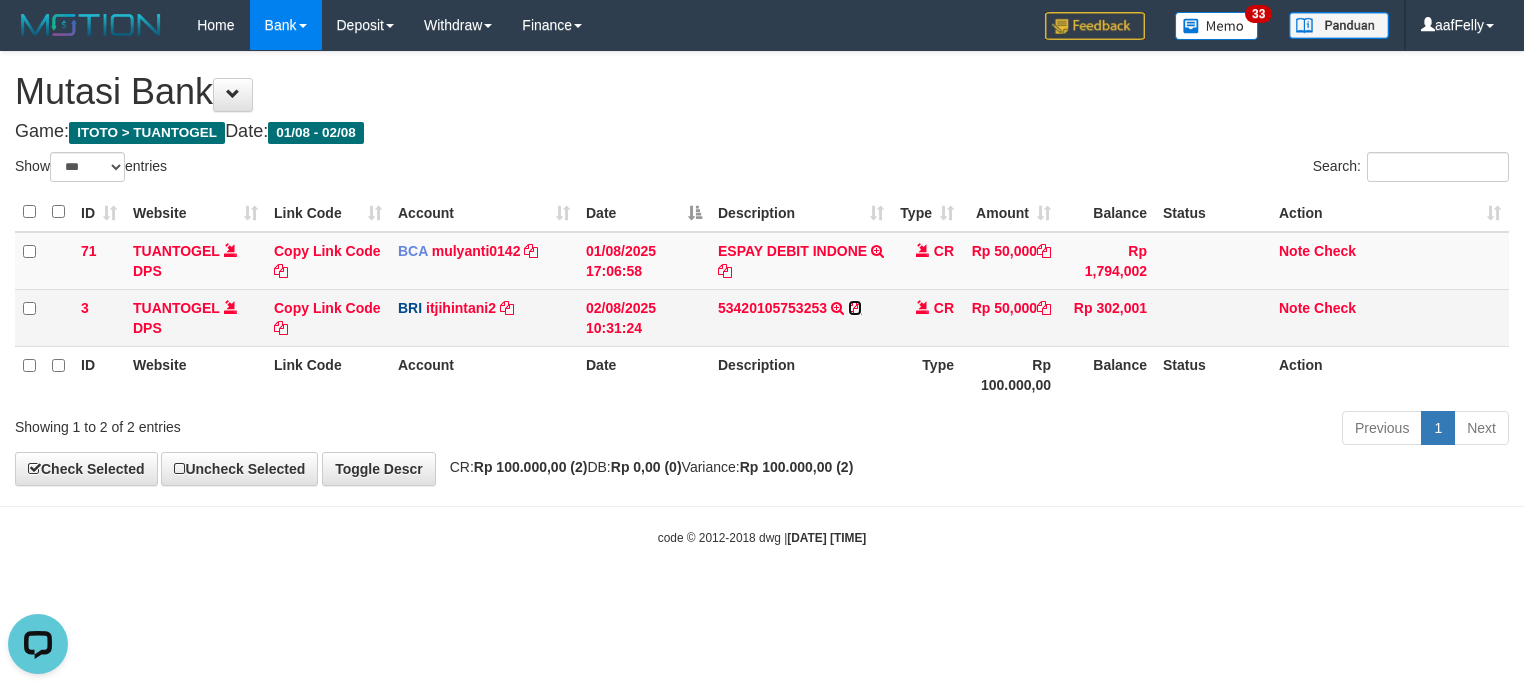 click at bounding box center (855, 308) 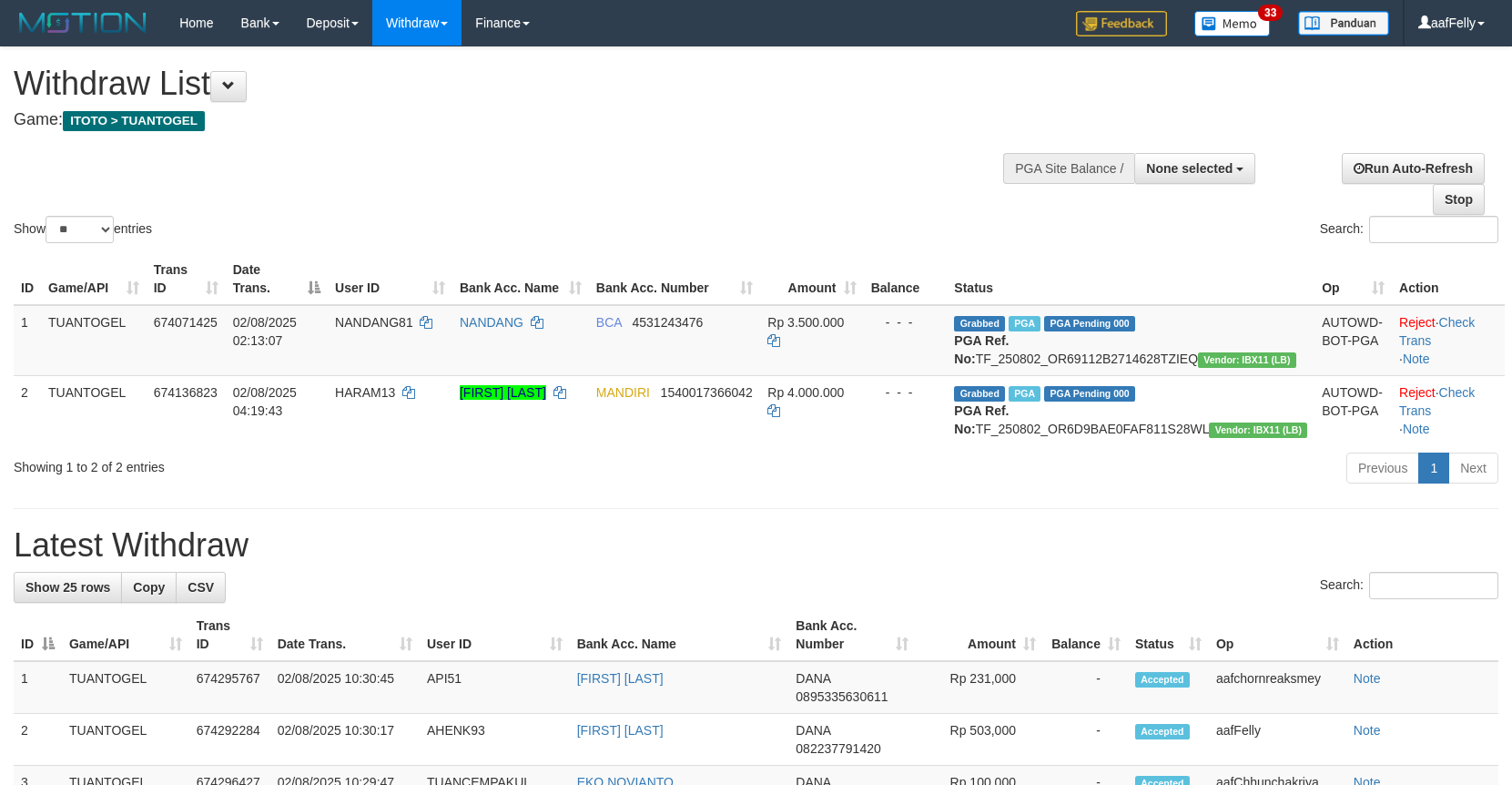 select 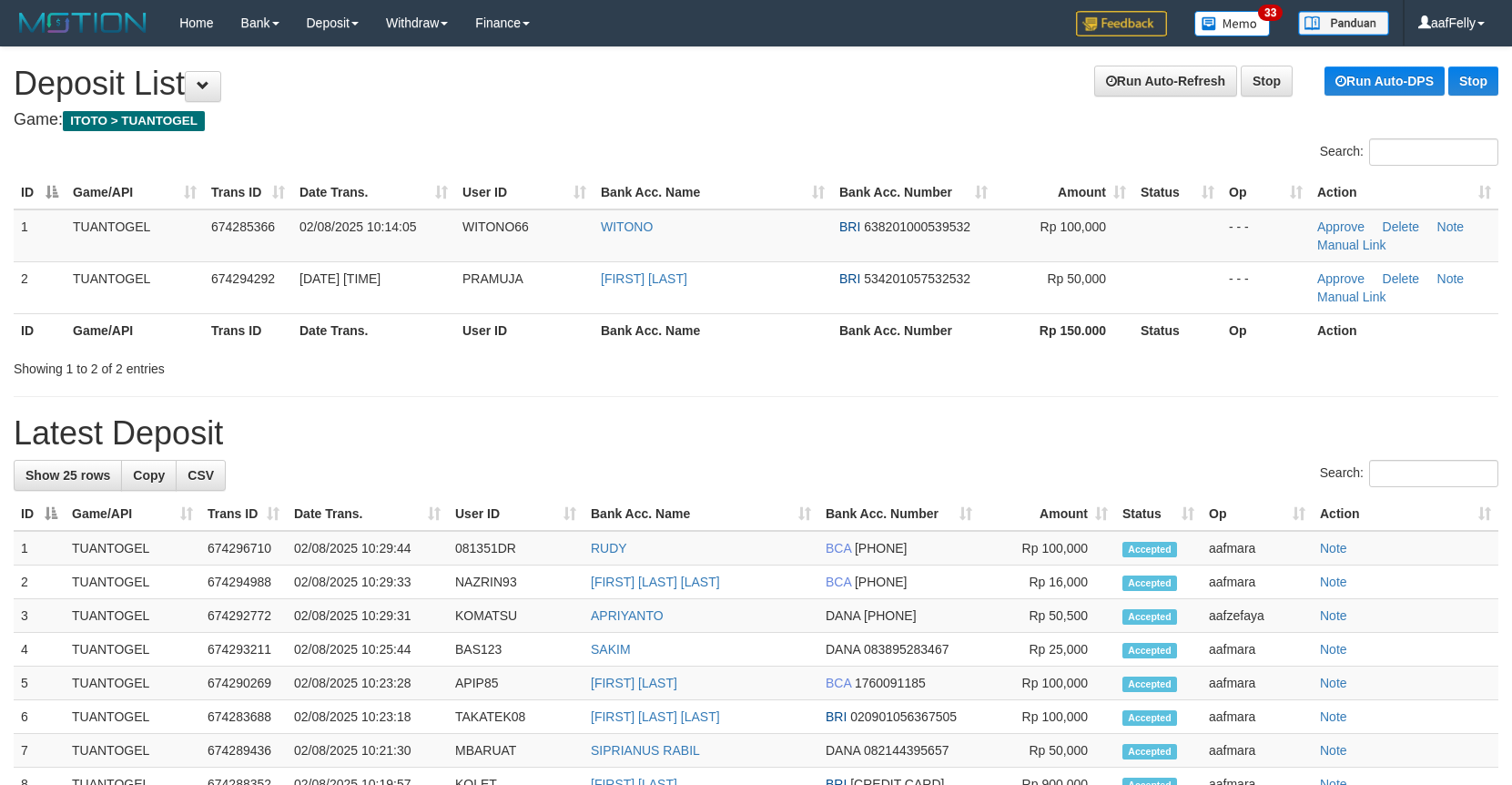 scroll, scrollTop: 0, scrollLeft: 0, axis: both 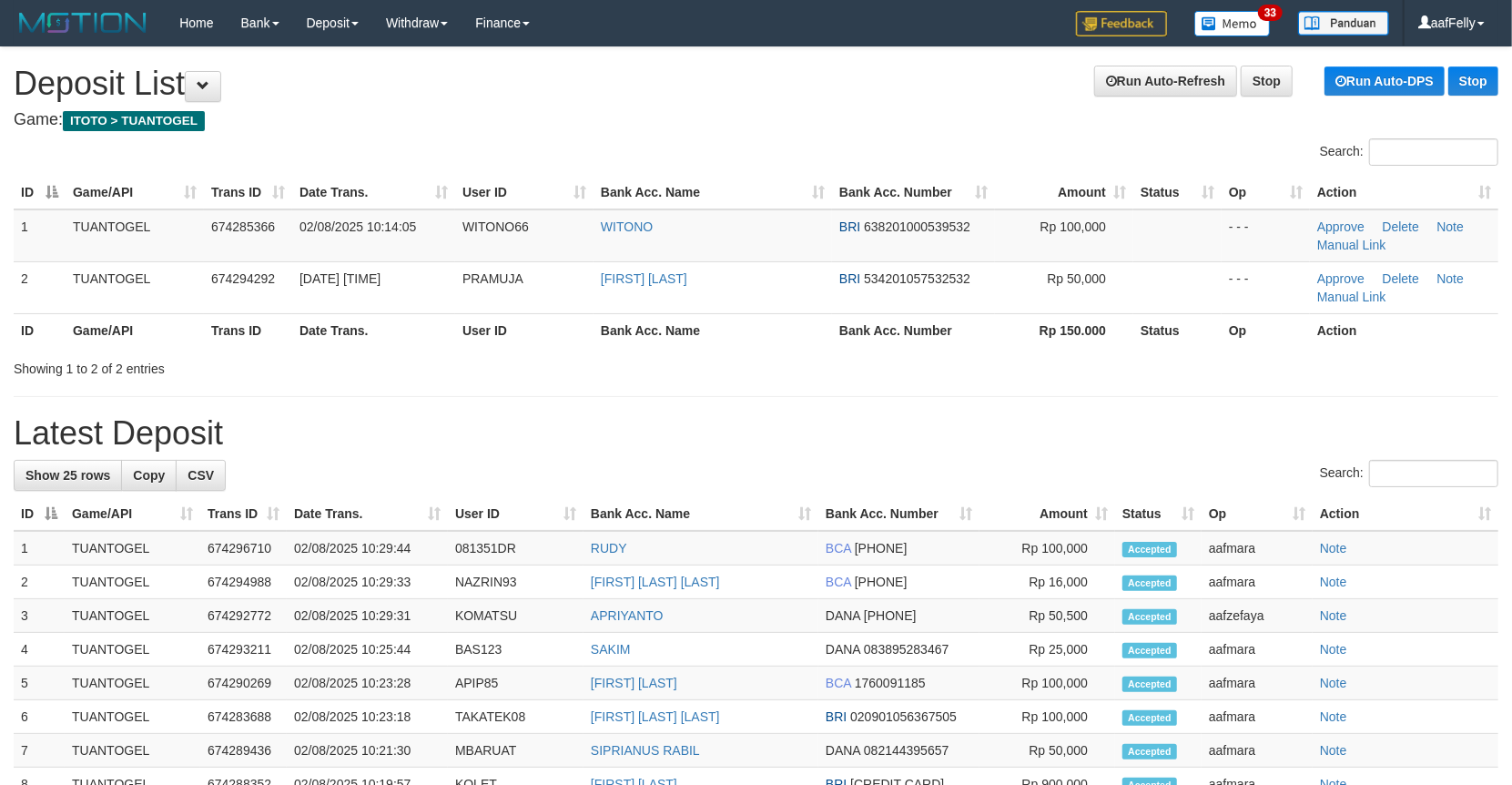 click on "Run Auto-Refresh
Stop
Run Auto-DPS
Stop
Deposit List" at bounding box center [756, 84] 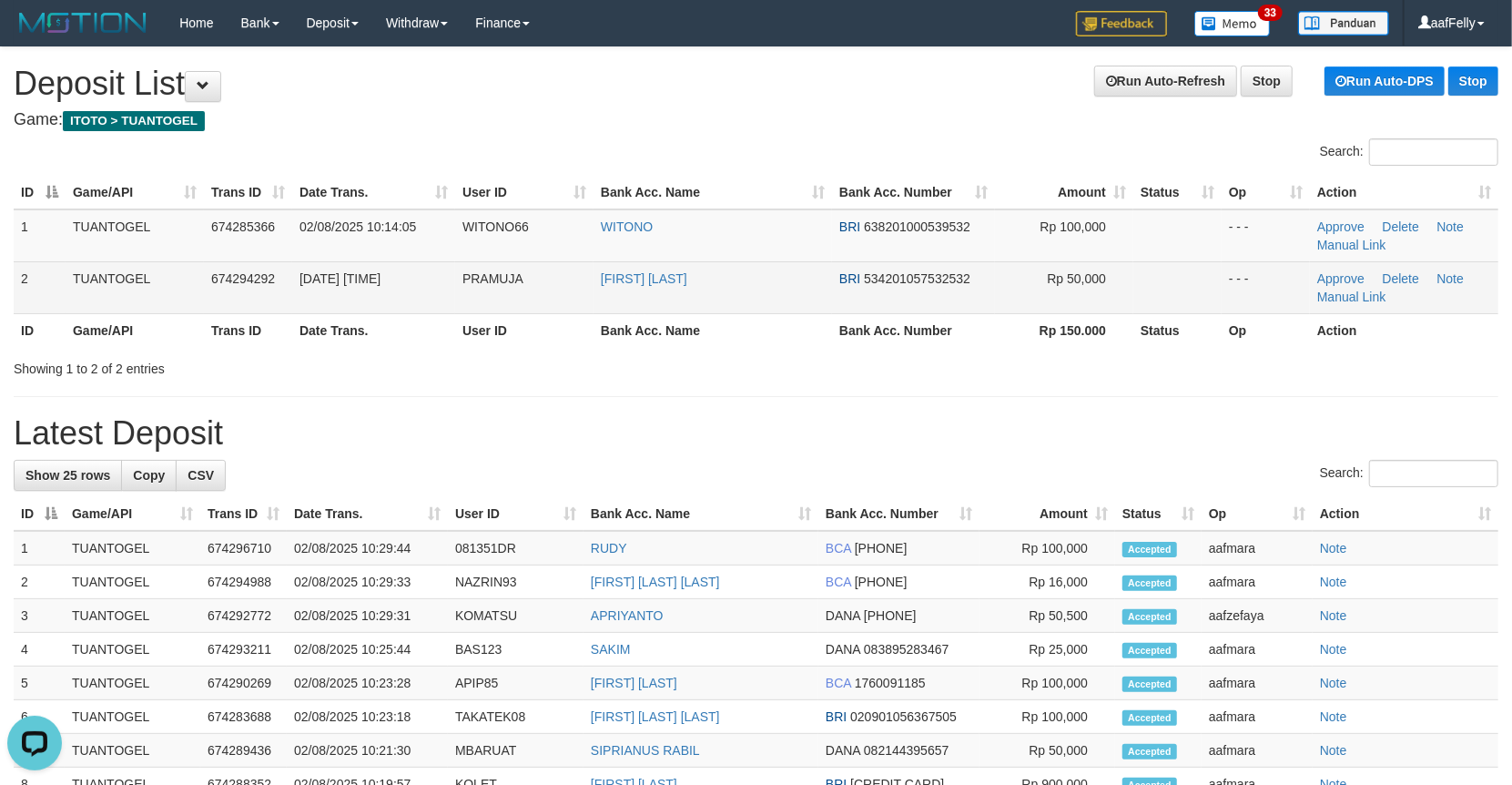 scroll, scrollTop: 0, scrollLeft: 0, axis: both 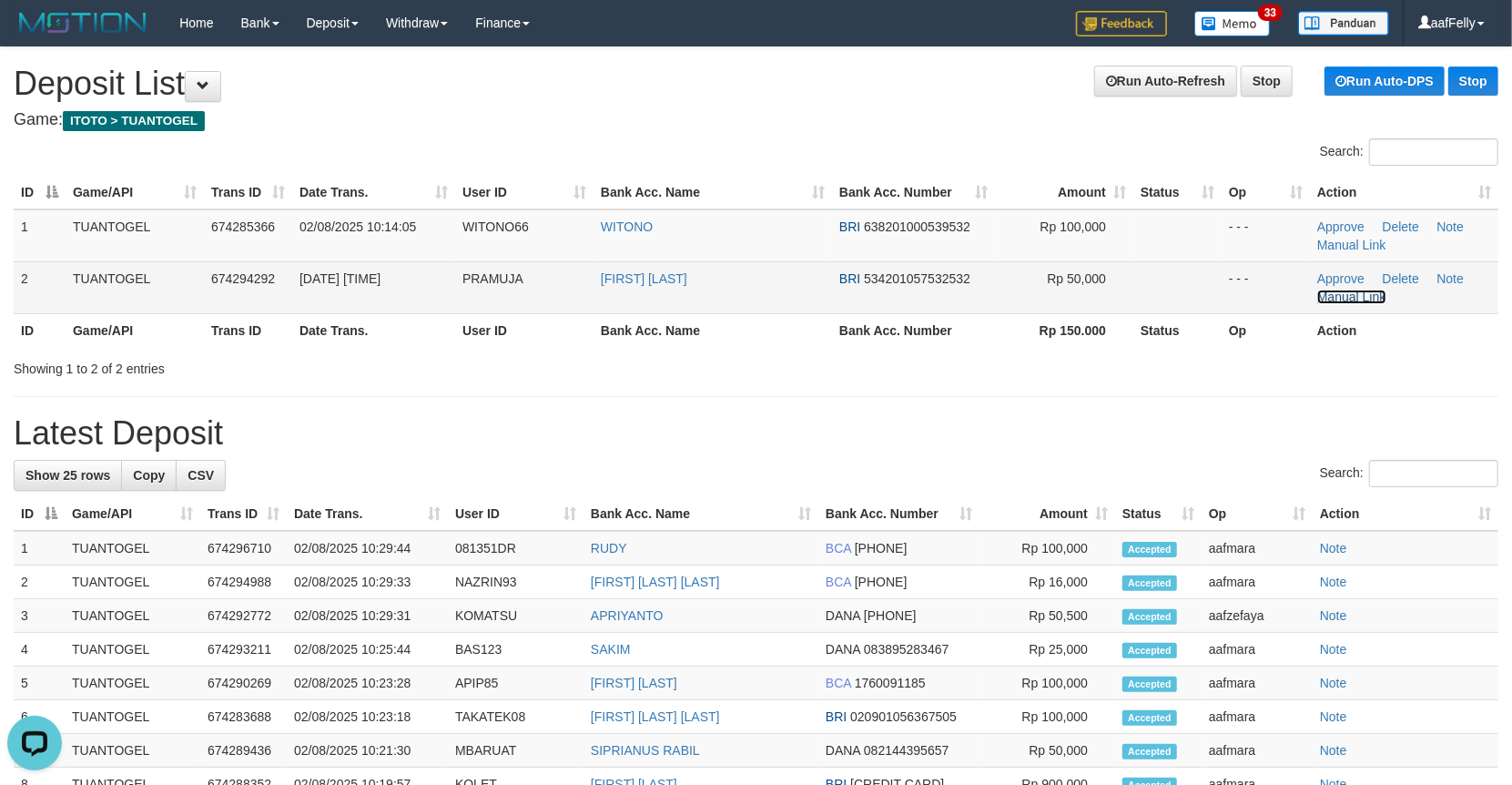 click on "Manual Link" at bounding box center (1352, 297) 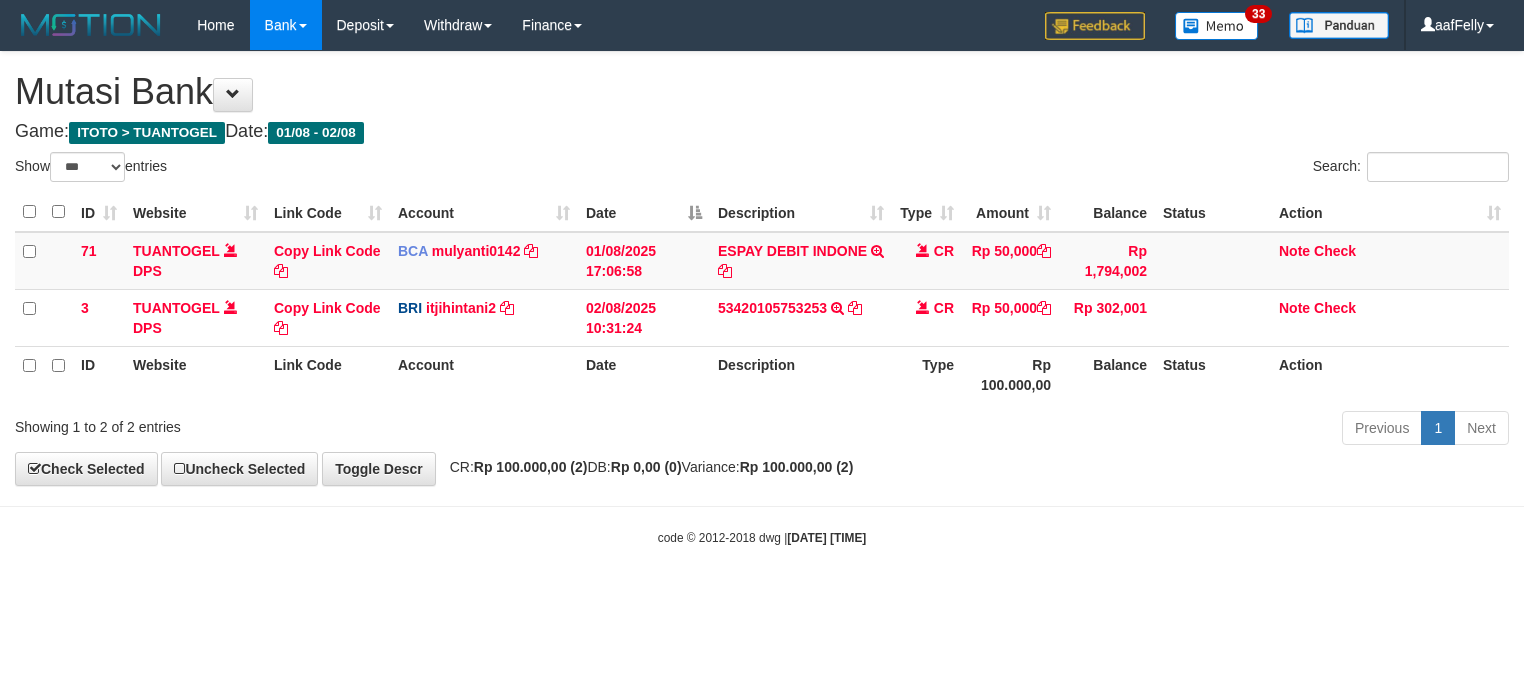 select on "***" 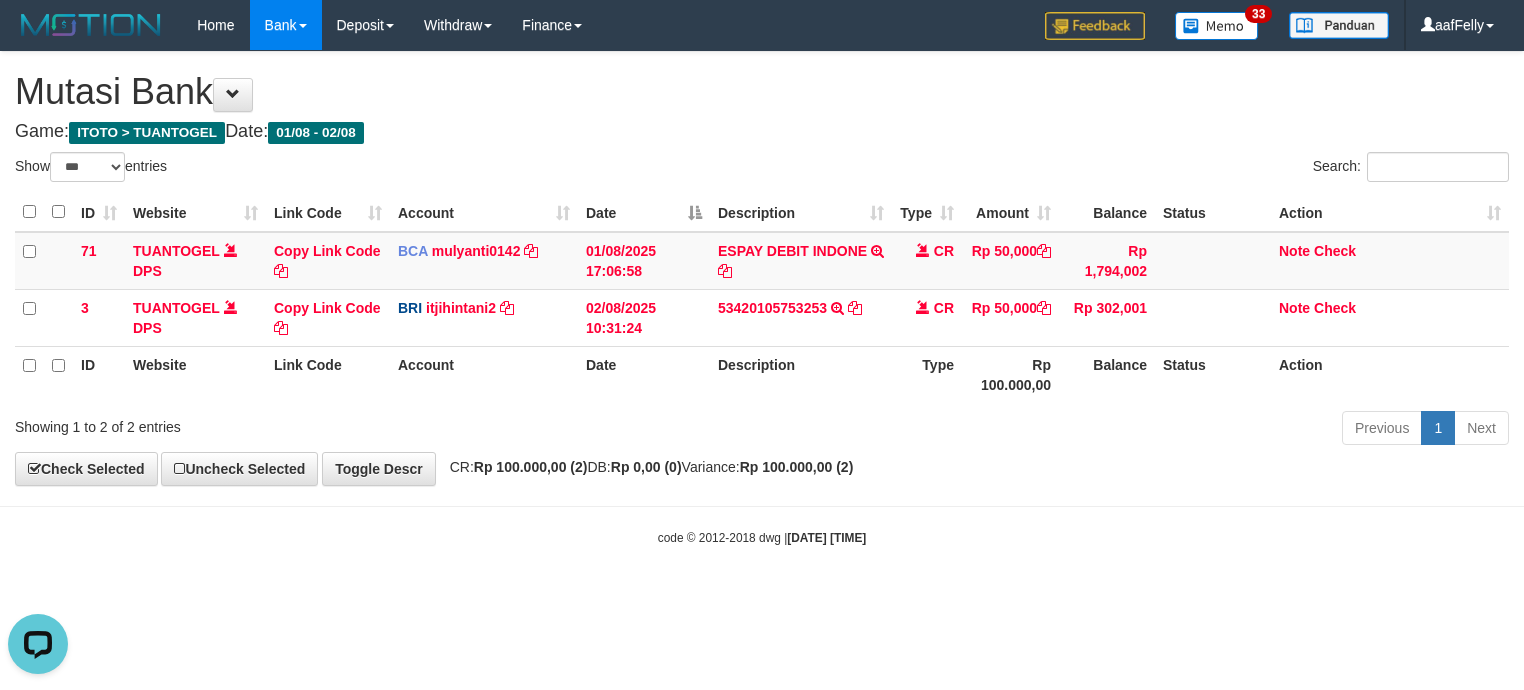 scroll, scrollTop: 0, scrollLeft: 0, axis: both 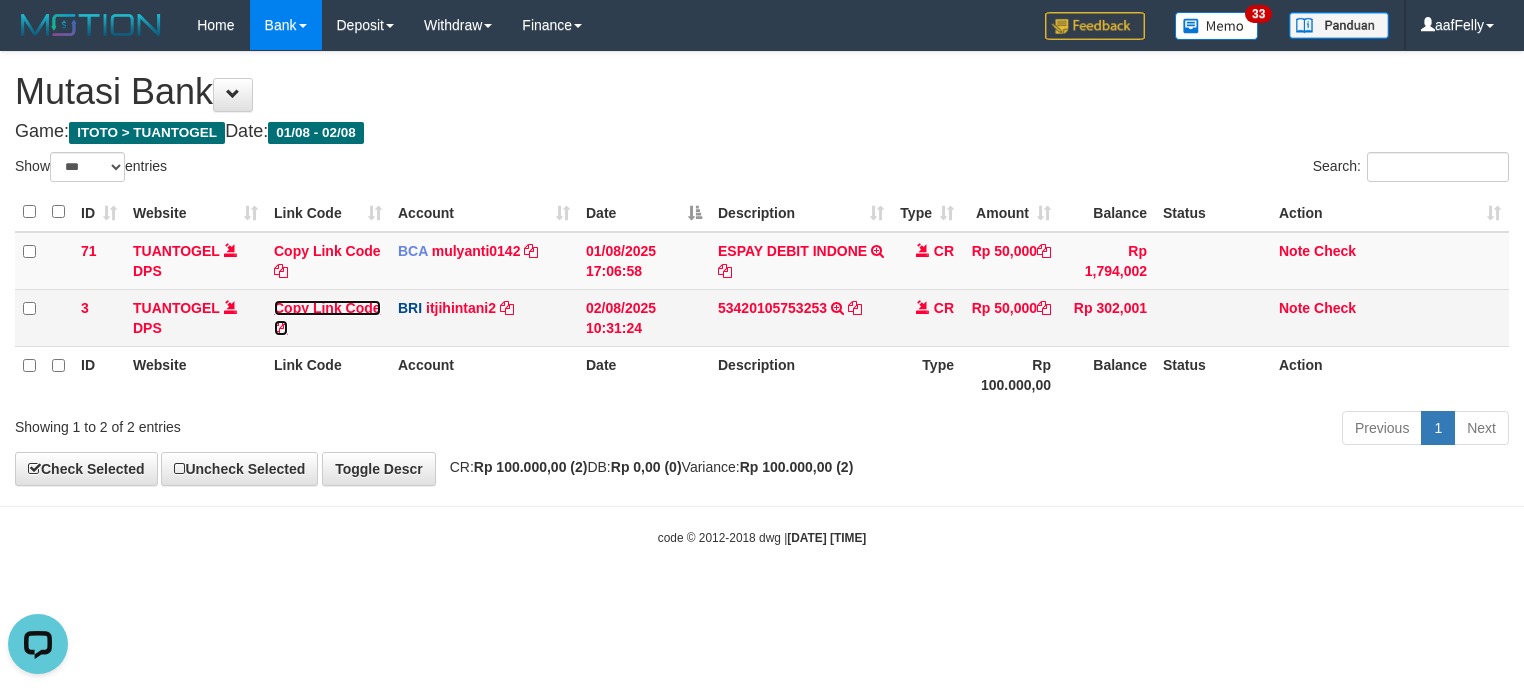 click on "Copy Link Code" at bounding box center [327, 318] 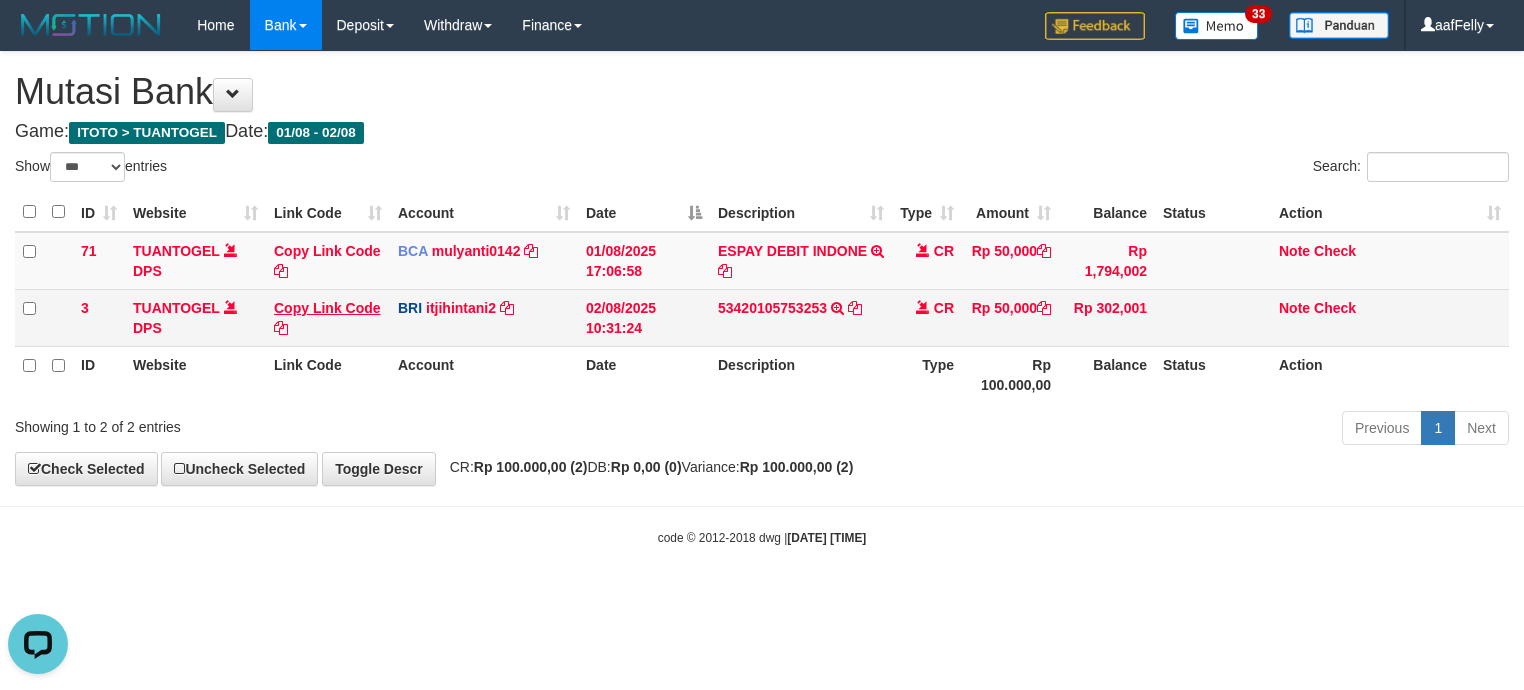 scroll, scrollTop: 0, scrollLeft: 0, axis: both 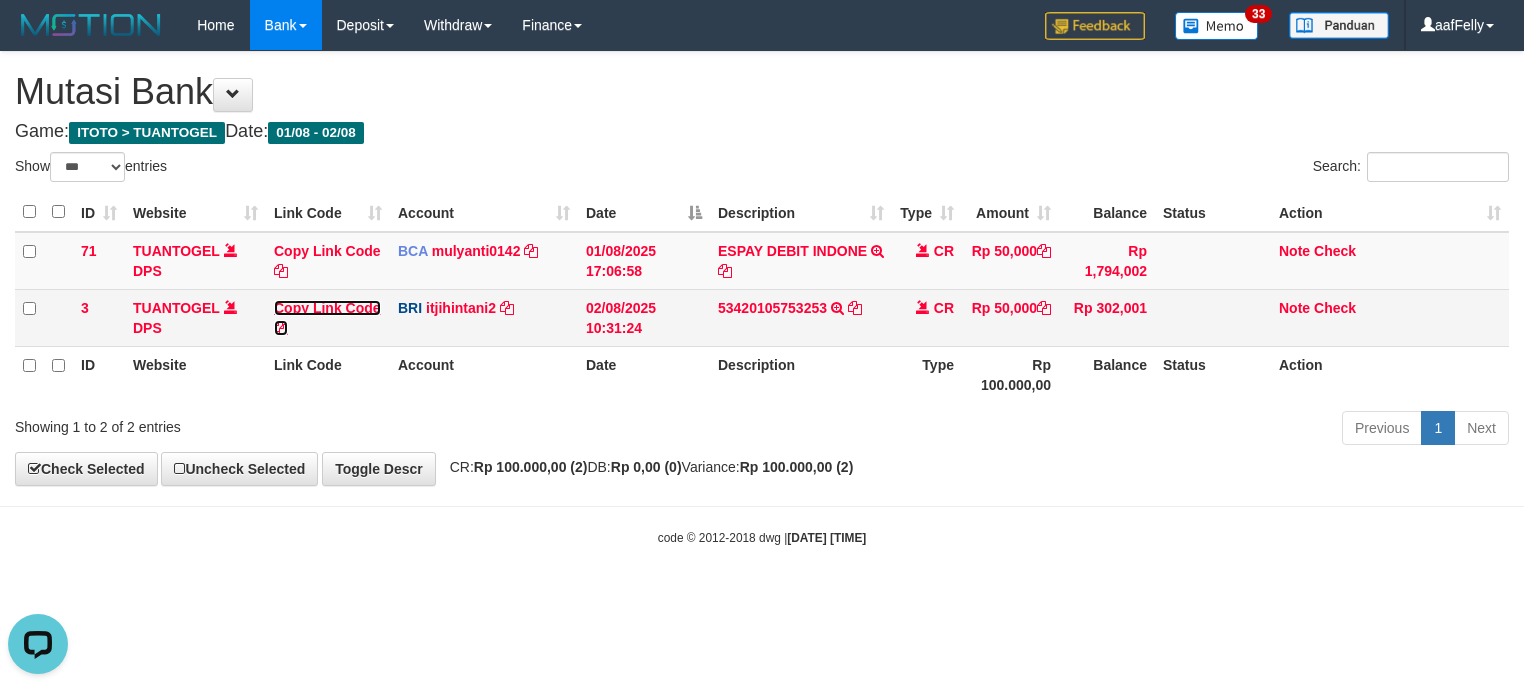 click on "Copy Link Code" at bounding box center (327, 318) 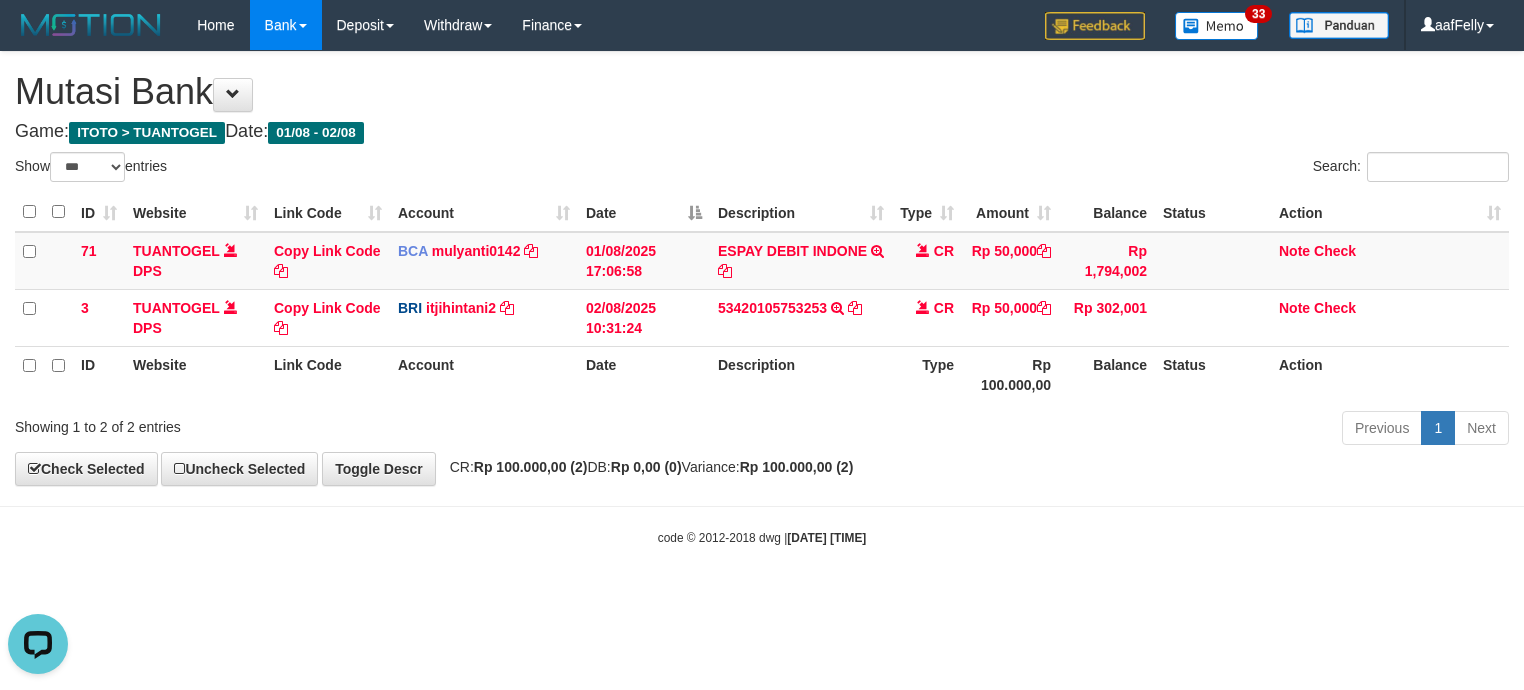 scroll, scrollTop: 274, scrollLeft: 0, axis: vertical 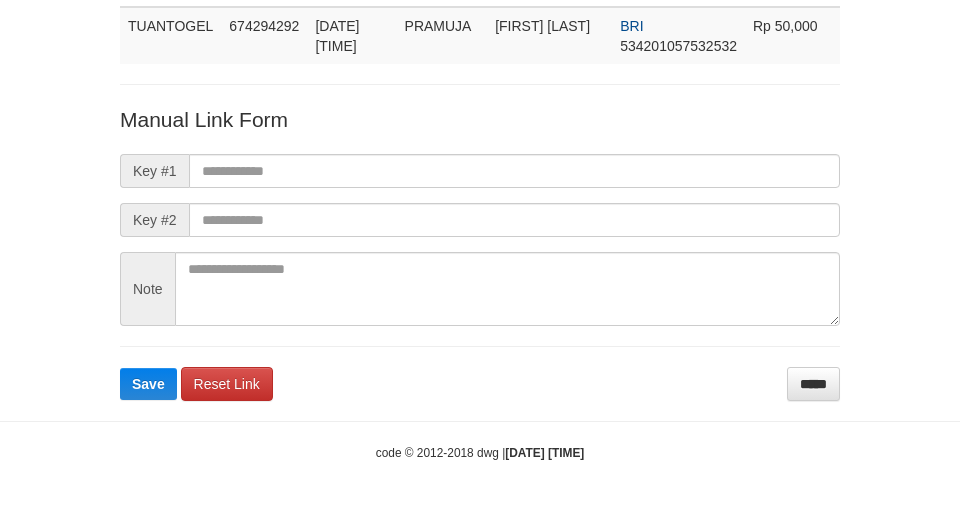 click on "Deposit Detail
Game/API
Trans ID
Date Trans.
User ID
Bank Acc. Name
Bank Acc. Number
Amount
TUANTOGEL
674294292
[DATE] [TIME]
PRAMUJA
[FIRST] [LAST]
BRI
534201057532532
Rp 50,000
Manual Link Form
Key #1
Key #2
Note
Save
Reset Link
*****" at bounding box center [480, 151] 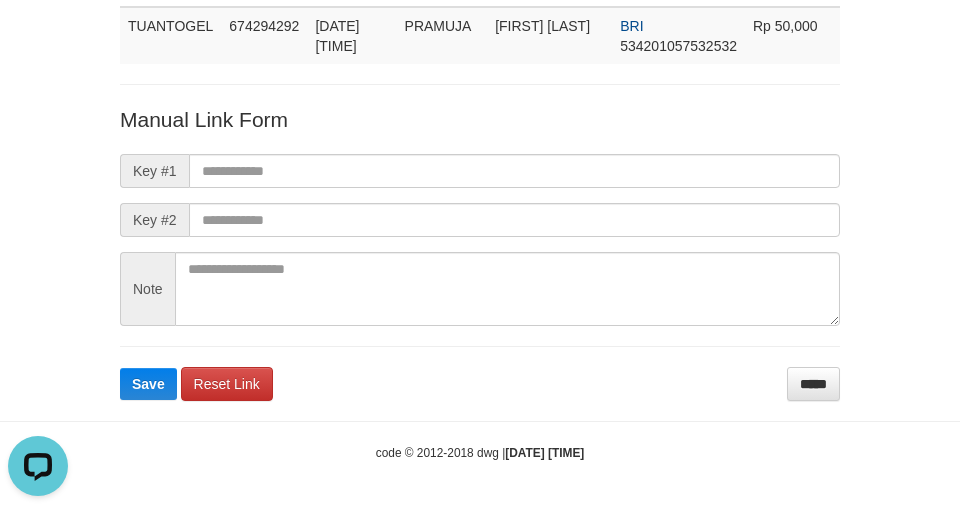 scroll, scrollTop: 0, scrollLeft: 0, axis: both 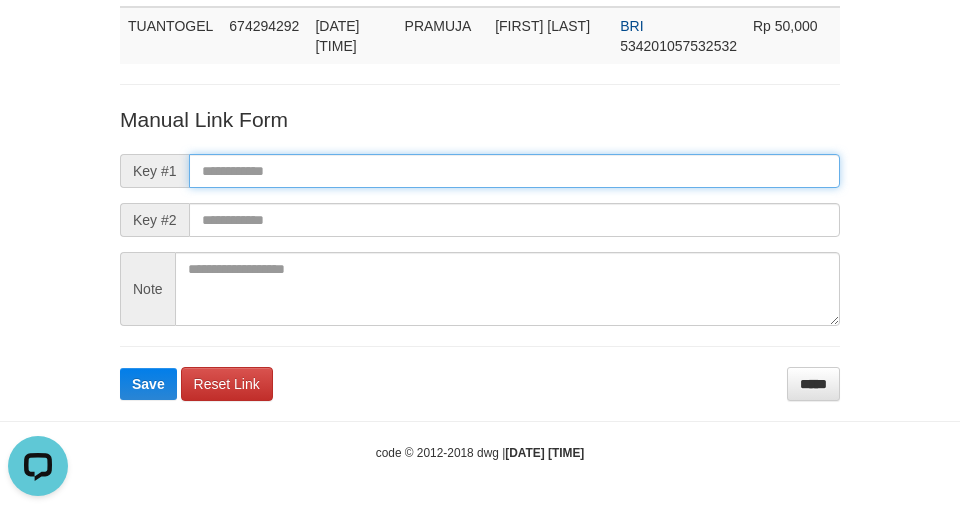 click at bounding box center (514, 171) 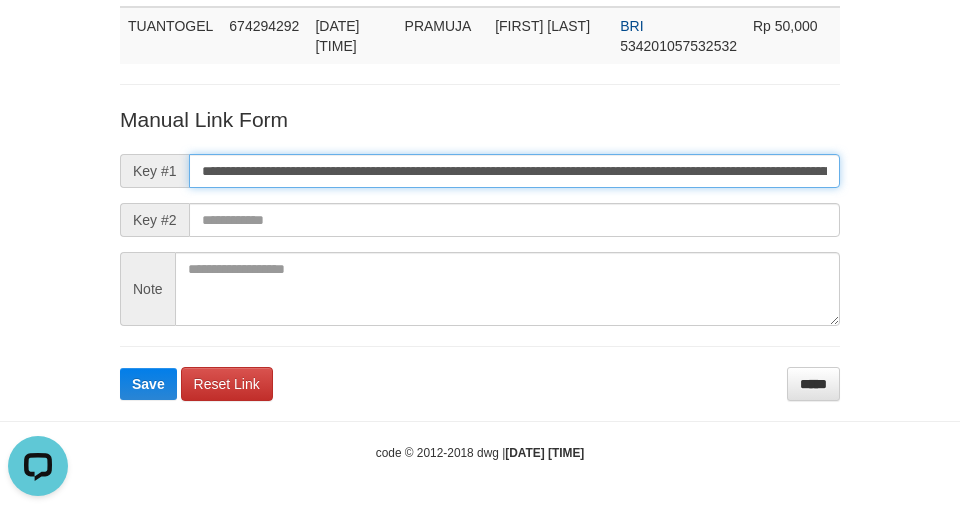 scroll, scrollTop: 0, scrollLeft: 1196, axis: horizontal 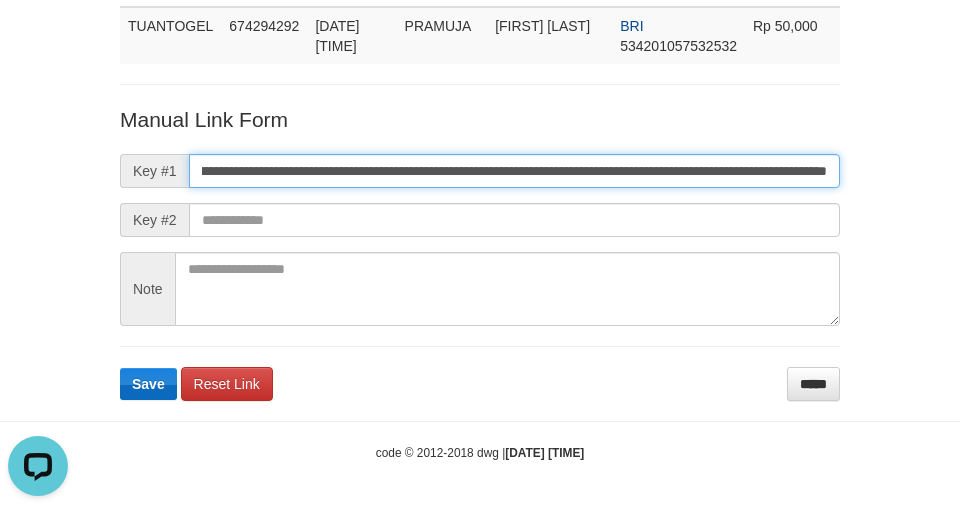 type on "**********" 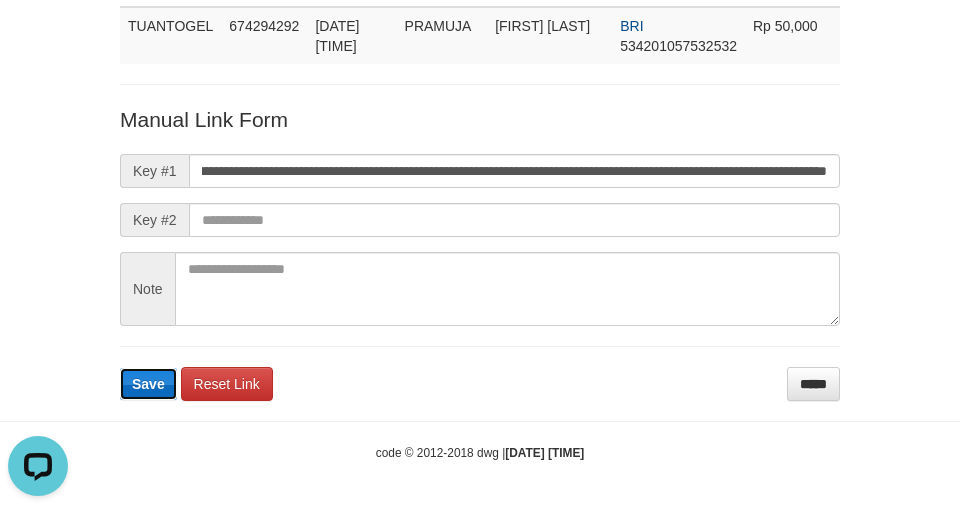 scroll, scrollTop: 0, scrollLeft: 0, axis: both 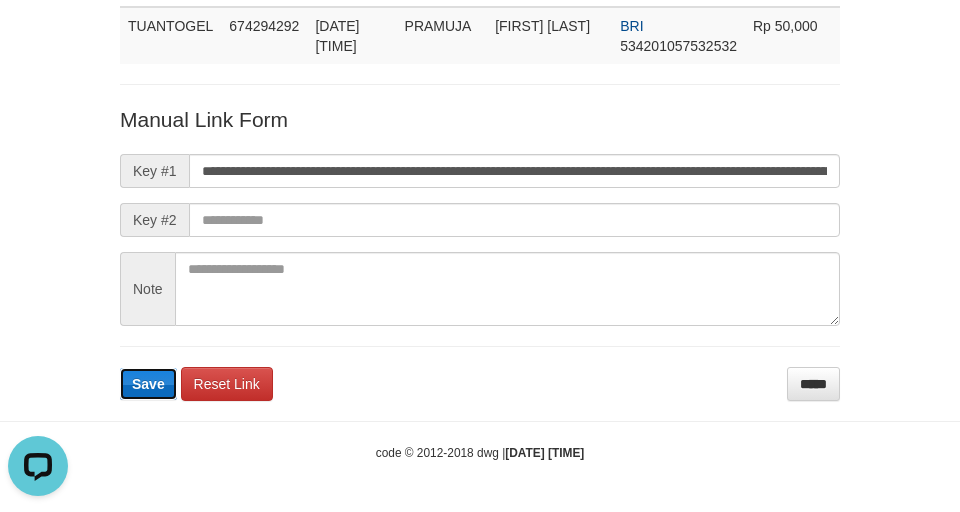 click on "Save" at bounding box center (148, 384) 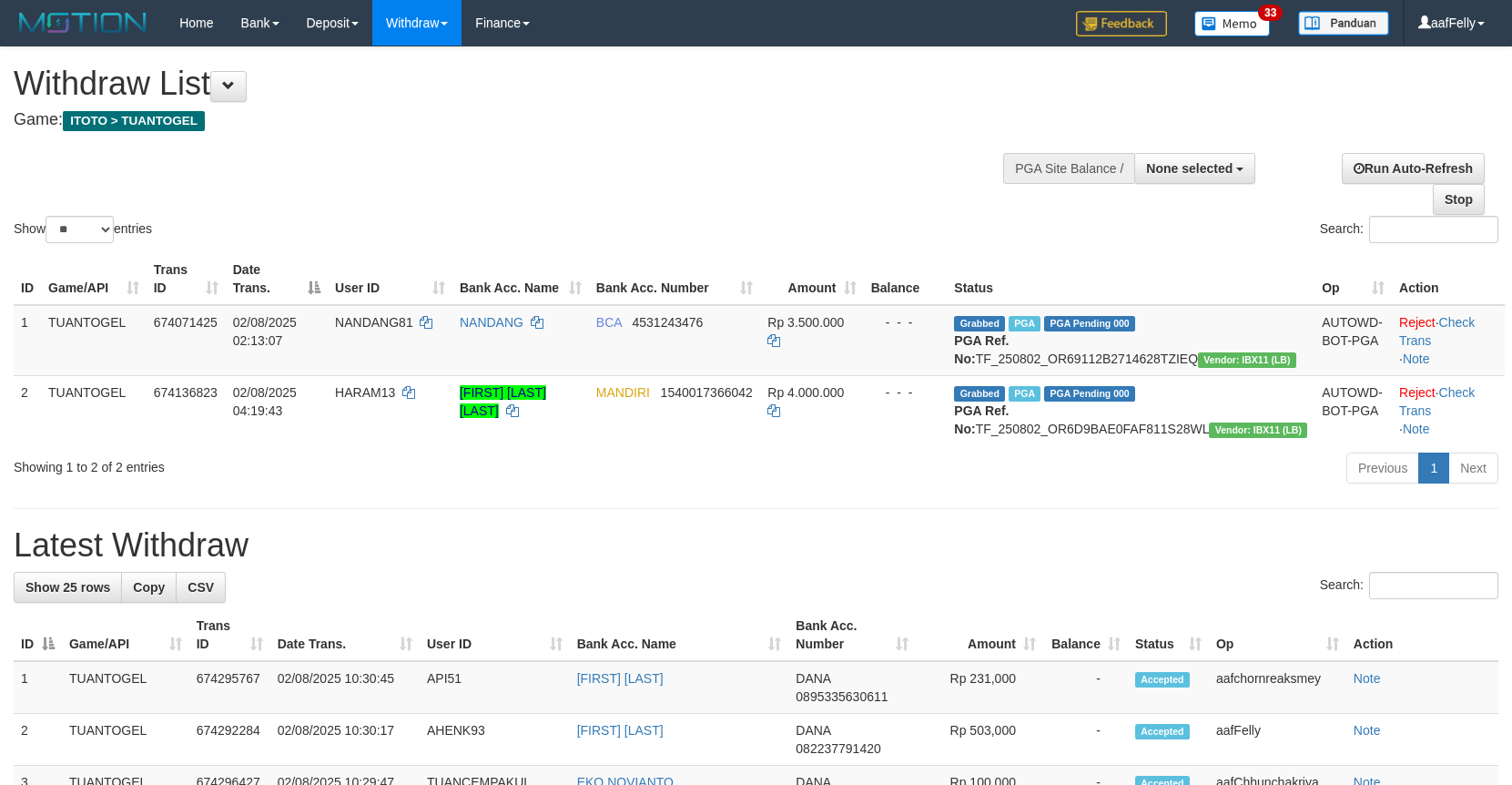 select 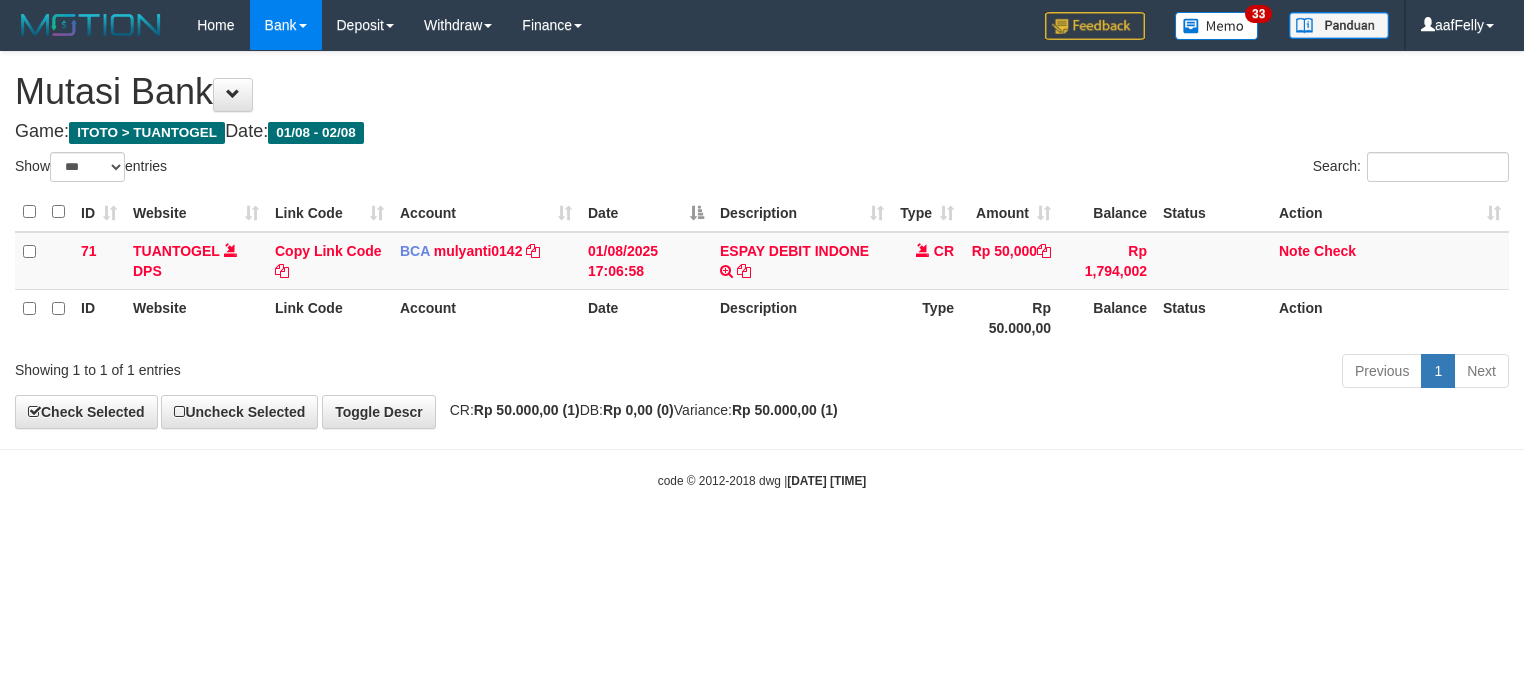 select on "***" 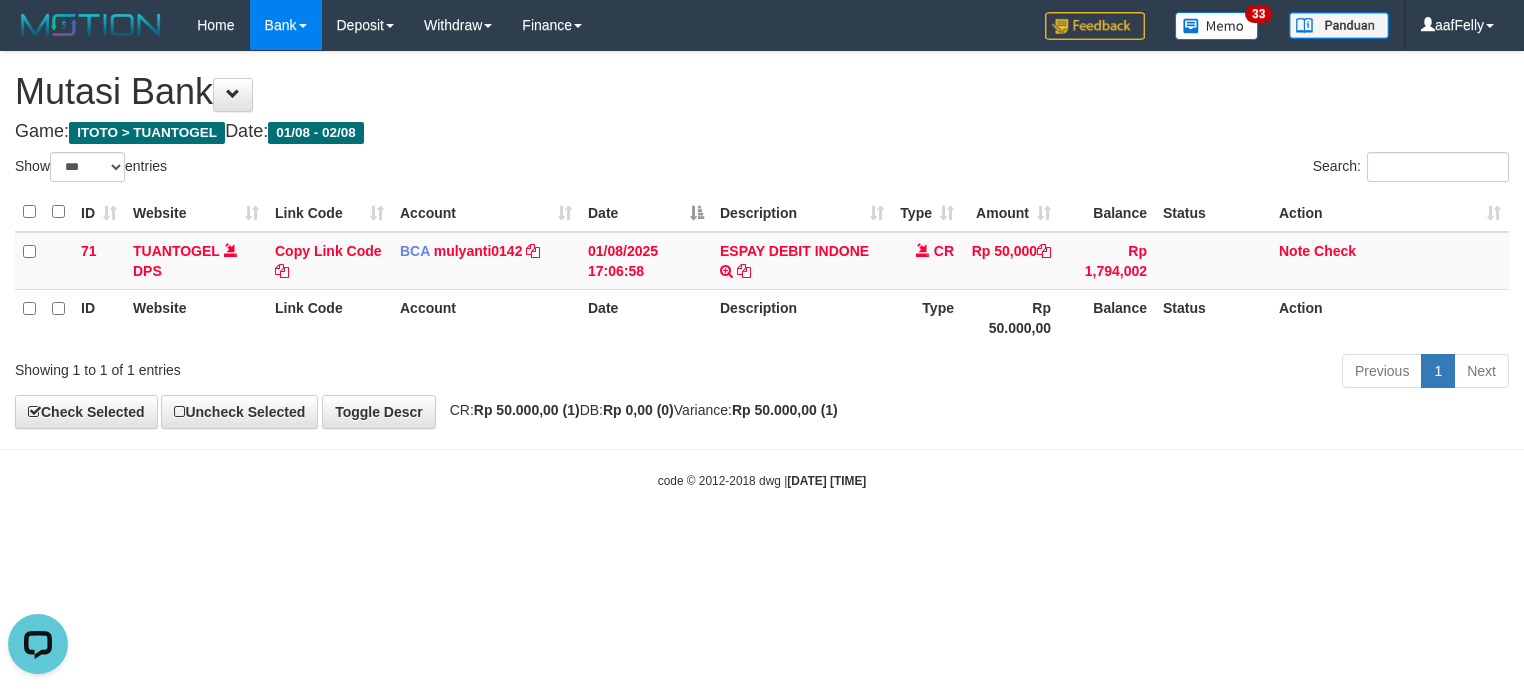 scroll, scrollTop: 0, scrollLeft: 0, axis: both 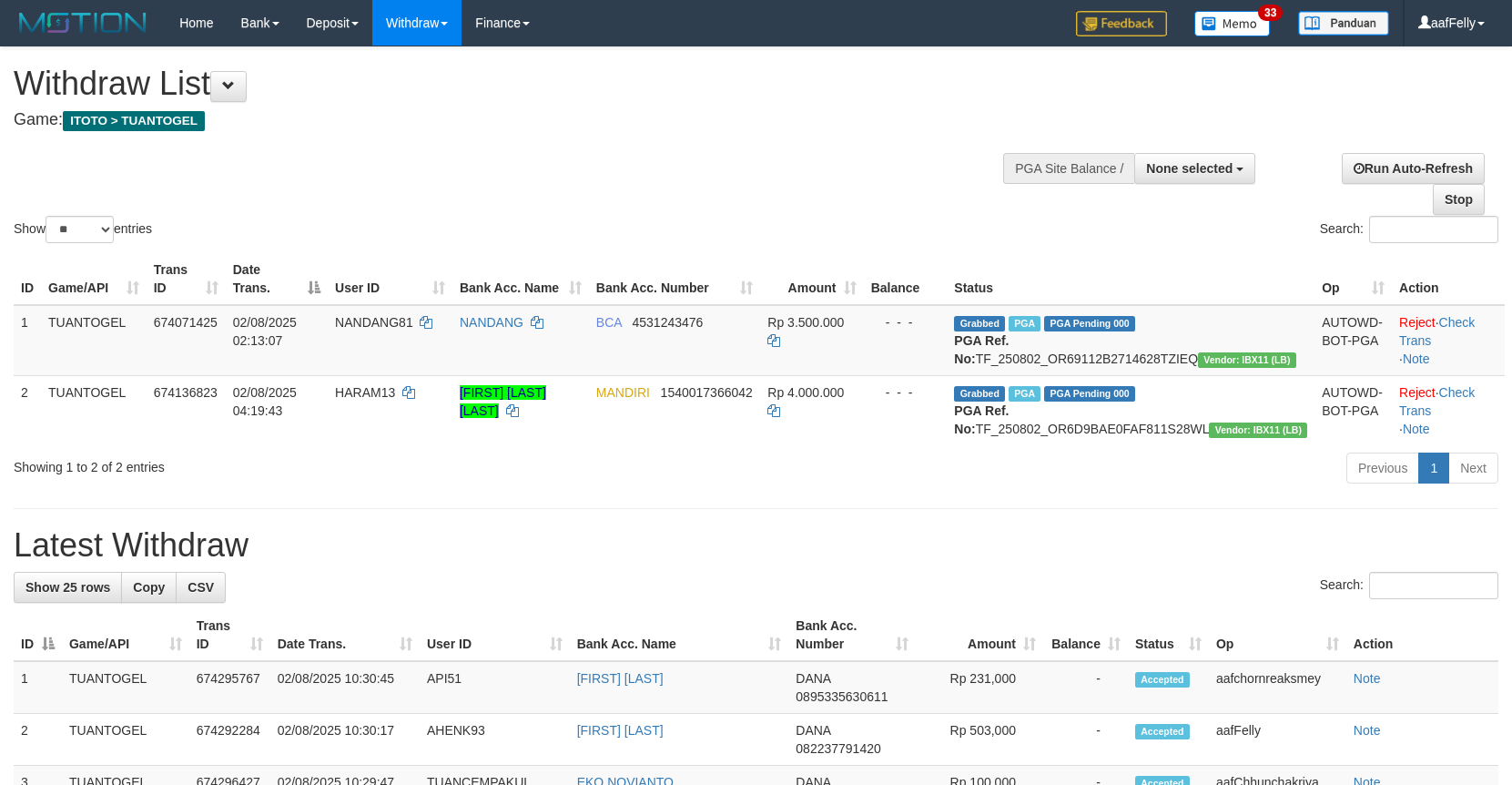 select 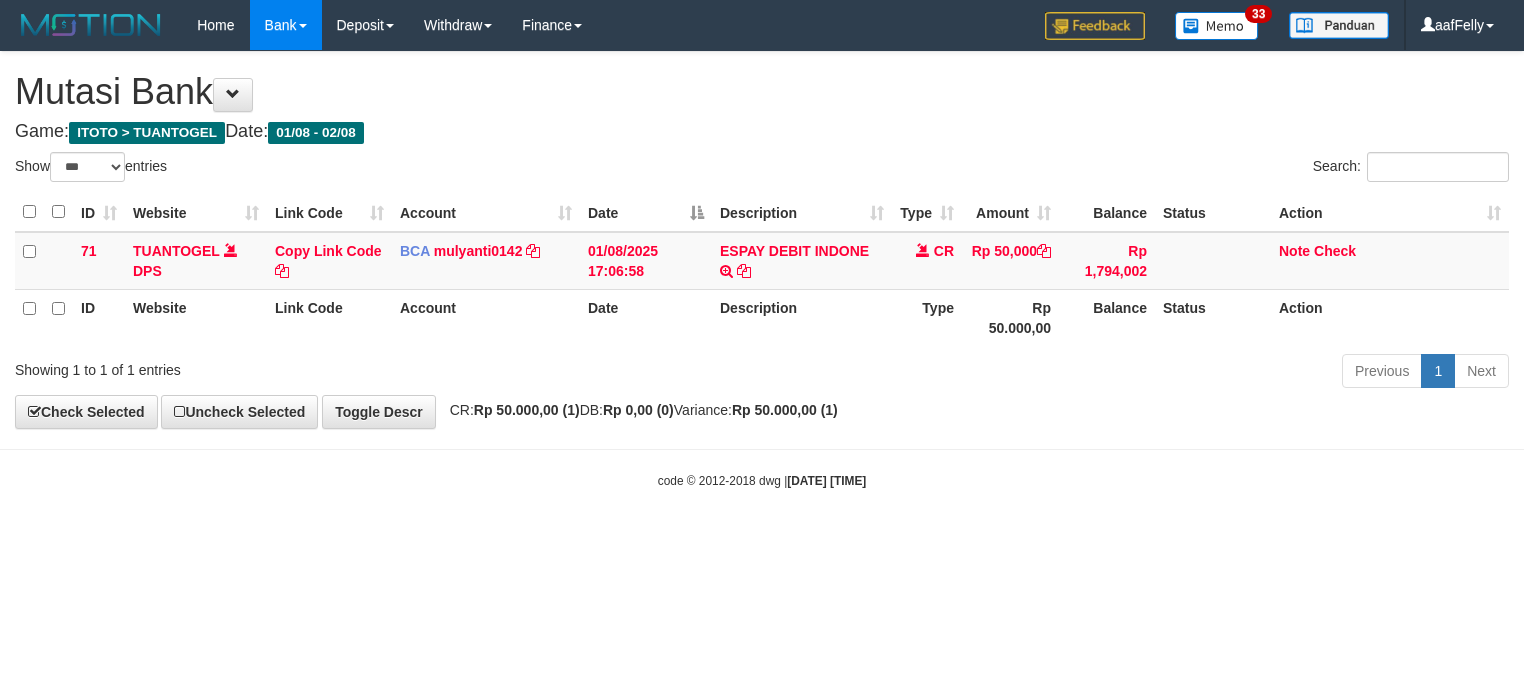 select on "***" 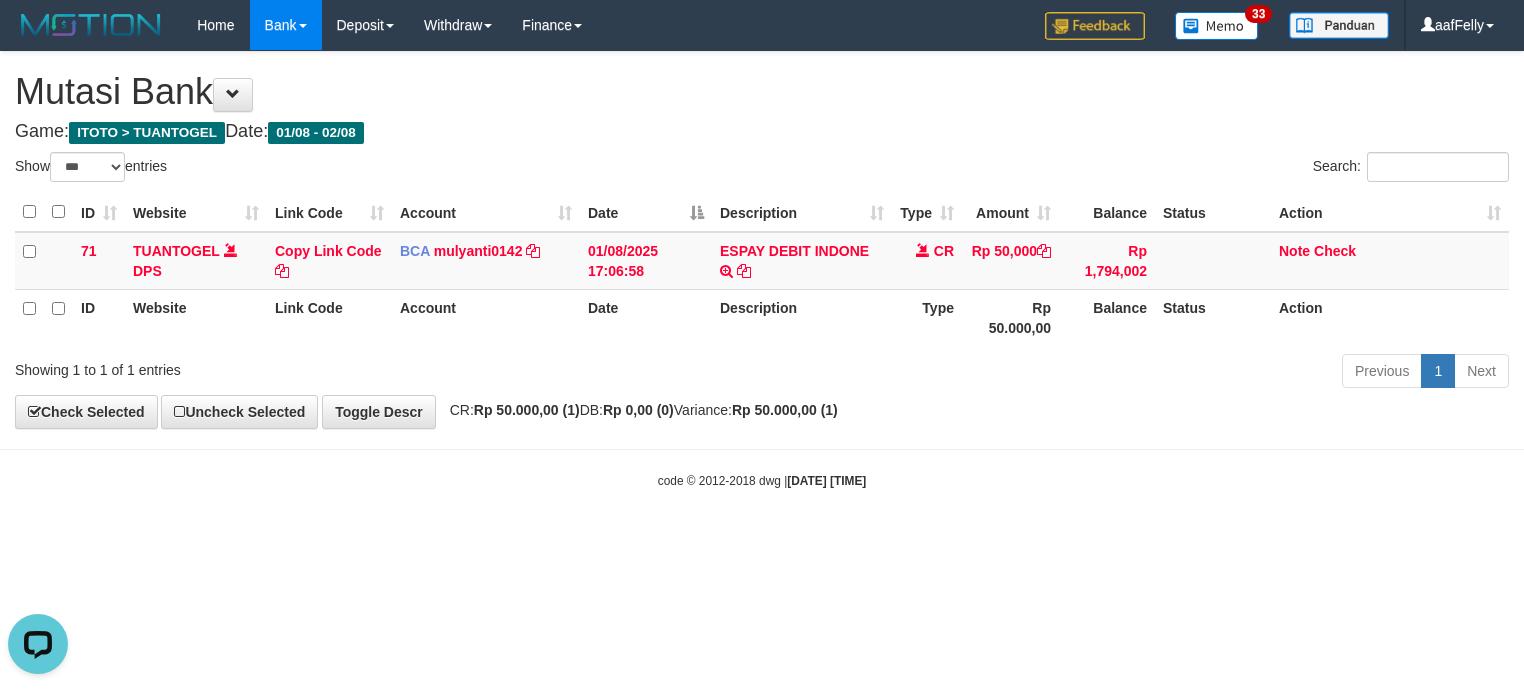scroll, scrollTop: 0, scrollLeft: 0, axis: both 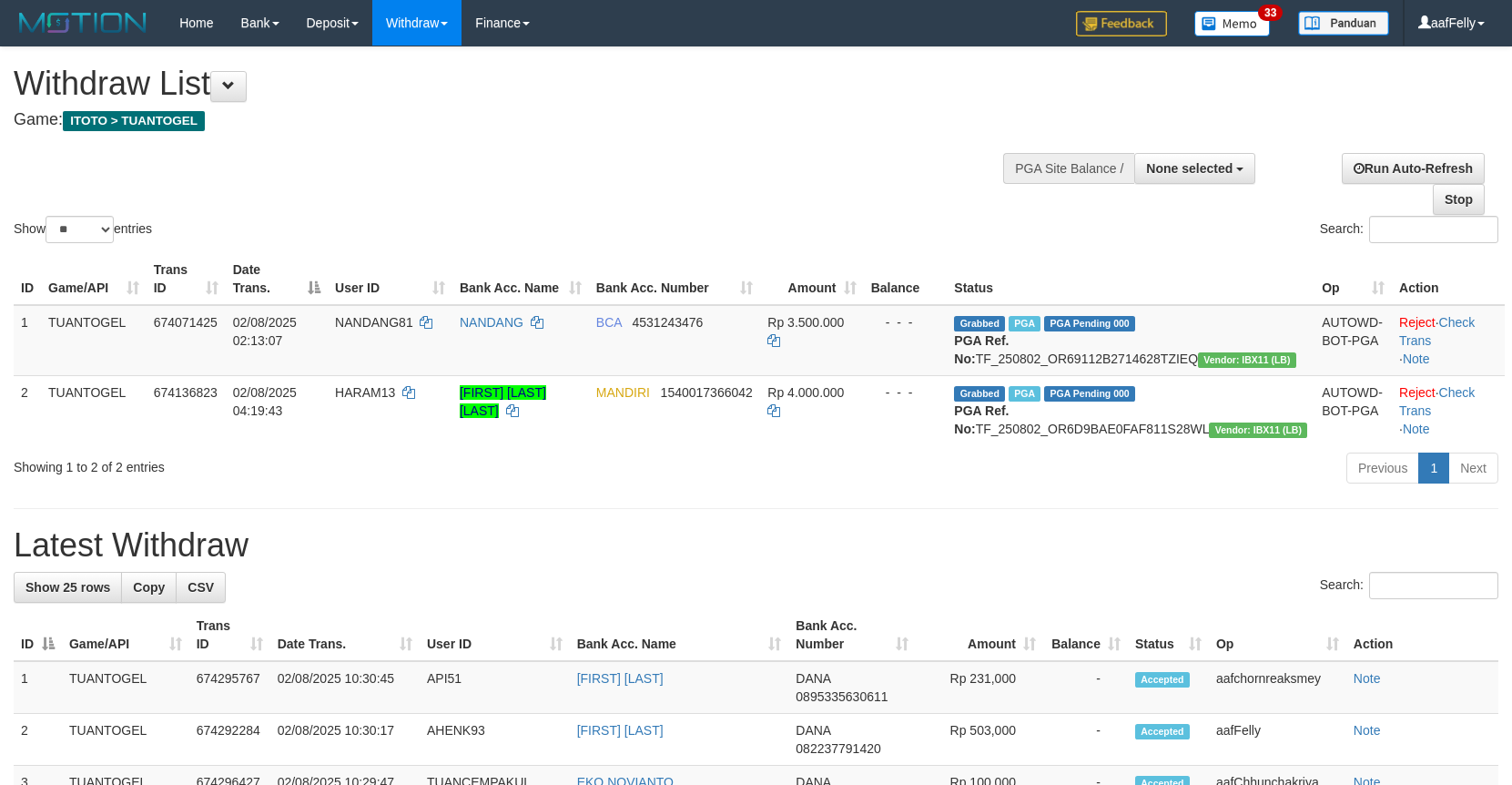 select 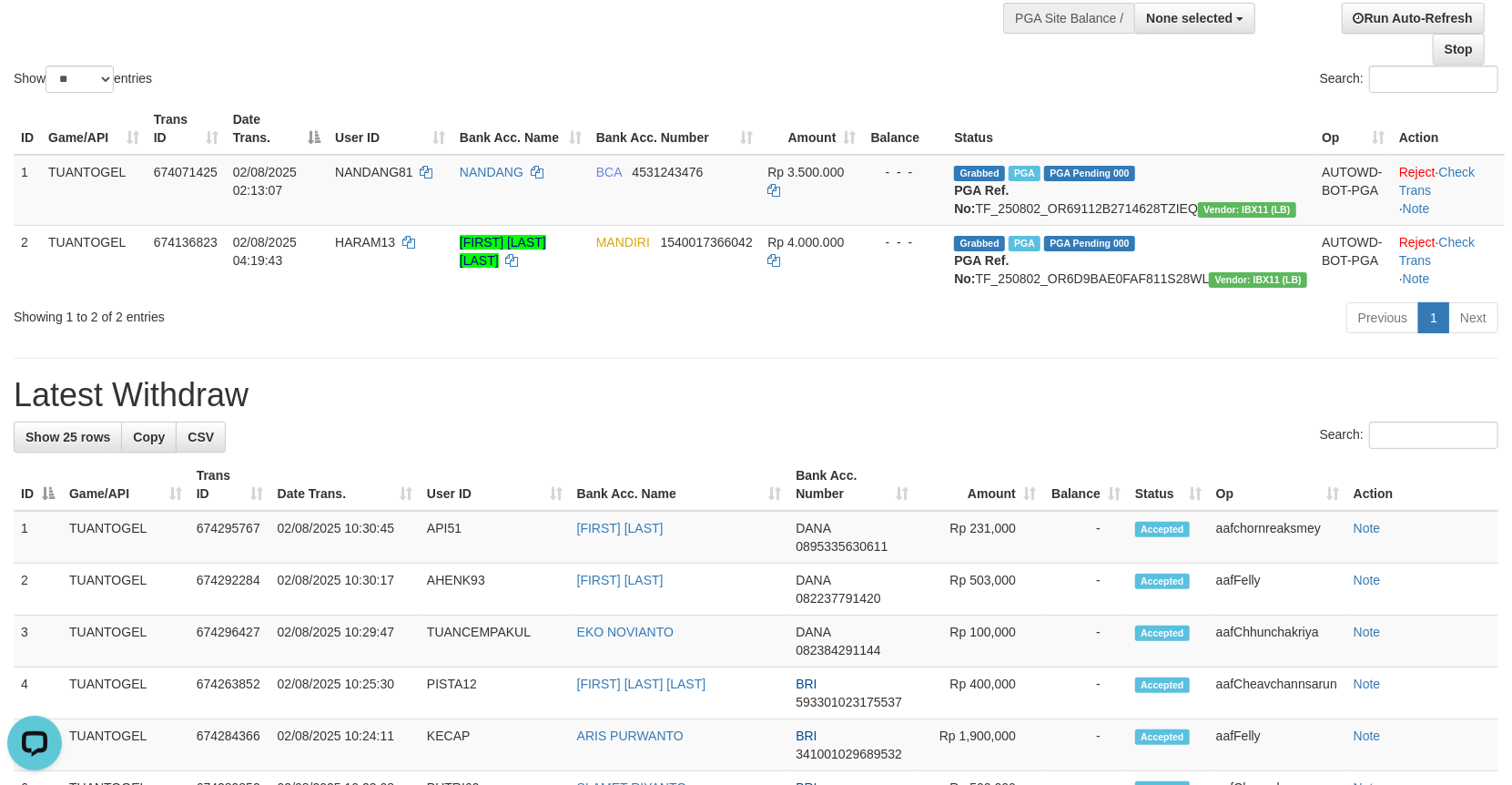 scroll, scrollTop: 150, scrollLeft: 0, axis: vertical 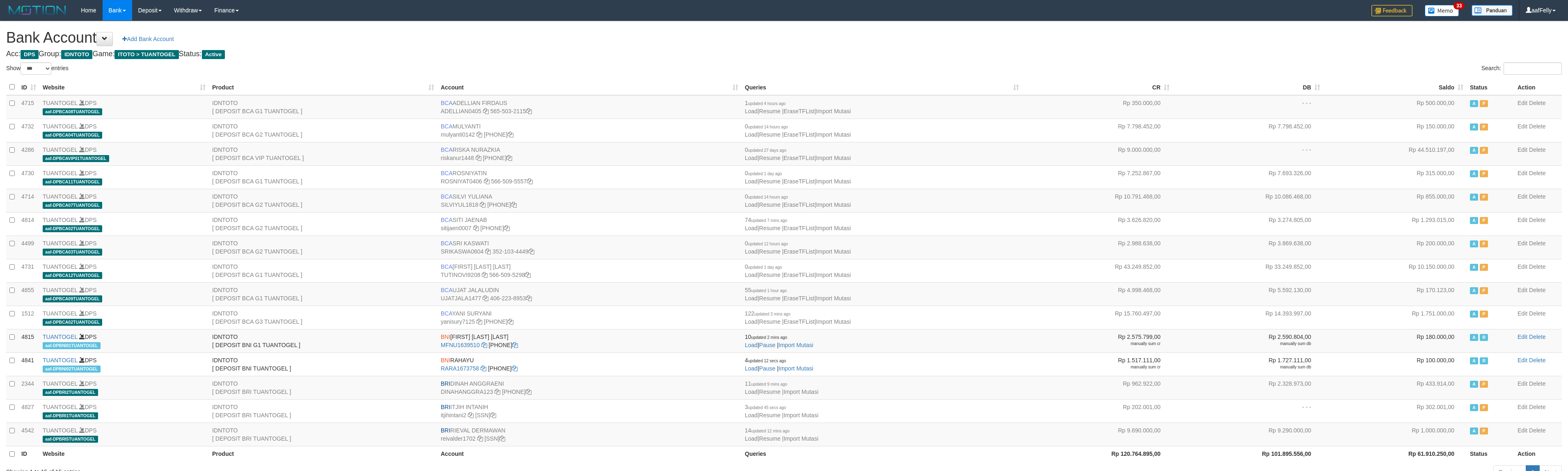 select on "***" 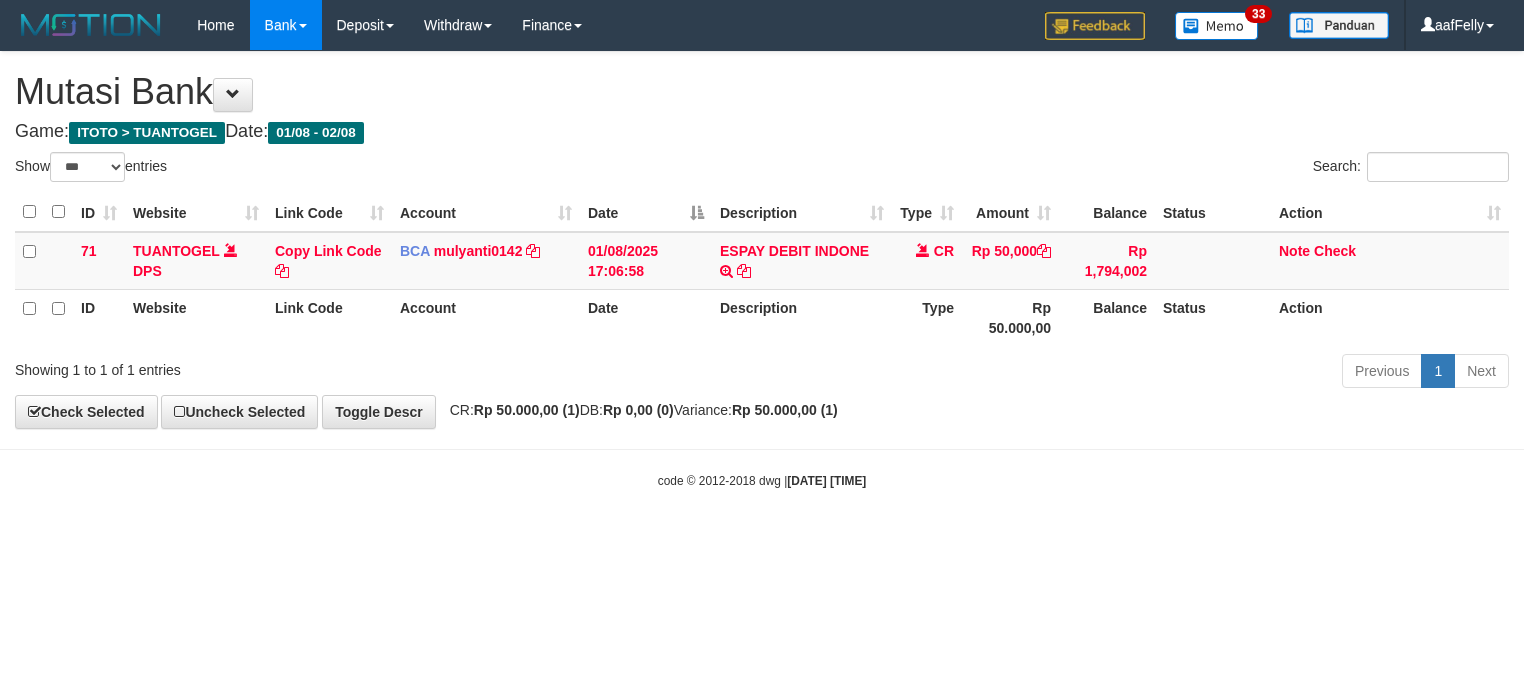 select on "***" 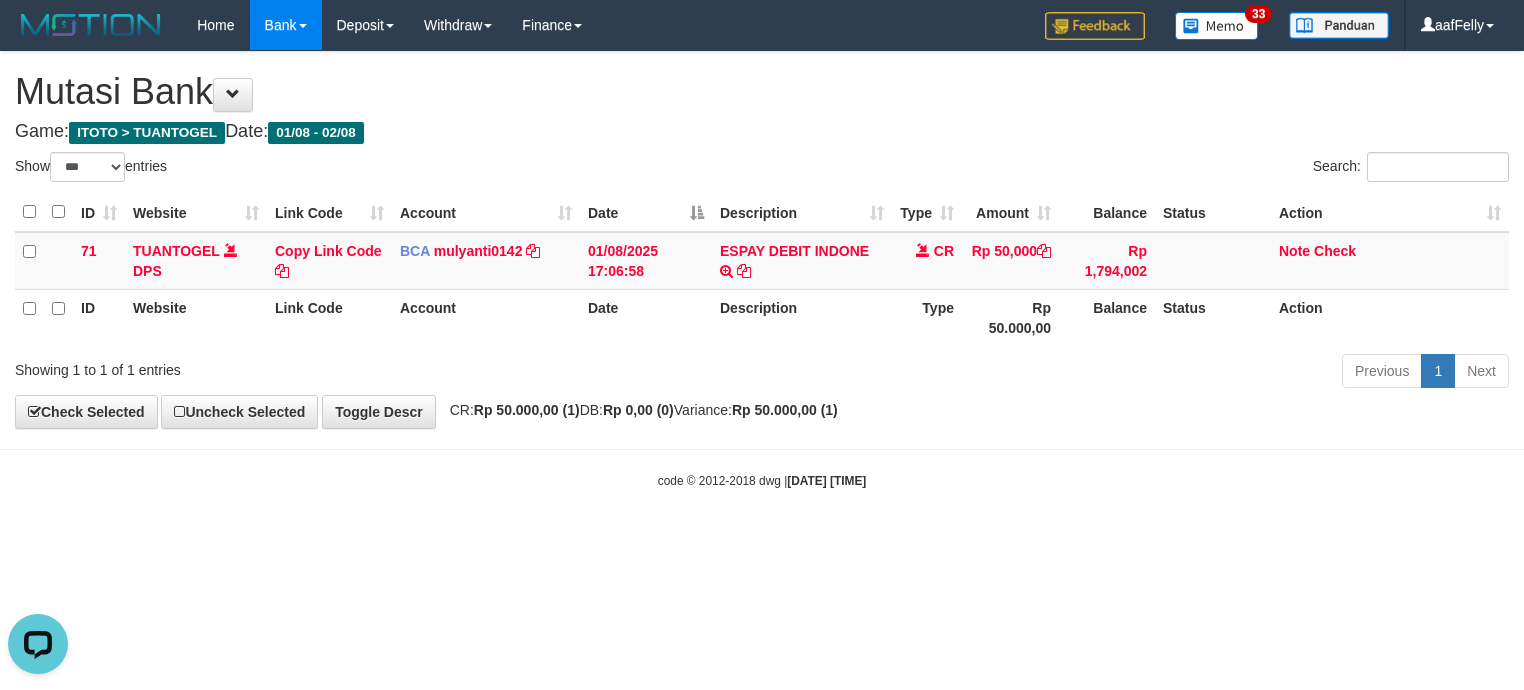 scroll, scrollTop: 0, scrollLeft: 0, axis: both 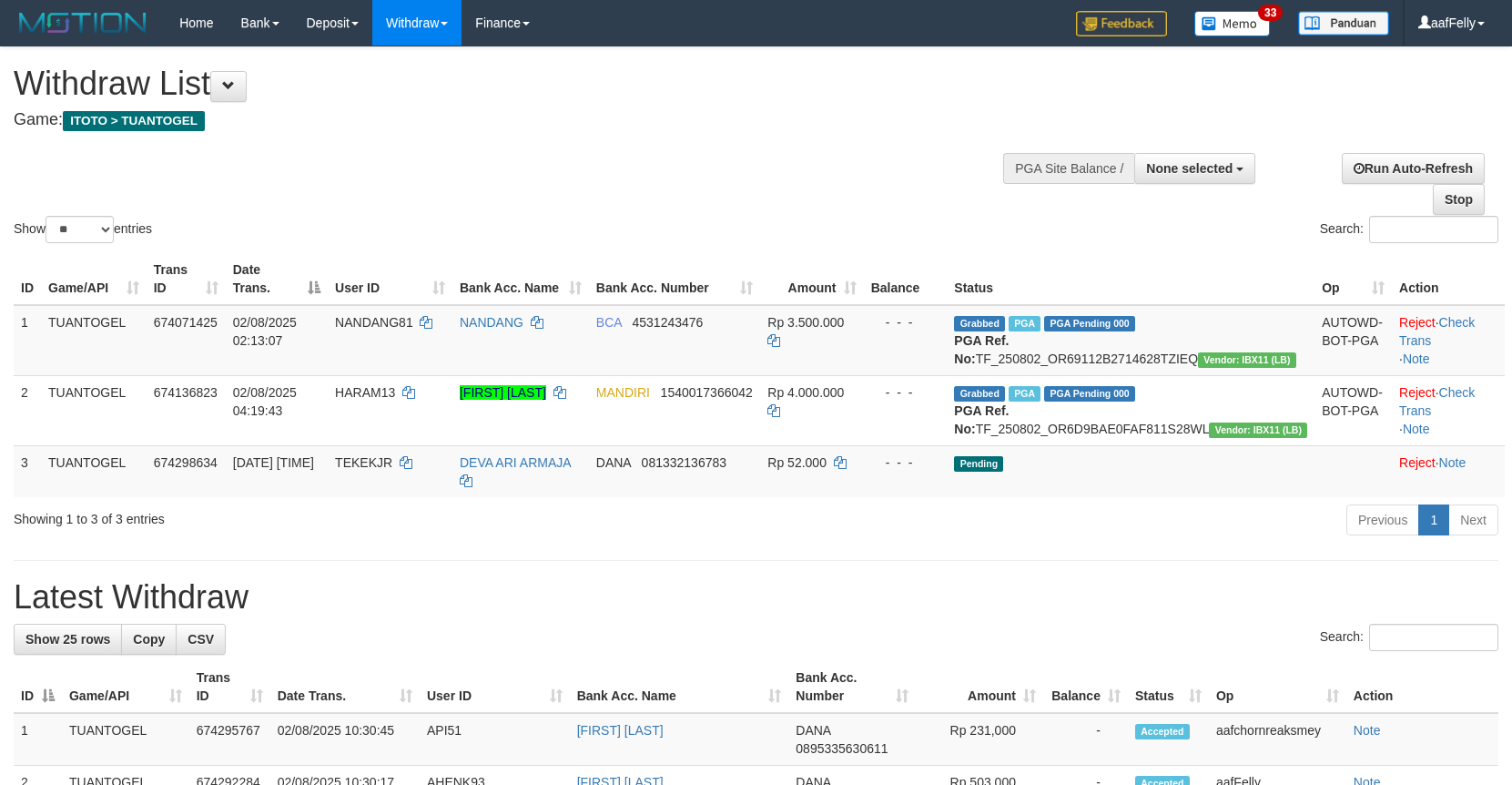 select 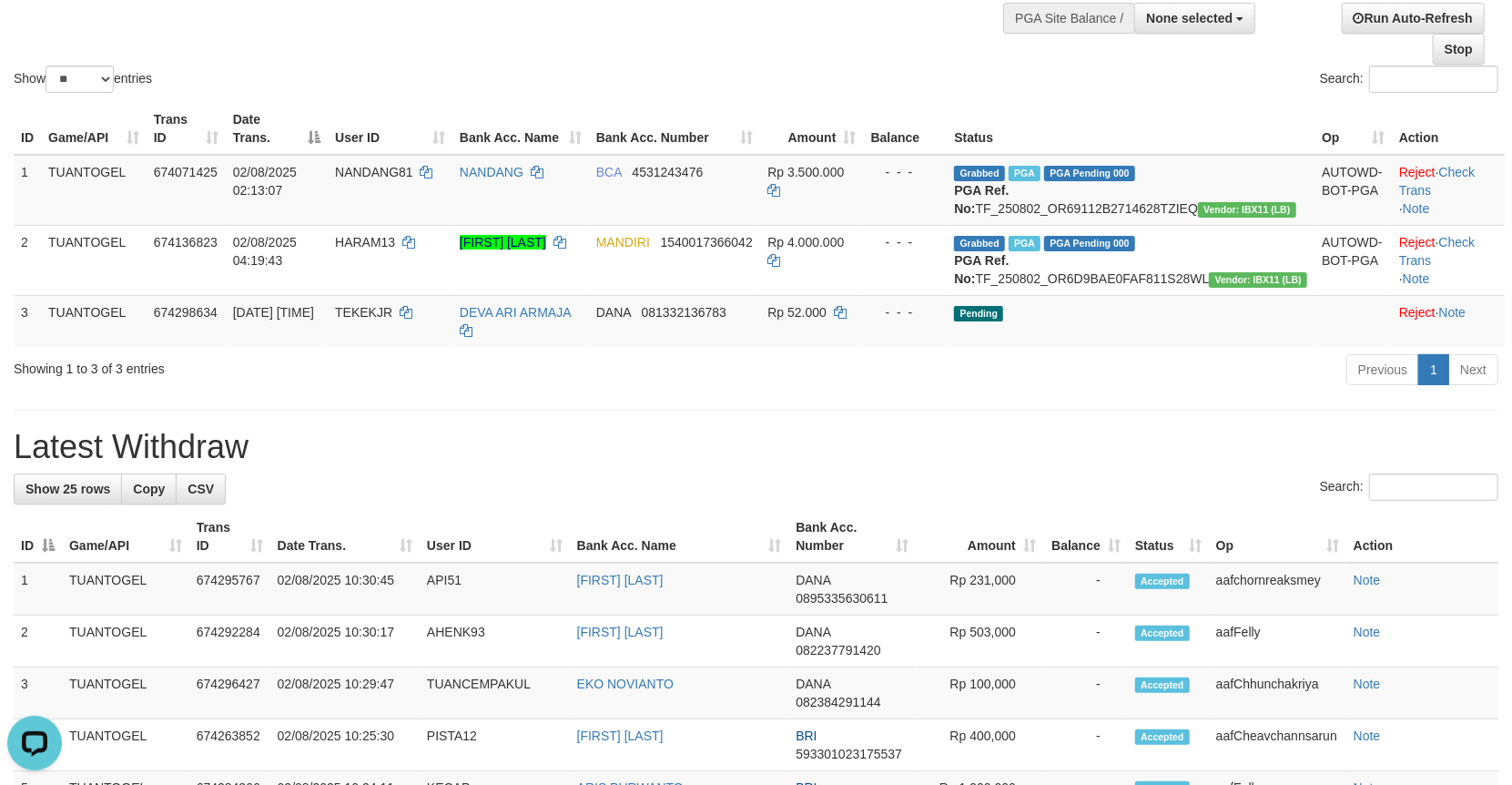 scroll, scrollTop: 0, scrollLeft: 0, axis: both 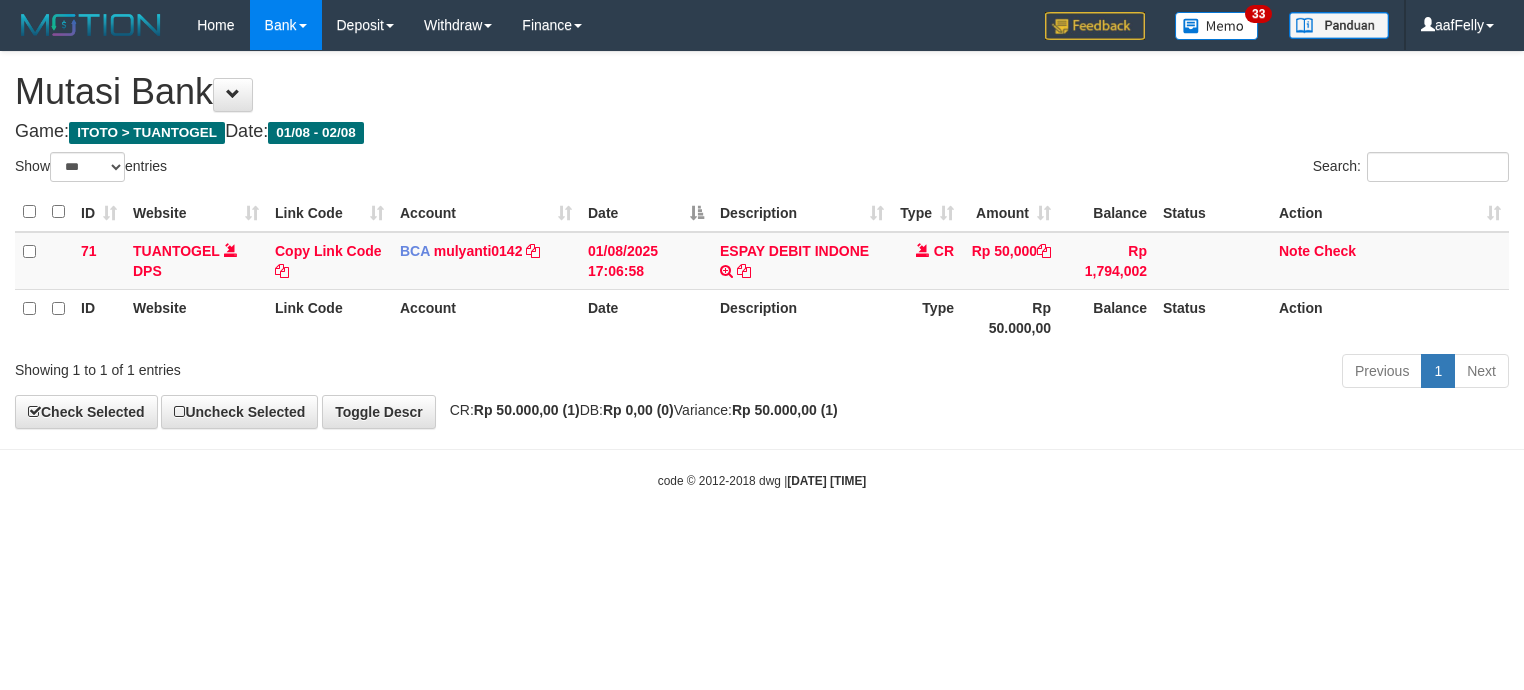 select on "***" 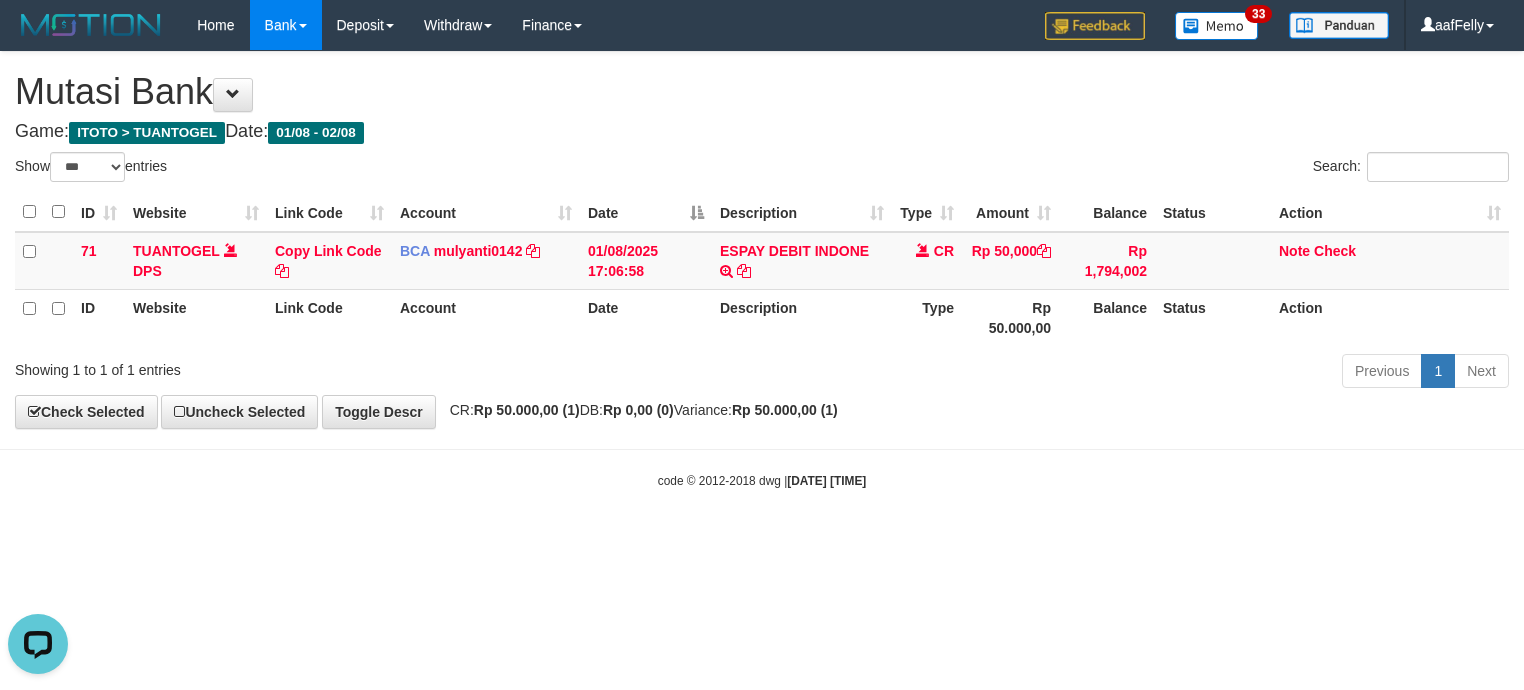 scroll, scrollTop: 0, scrollLeft: 0, axis: both 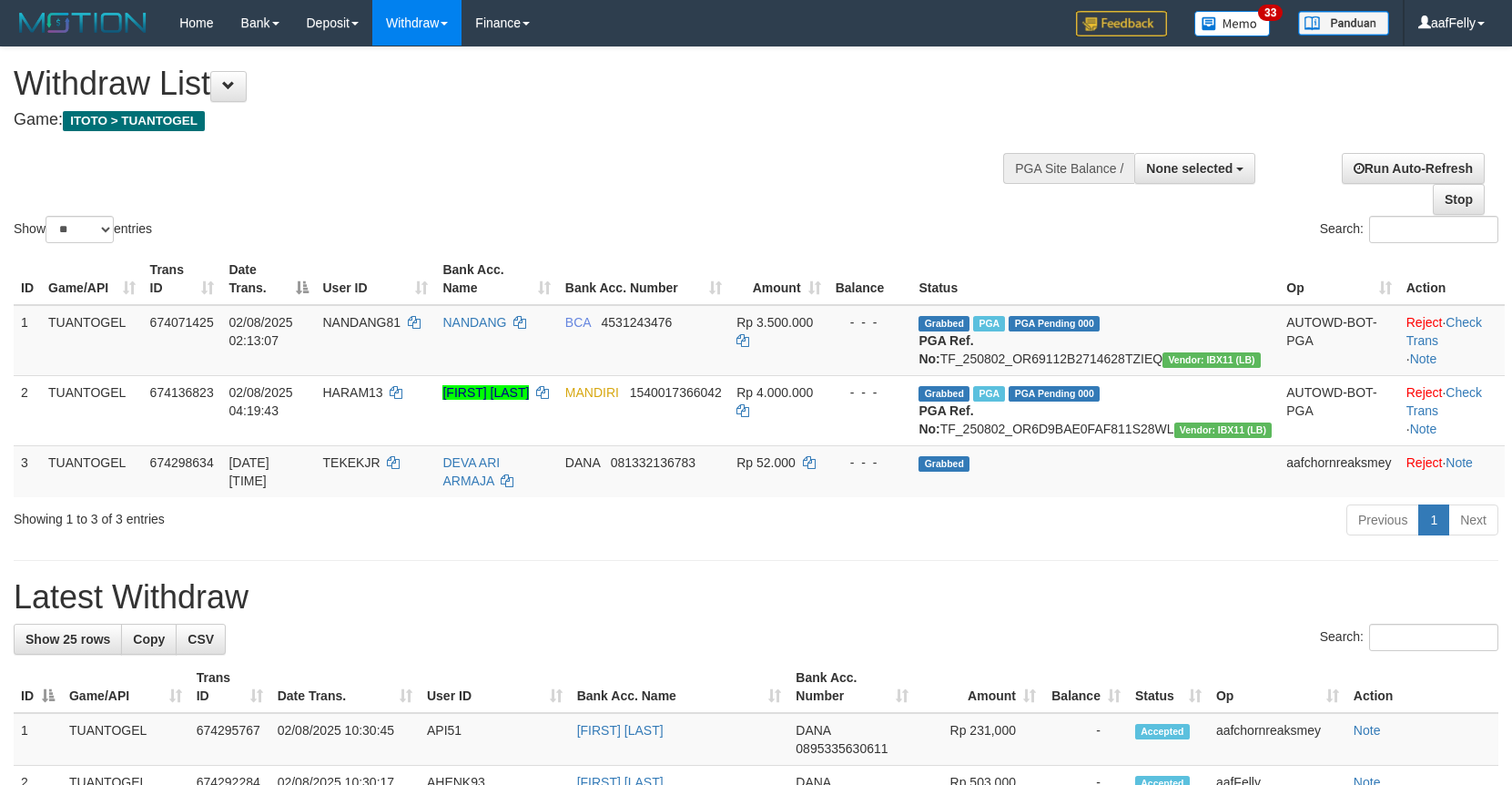 select 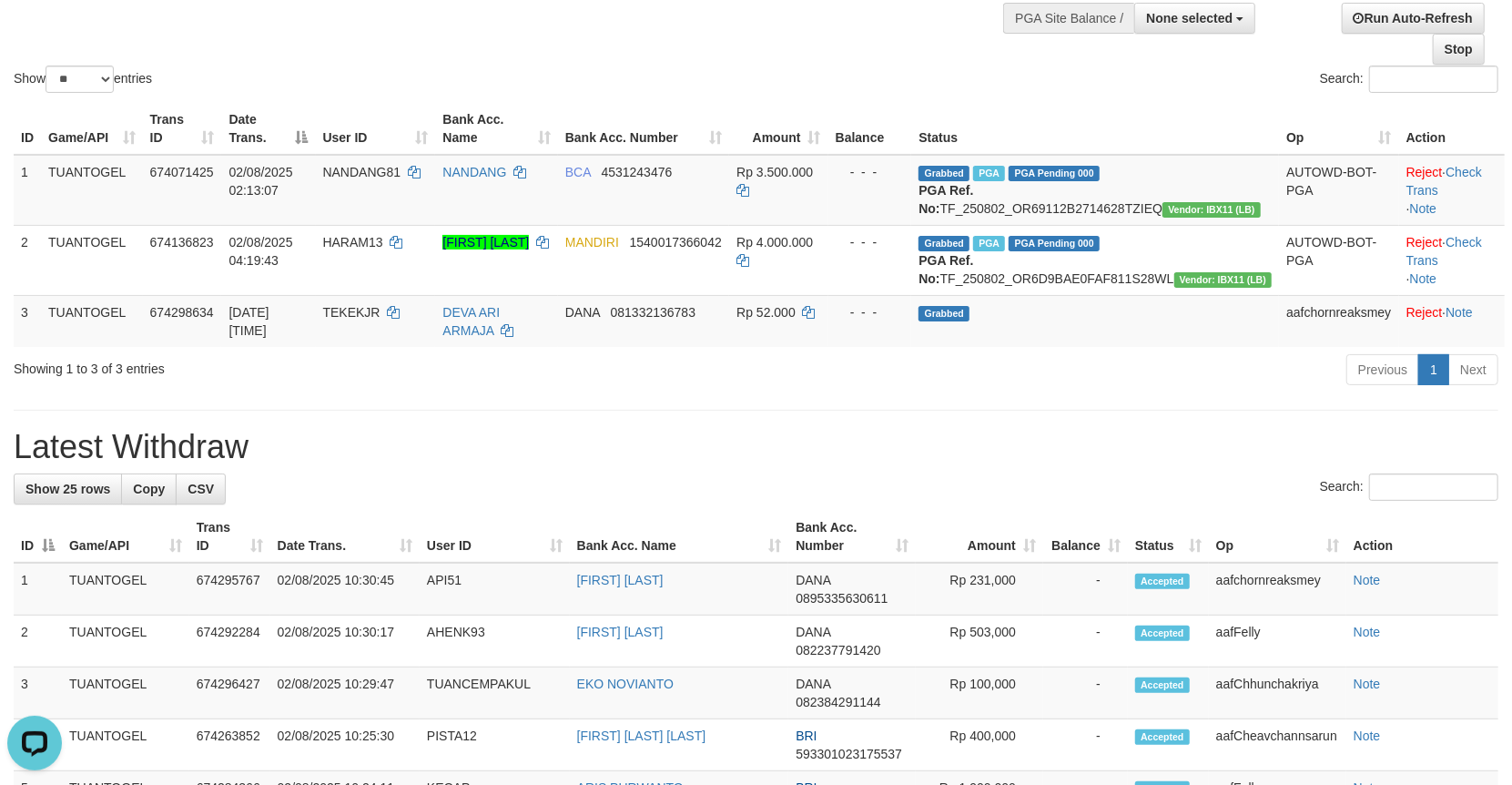 scroll, scrollTop: 0, scrollLeft: 0, axis: both 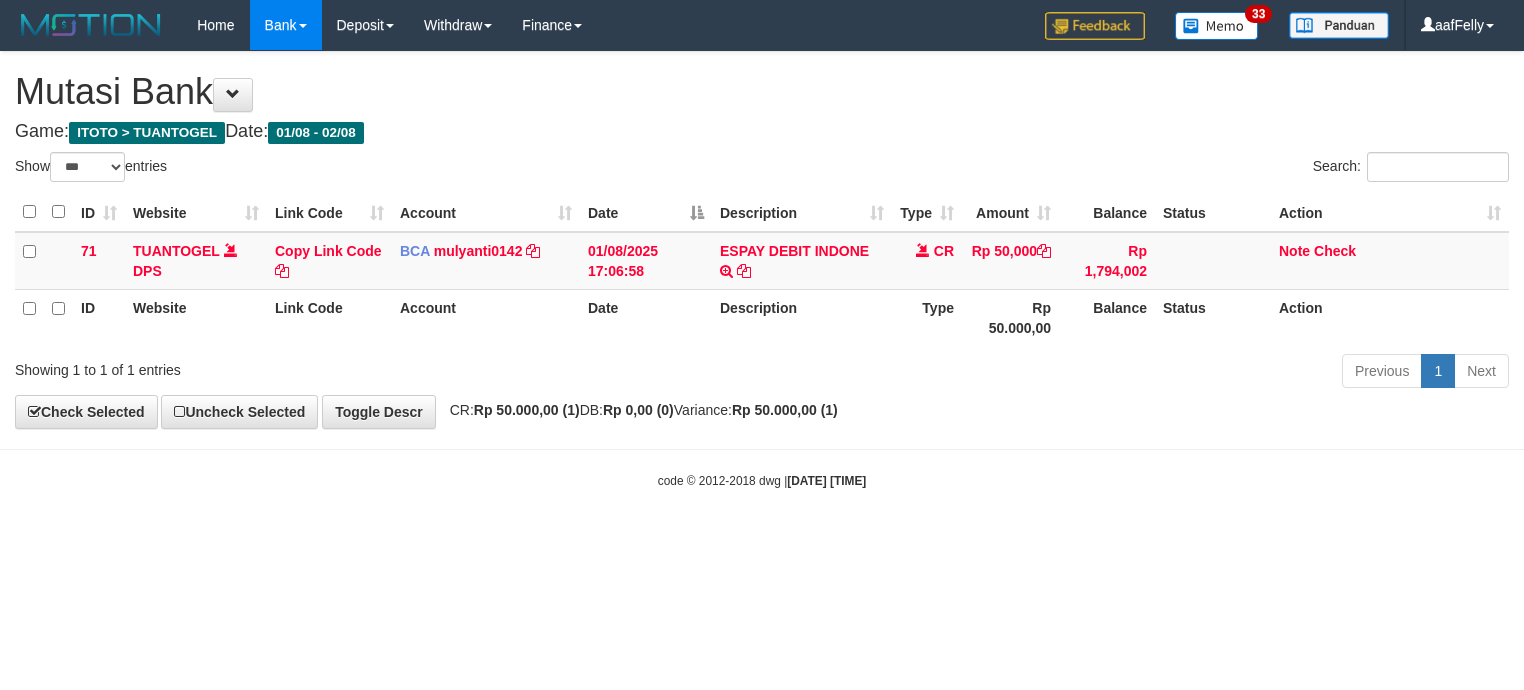 select on "***" 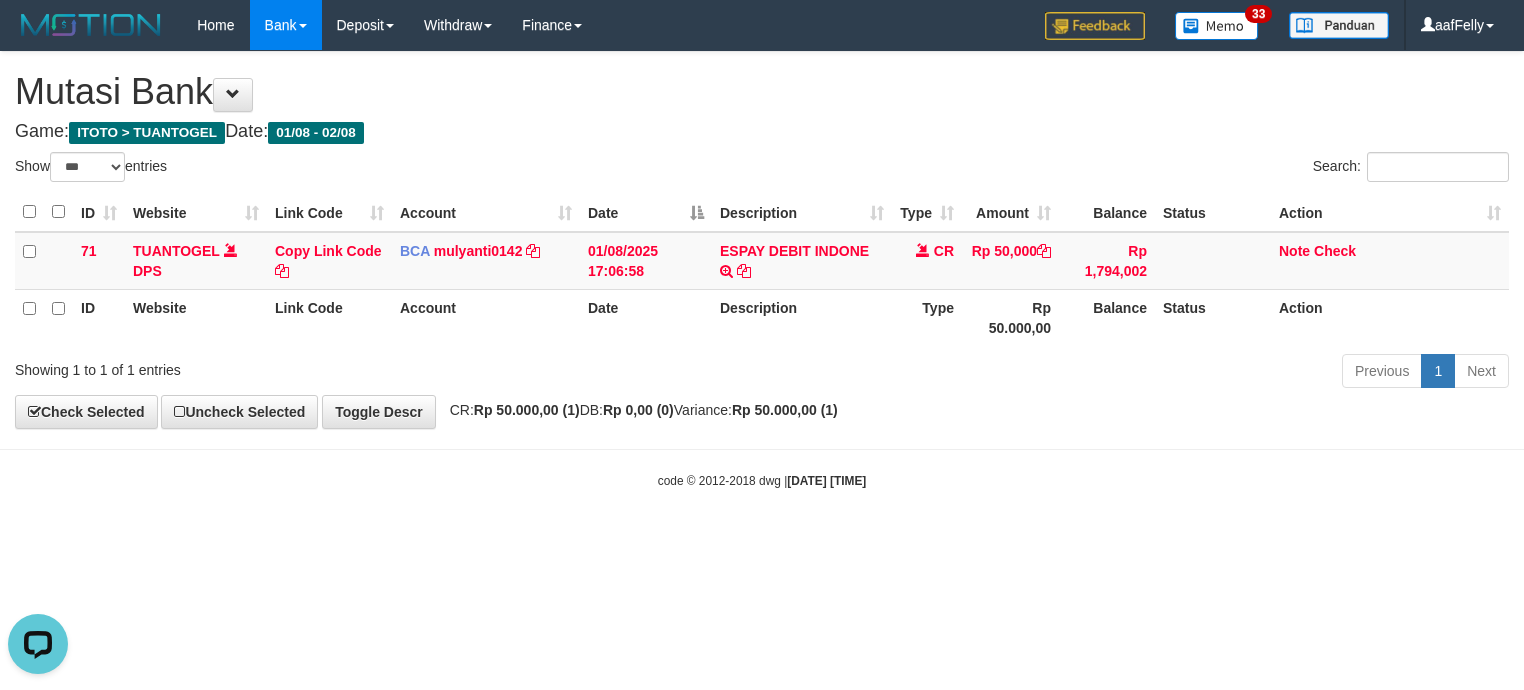 scroll, scrollTop: 0, scrollLeft: 0, axis: both 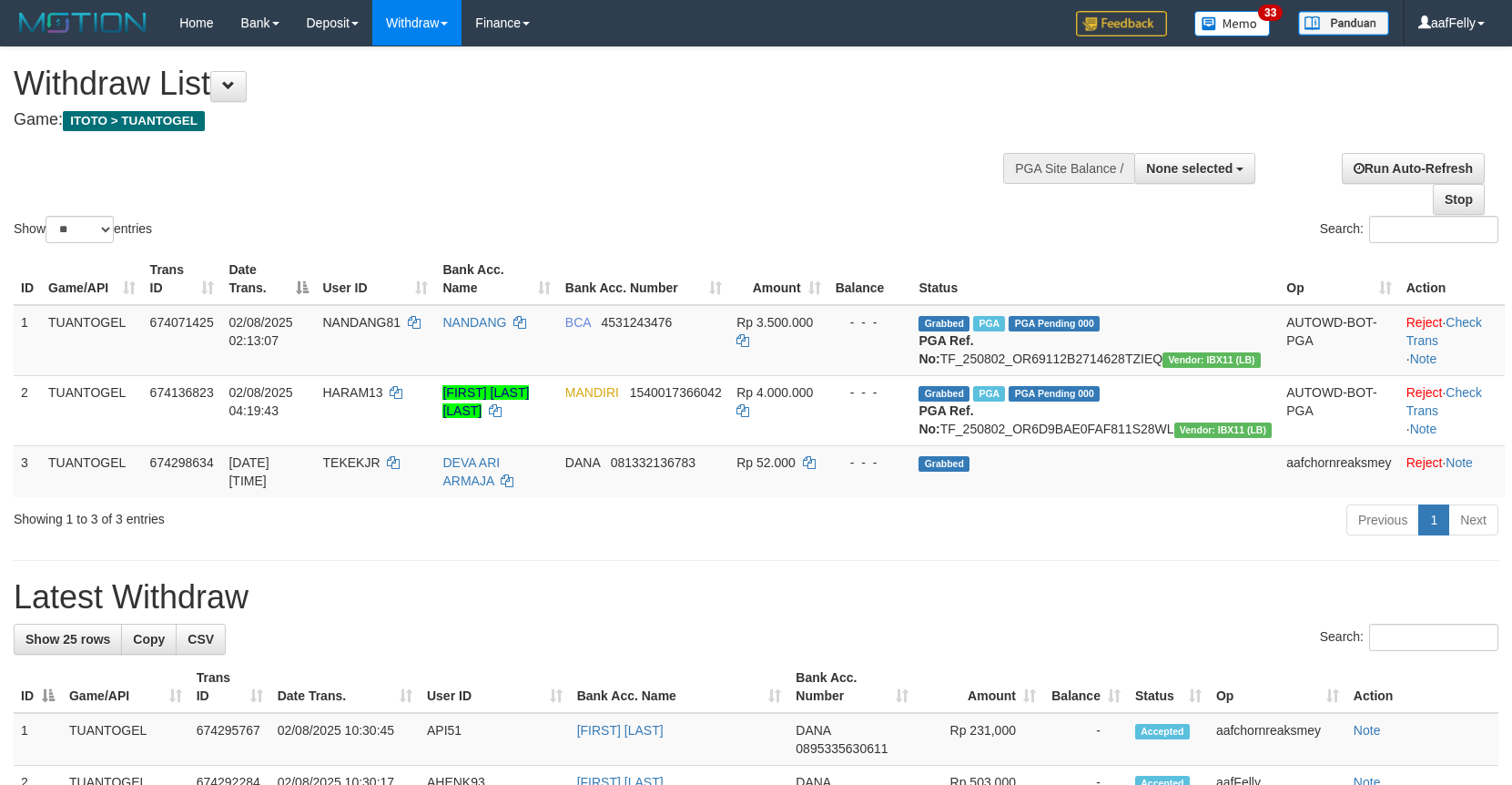 select 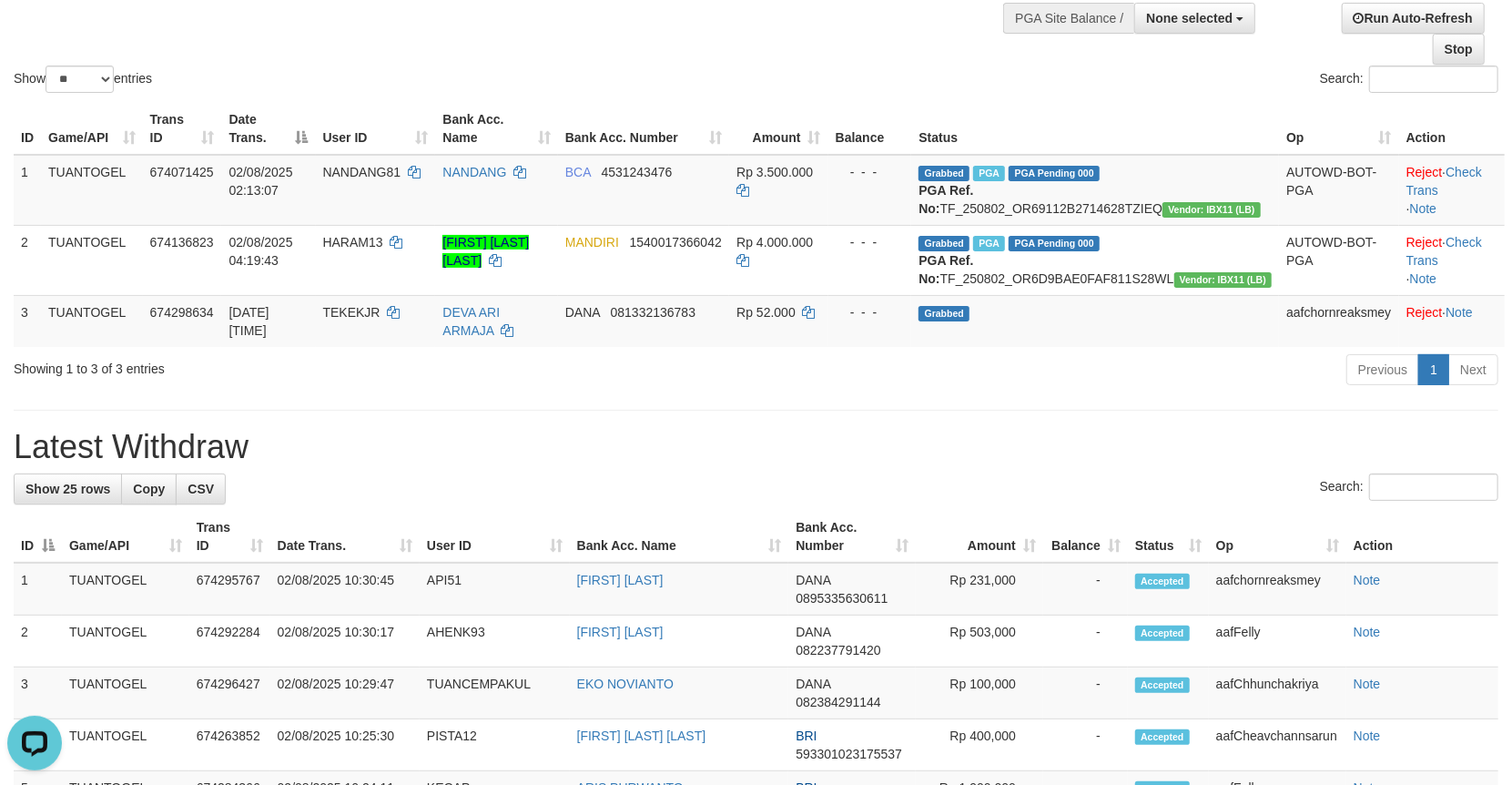 scroll, scrollTop: 0, scrollLeft: 0, axis: both 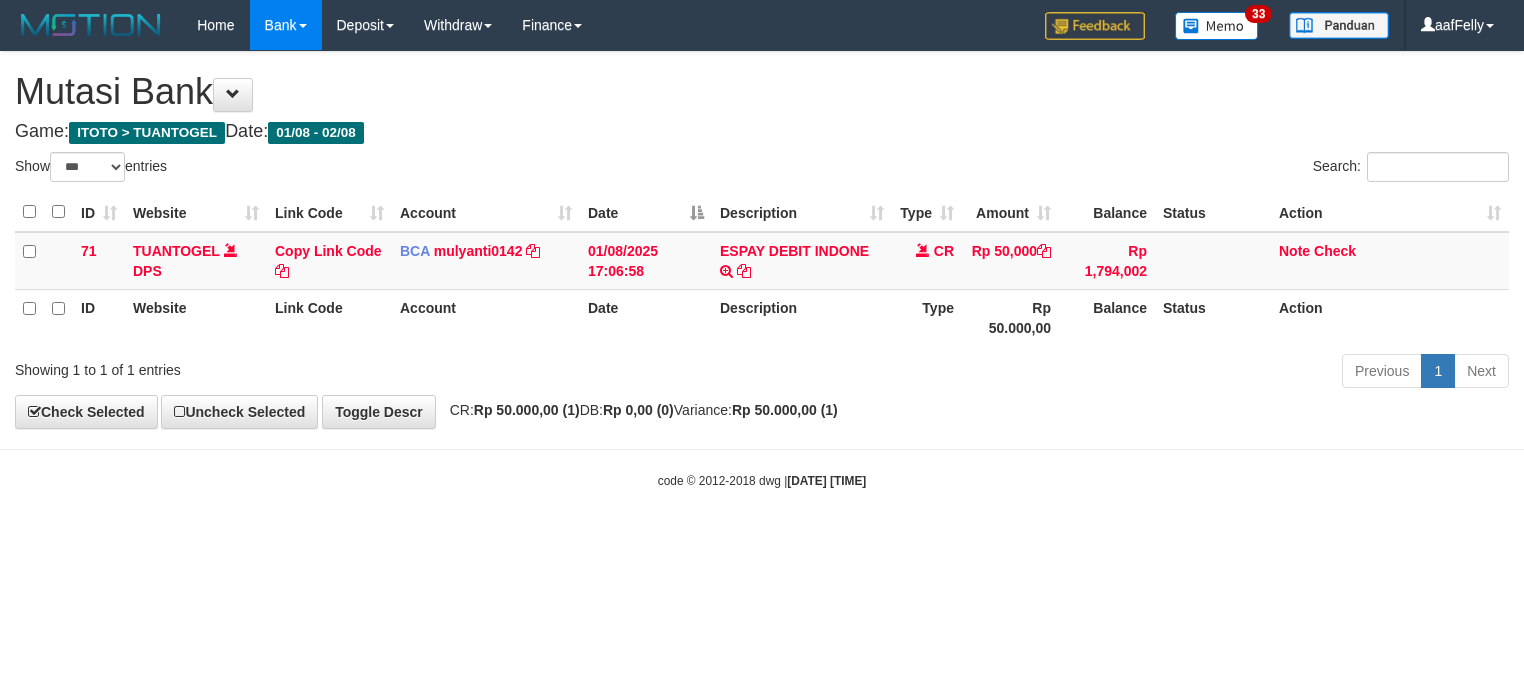 select on "***" 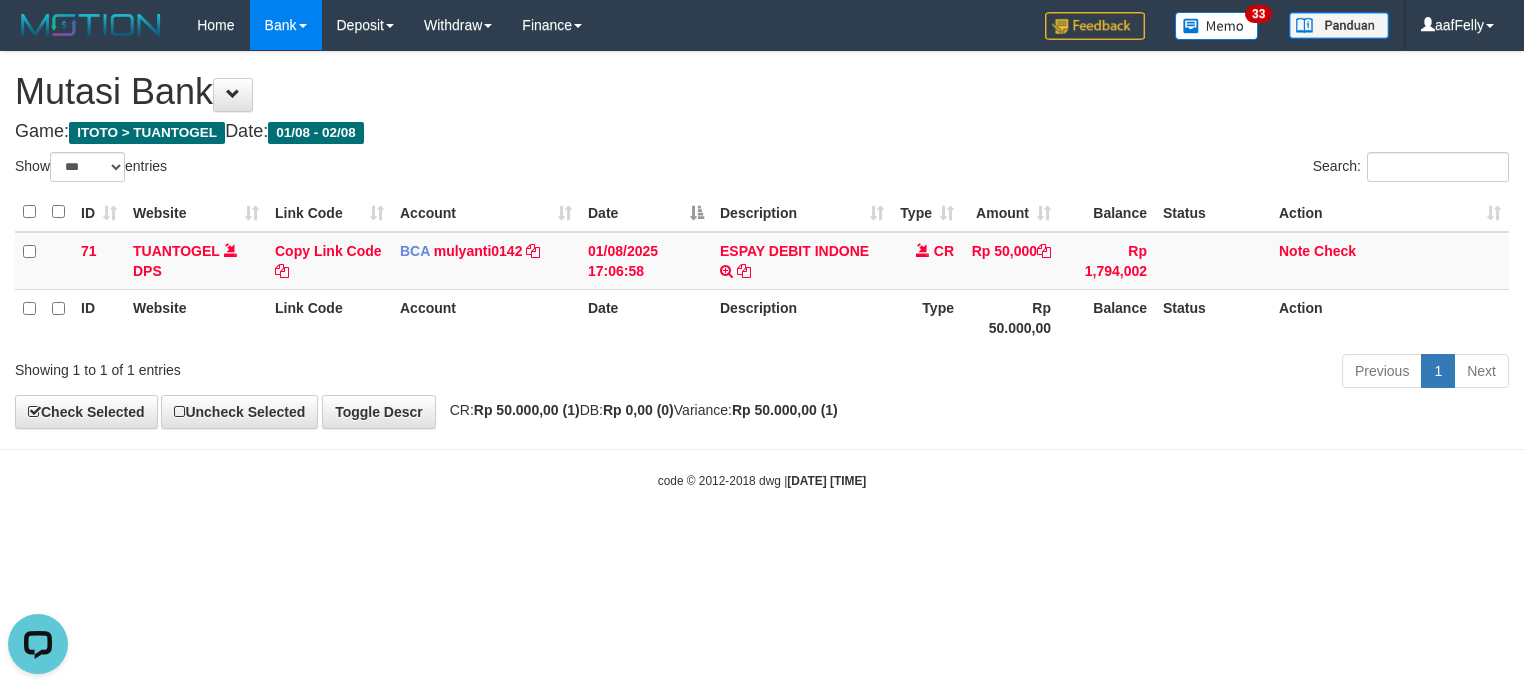 scroll, scrollTop: 0, scrollLeft: 0, axis: both 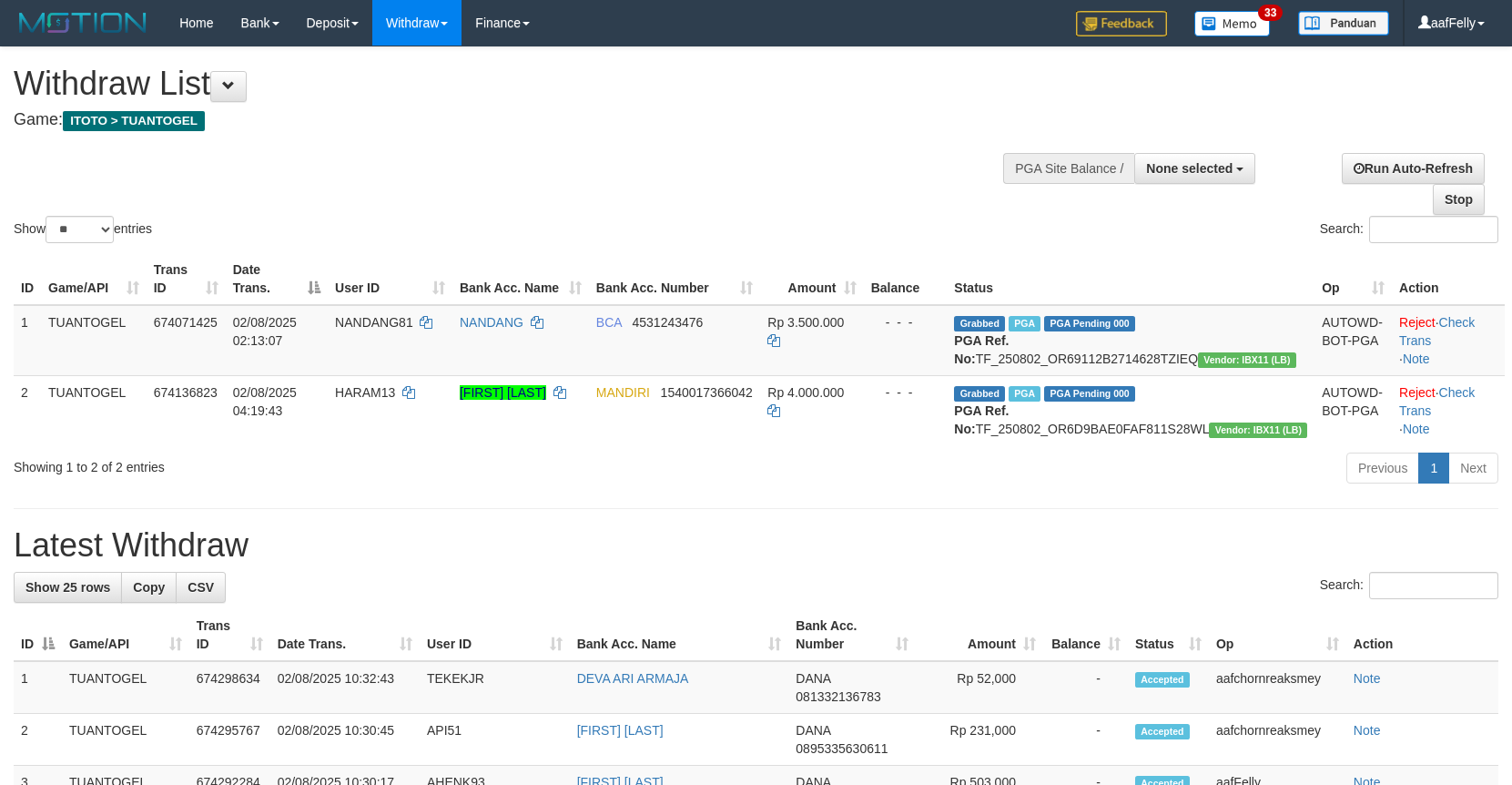 select 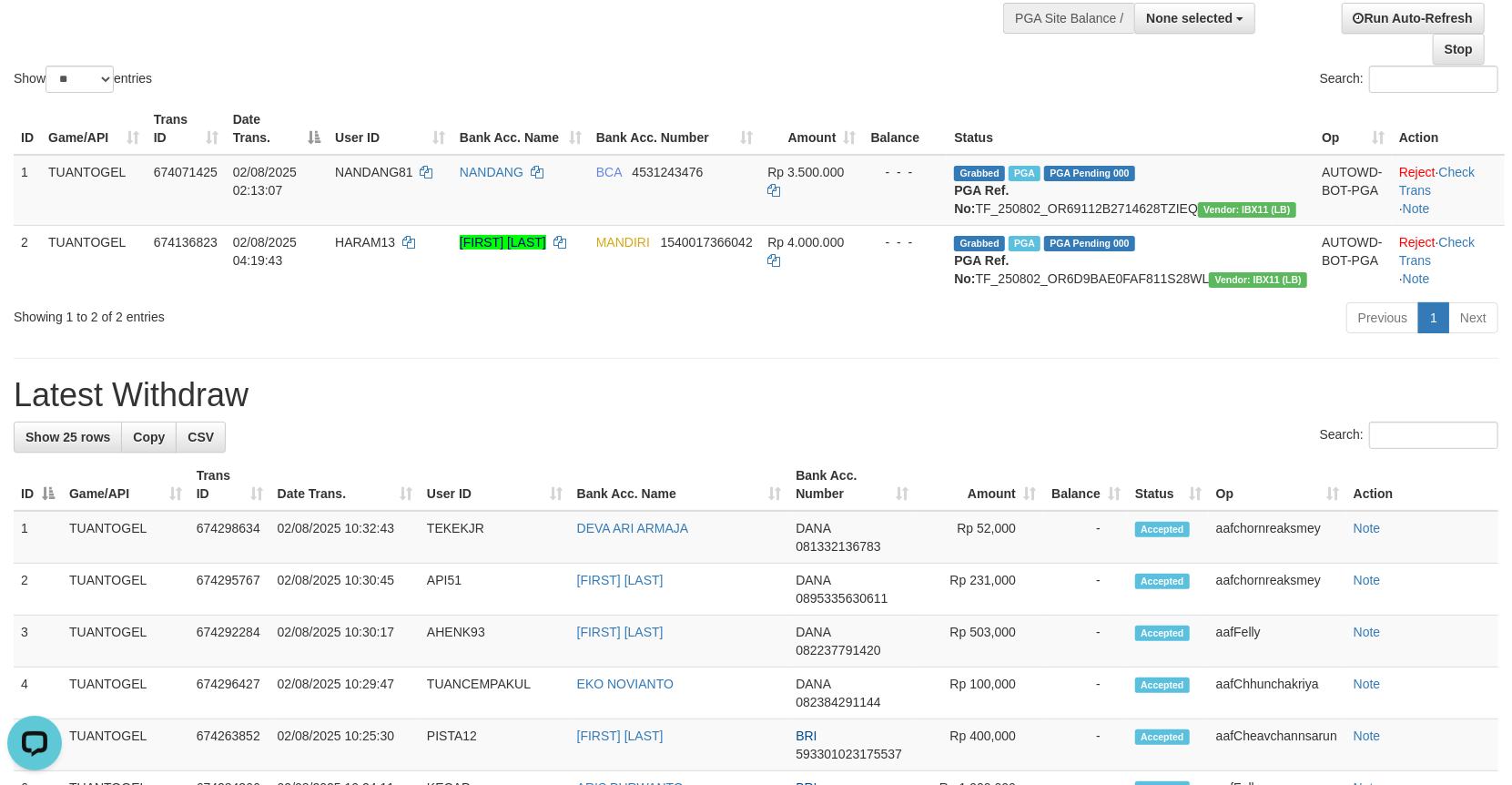 scroll, scrollTop: 0, scrollLeft: 0, axis: both 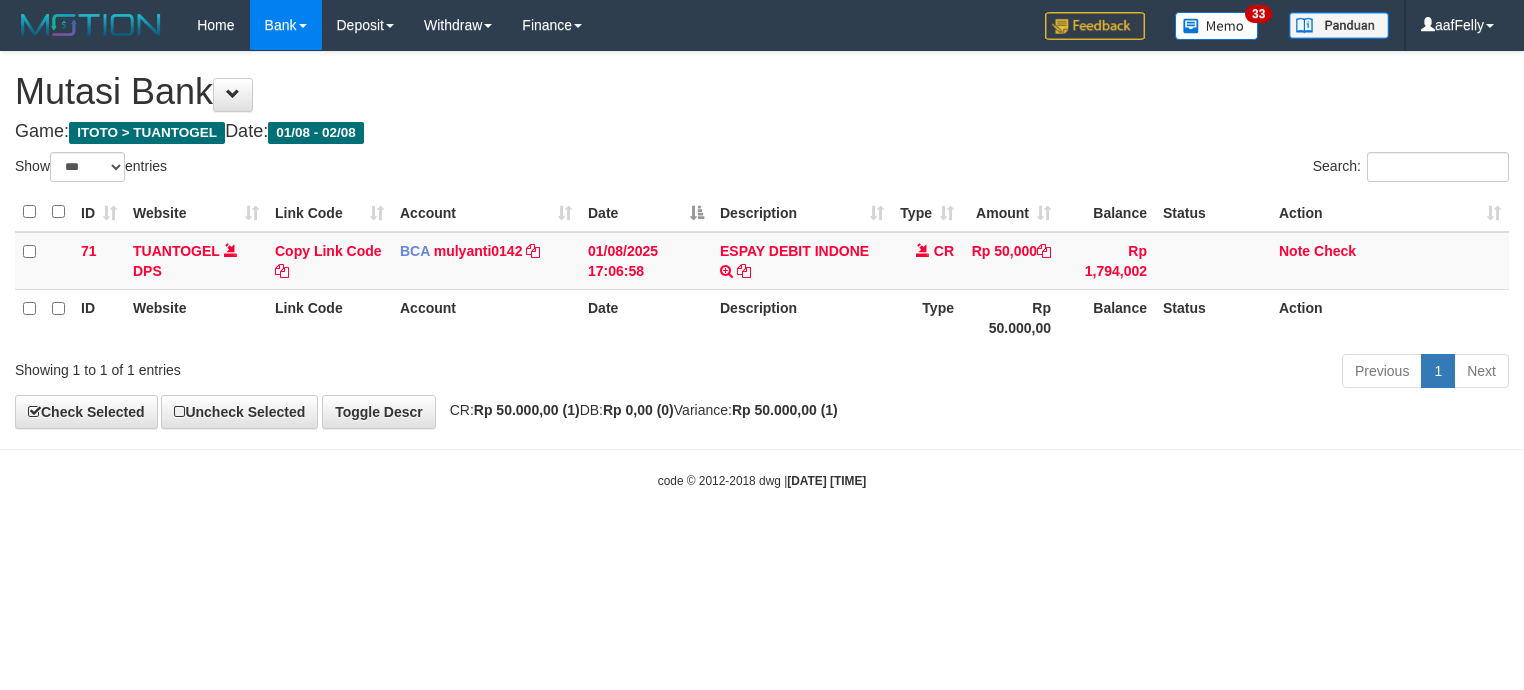 select on "***" 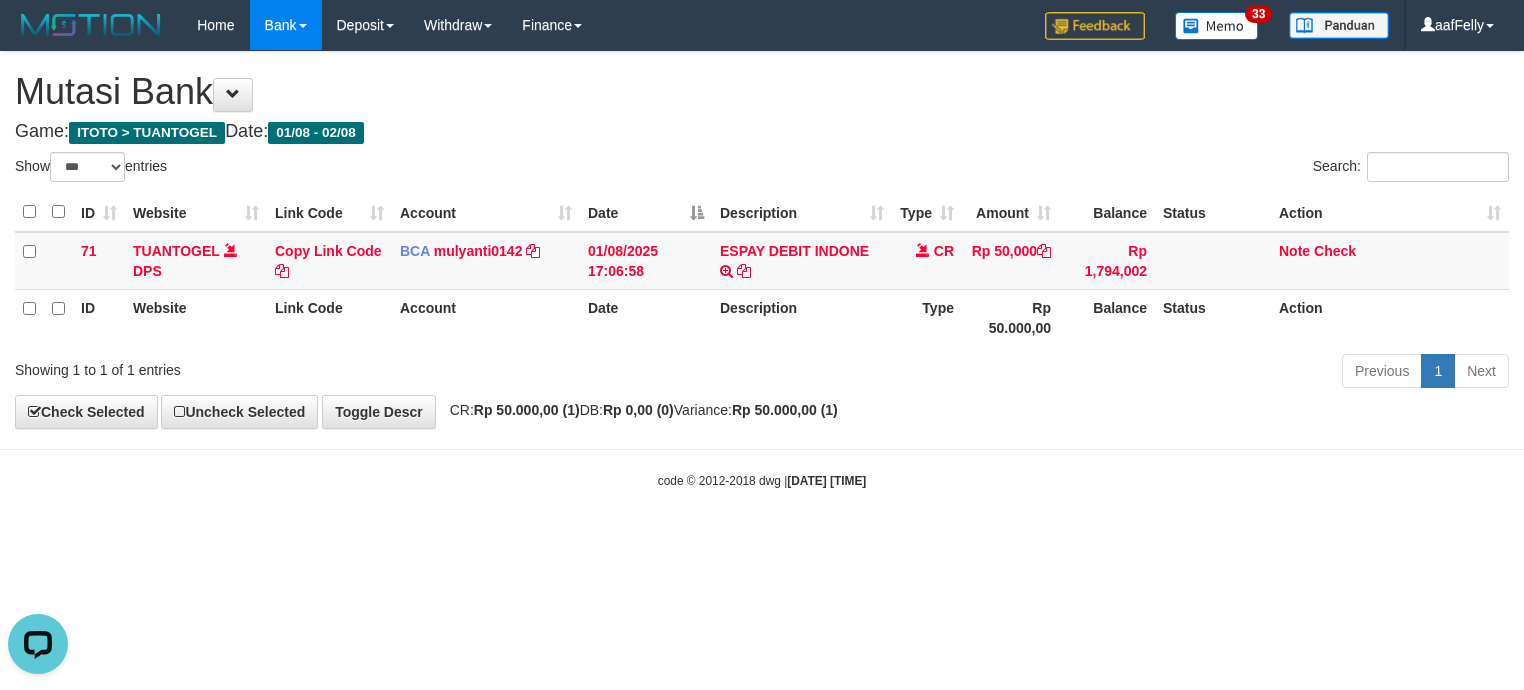 scroll, scrollTop: 0, scrollLeft: 0, axis: both 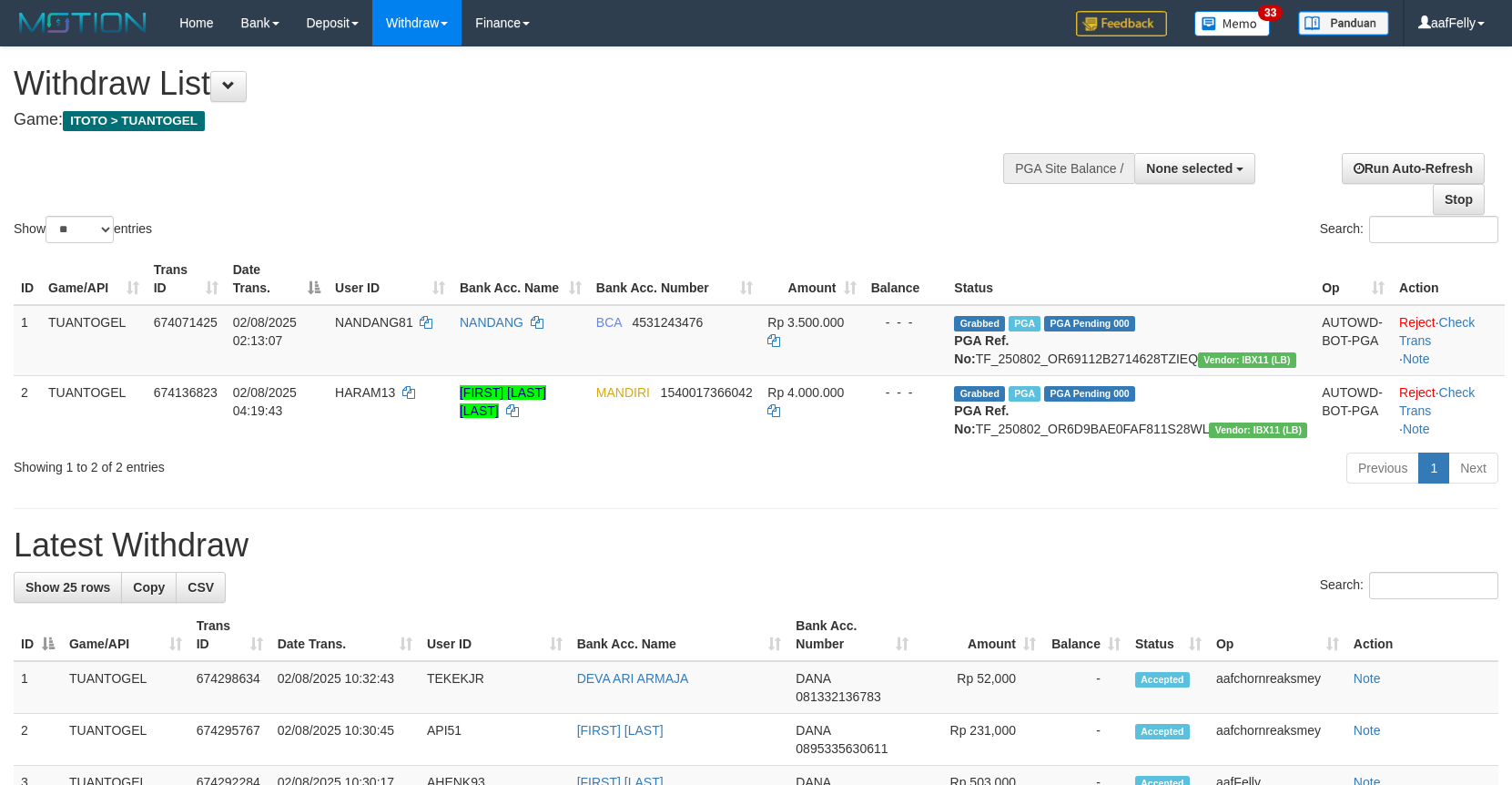 select 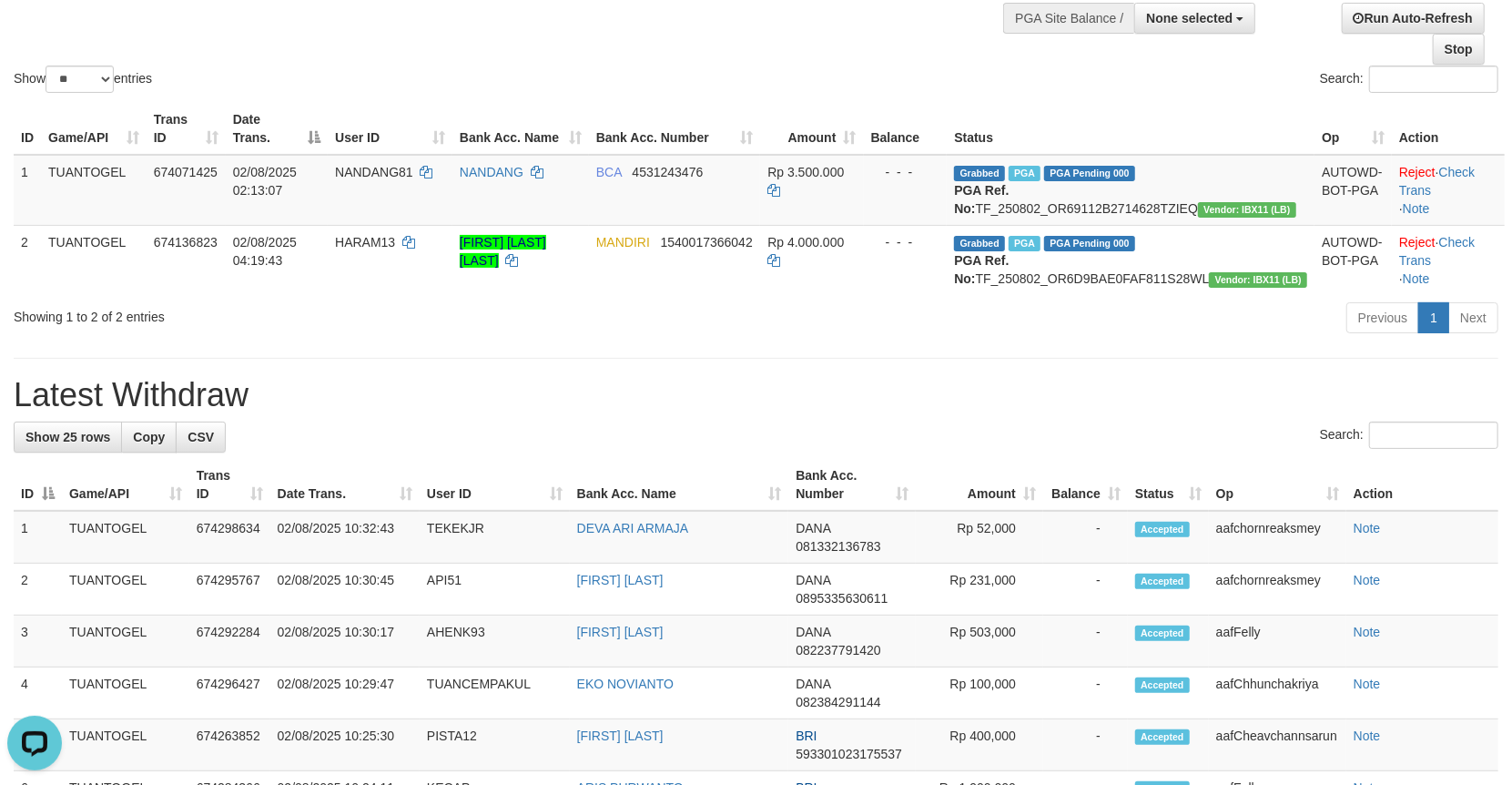 scroll, scrollTop: 0, scrollLeft: 0, axis: both 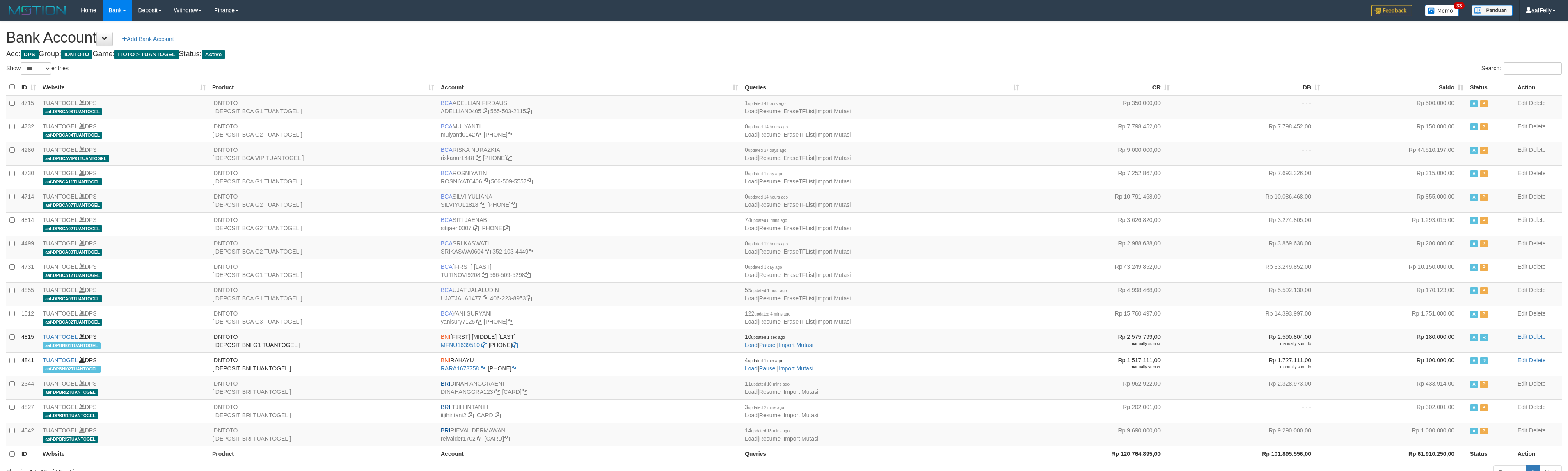 select on "***" 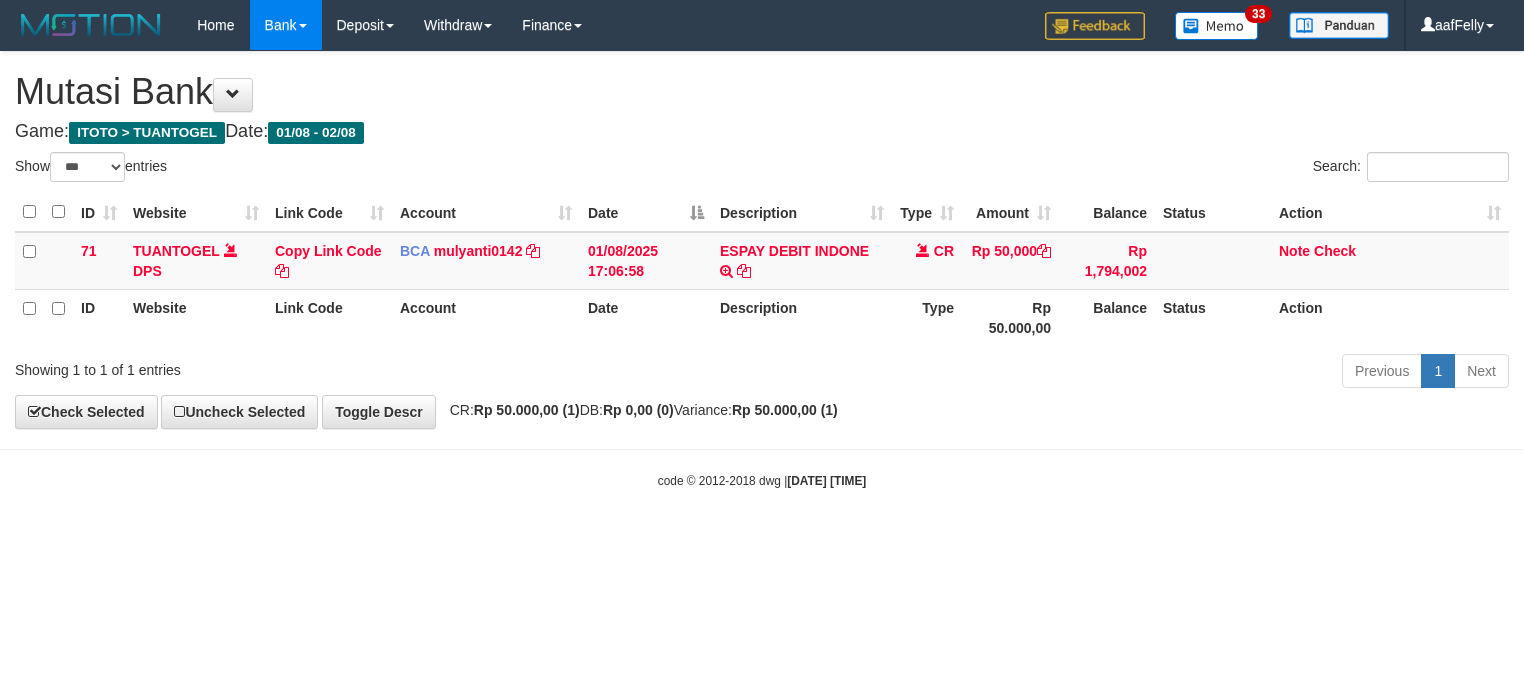 select on "***" 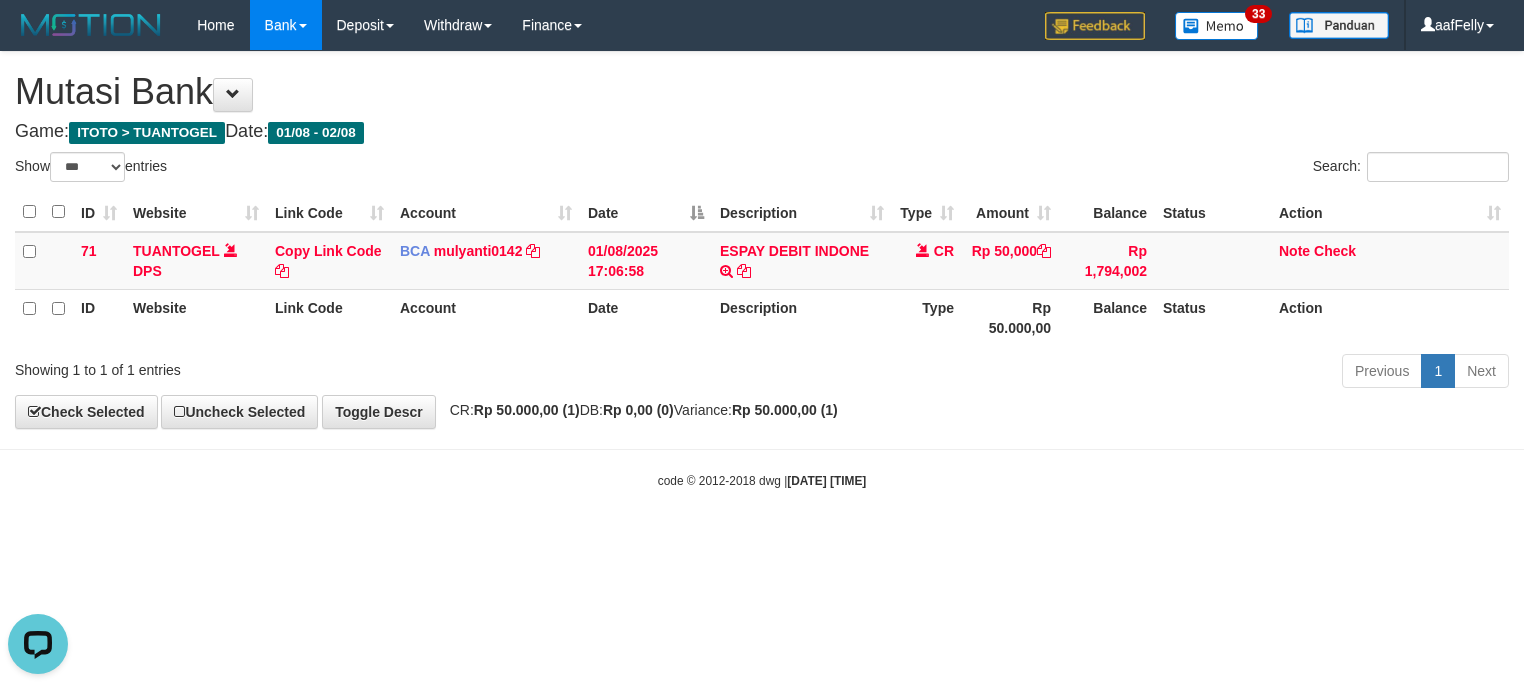 scroll, scrollTop: 0, scrollLeft: 0, axis: both 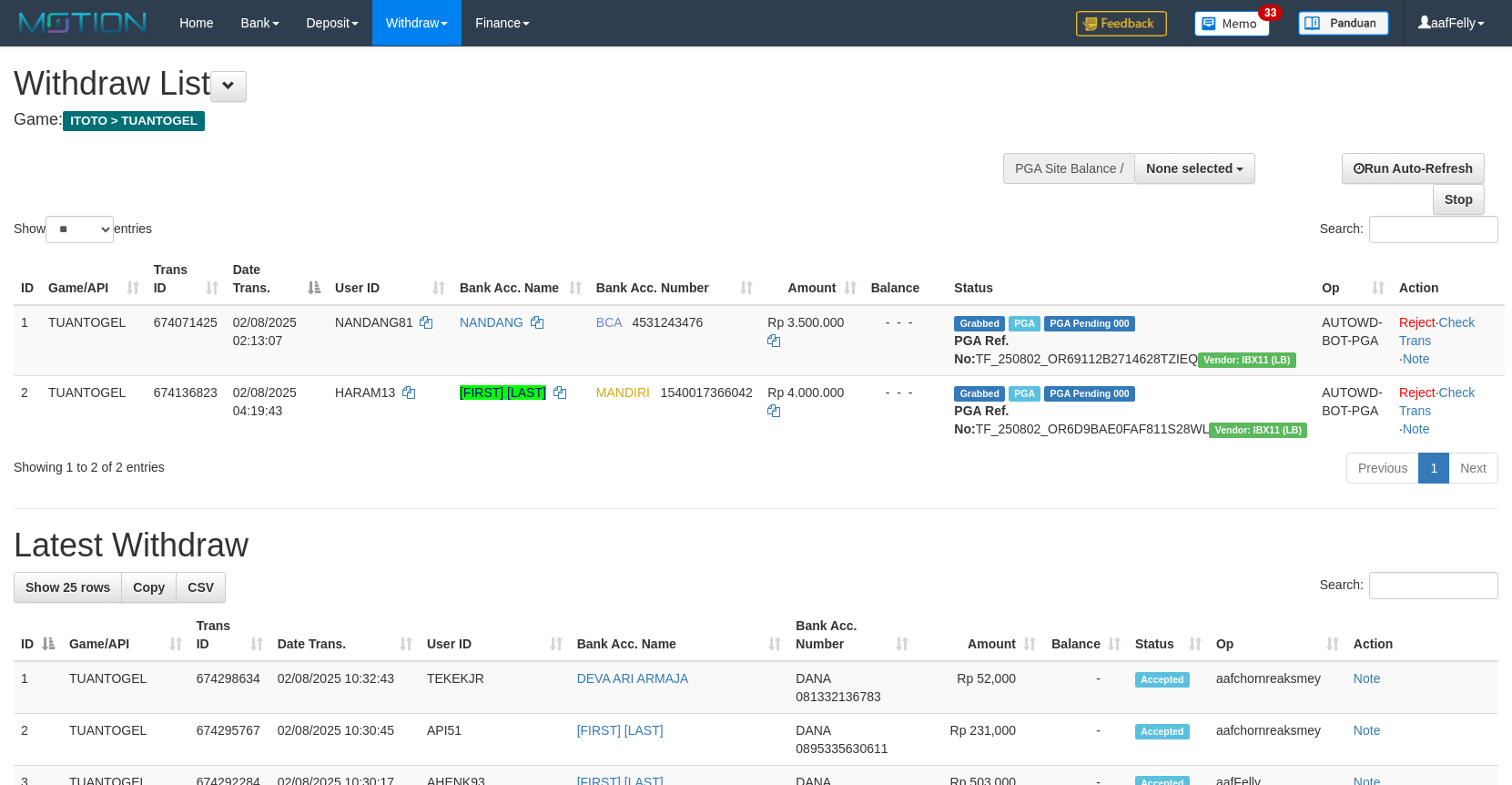 select 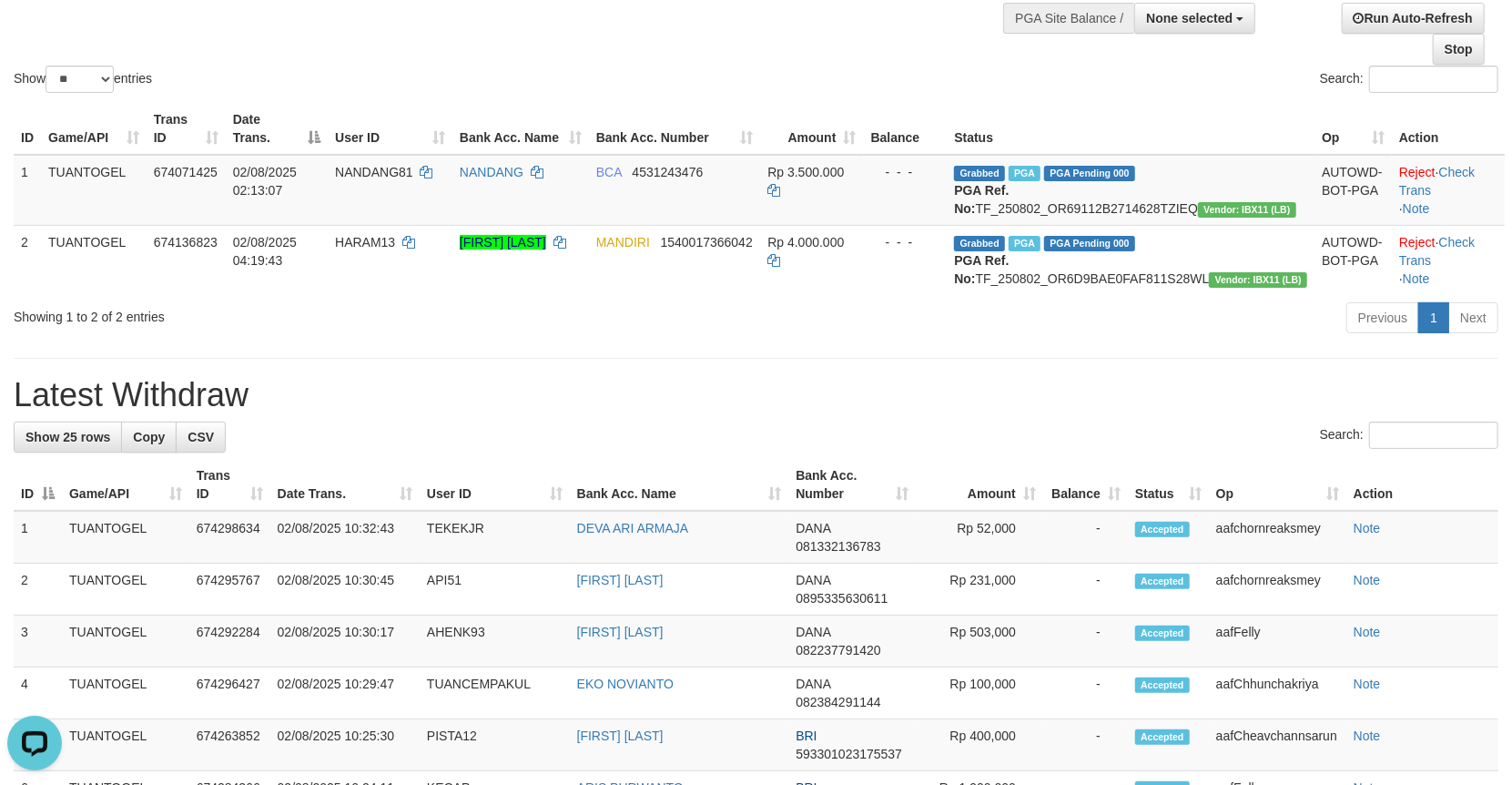 scroll, scrollTop: 0, scrollLeft: 0, axis: both 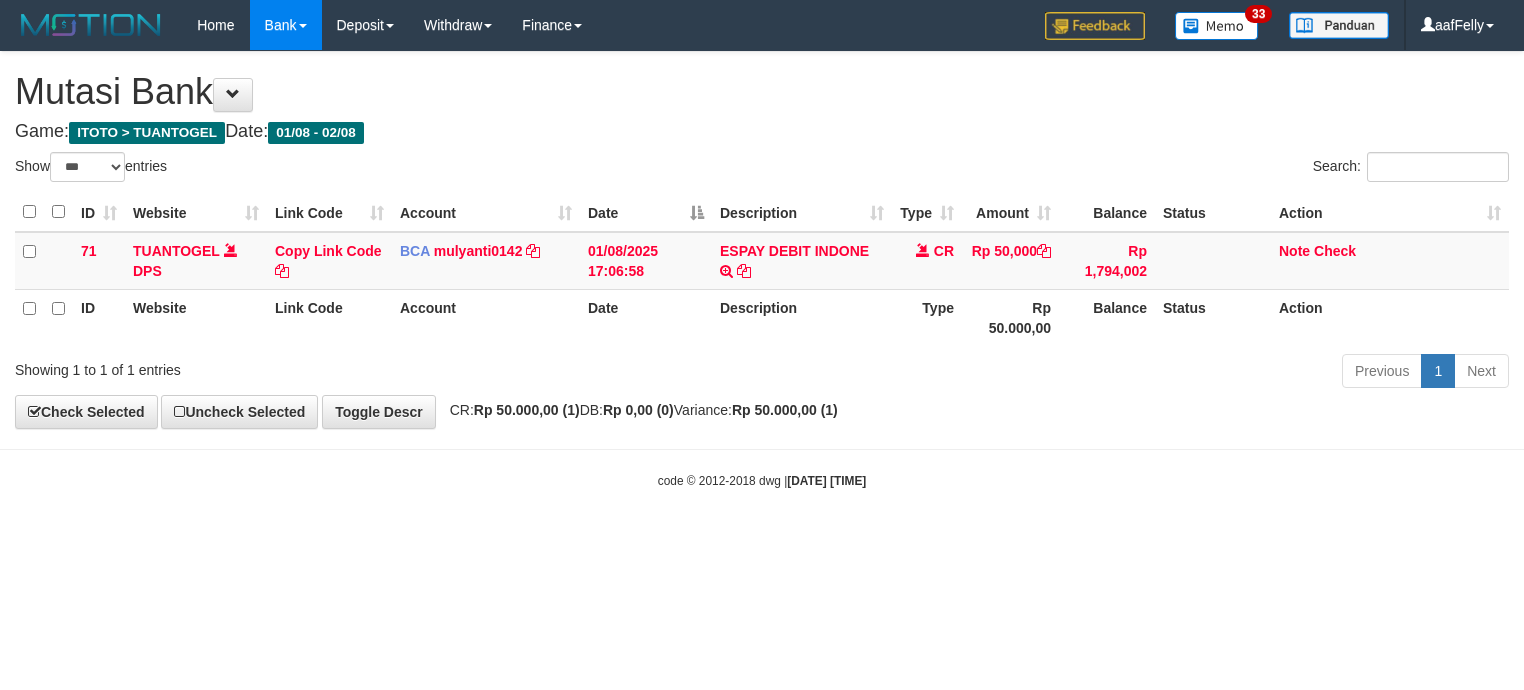 select on "***" 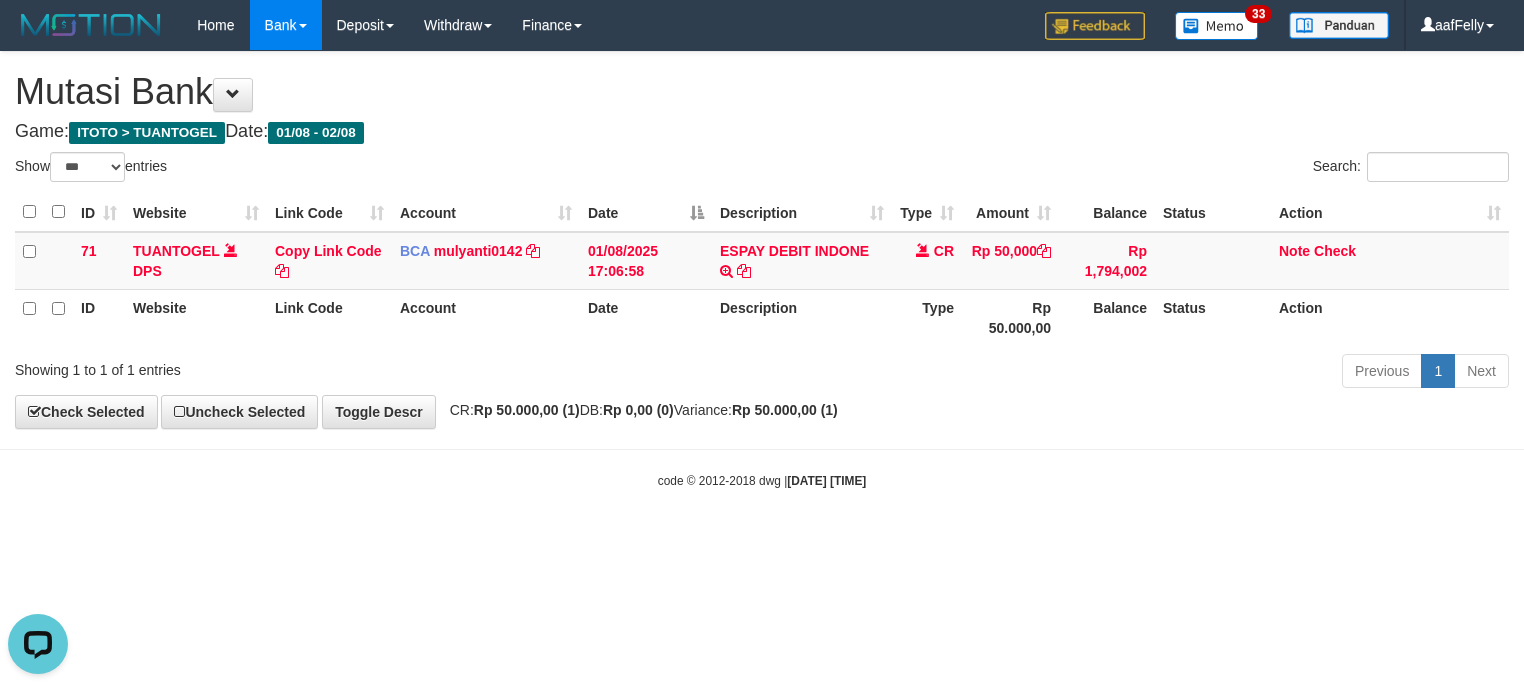 scroll, scrollTop: 0, scrollLeft: 0, axis: both 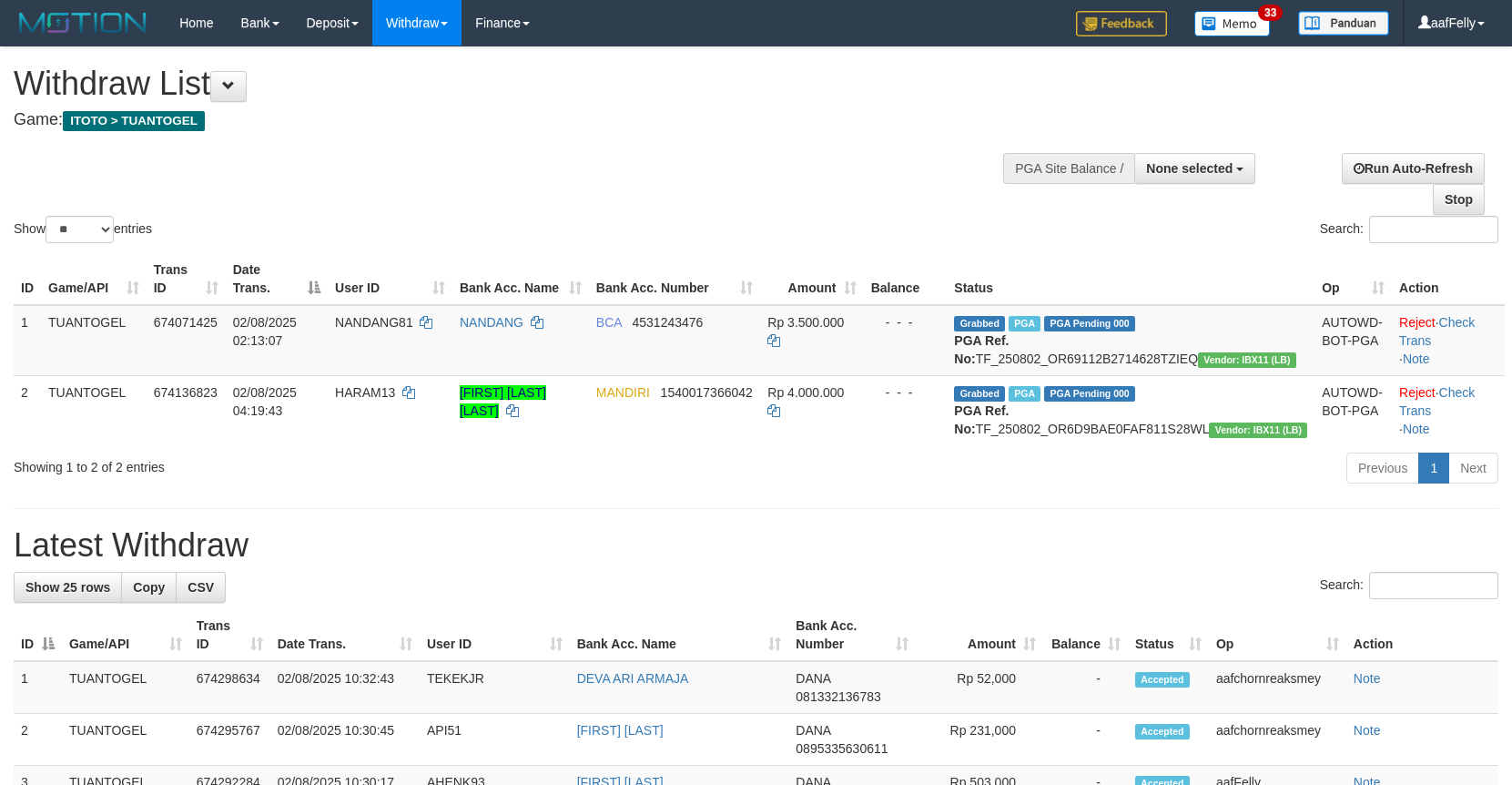 select 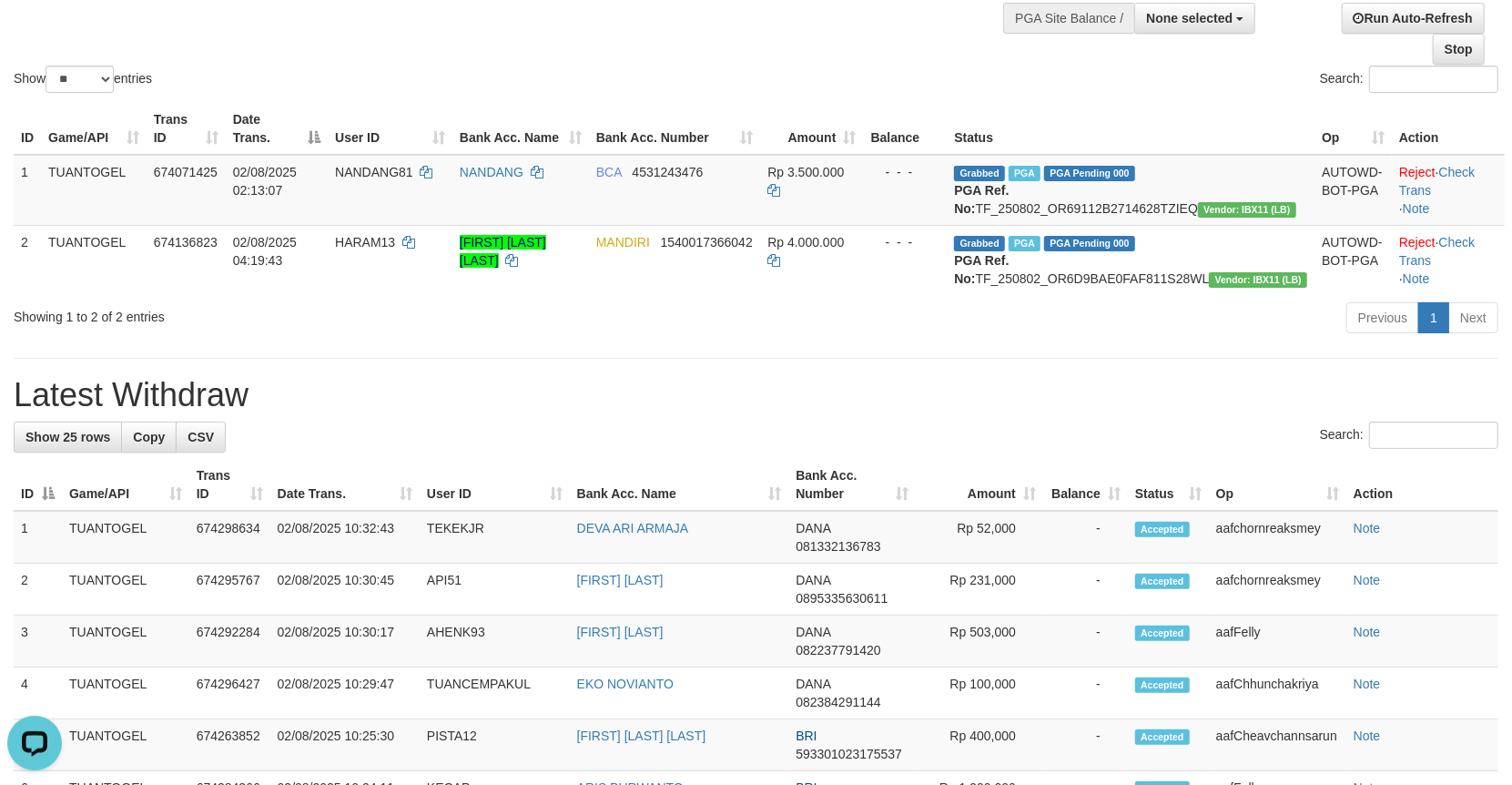 scroll, scrollTop: 0, scrollLeft: 0, axis: both 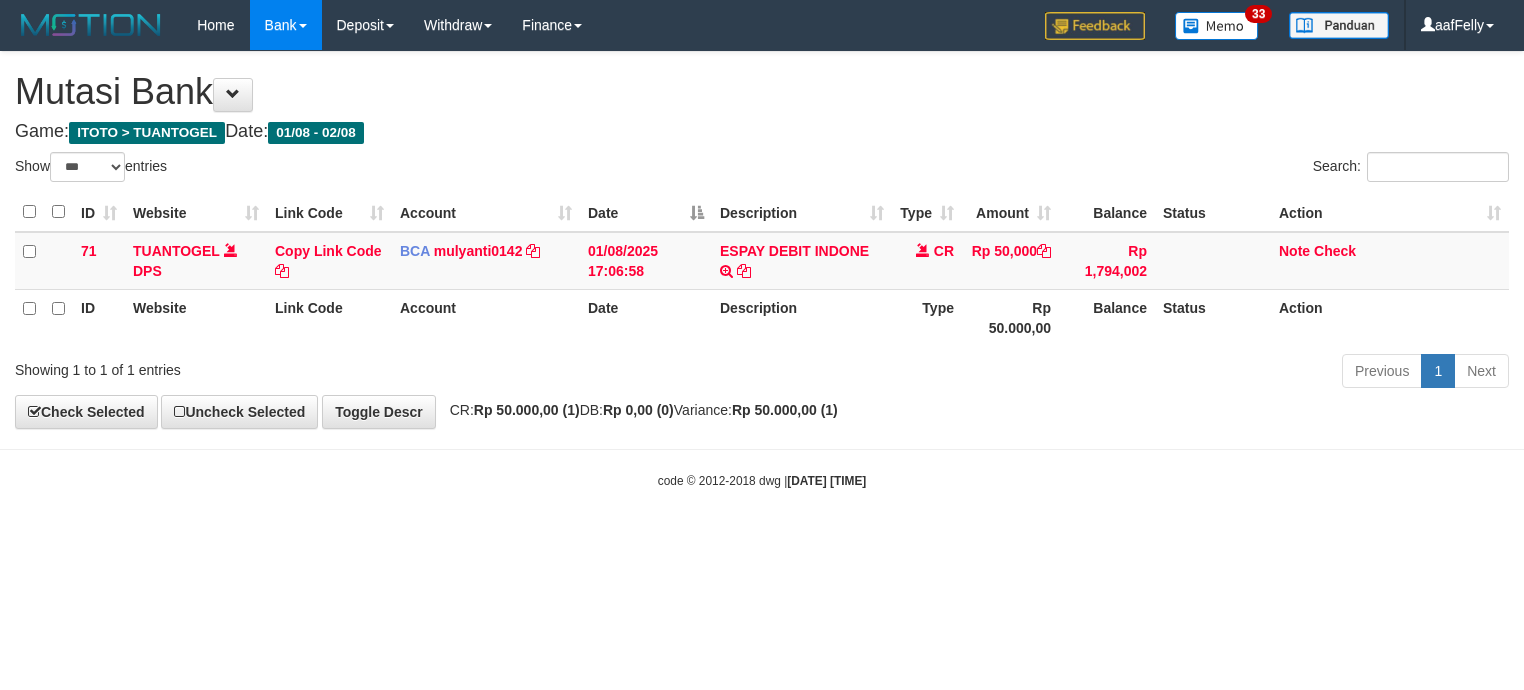 select on "***" 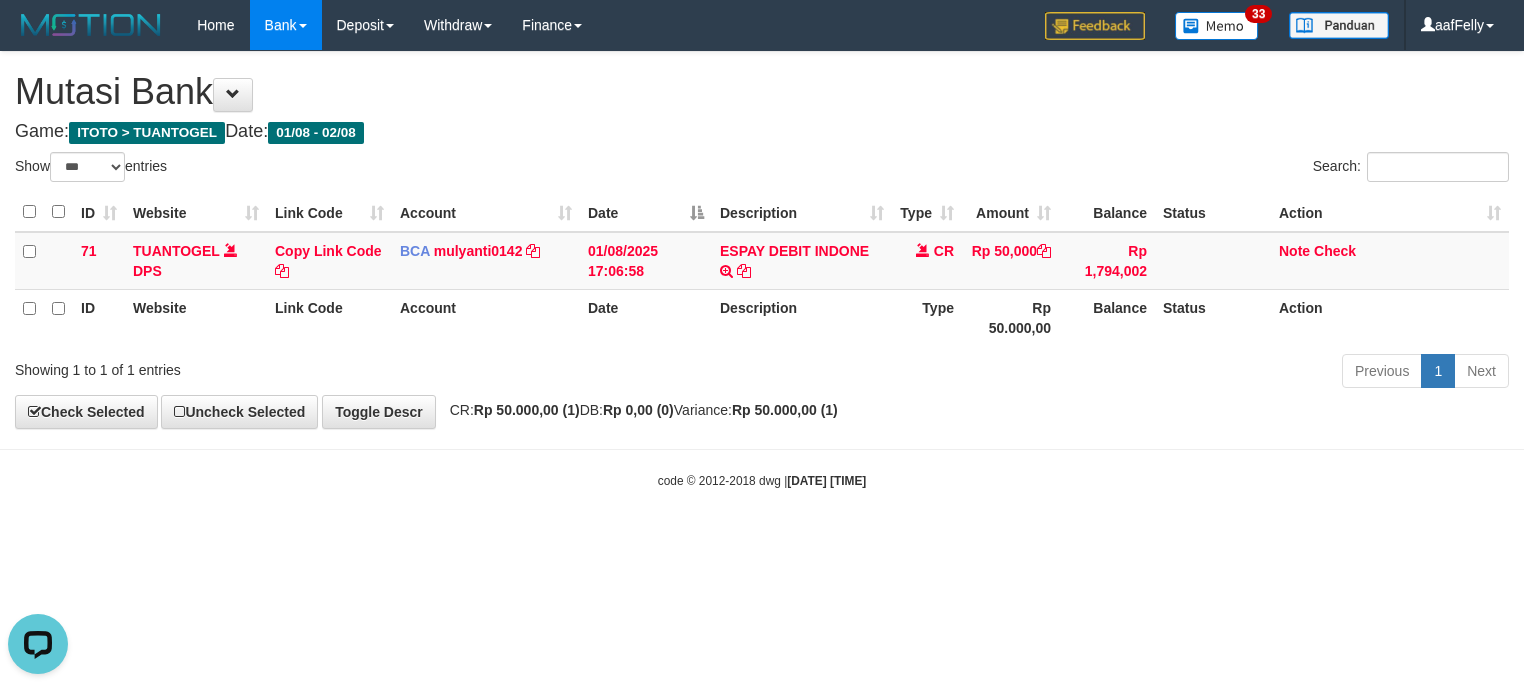 scroll, scrollTop: 0, scrollLeft: 0, axis: both 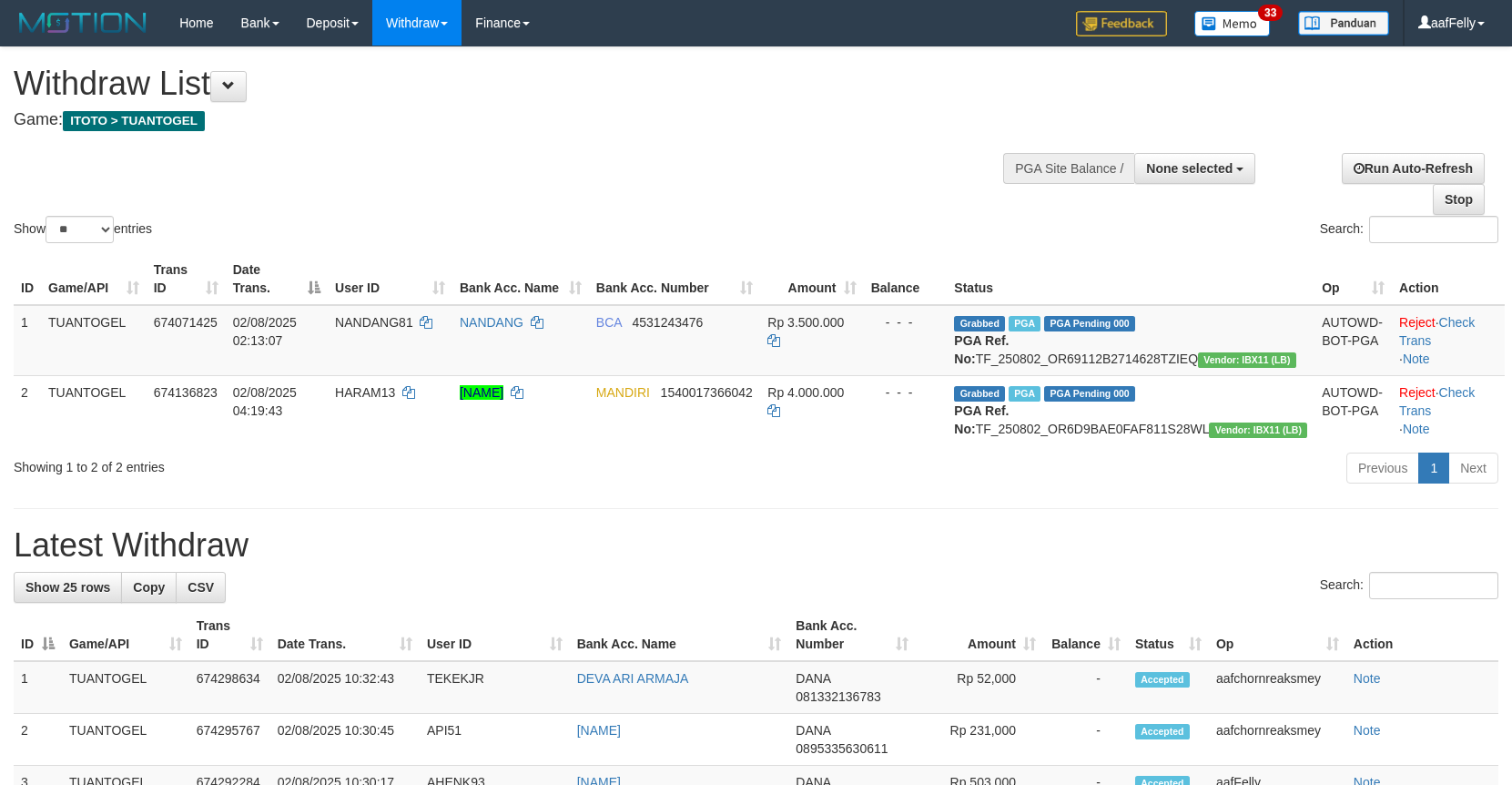 select 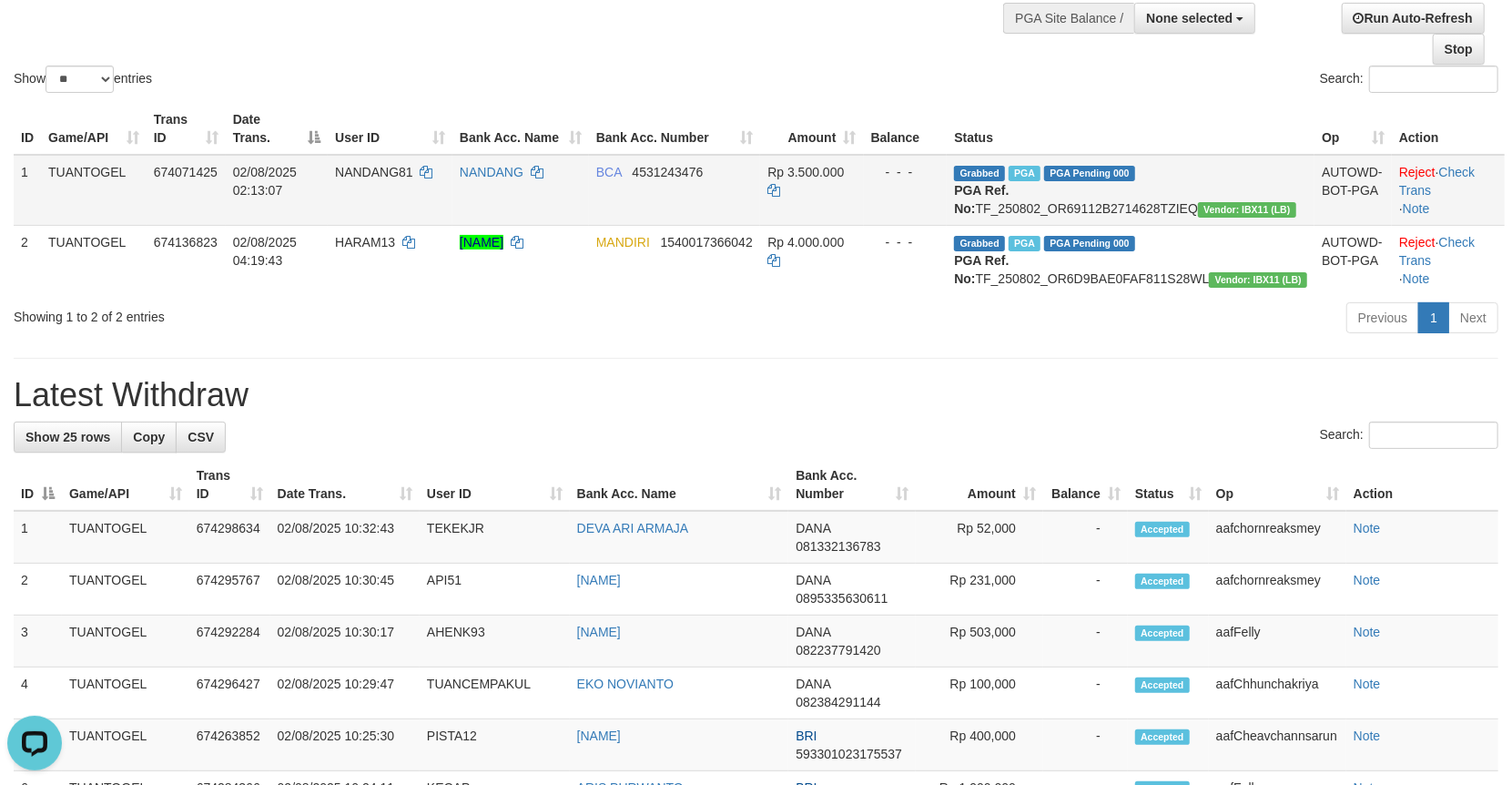 scroll, scrollTop: 0, scrollLeft: 0, axis: both 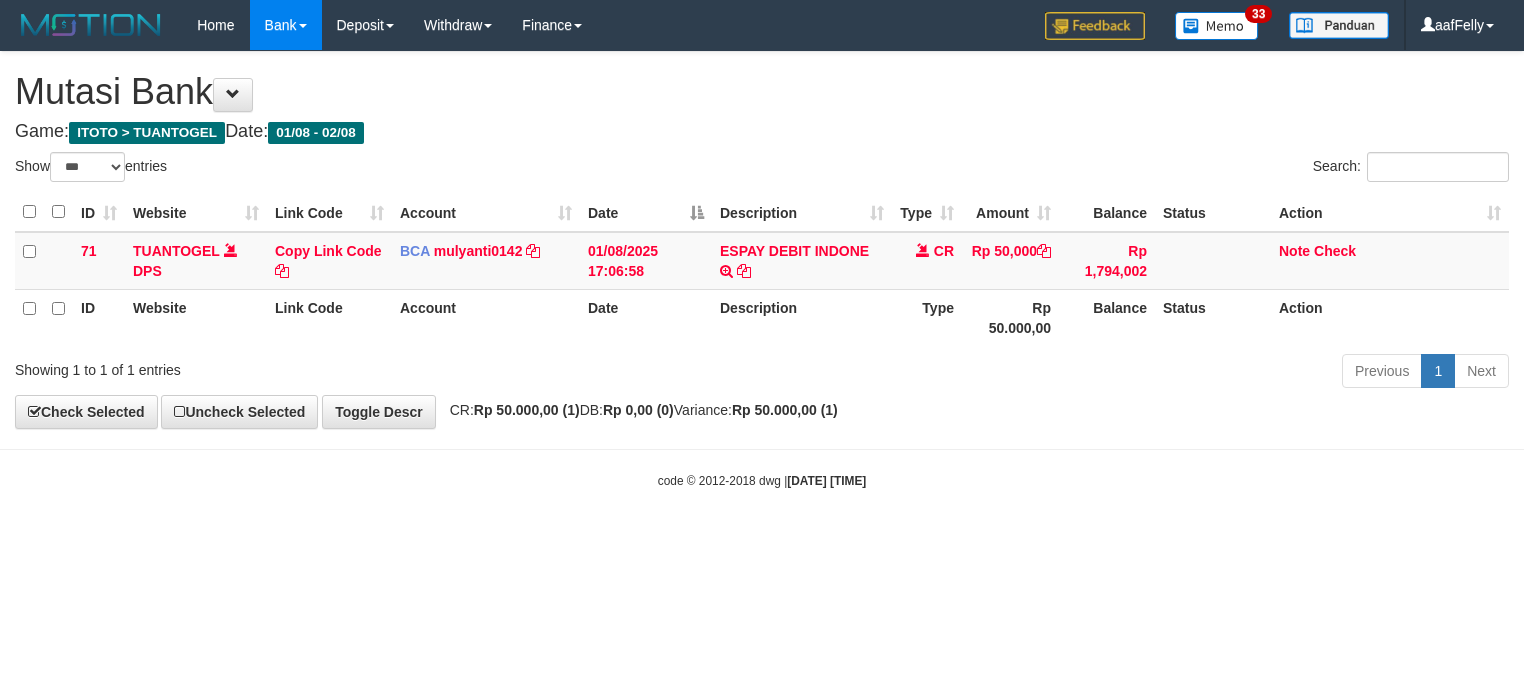 select on "***" 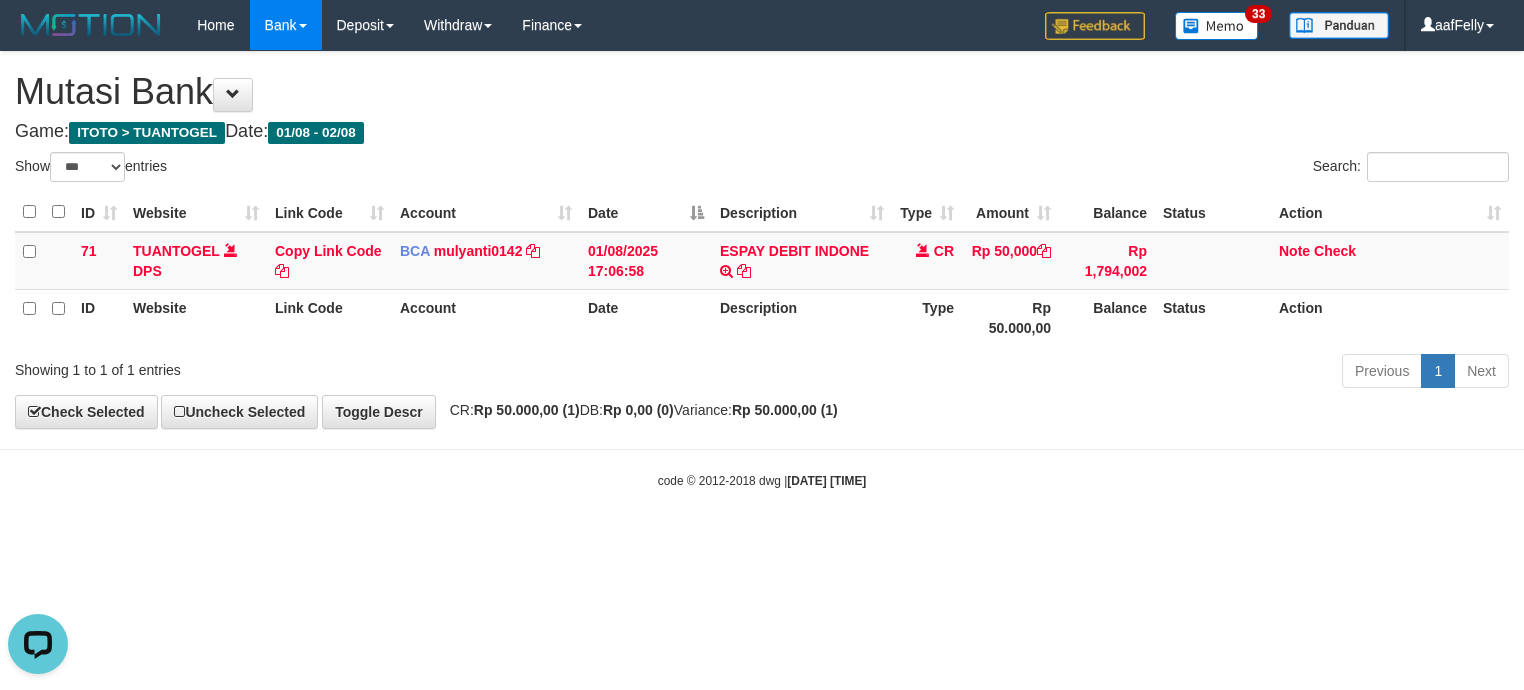 scroll, scrollTop: 0, scrollLeft: 0, axis: both 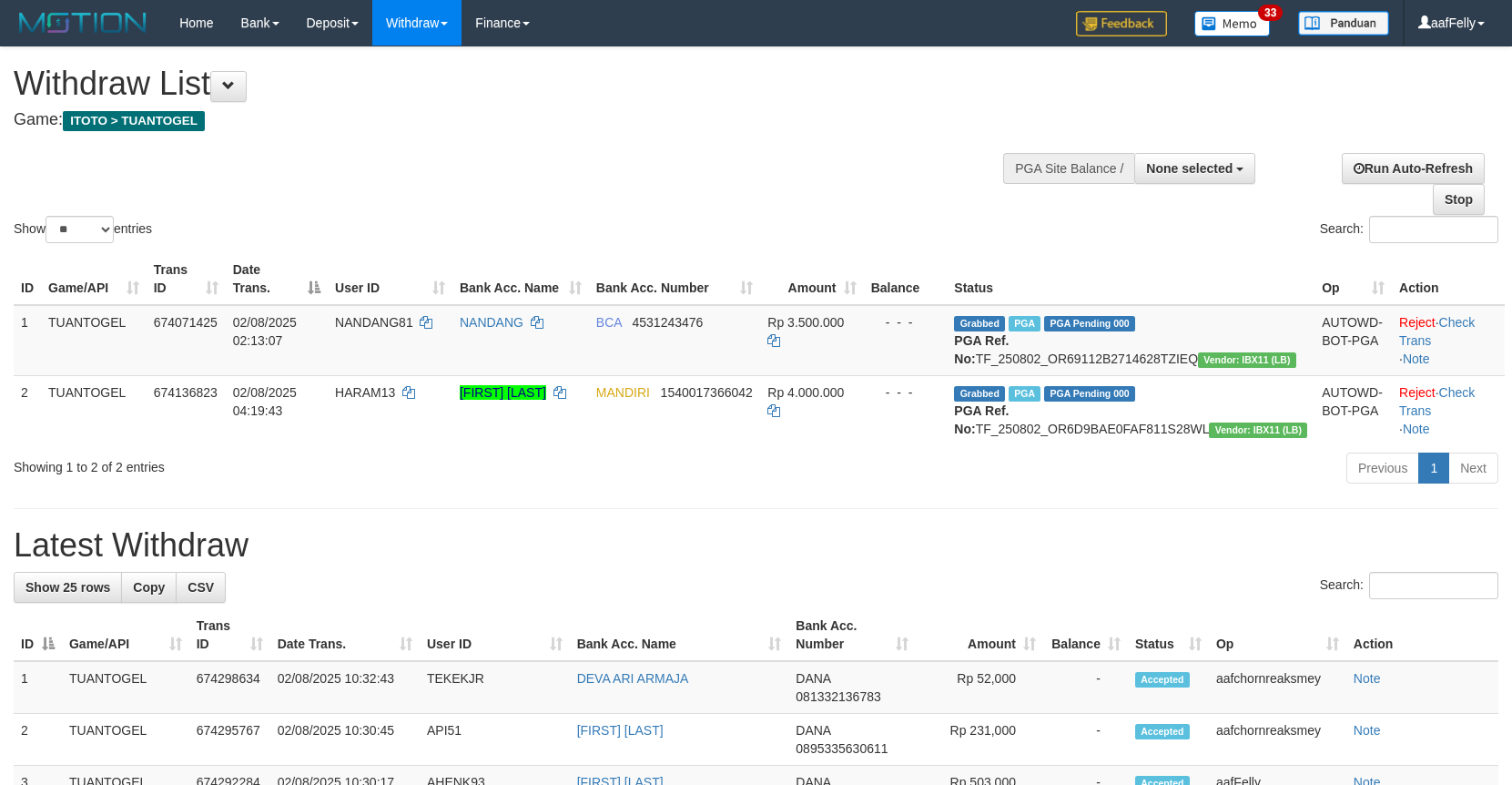 select 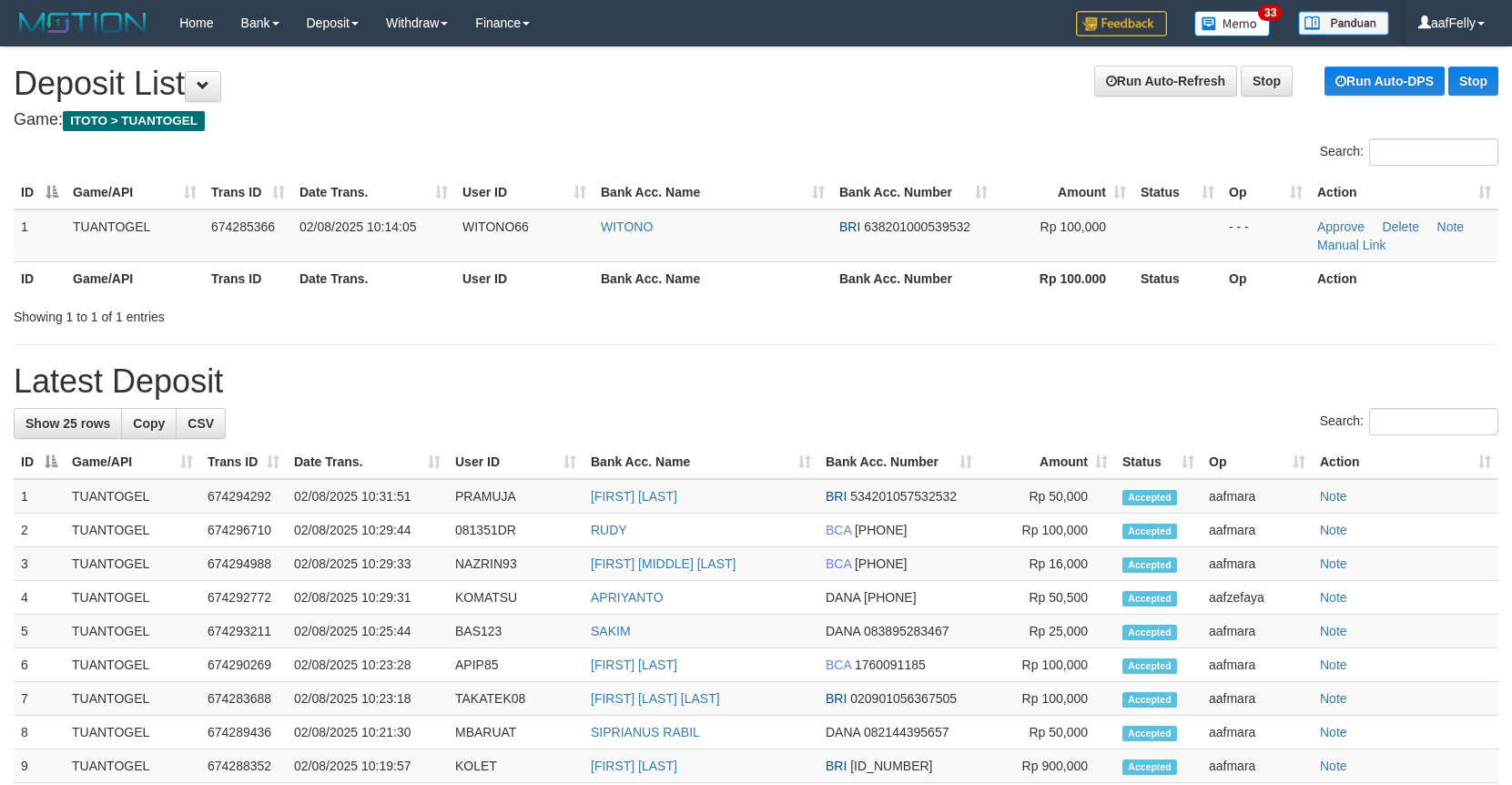 scroll, scrollTop: 0, scrollLeft: 0, axis: both 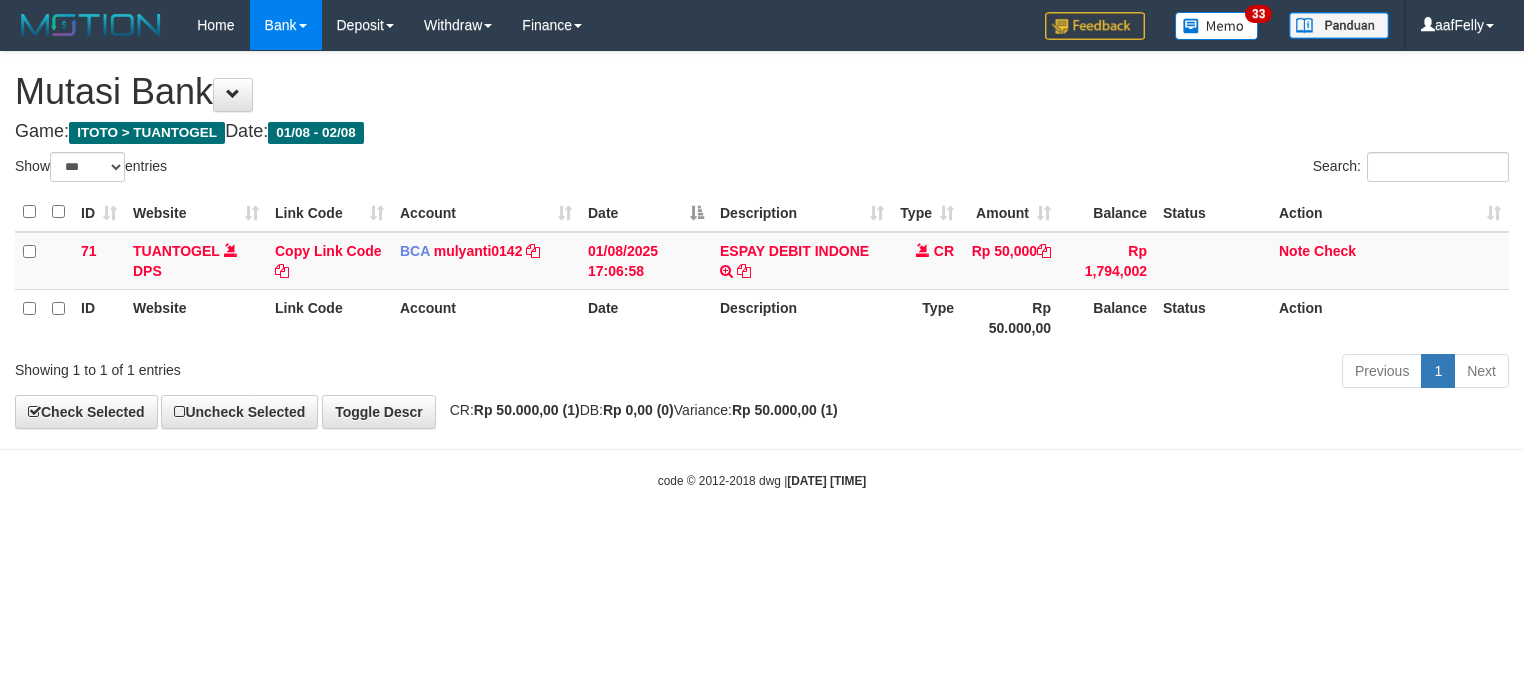 select on "***" 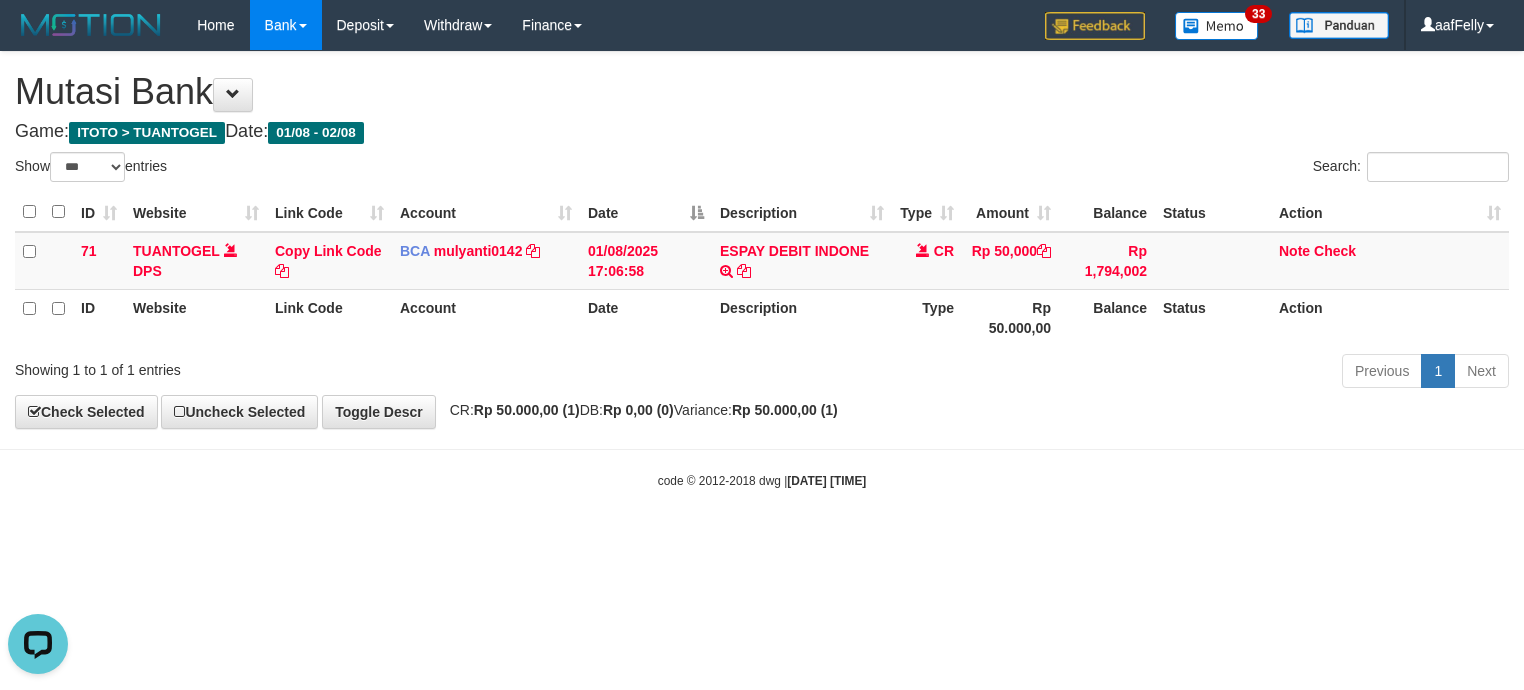 scroll, scrollTop: 0, scrollLeft: 0, axis: both 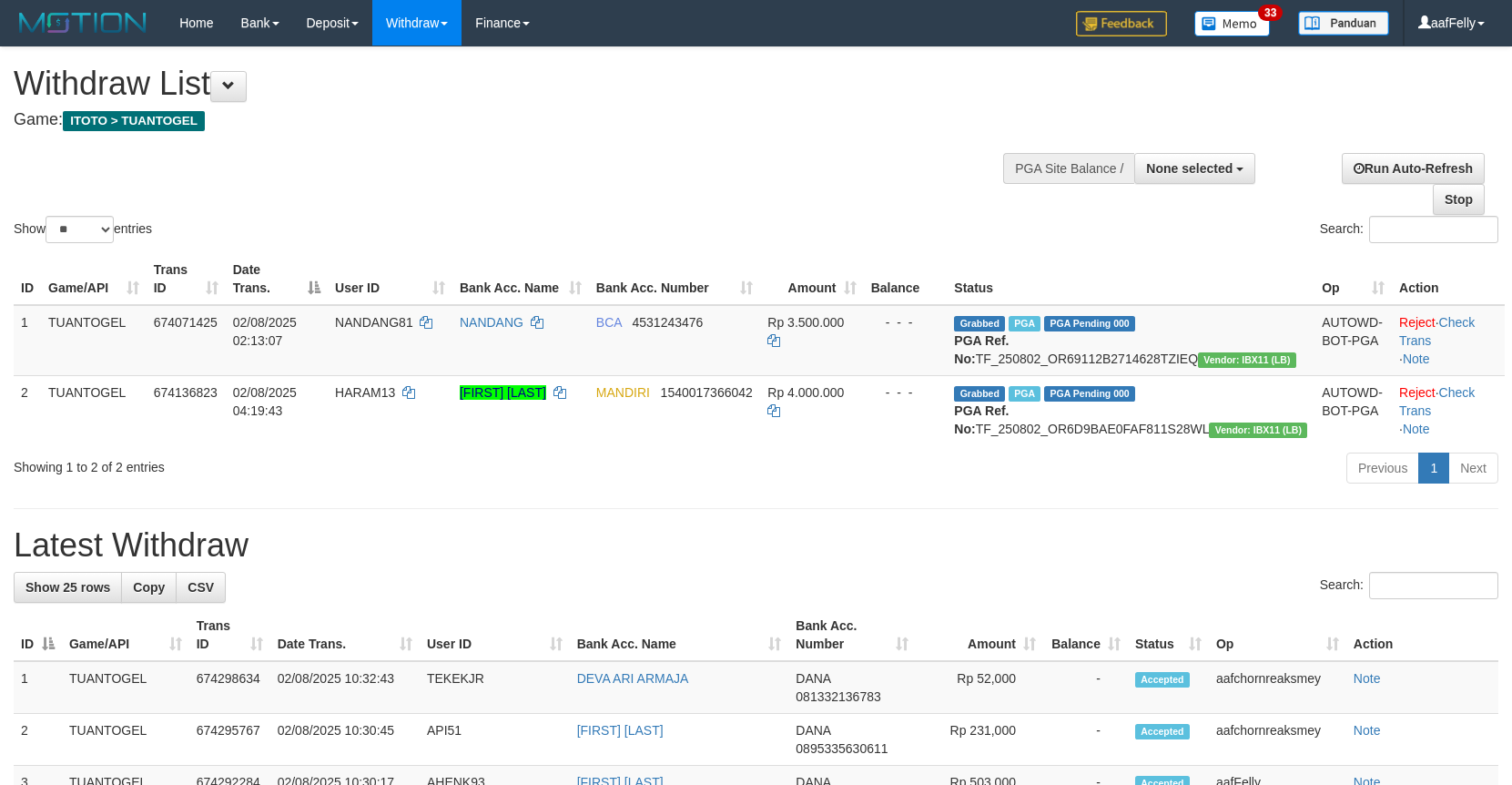 select 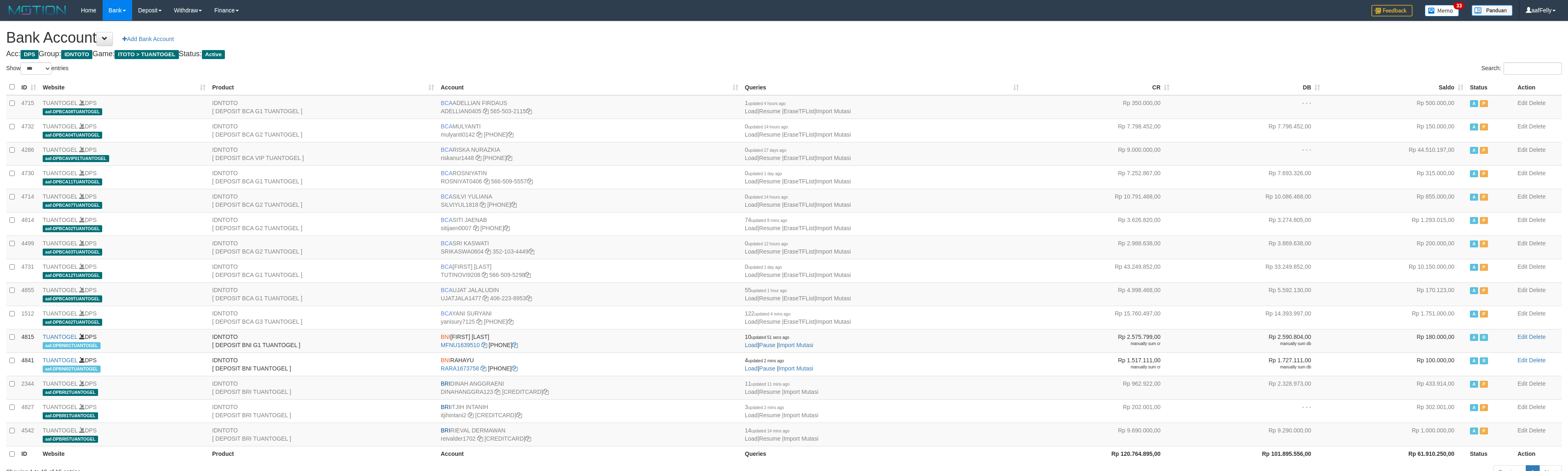 select on "***" 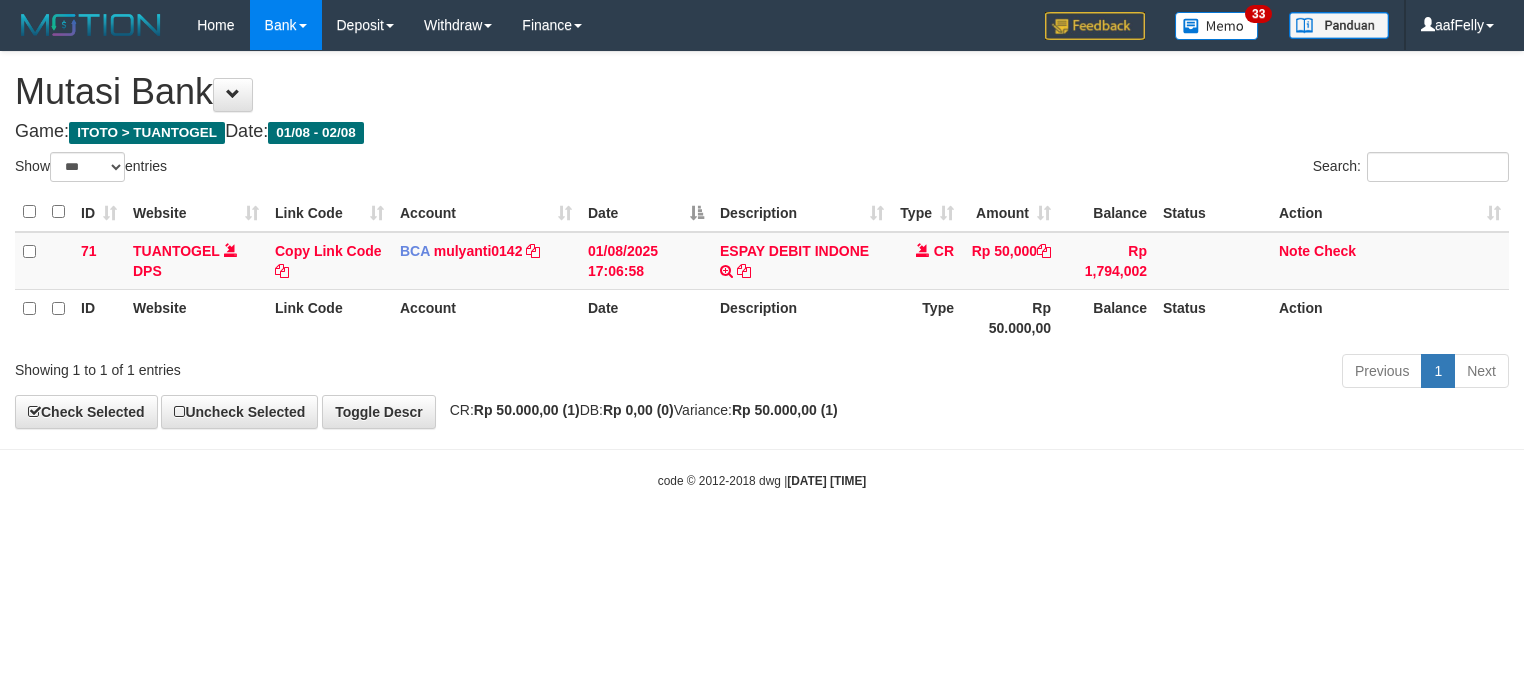 select on "***" 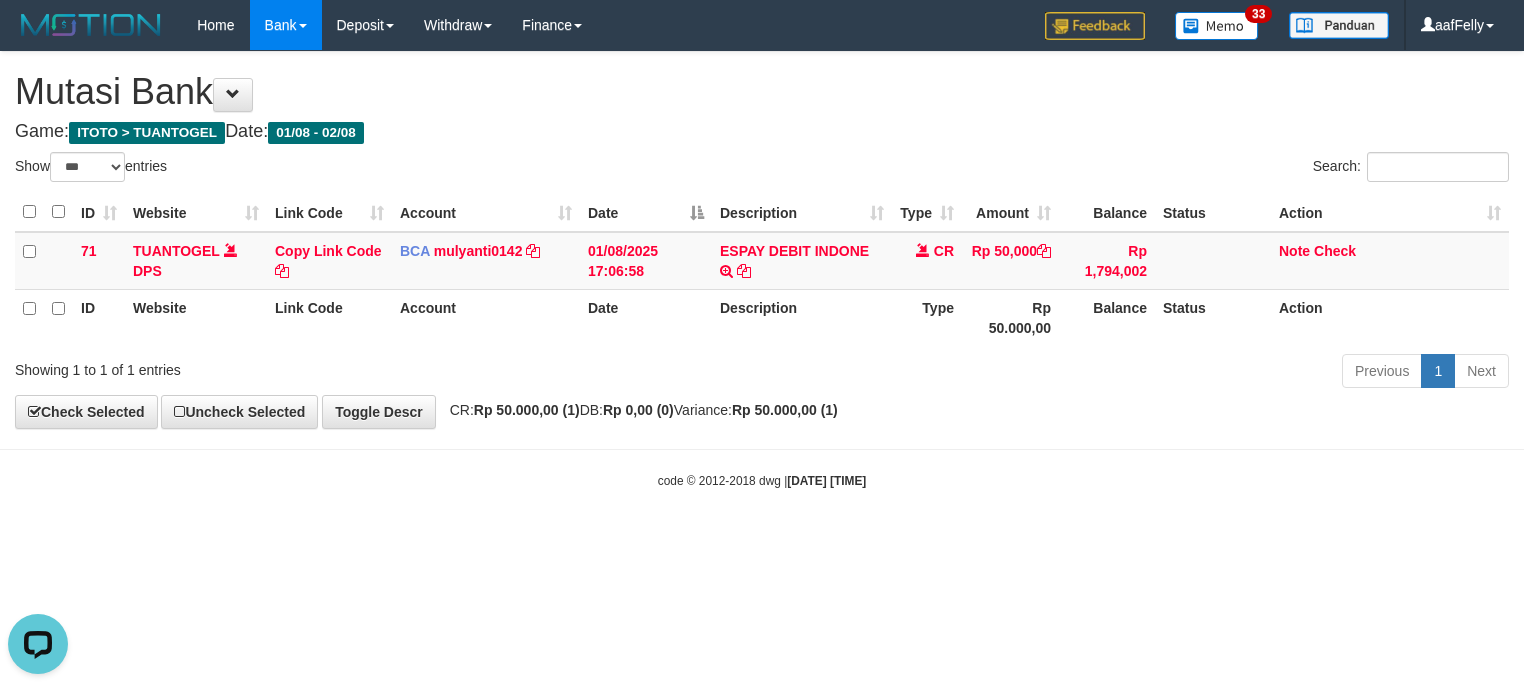 scroll, scrollTop: 0, scrollLeft: 0, axis: both 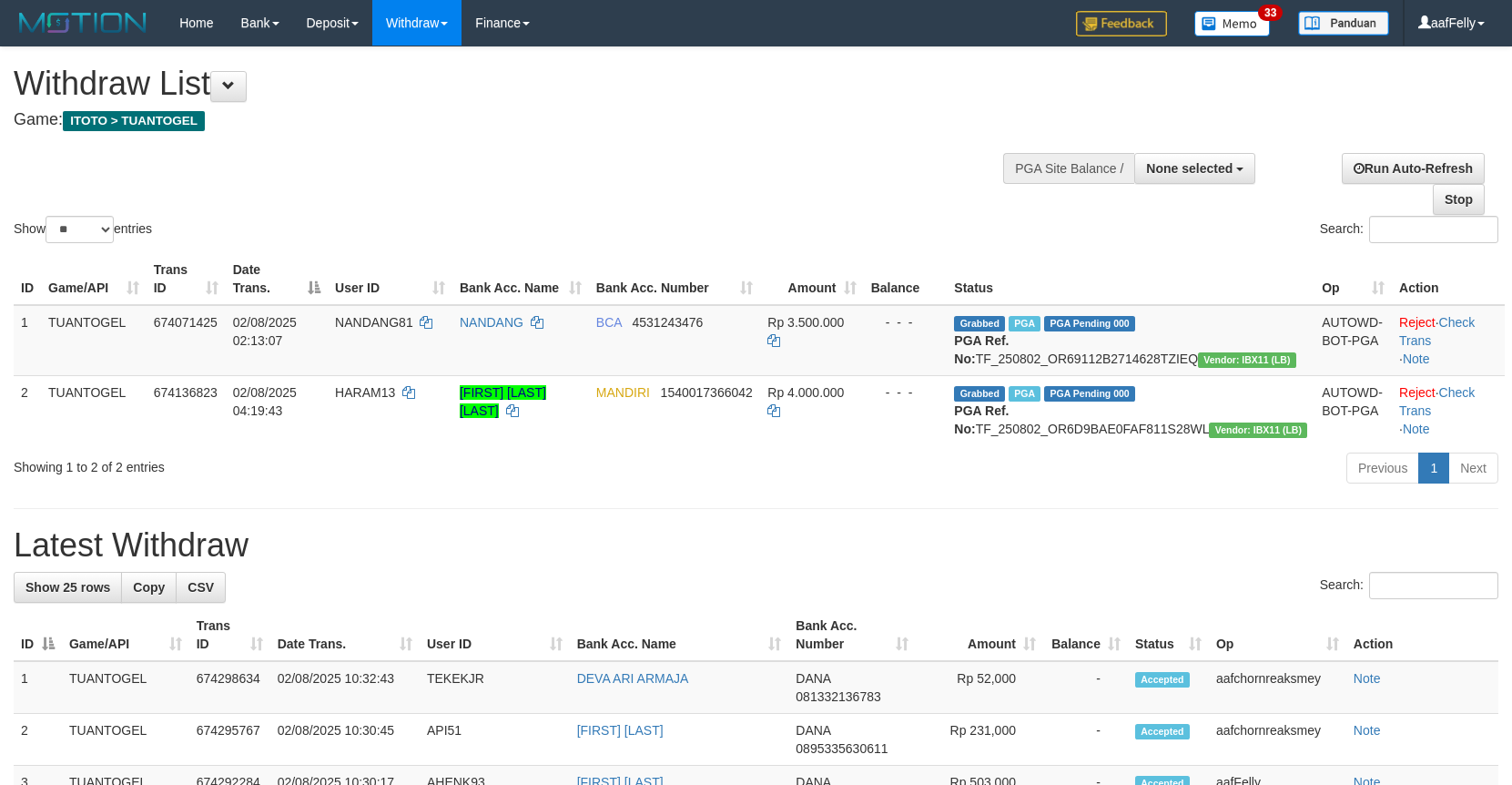select 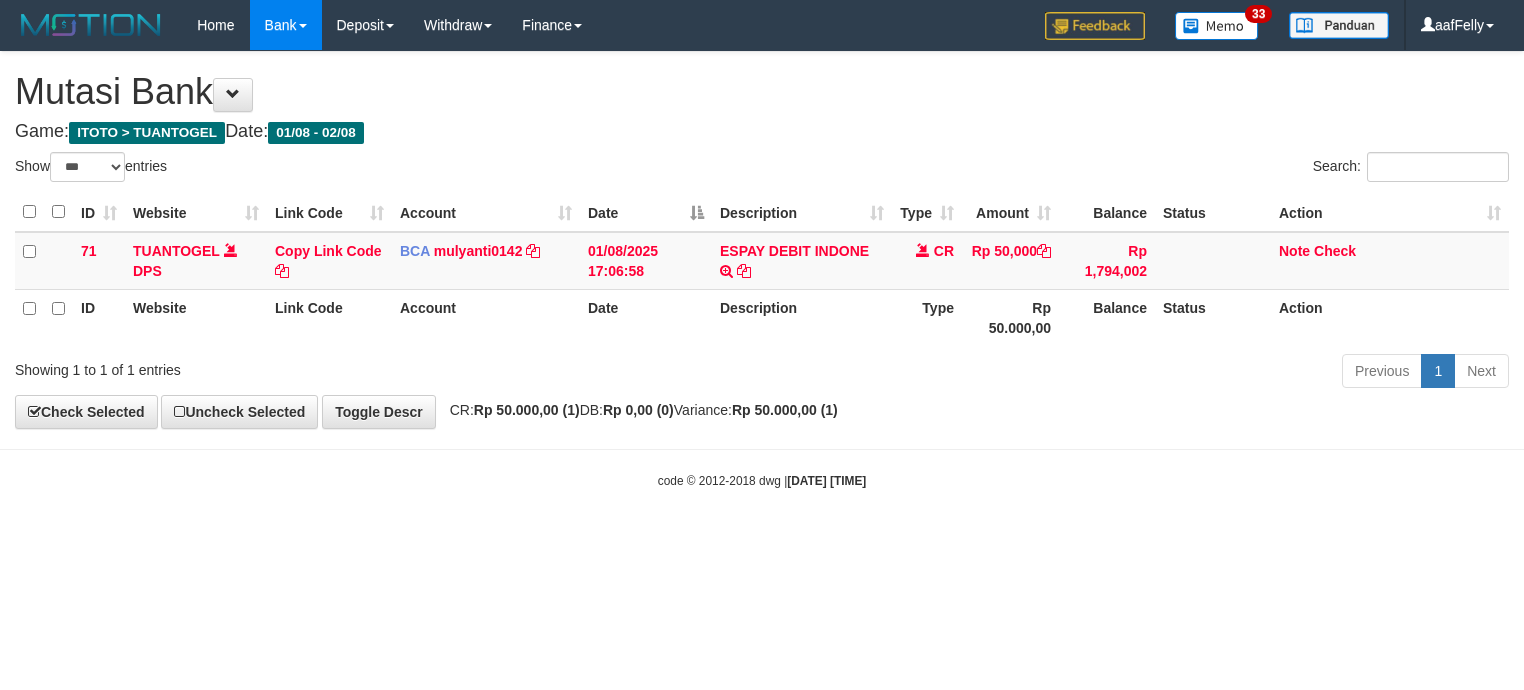 select on "***" 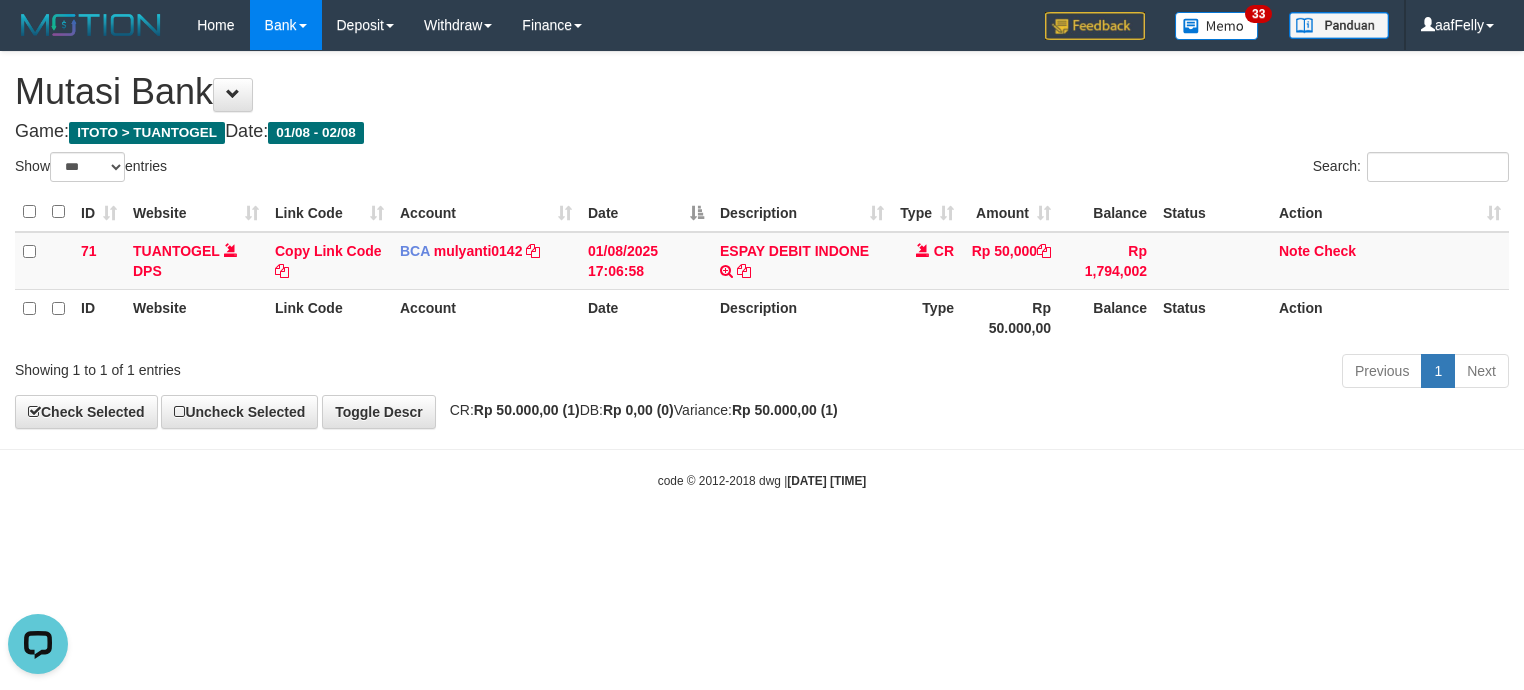 scroll, scrollTop: 0, scrollLeft: 0, axis: both 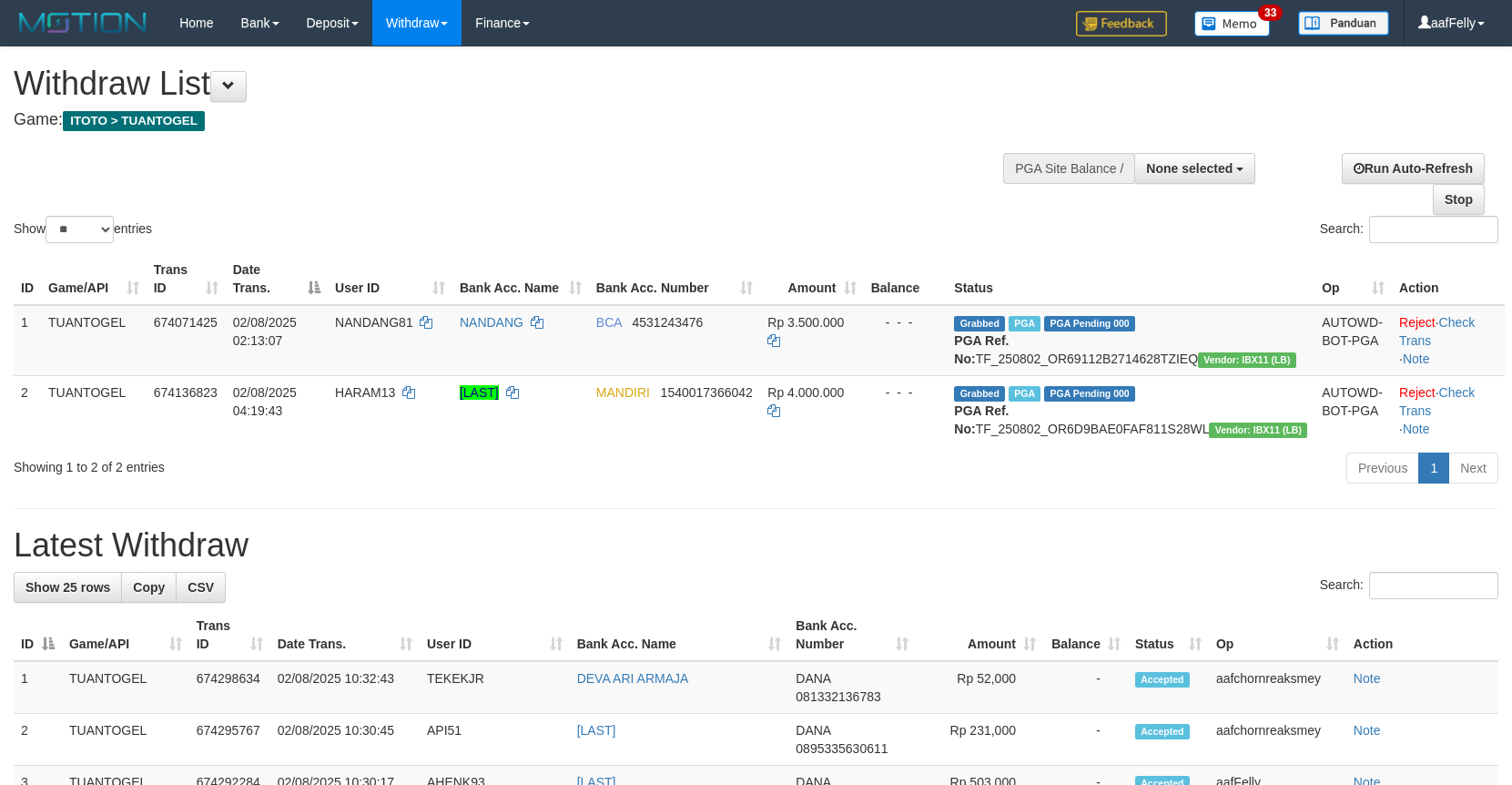 select 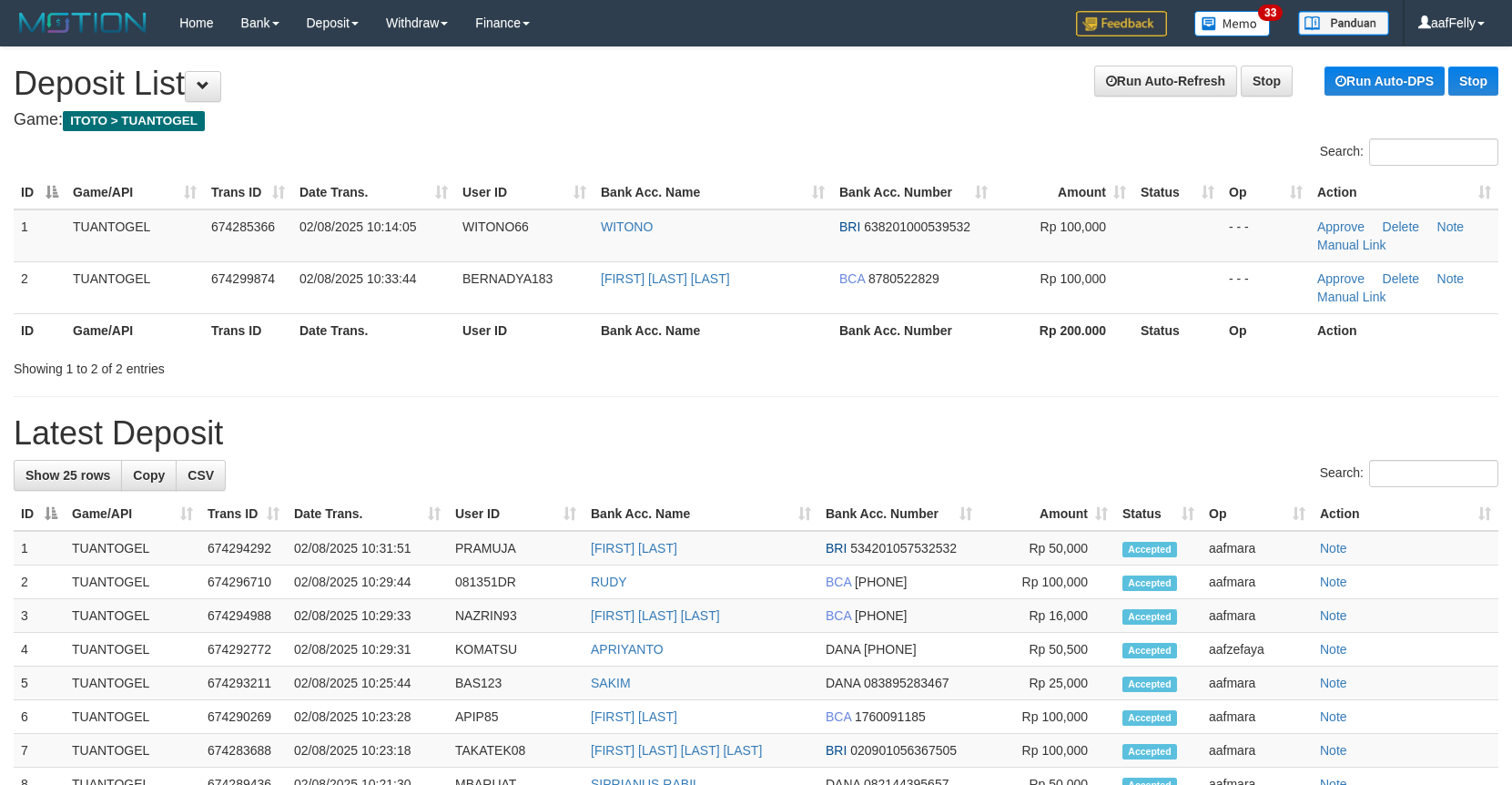 scroll, scrollTop: 0, scrollLeft: 0, axis: both 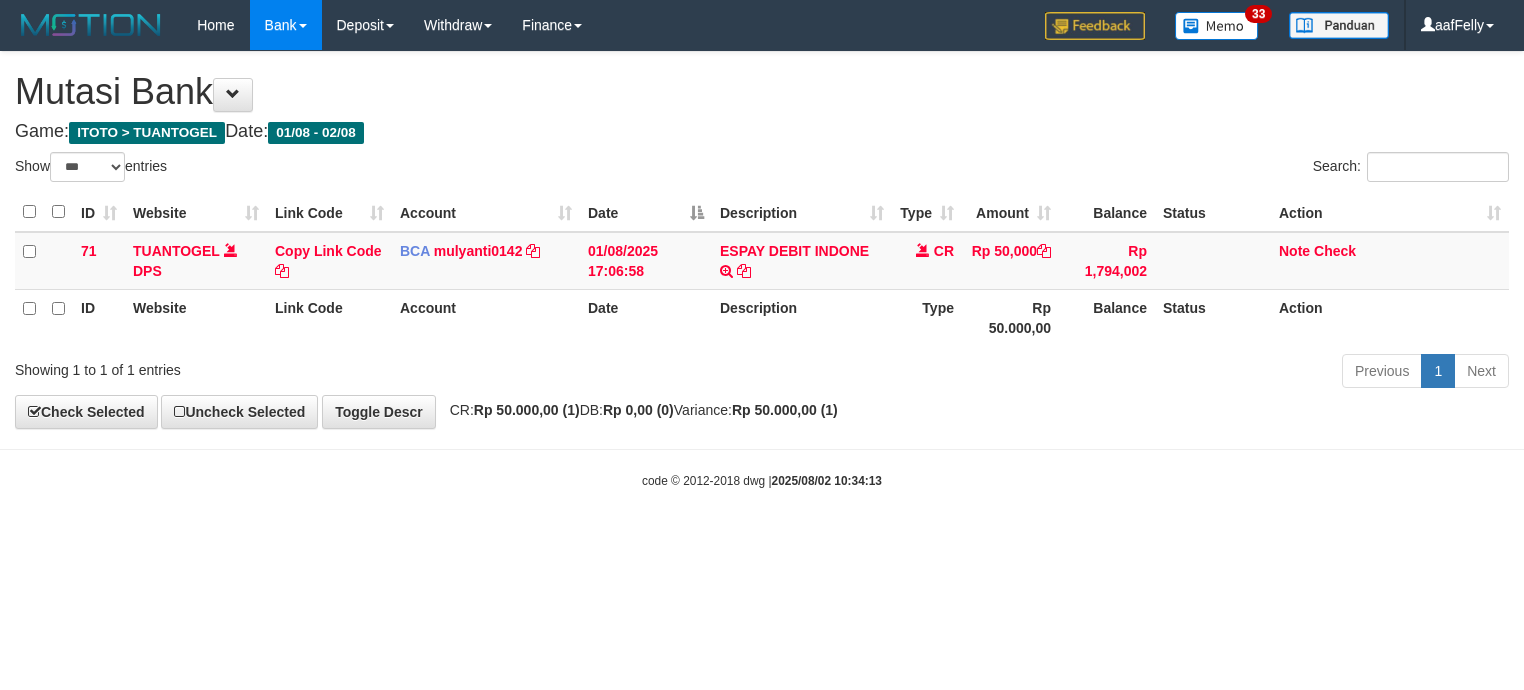 select on "***" 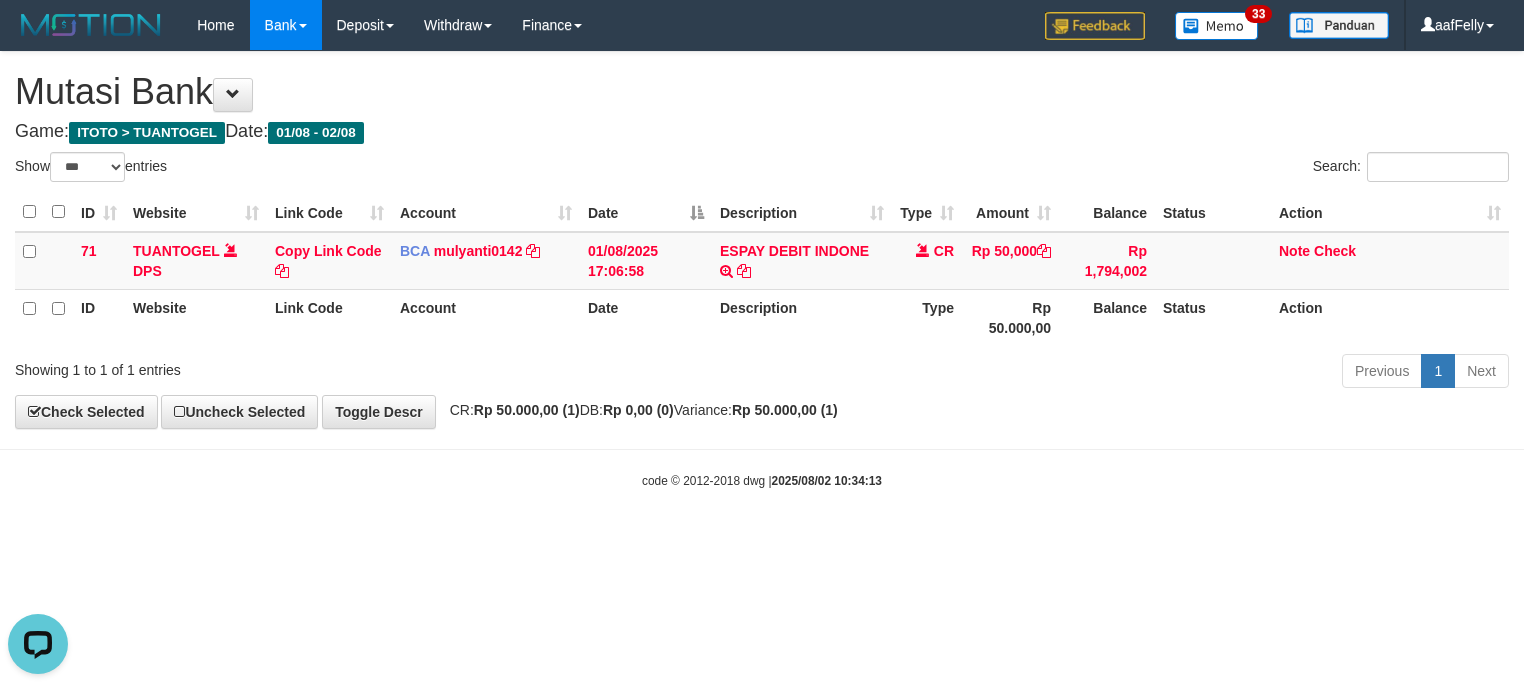 scroll, scrollTop: 0, scrollLeft: 0, axis: both 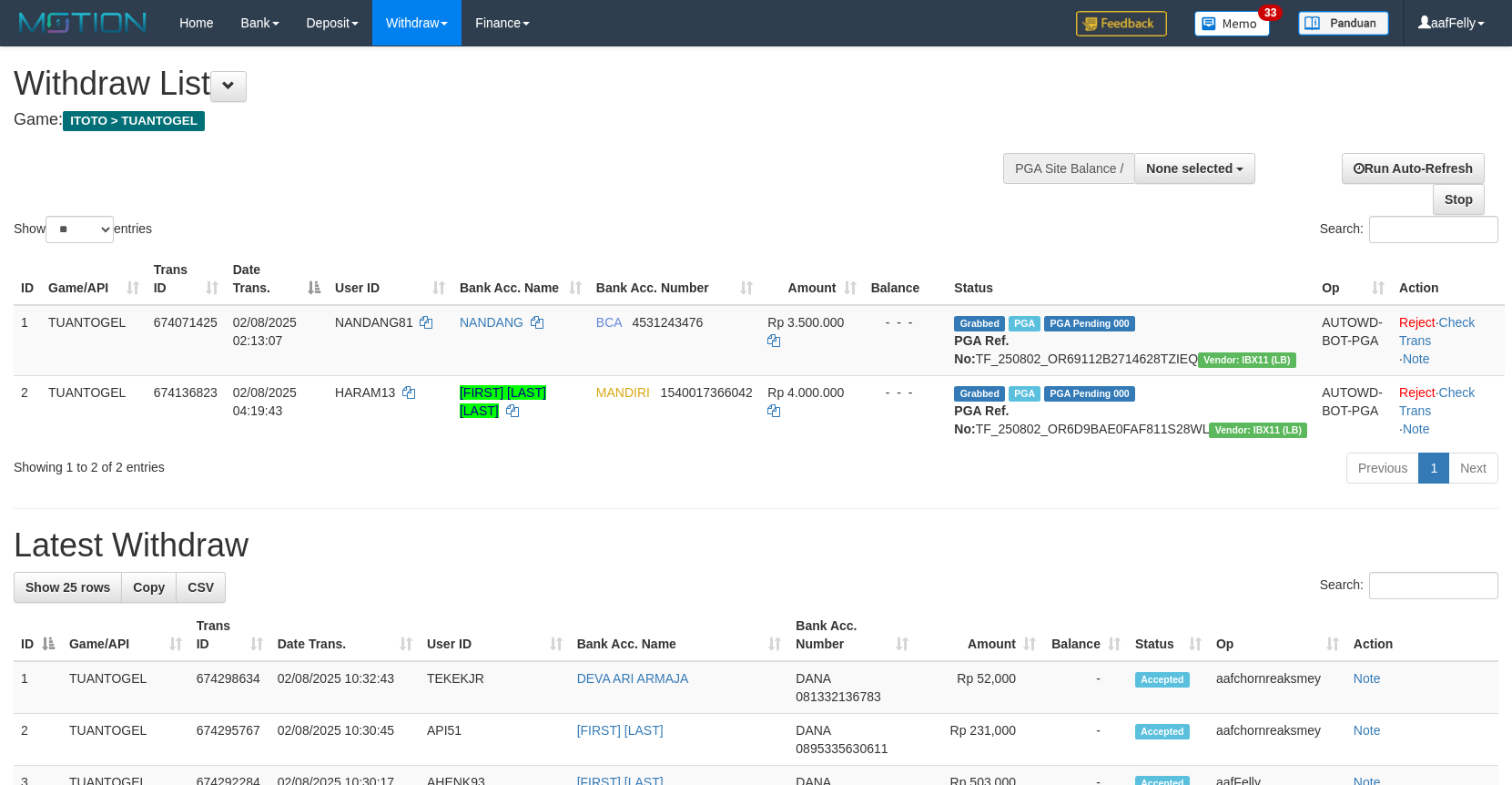 select 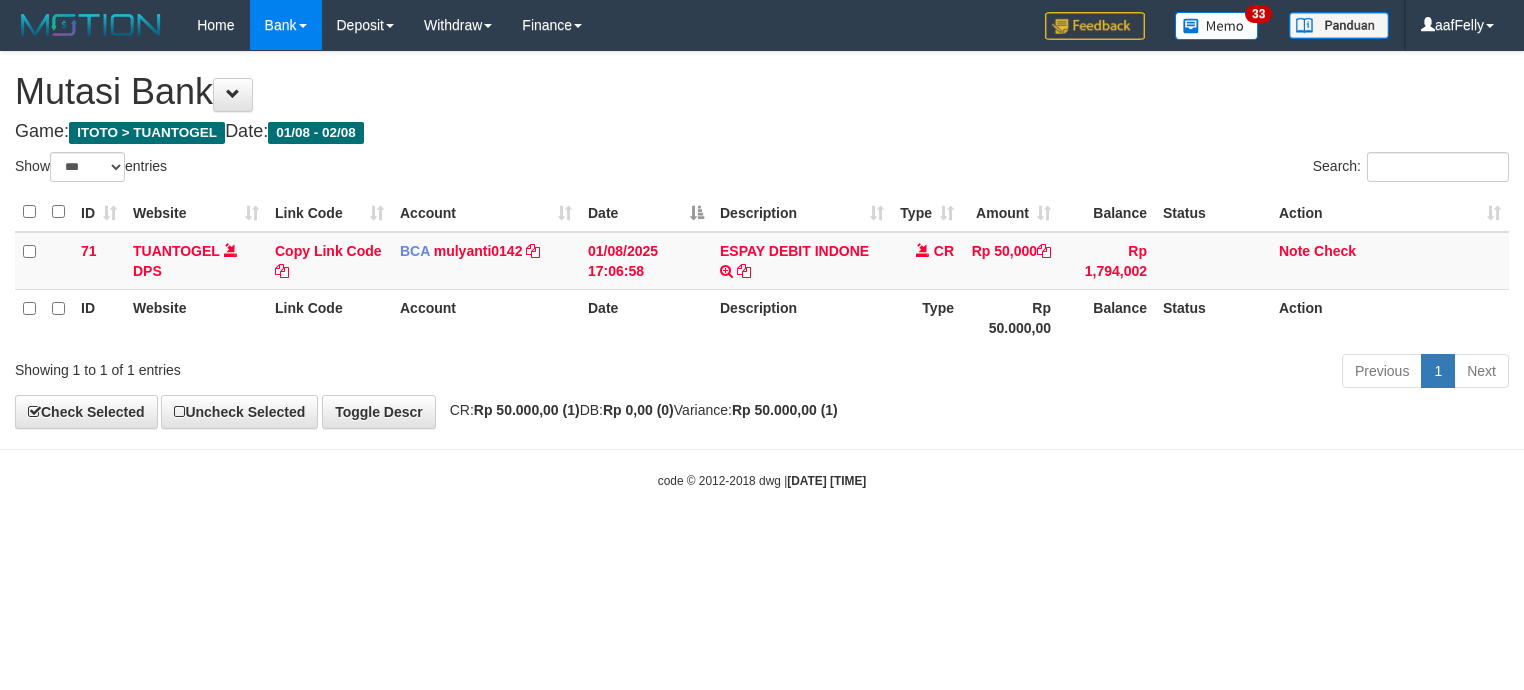 select on "***" 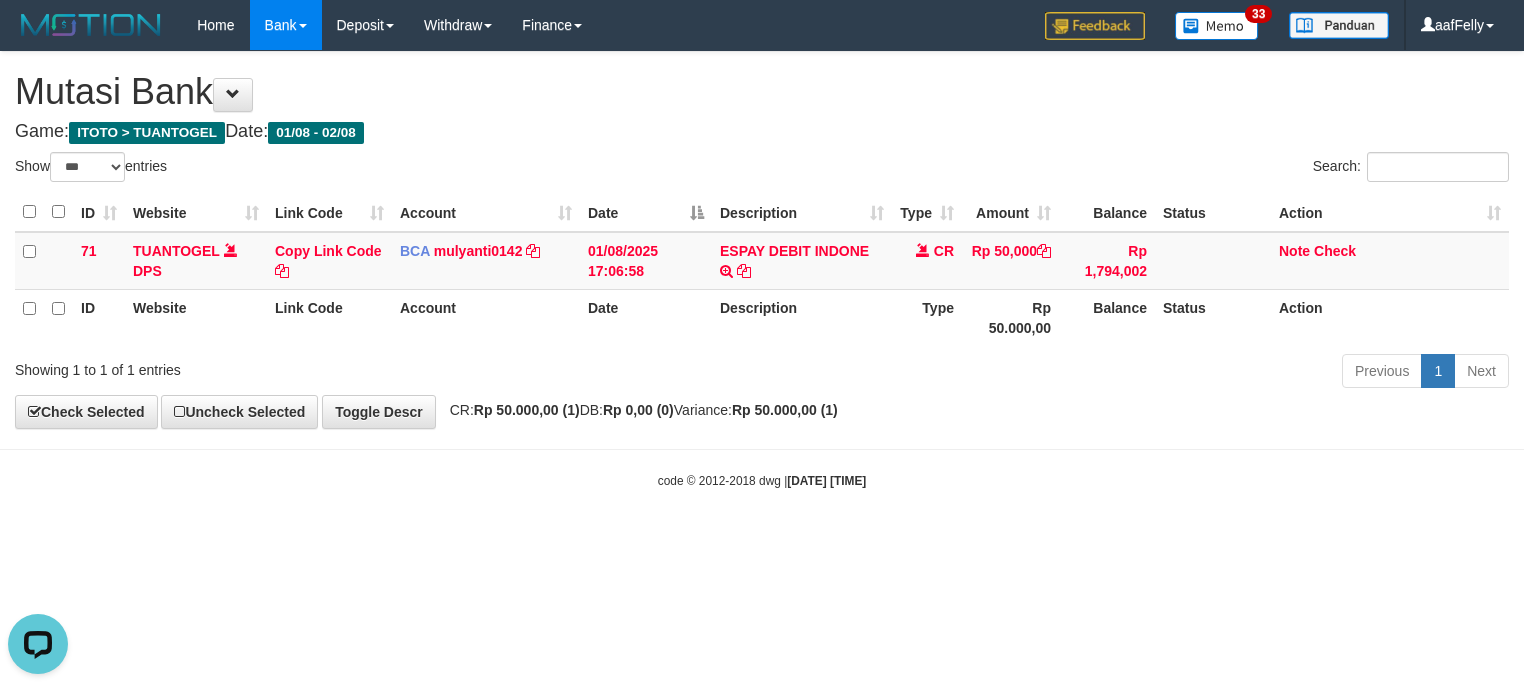 scroll, scrollTop: 0, scrollLeft: 0, axis: both 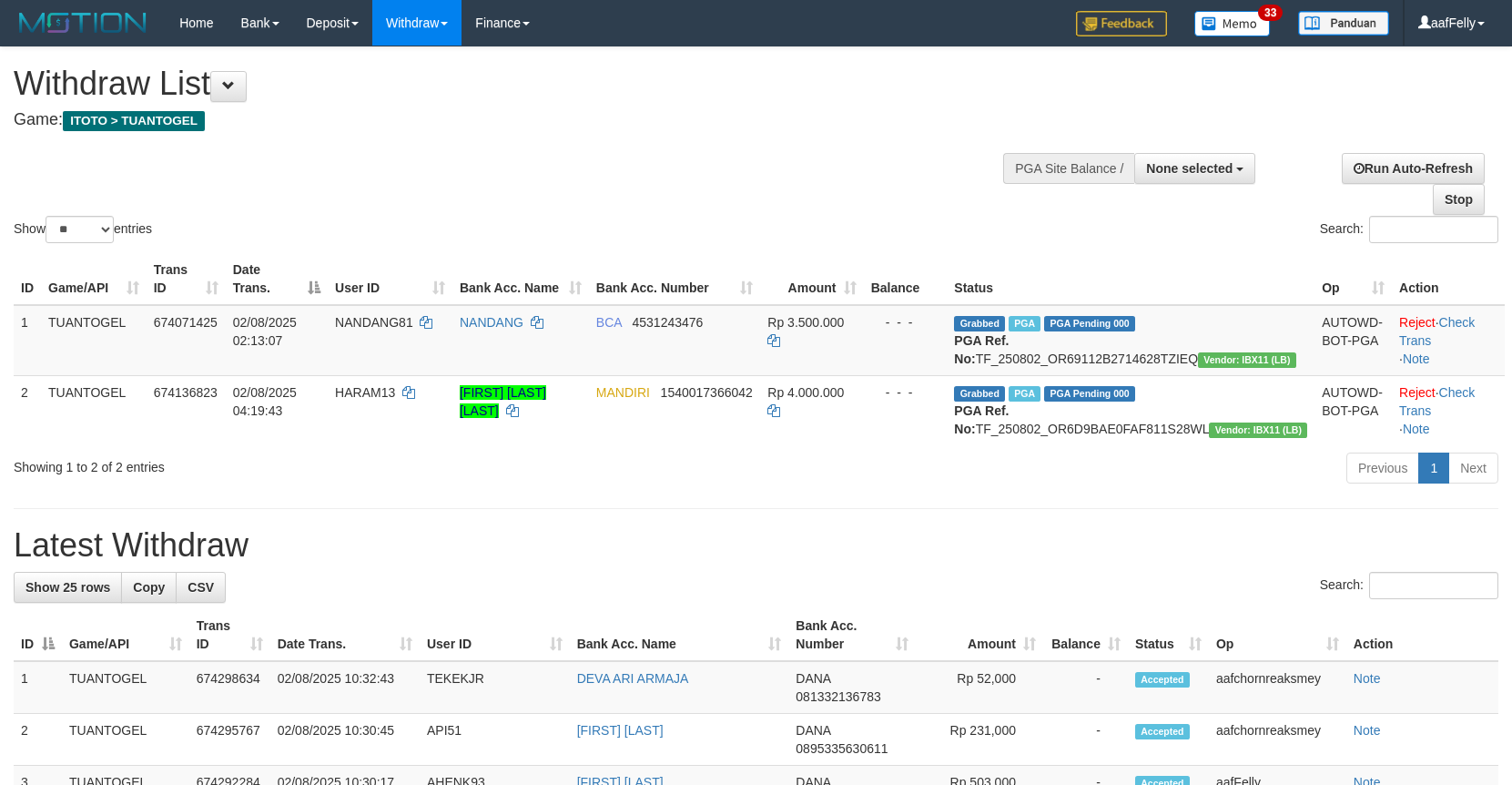 select 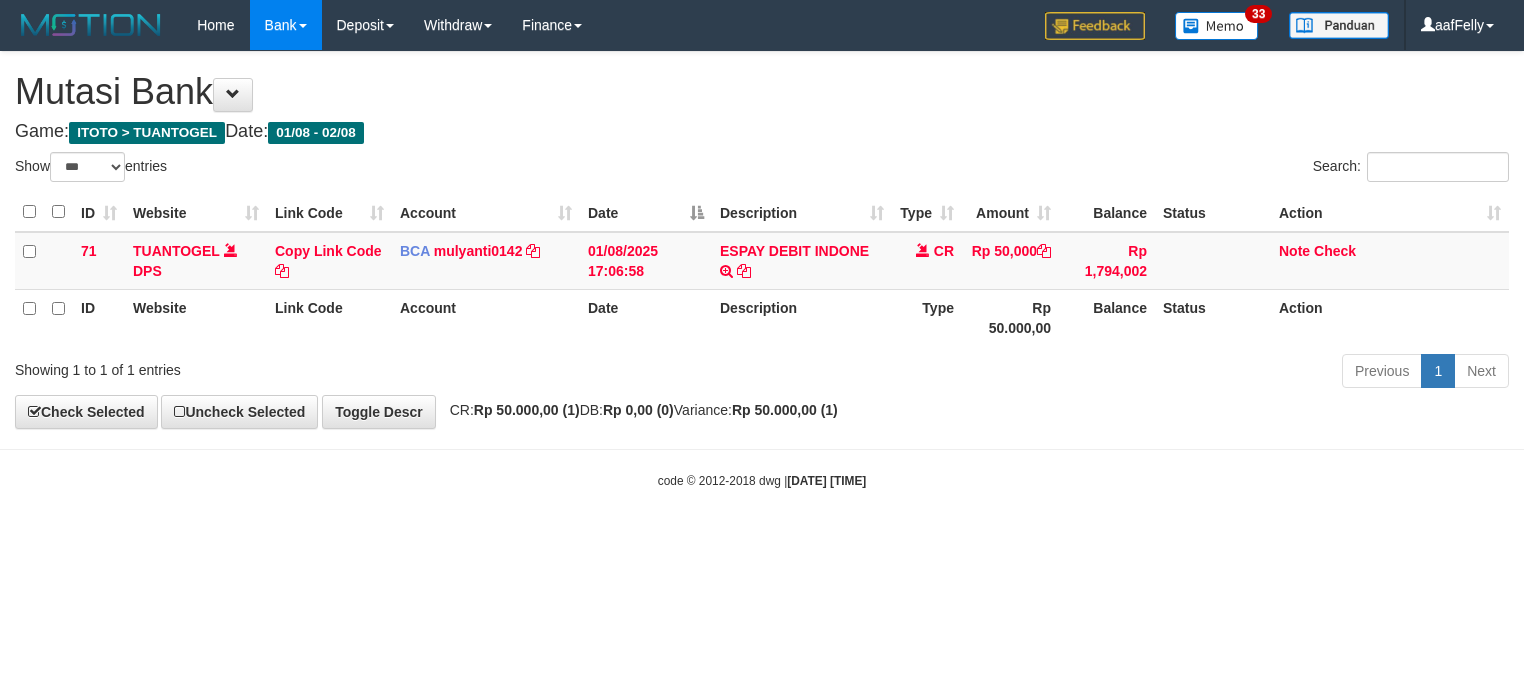 select on "***" 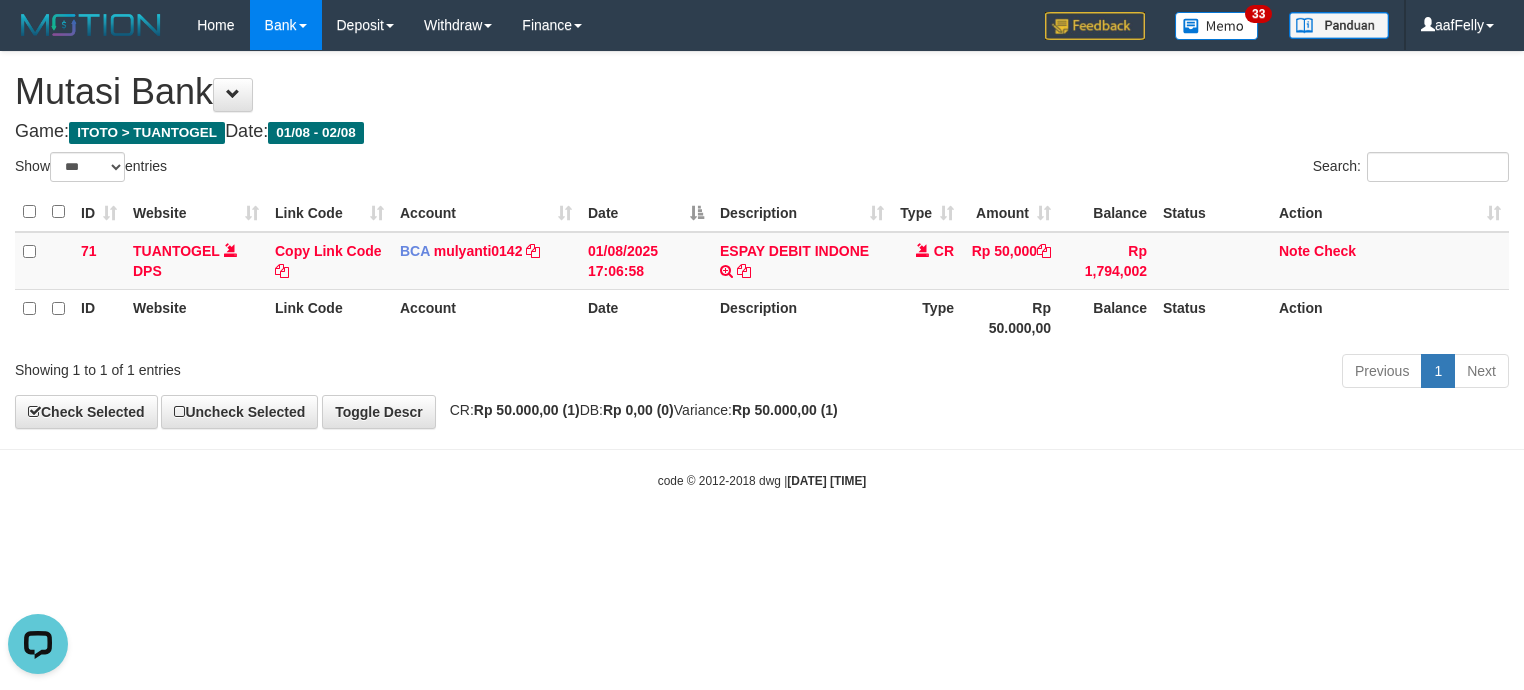 scroll, scrollTop: 0, scrollLeft: 0, axis: both 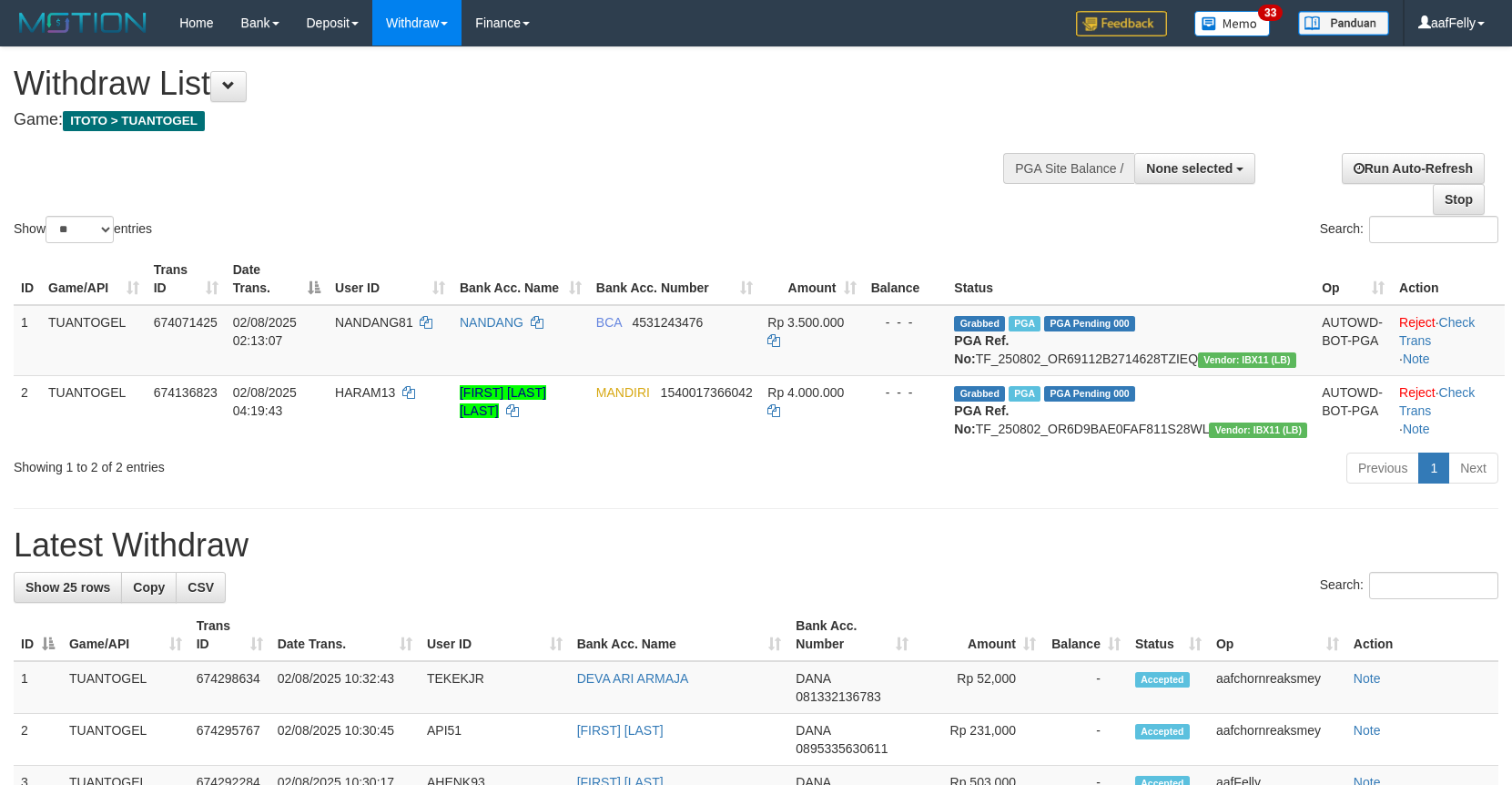 select 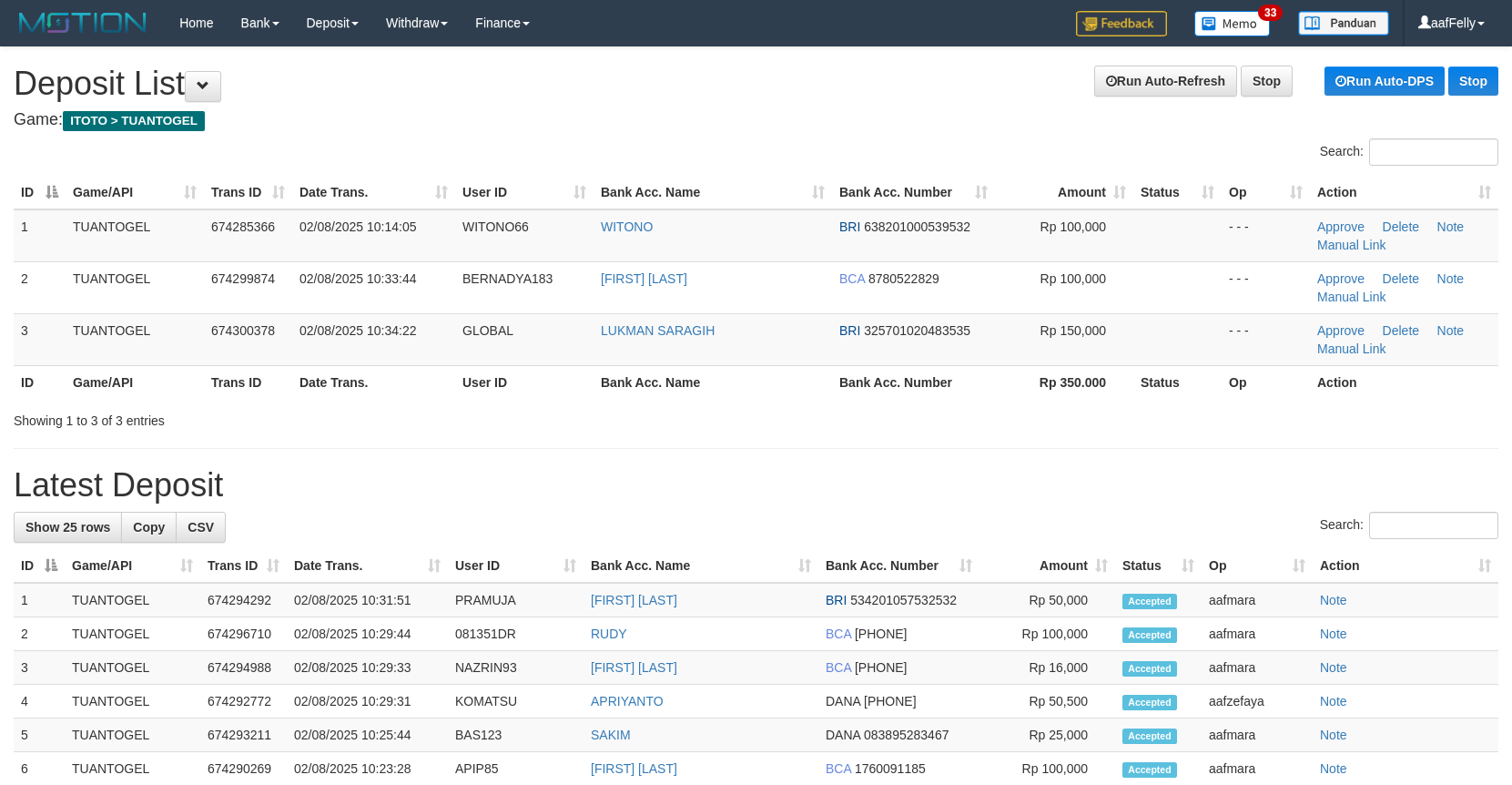 scroll, scrollTop: 0, scrollLeft: 0, axis: both 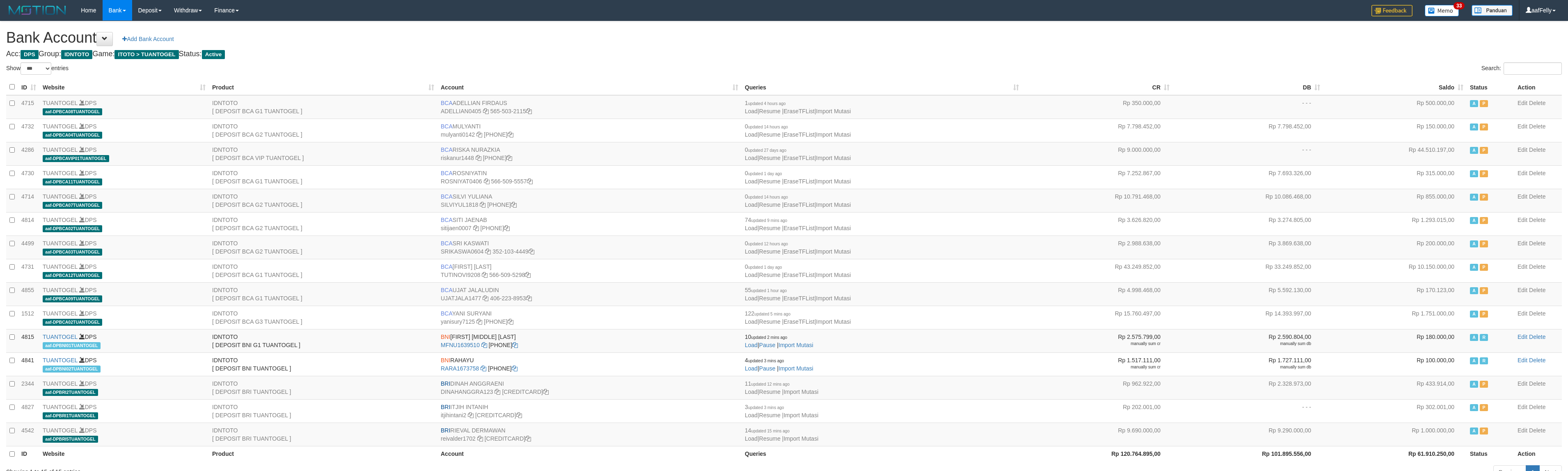 select on "***" 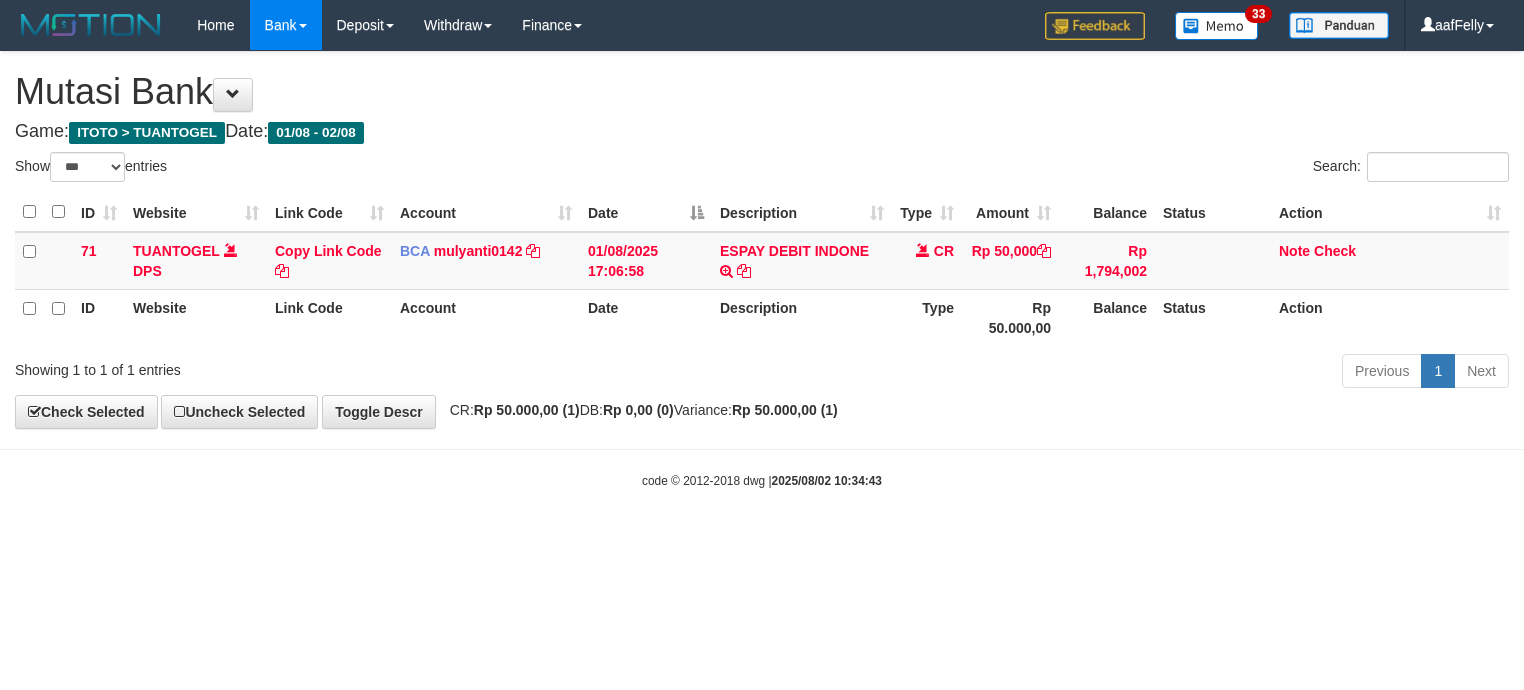 select on "***" 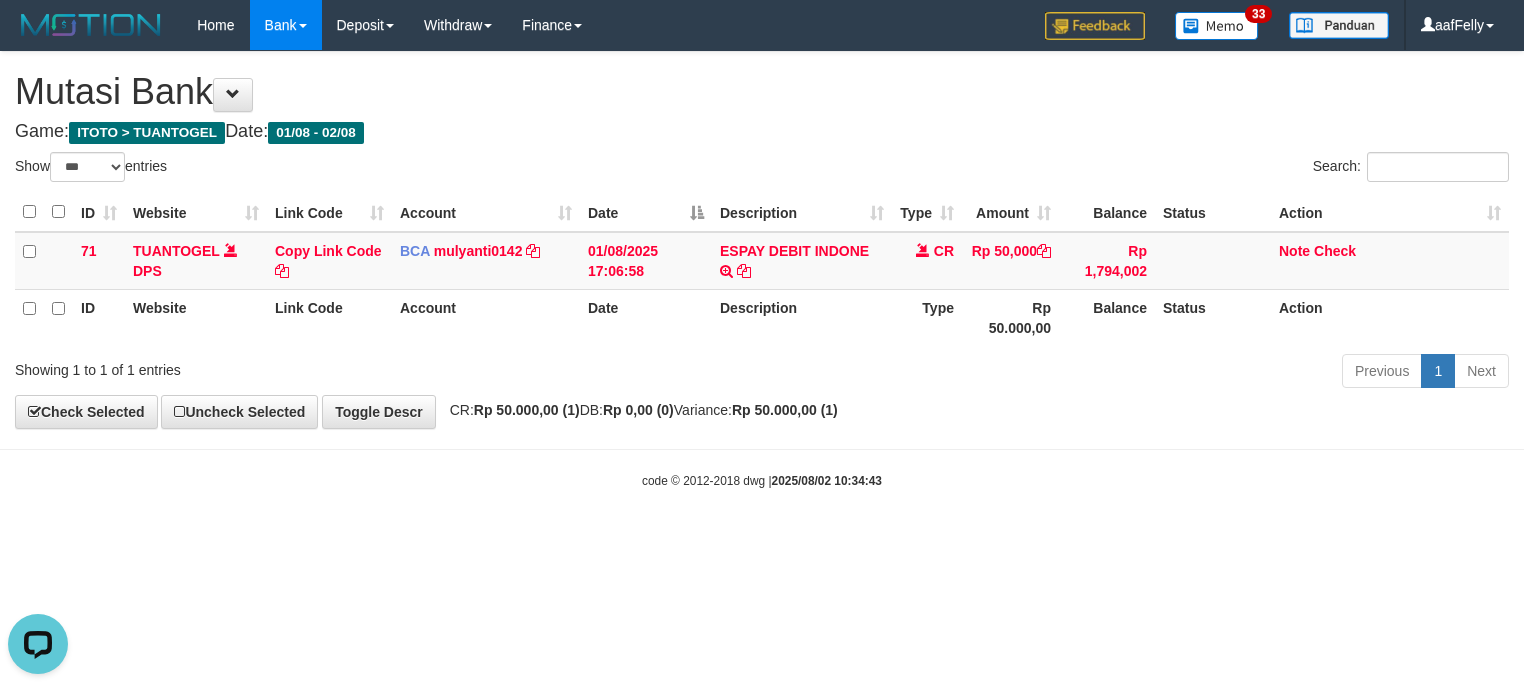 scroll, scrollTop: 0, scrollLeft: 0, axis: both 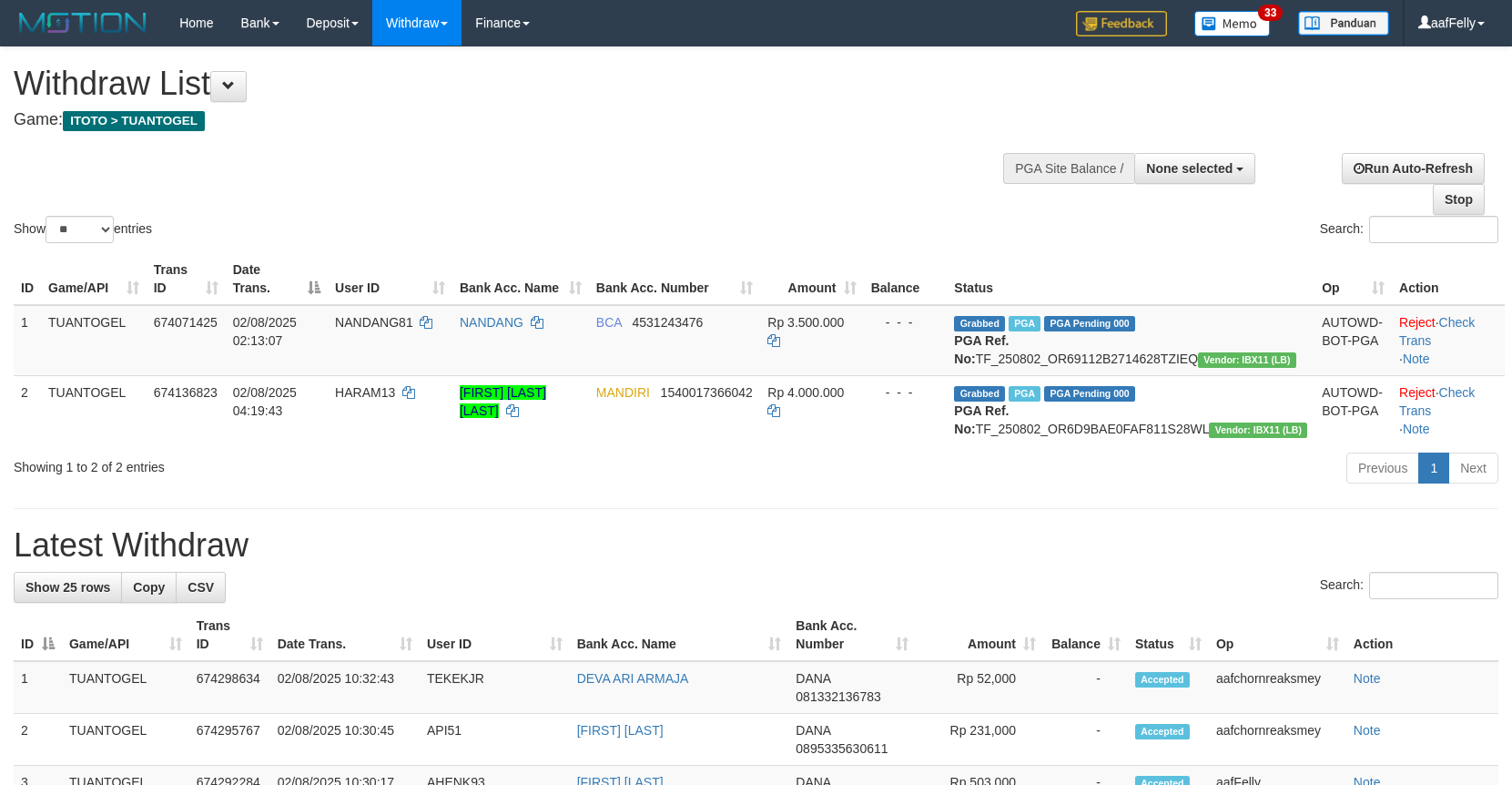 select 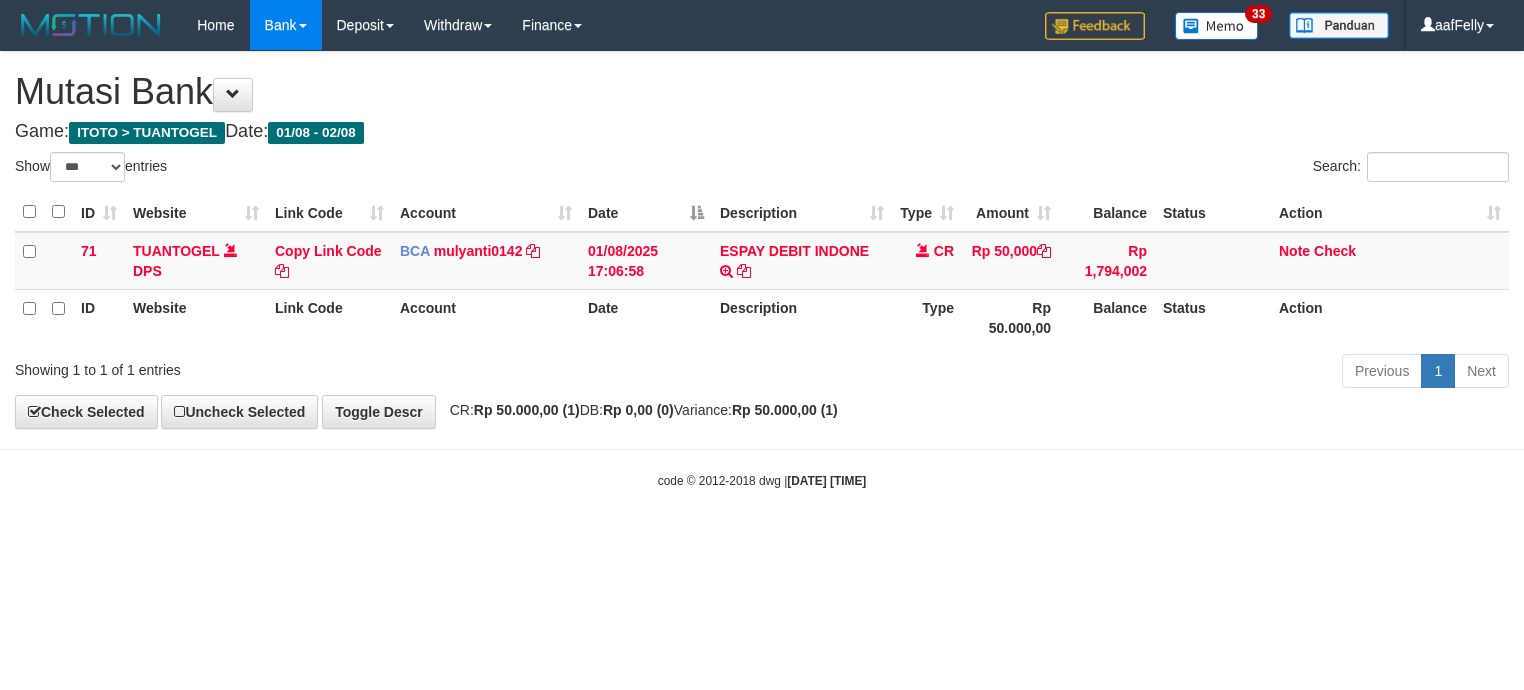 select on "***" 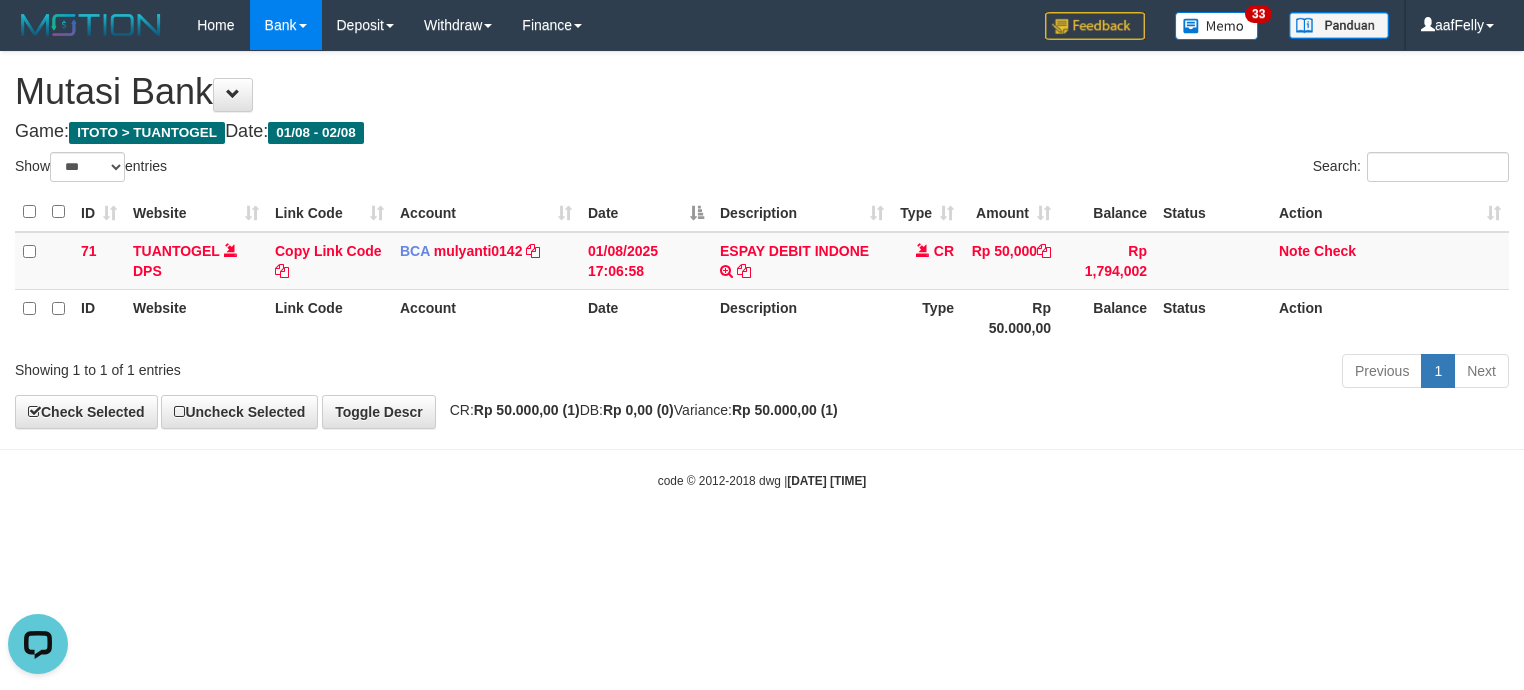 scroll, scrollTop: 0, scrollLeft: 0, axis: both 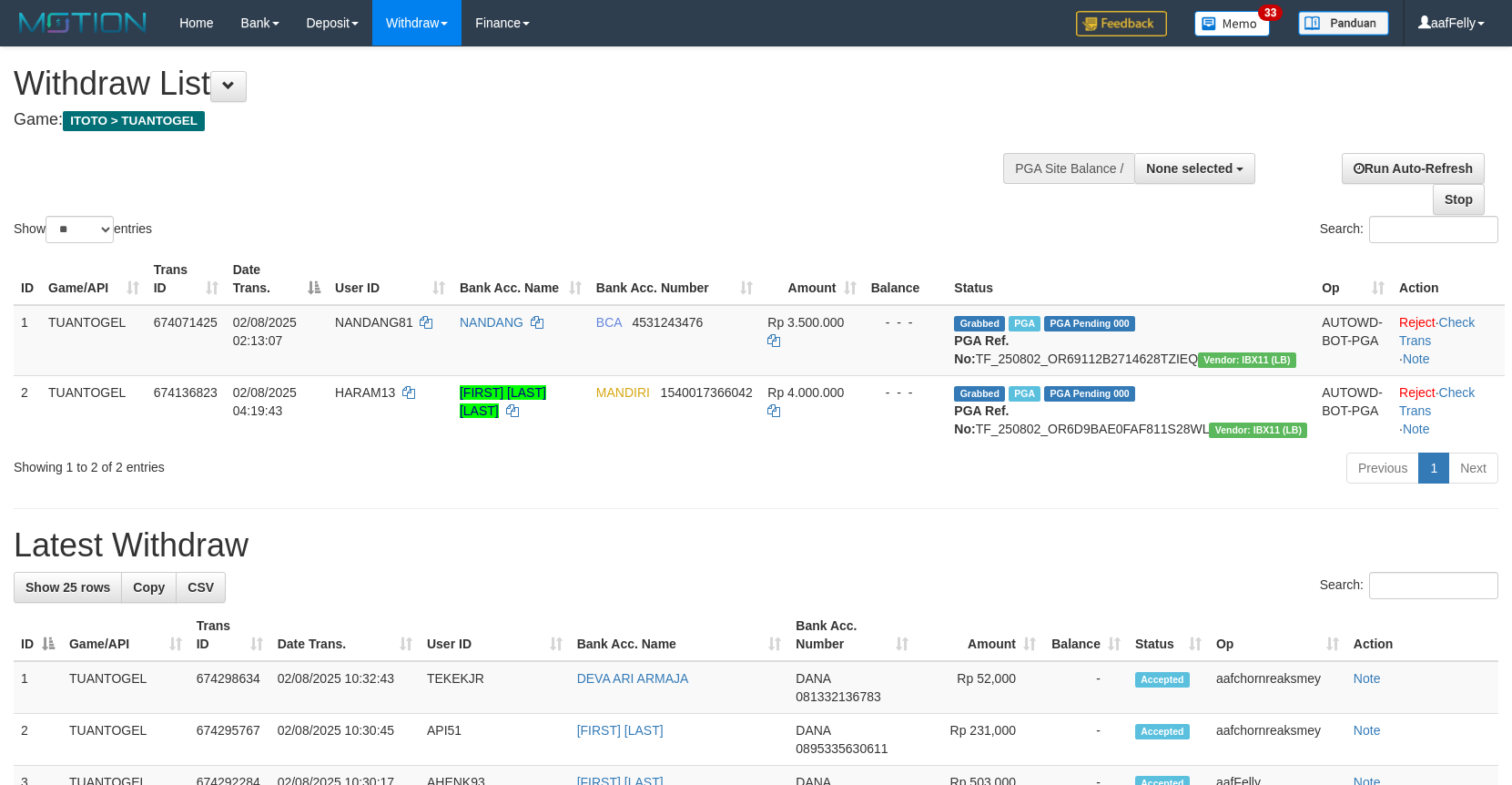 select 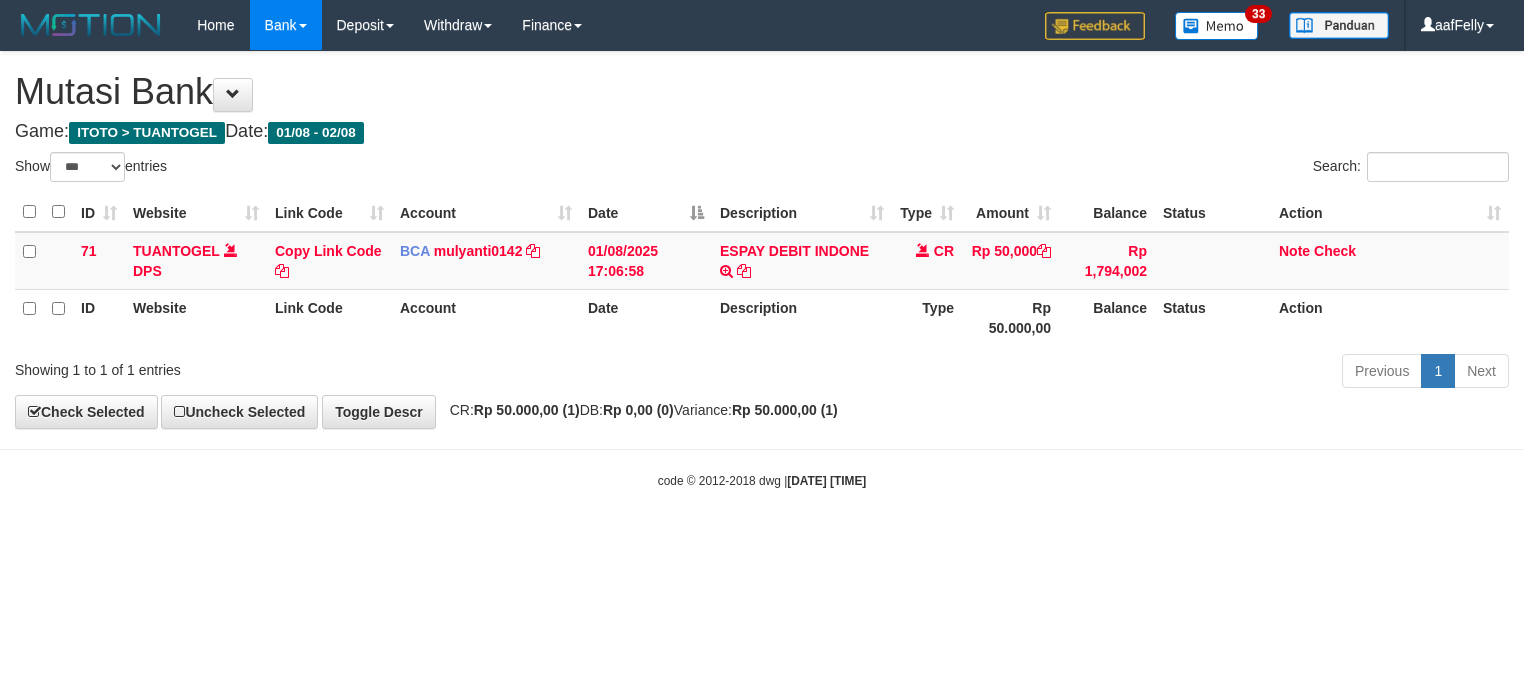 select on "***" 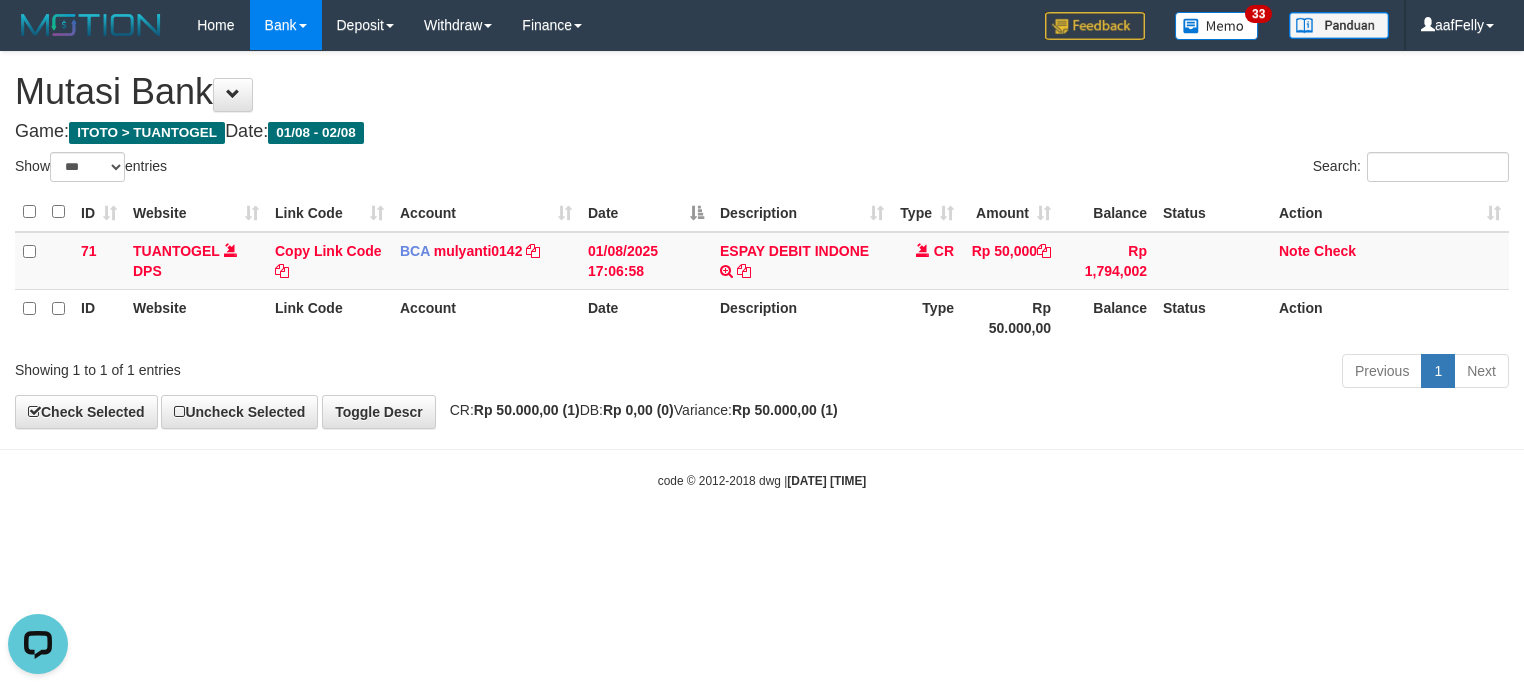 scroll, scrollTop: 0, scrollLeft: 0, axis: both 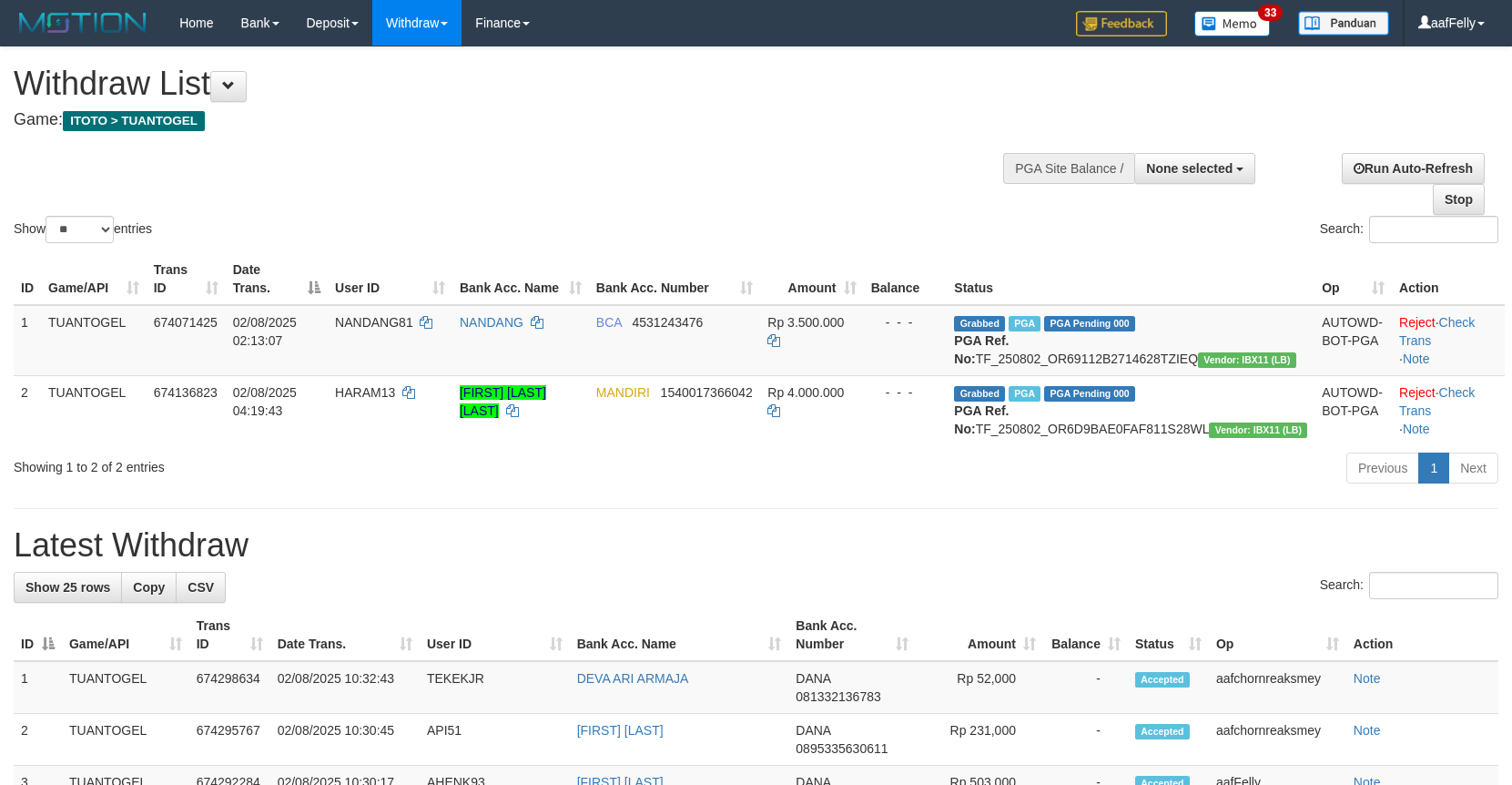 select 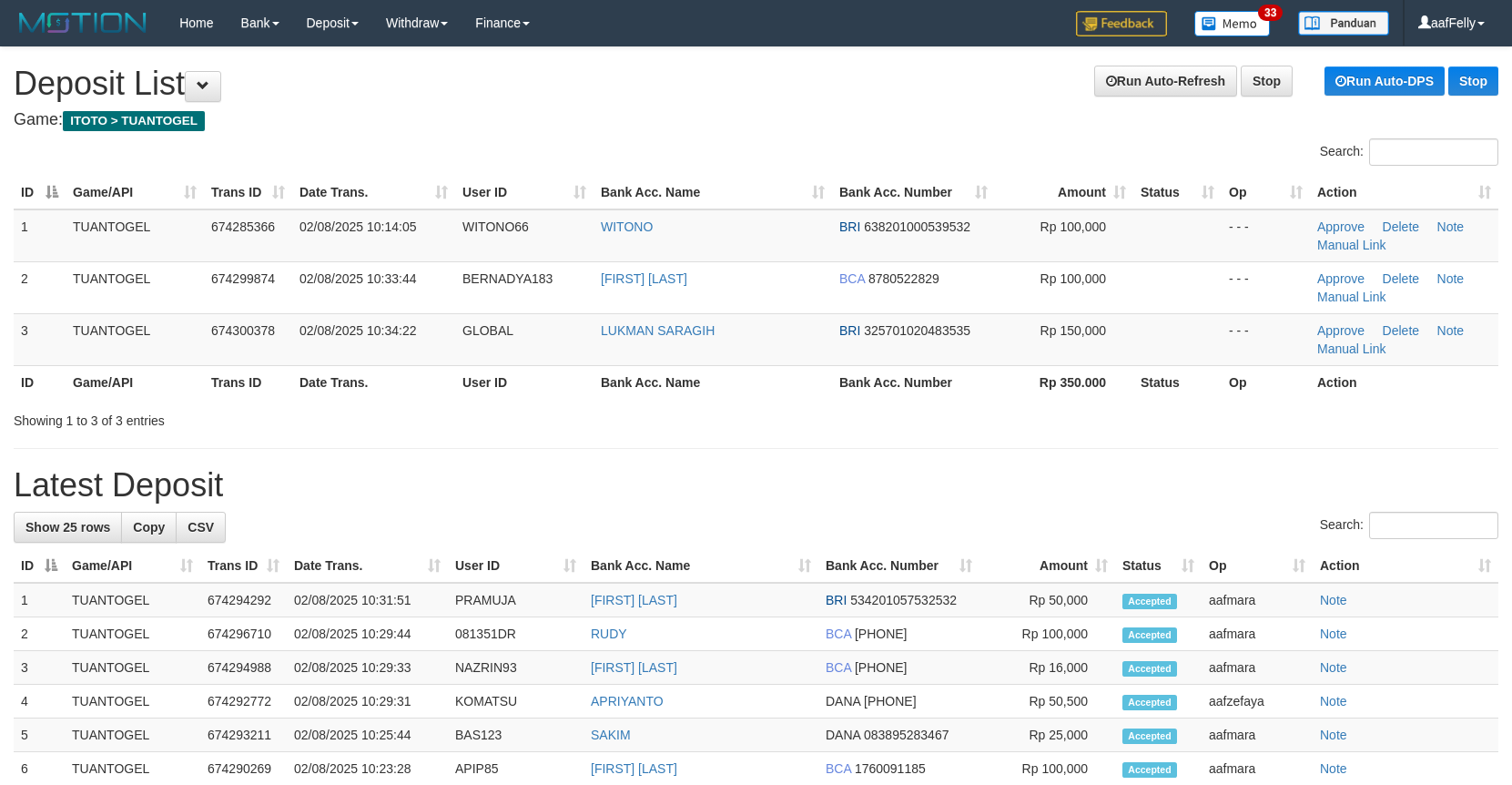 scroll, scrollTop: 0, scrollLeft: 0, axis: both 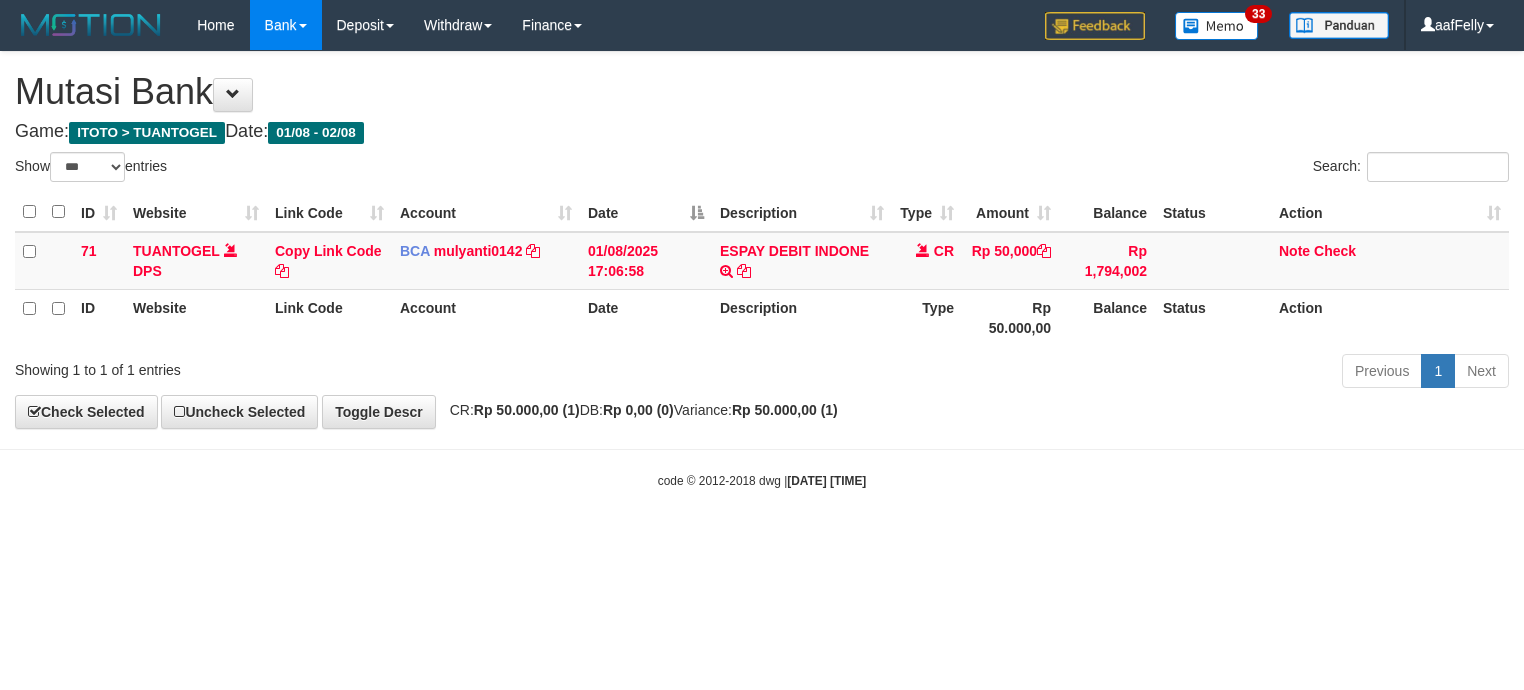 select on "***" 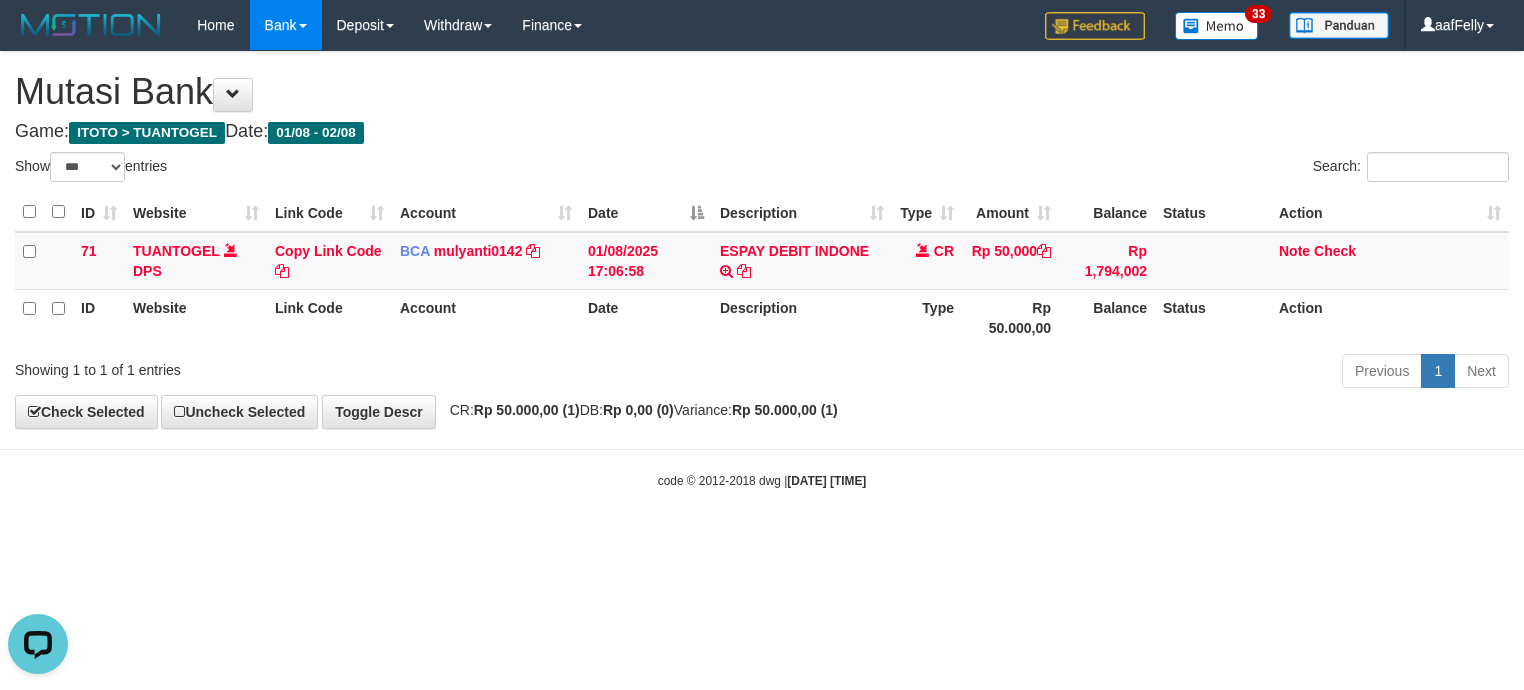 scroll, scrollTop: 0, scrollLeft: 0, axis: both 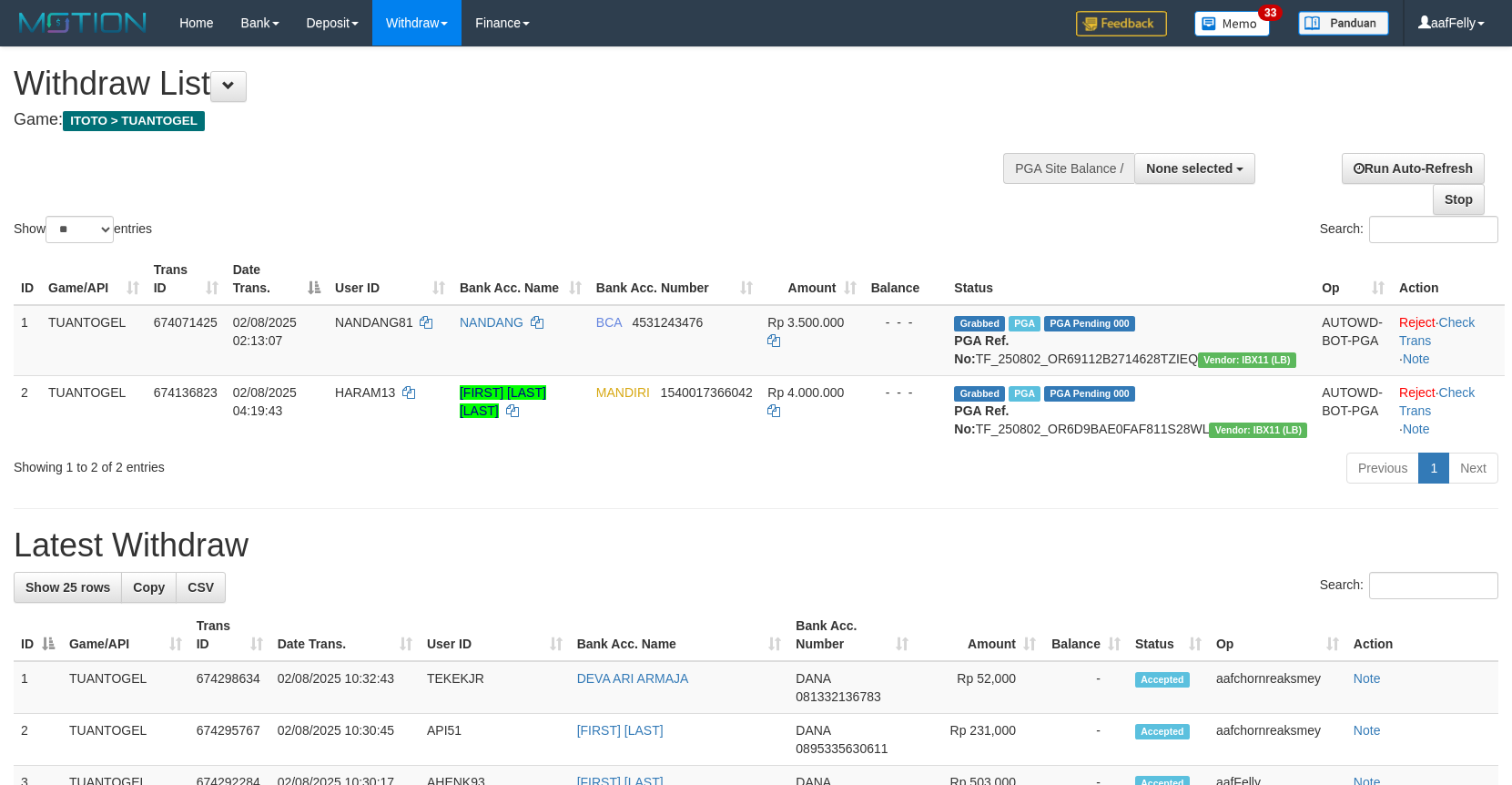 select 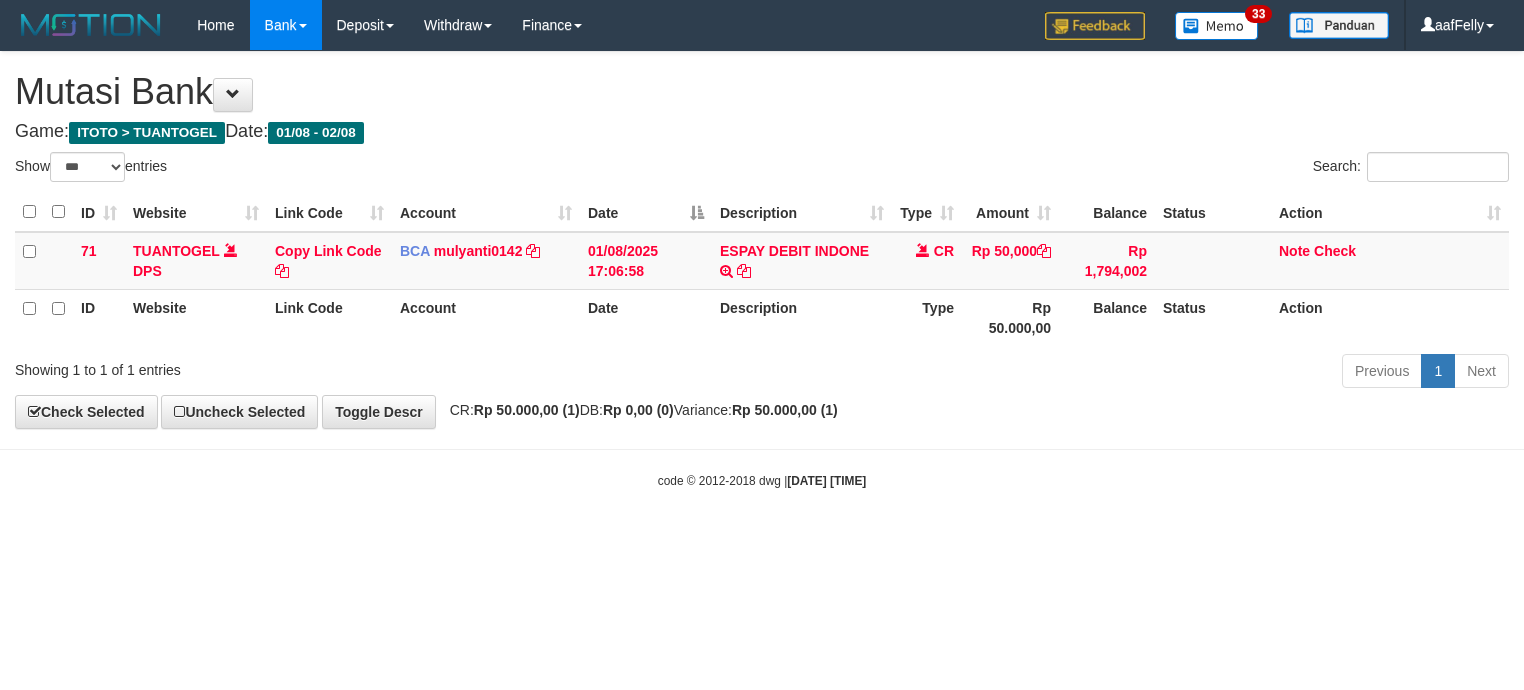 select on "***" 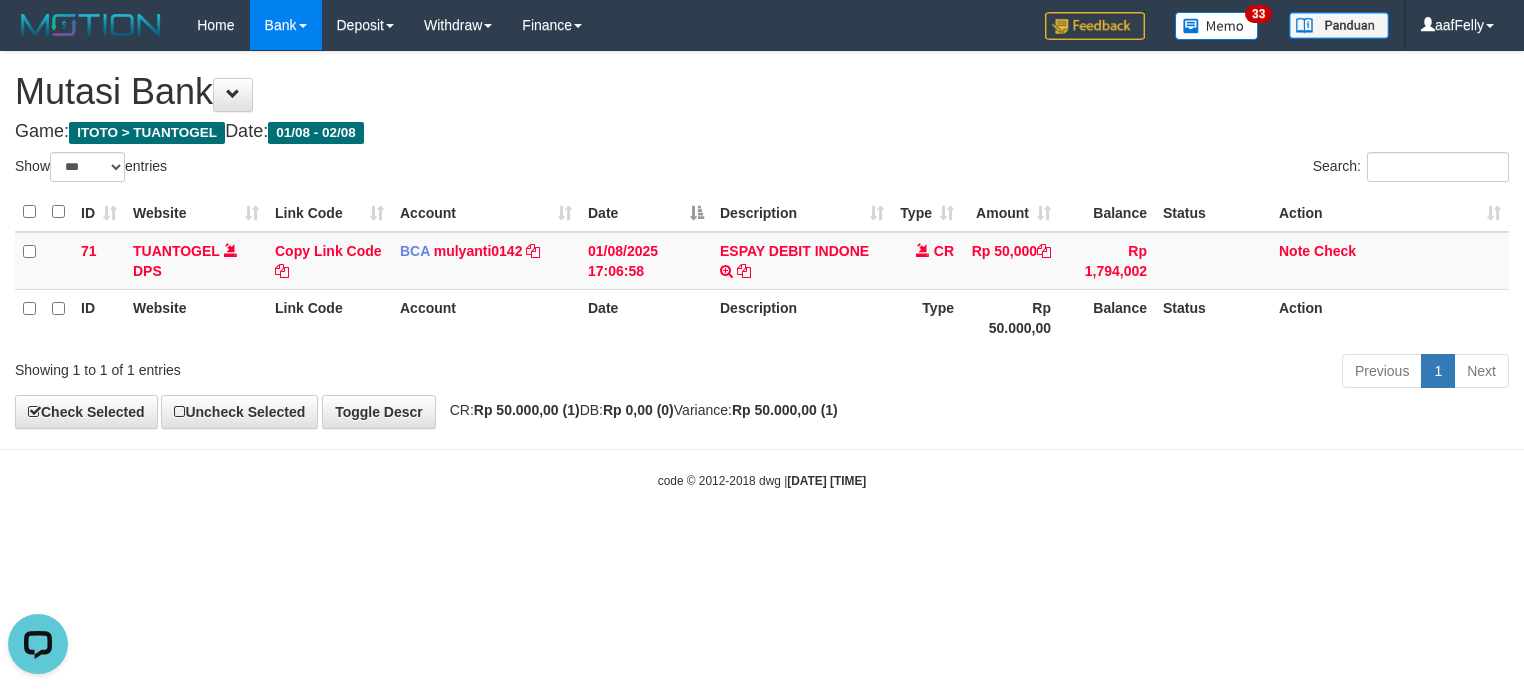 scroll, scrollTop: 0, scrollLeft: 0, axis: both 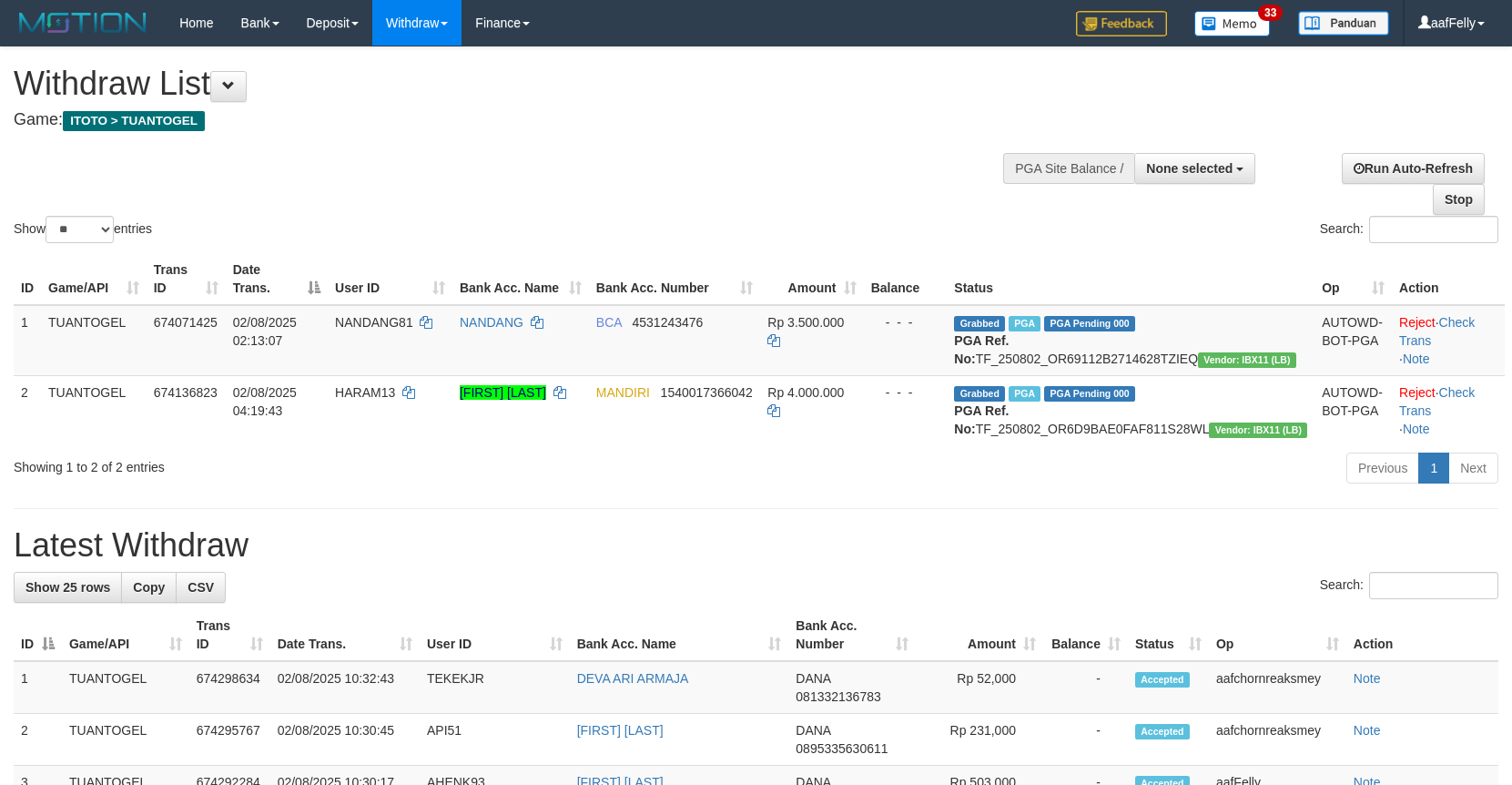 select 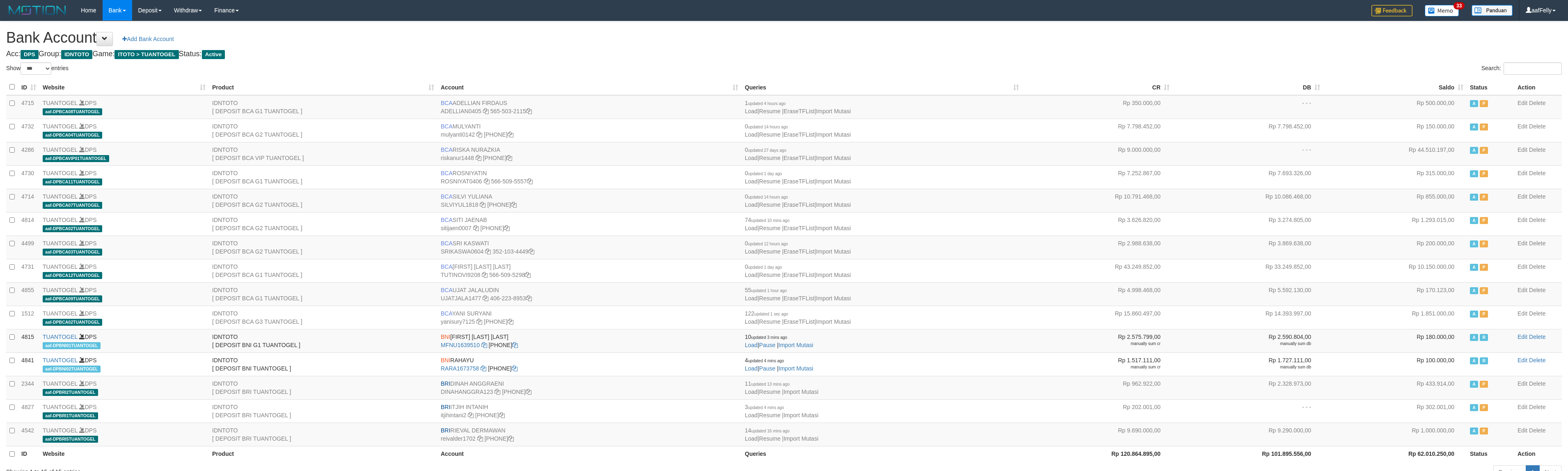 select on "***" 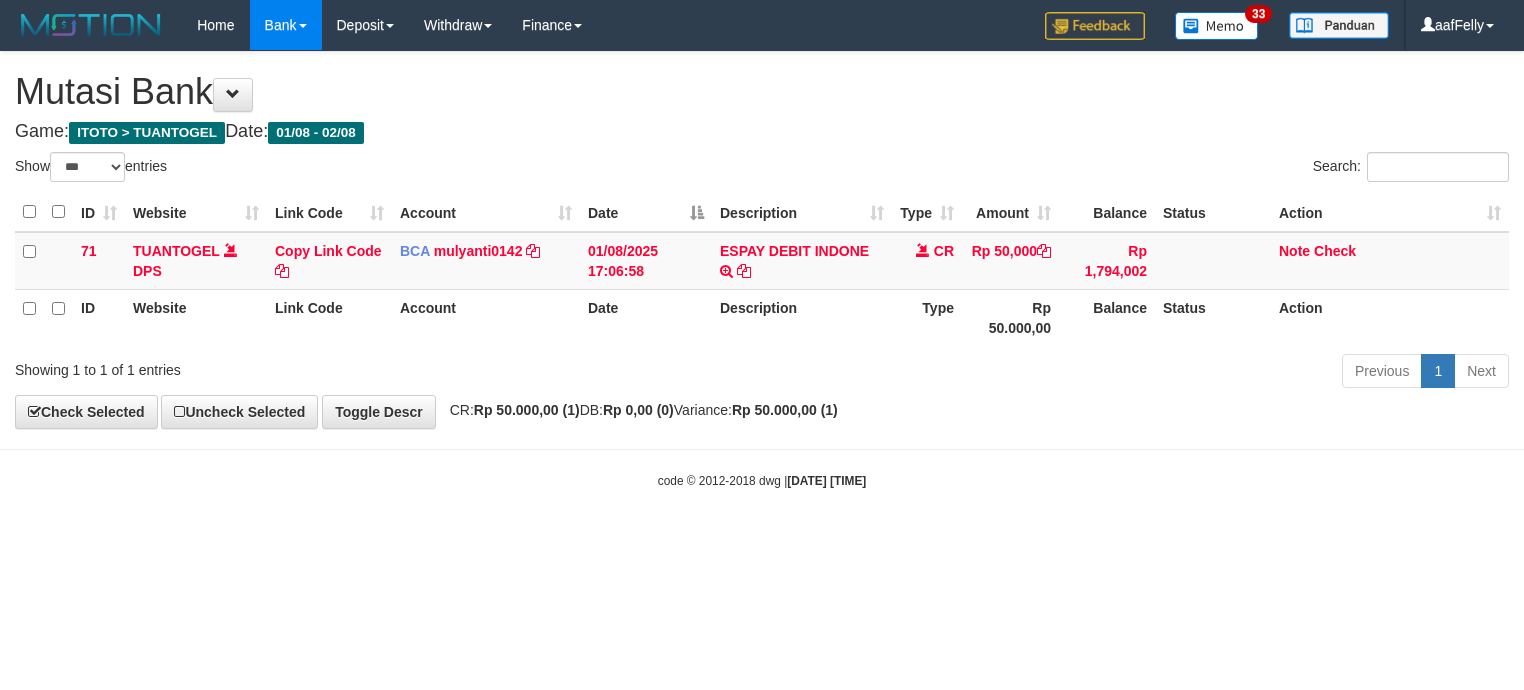 select on "***" 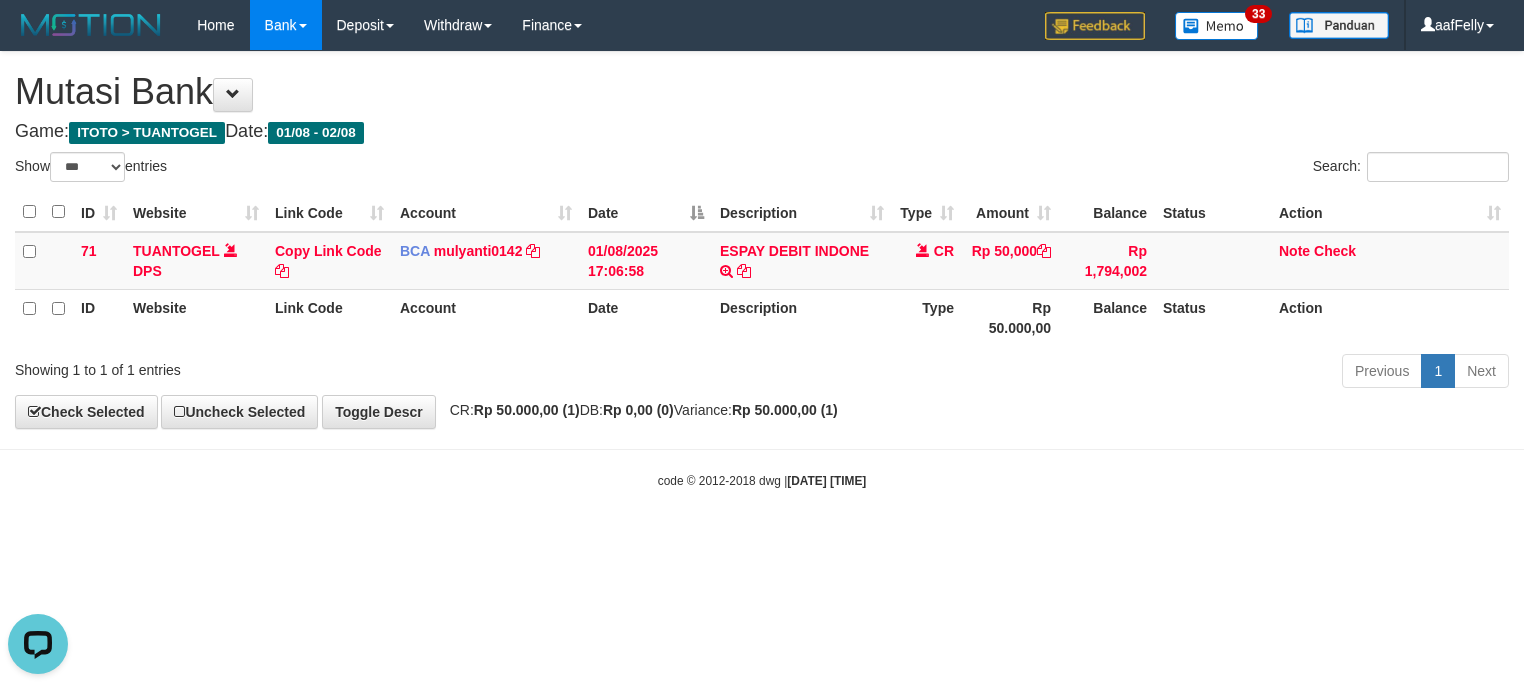 scroll, scrollTop: 0, scrollLeft: 0, axis: both 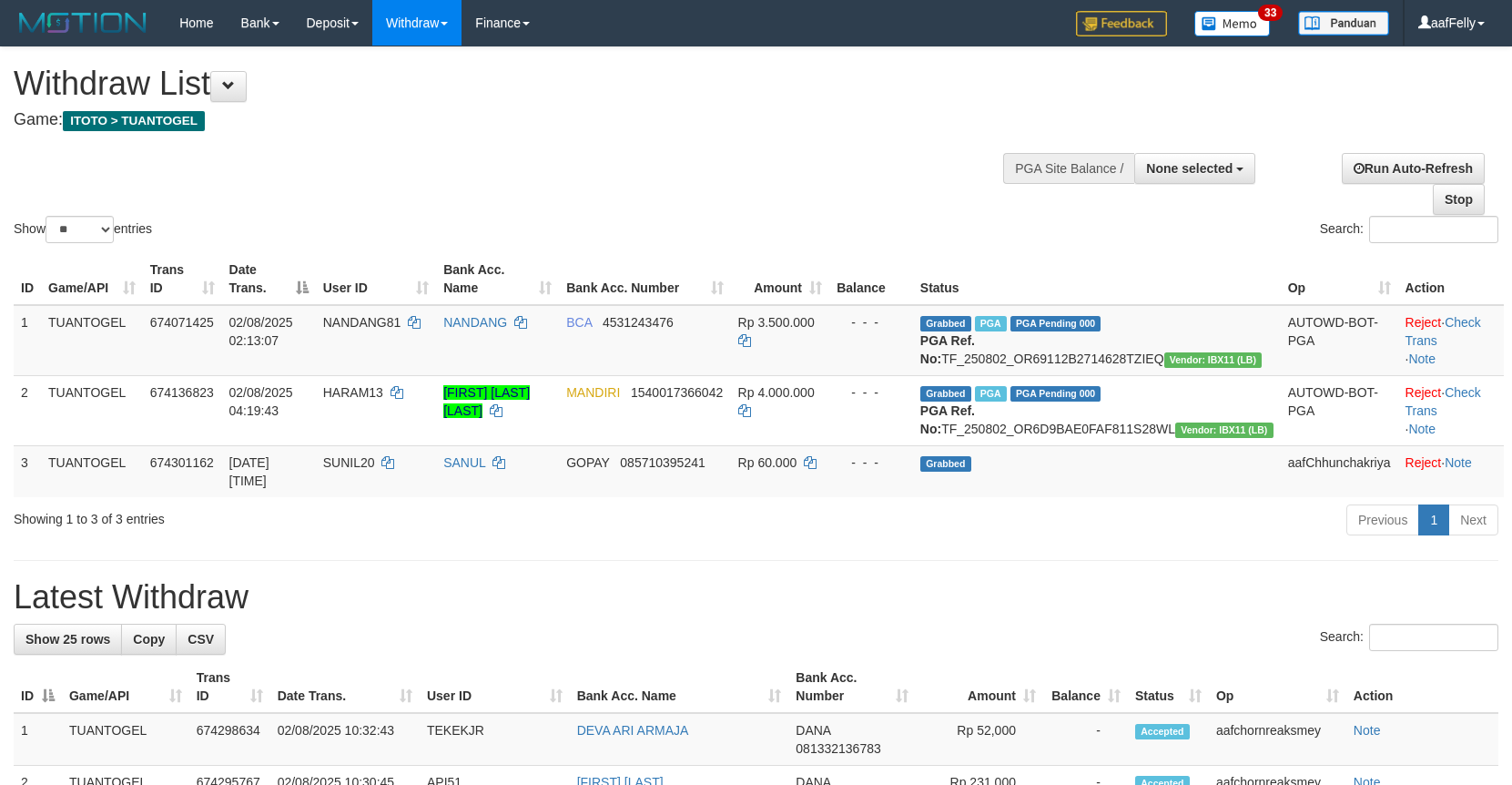 select 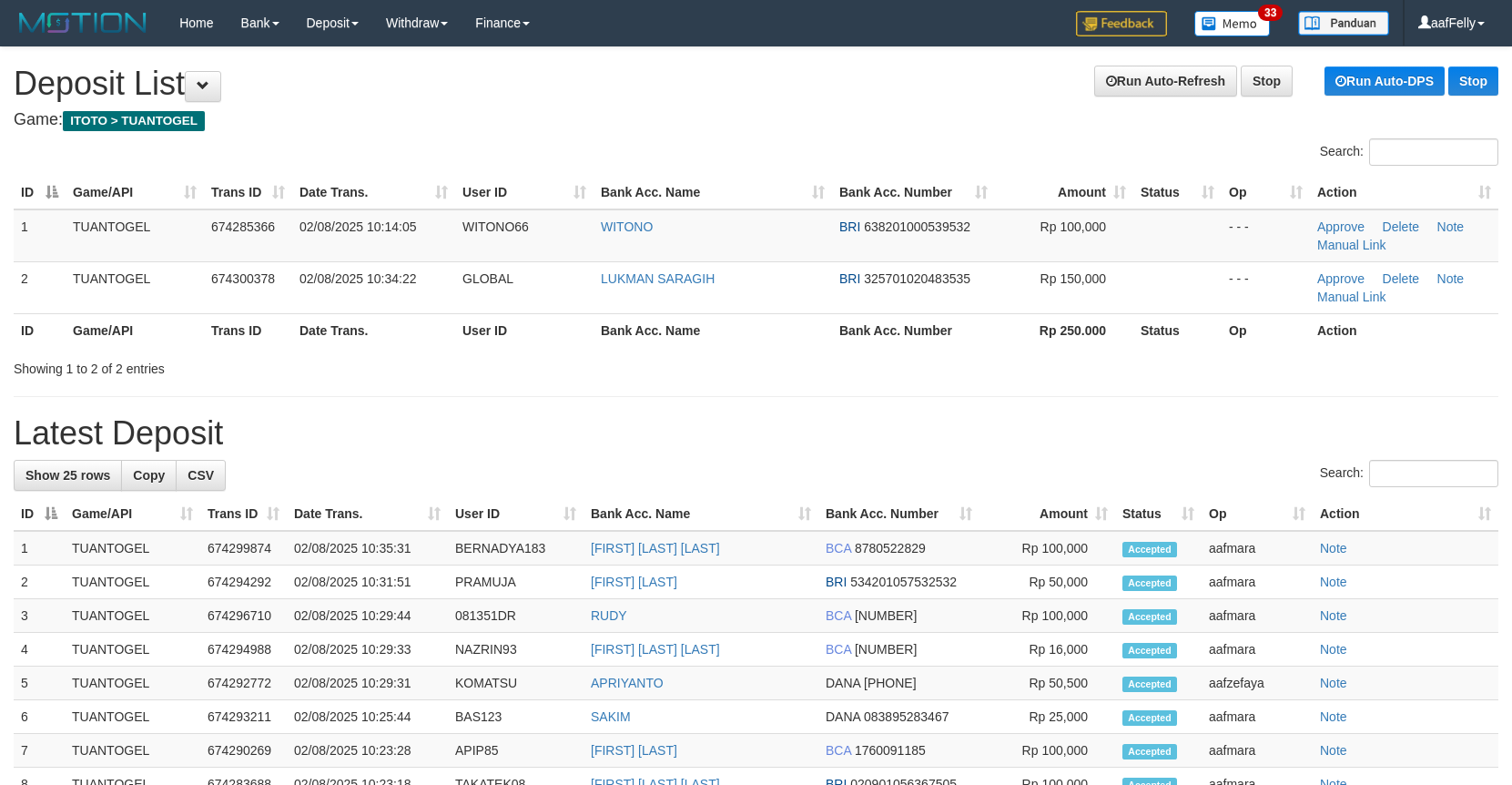 scroll, scrollTop: 0, scrollLeft: 0, axis: both 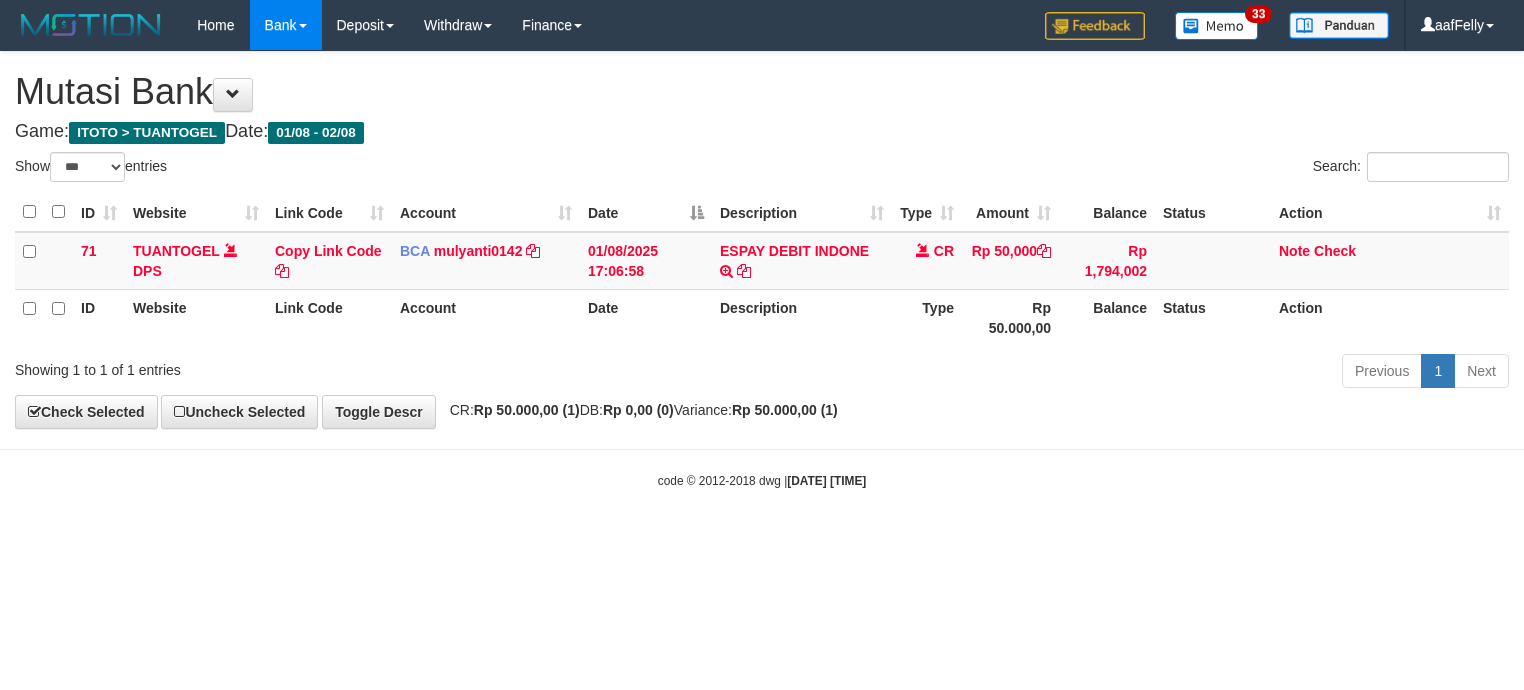 select on "***" 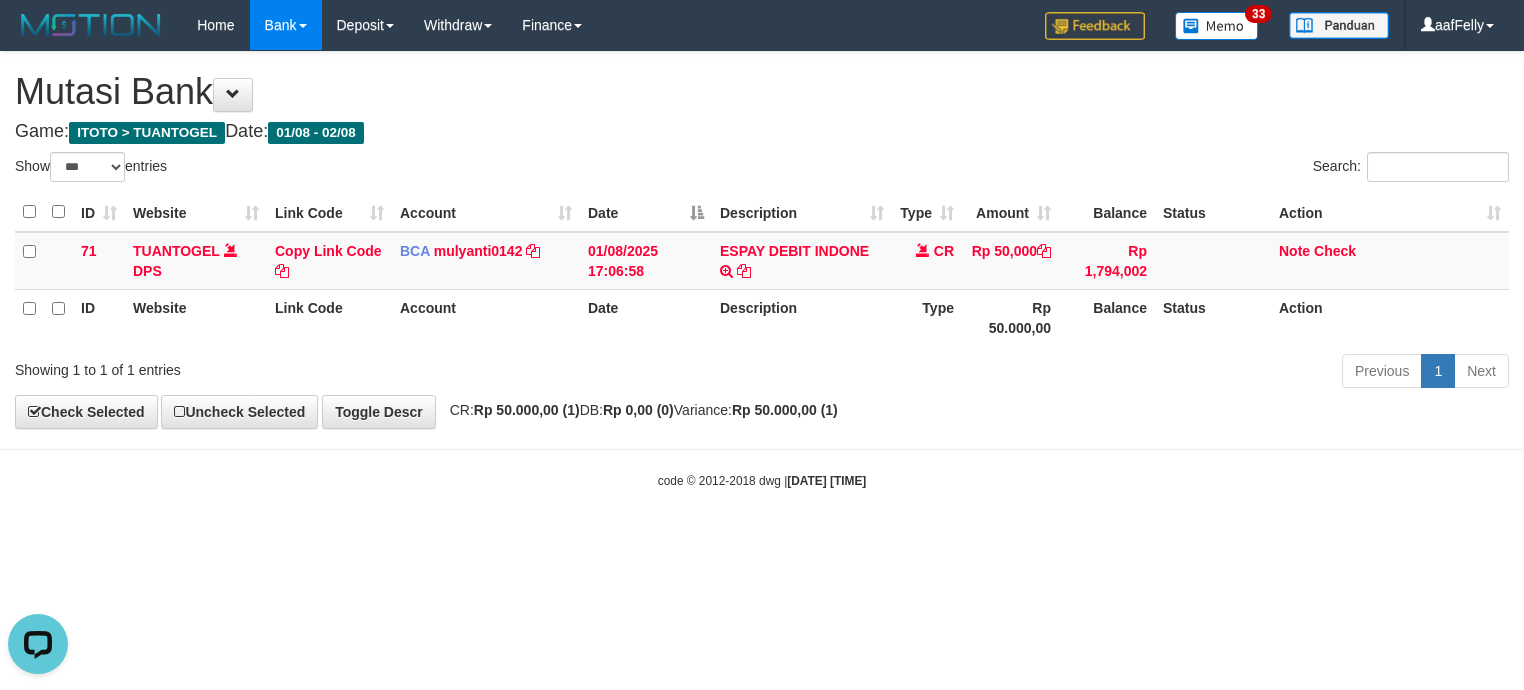 scroll, scrollTop: 0, scrollLeft: 0, axis: both 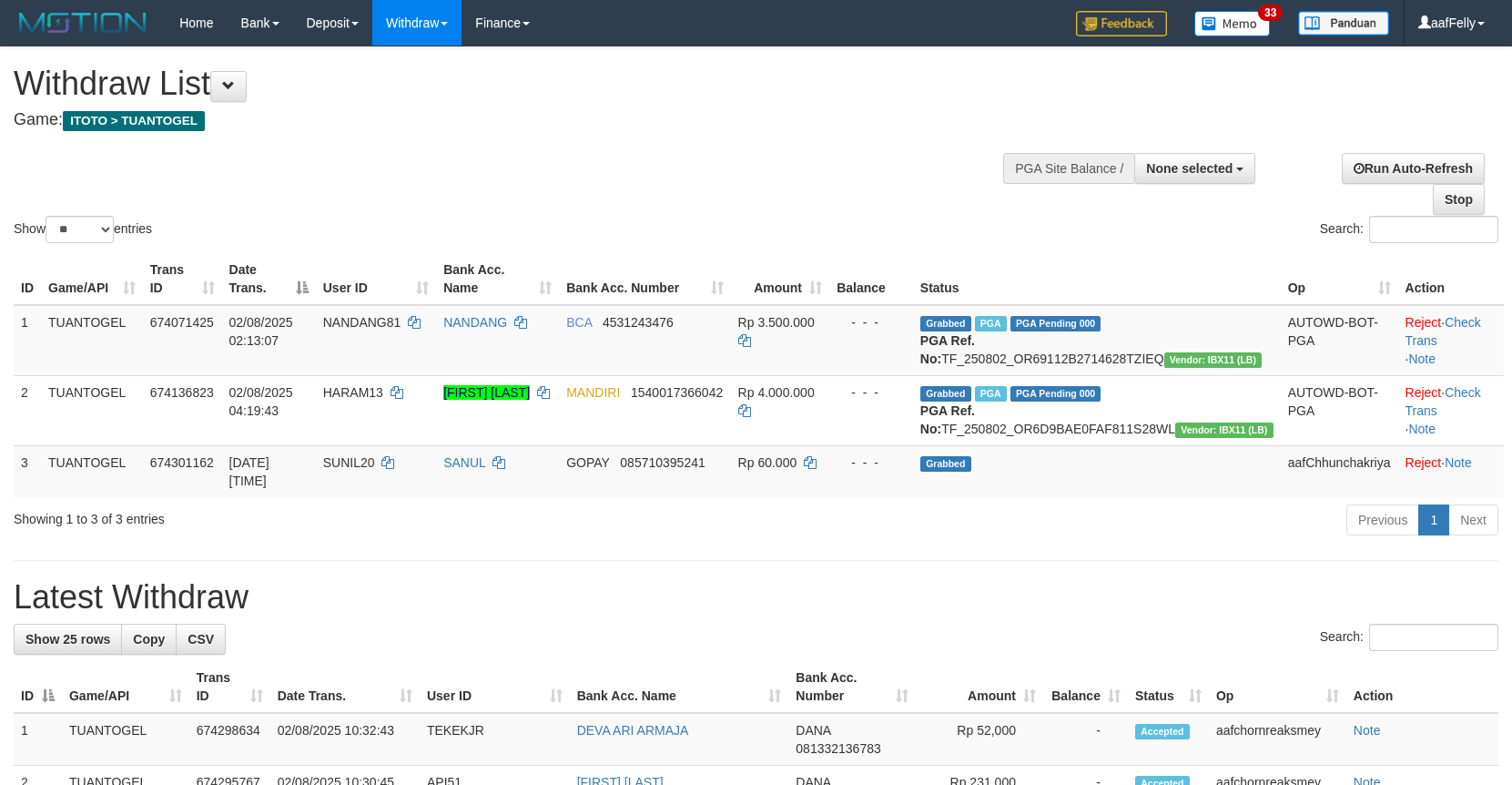 select 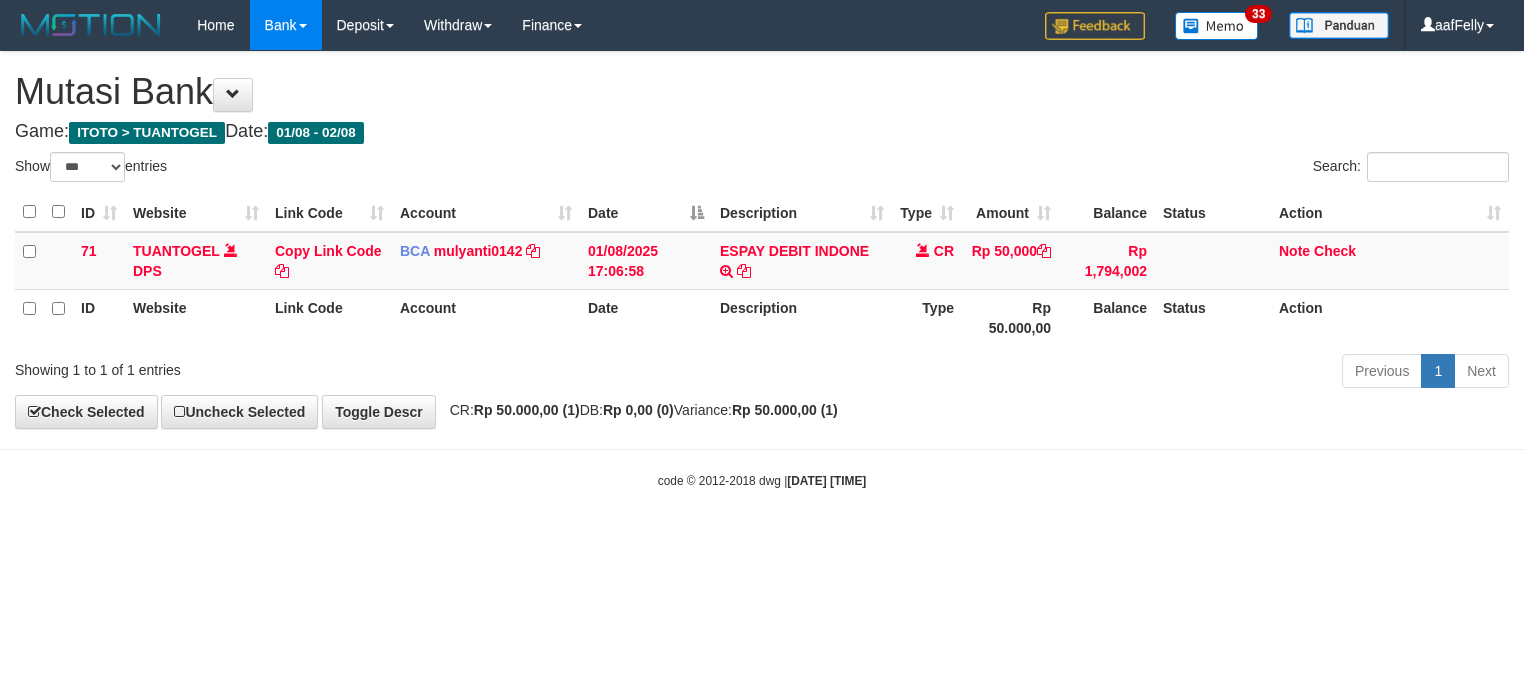 select on "***" 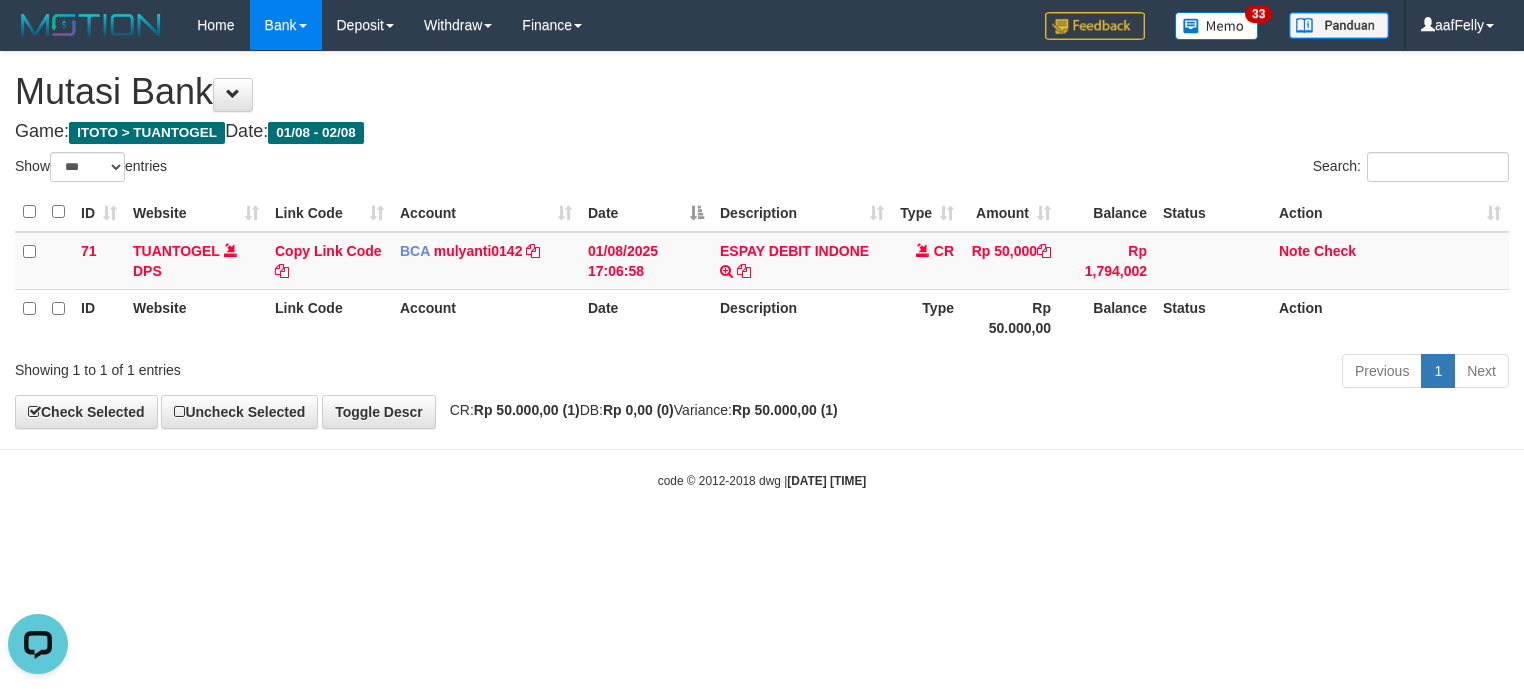 scroll, scrollTop: 0, scrollLeft: 0, axis: both 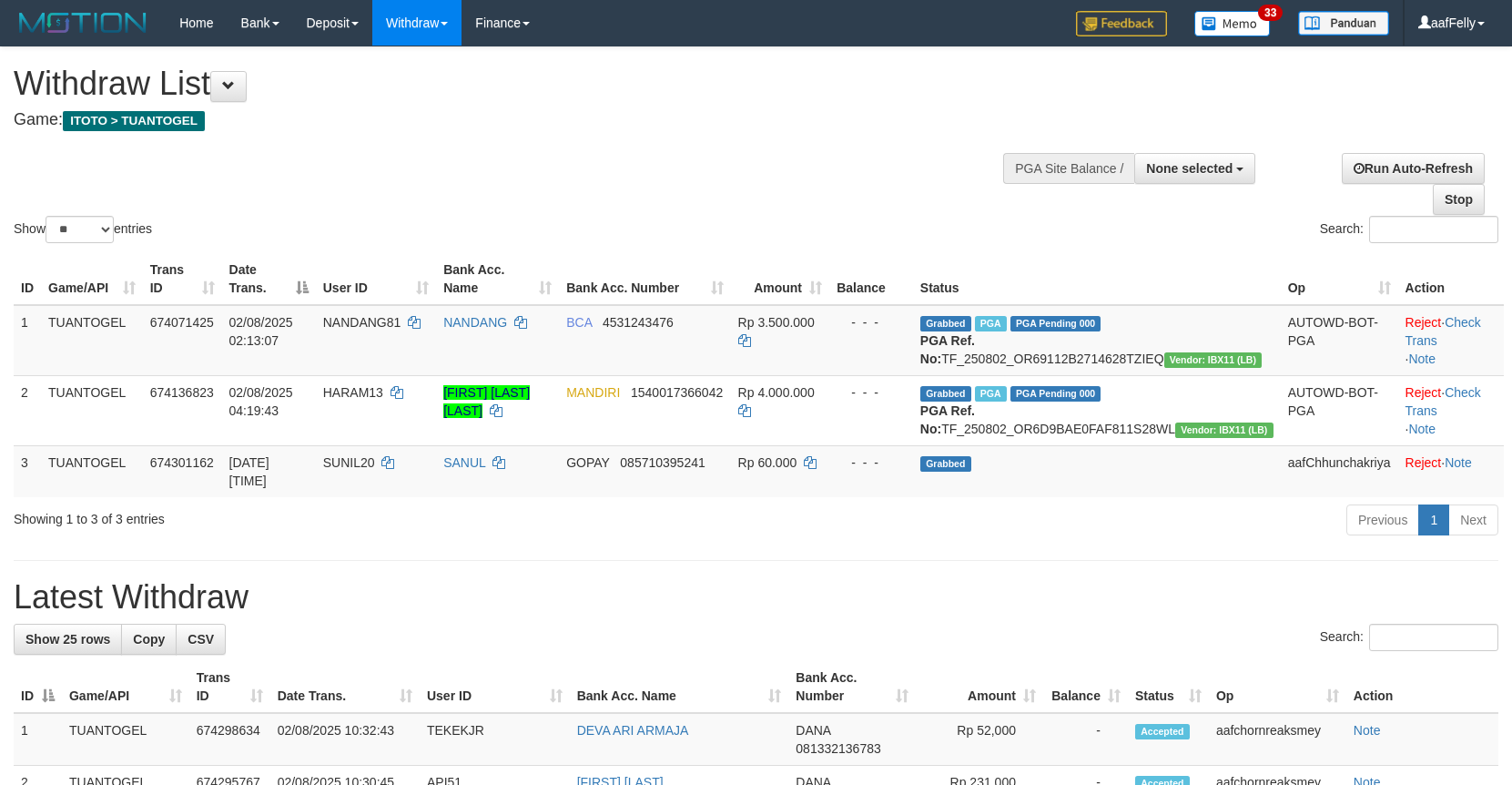 select 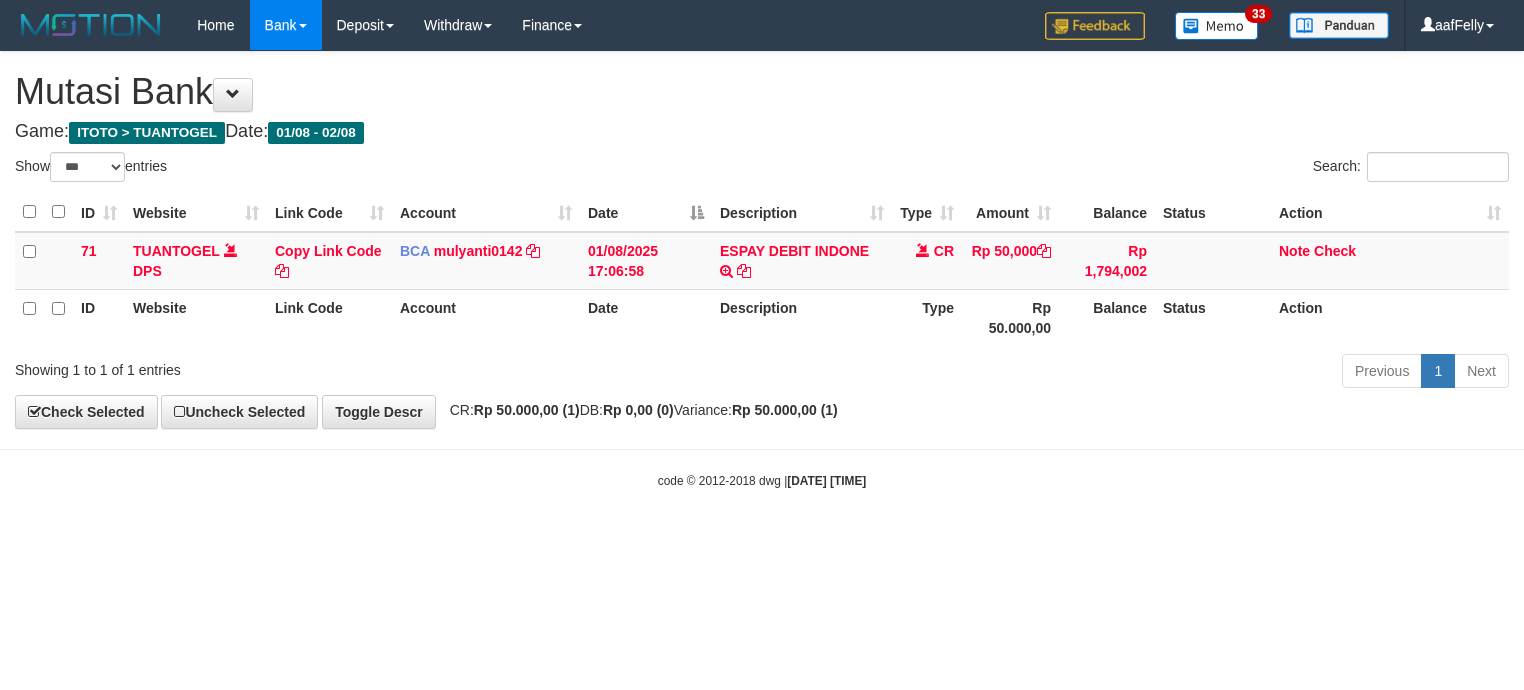 select on "***" 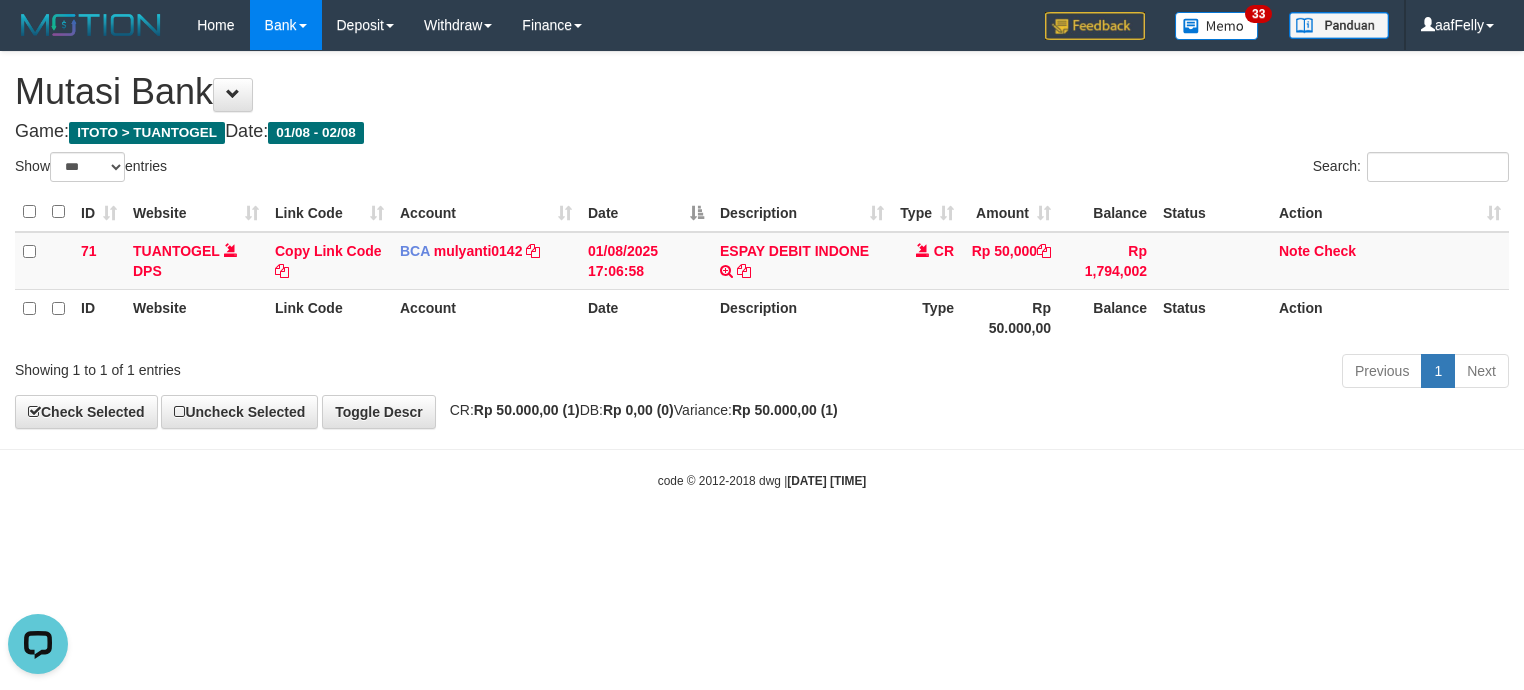 scroll, scrollTop: 0, scrollLeft: 0, axis: both 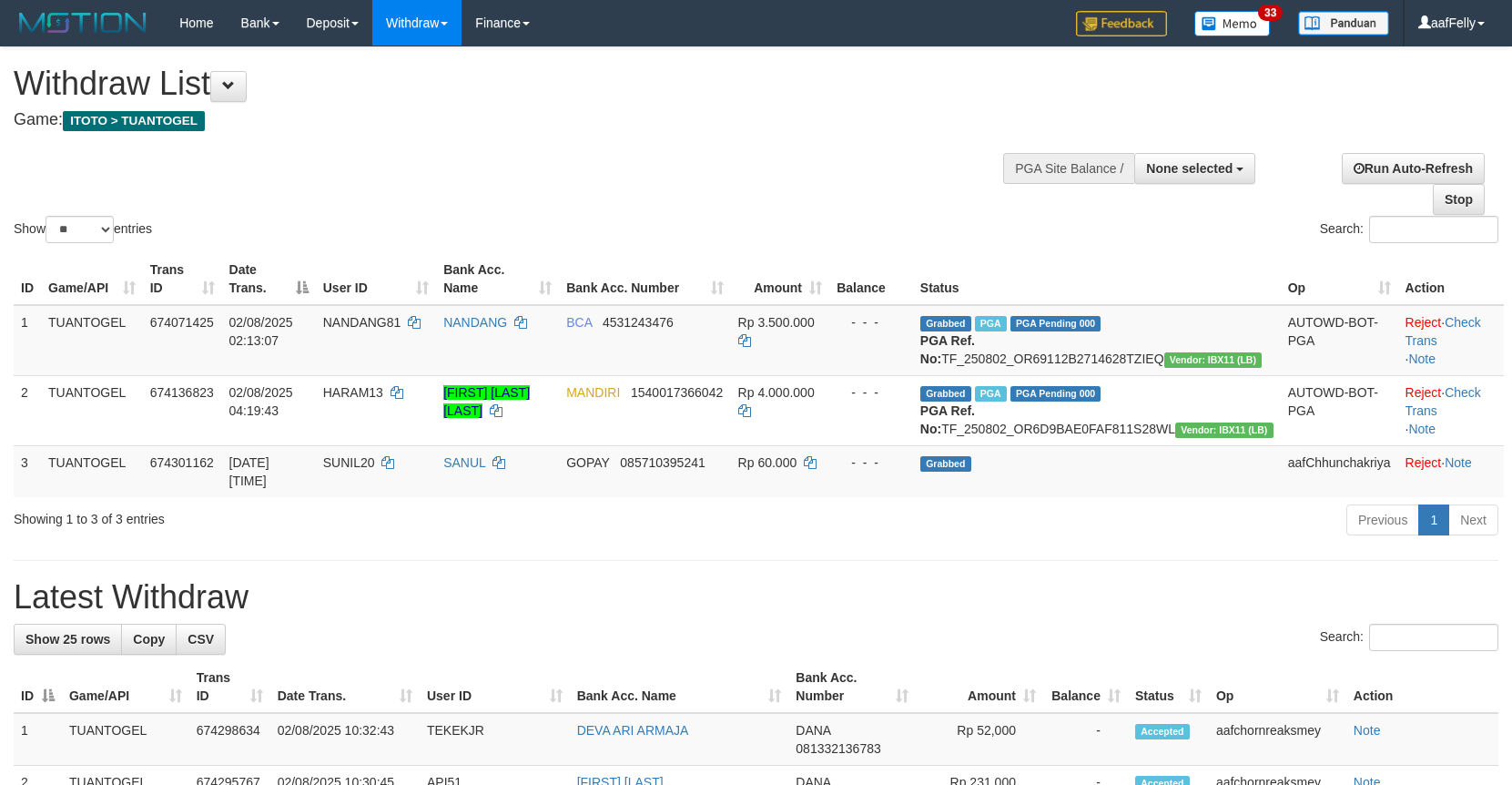 select 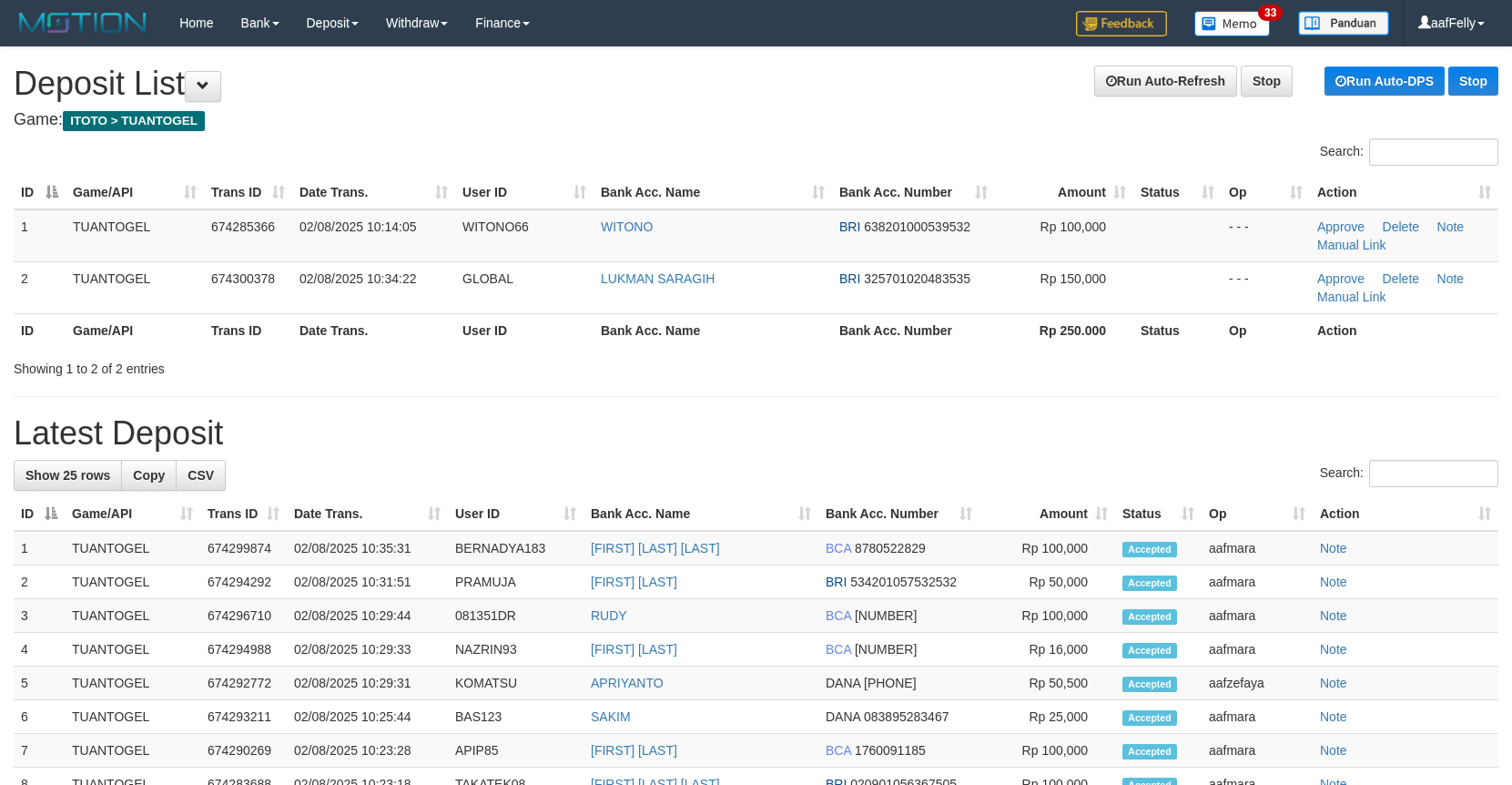 scroll, scrollTop: 0, scrollLeft: 0, axis: both 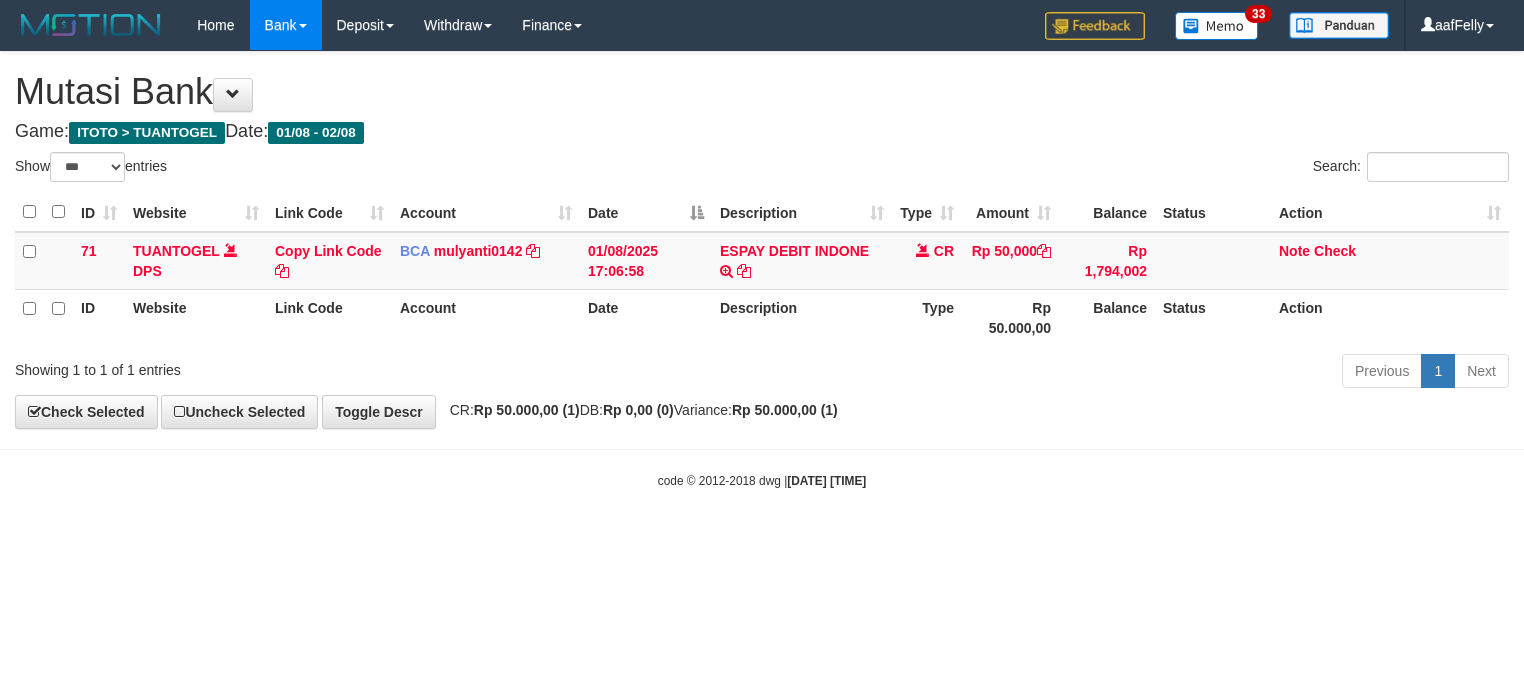select on "***" 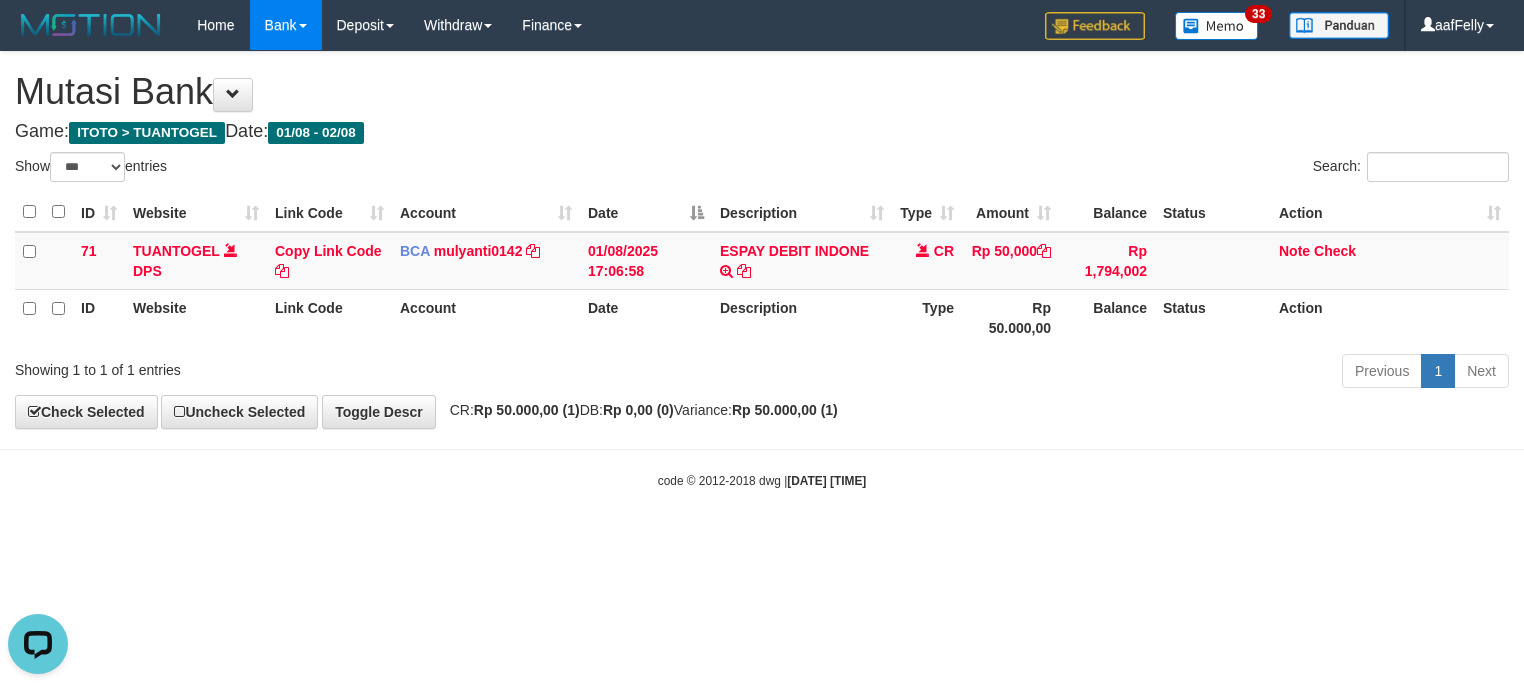 scroll, scrollTop: 0, scrollLeft: 0, axis: both 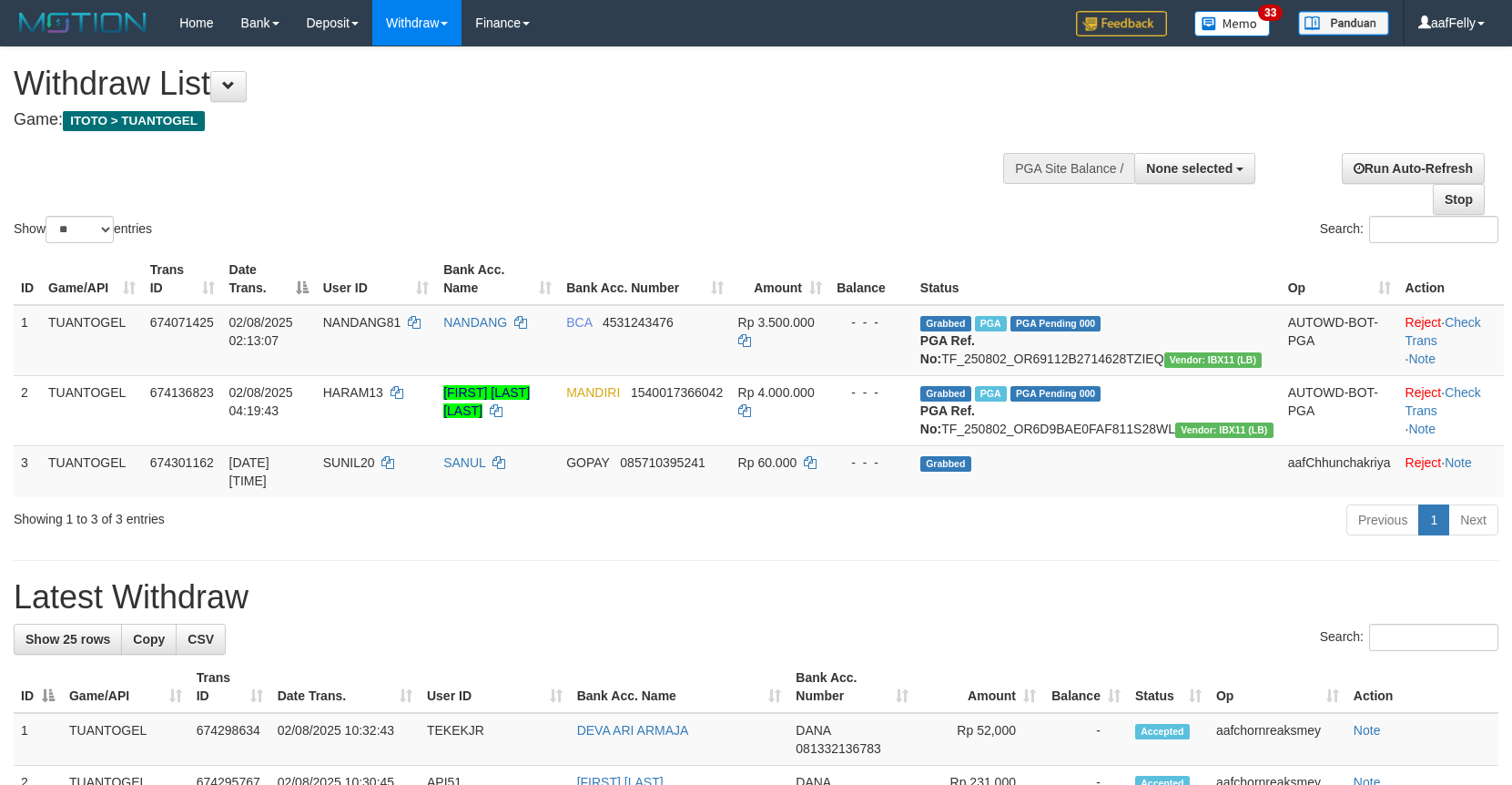 select 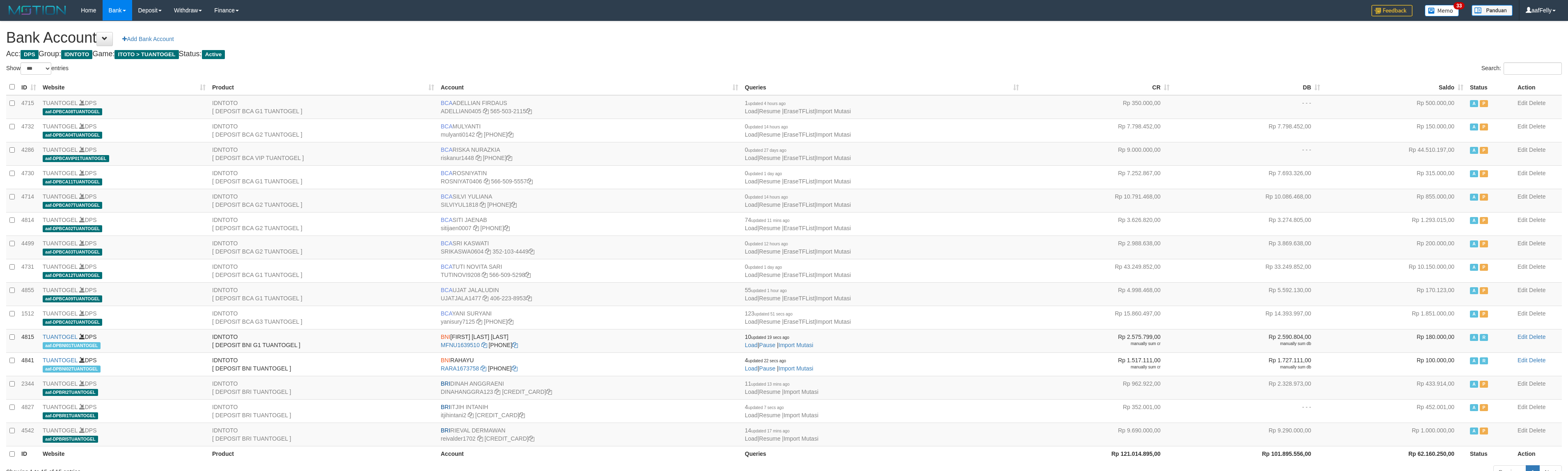 select on "***" 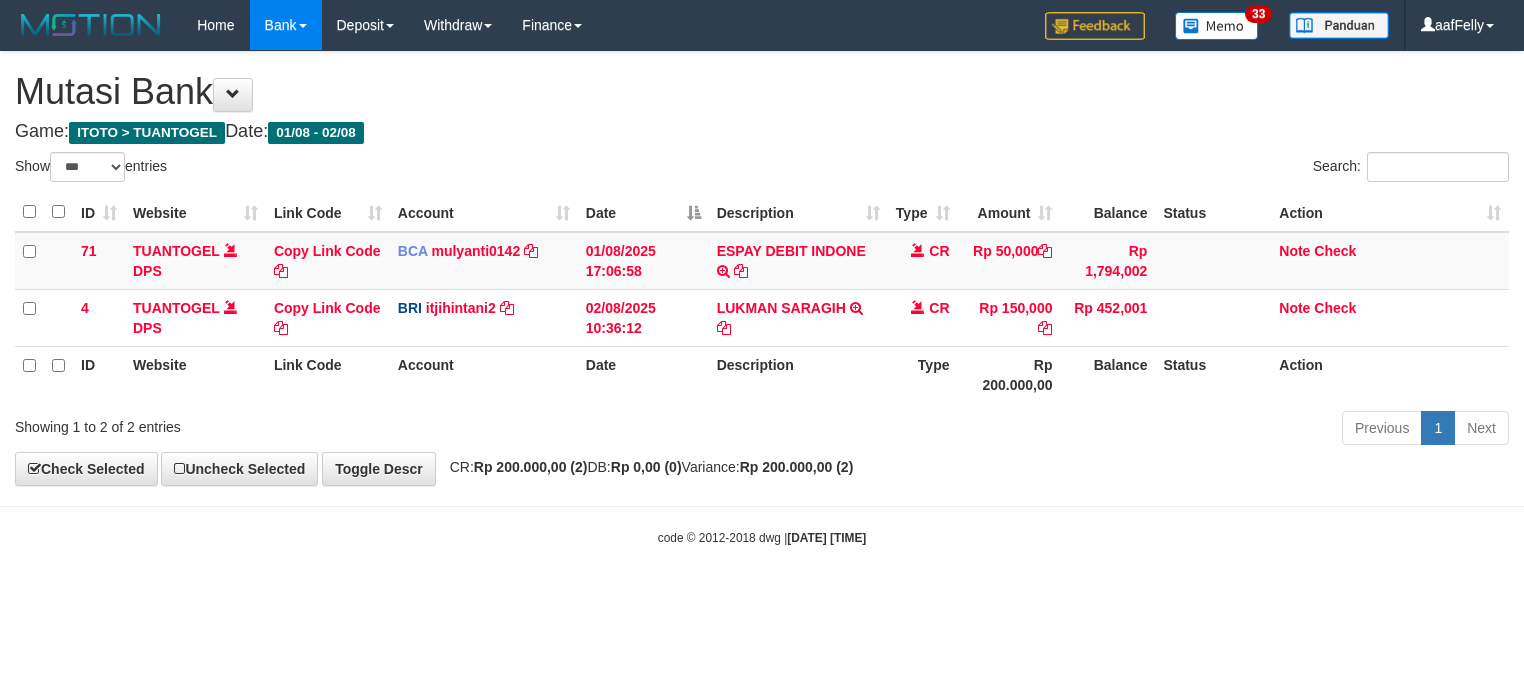 select on "***" 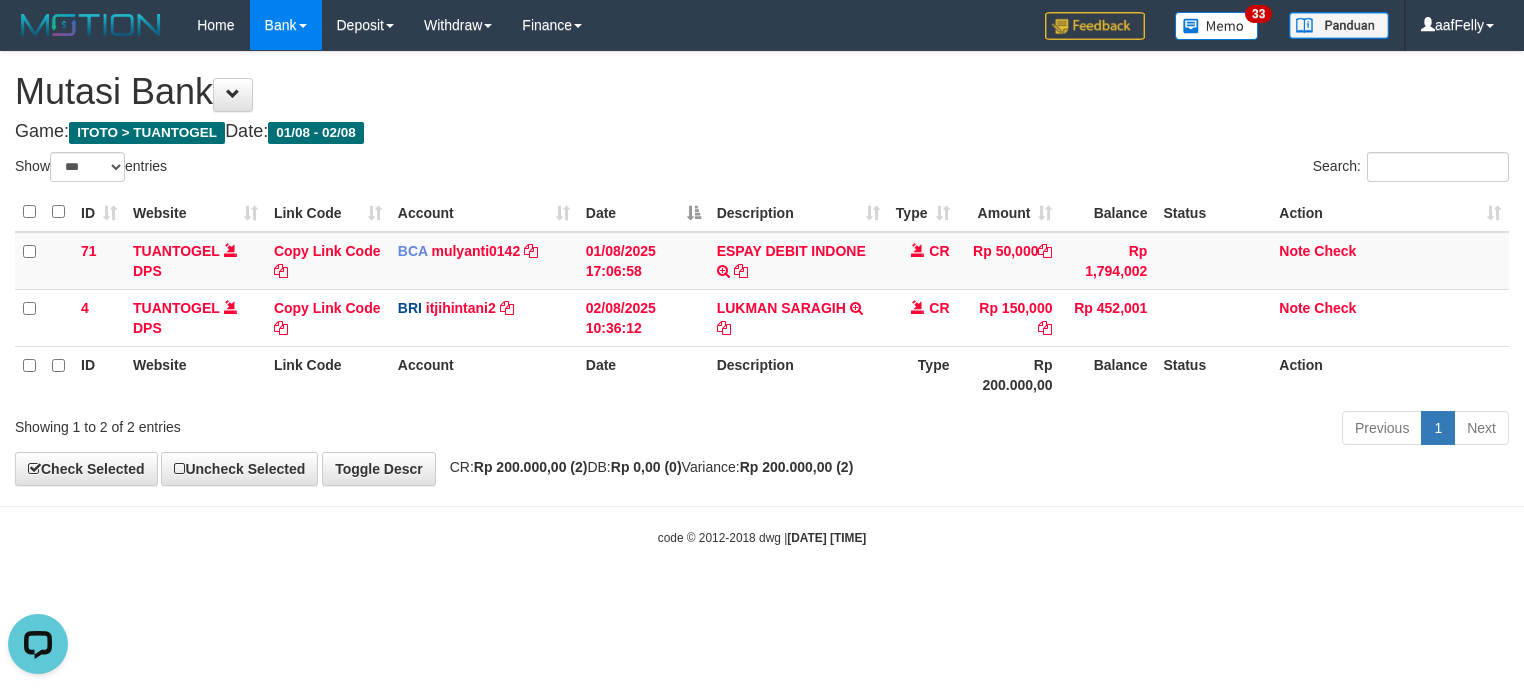 scroll, scrollTop: 0, scrollLeft: 0, axis: both 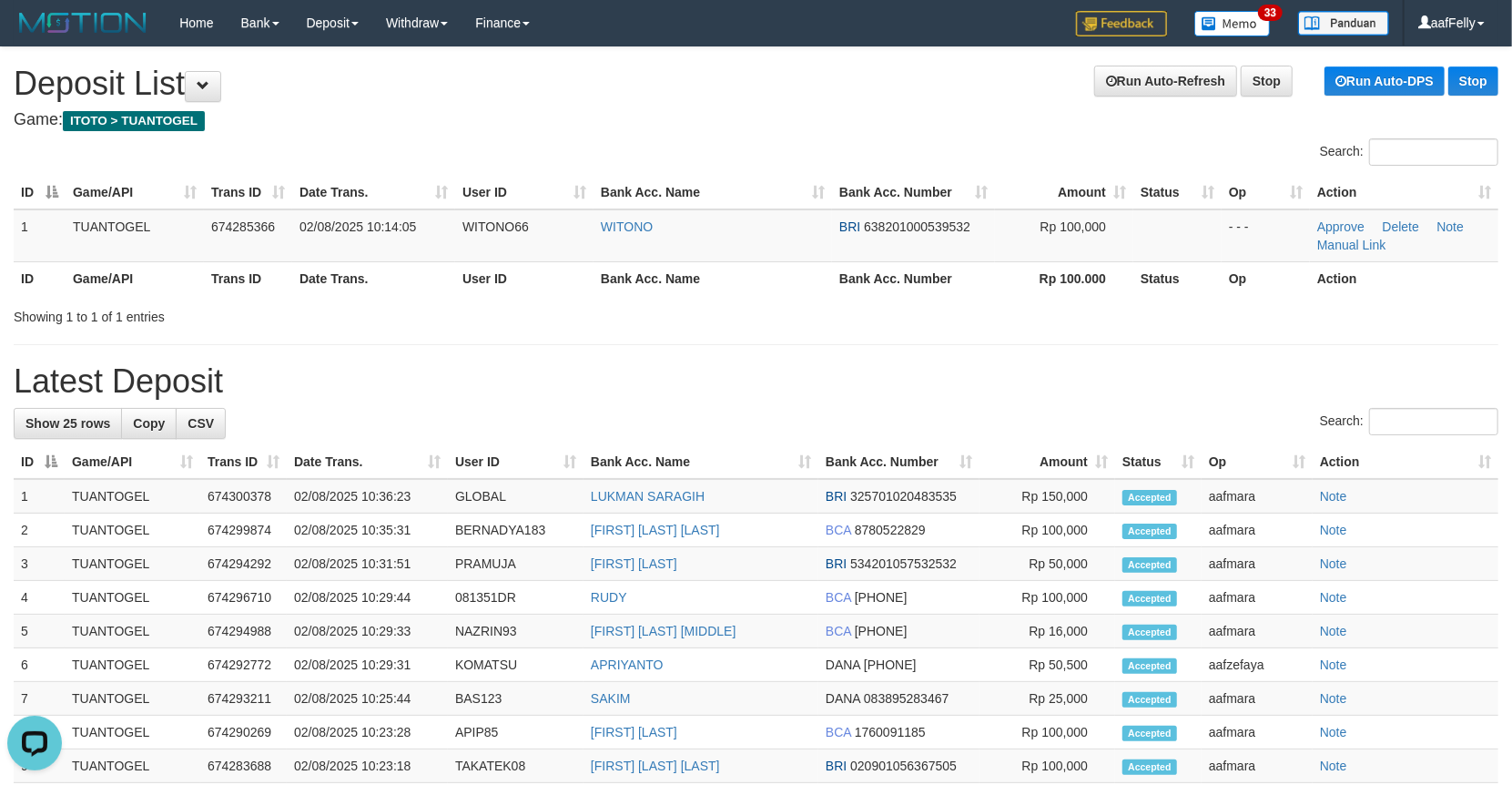 click on "Run Auto-Refresh
Stop
Run Auto-DPS
Stop
Deposit List" at bounding box center [756, 84] 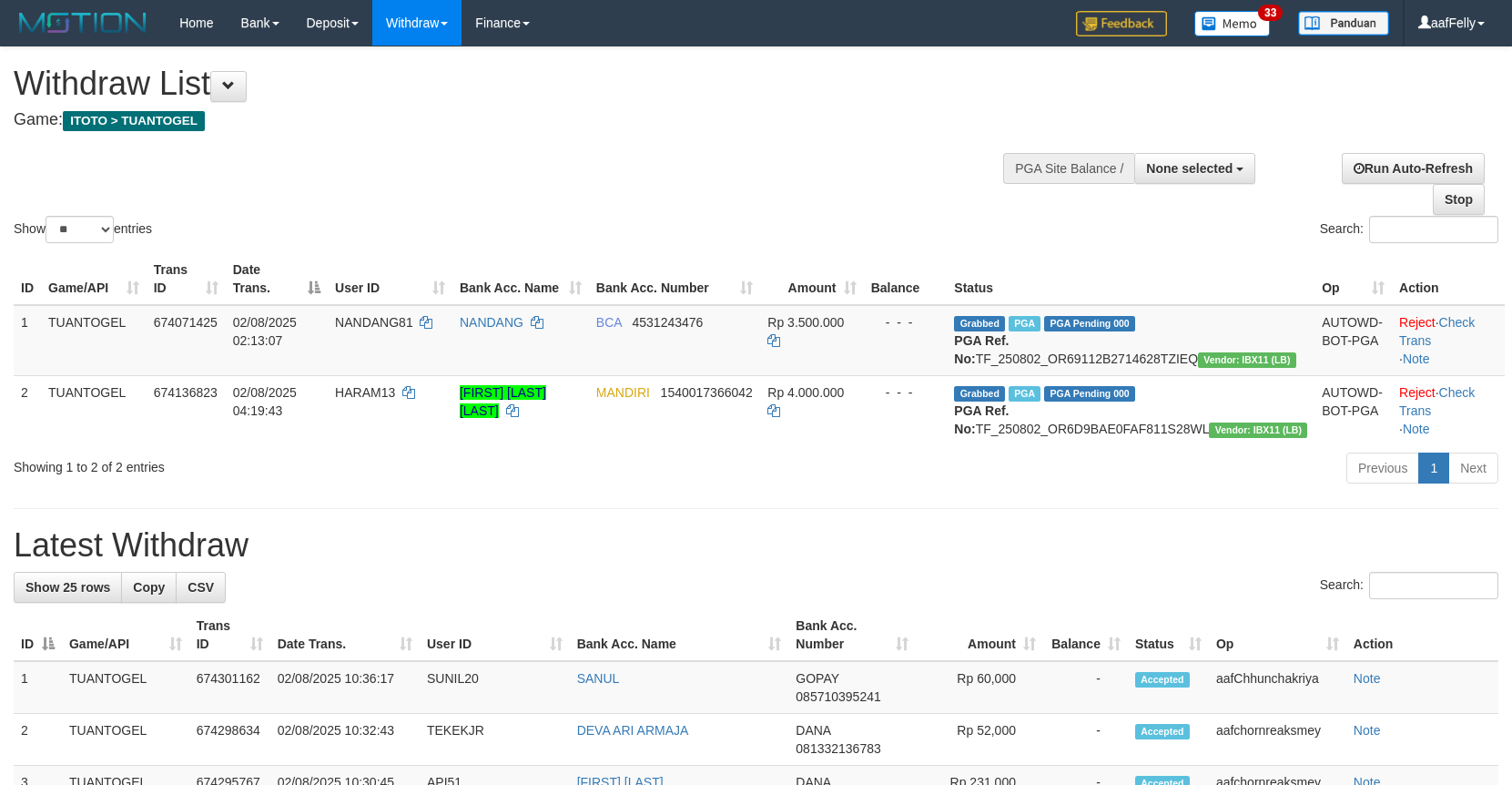 select 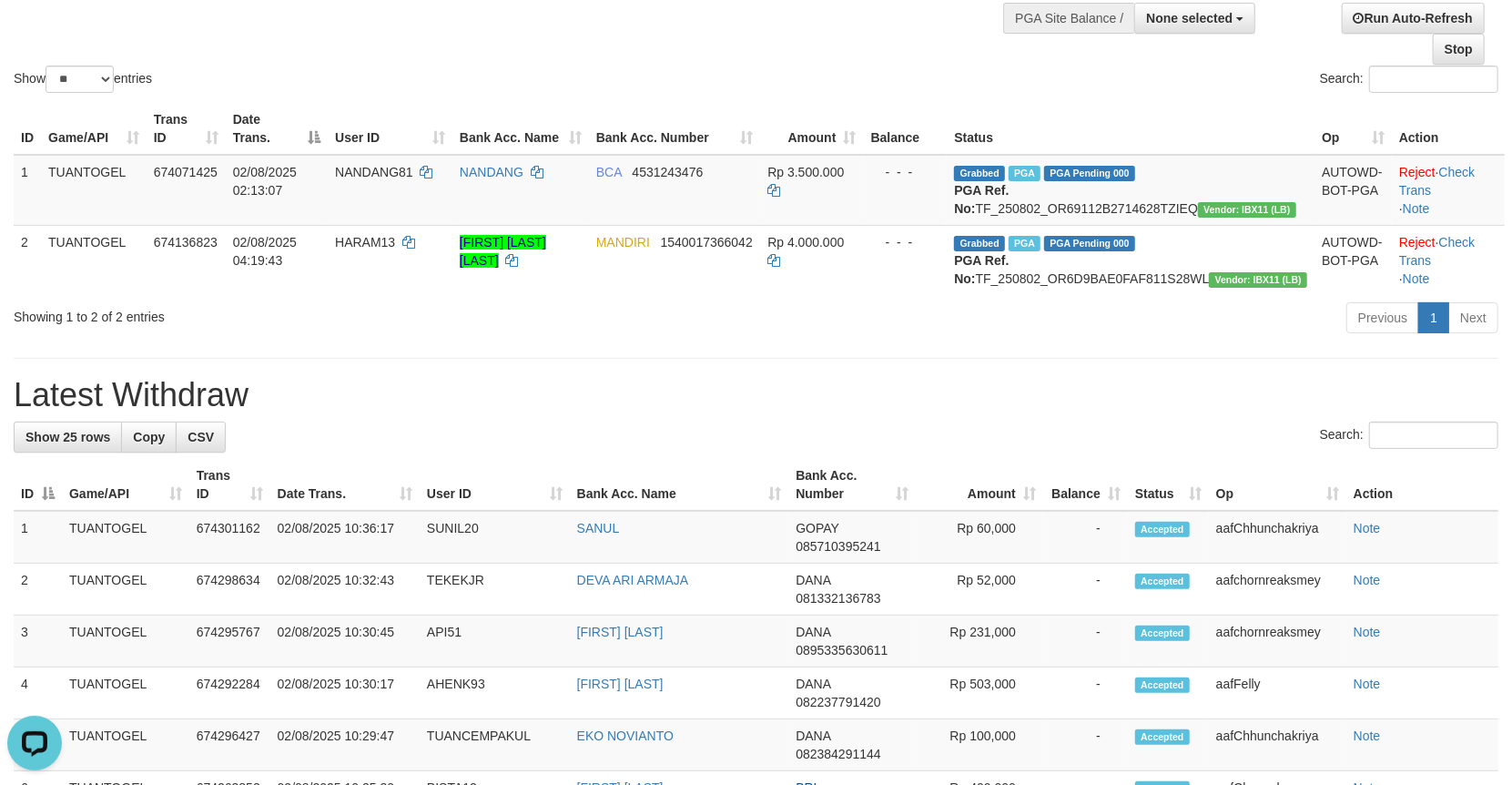 scroll, scrollTop: 0, scrollLeft: 0, axis: both 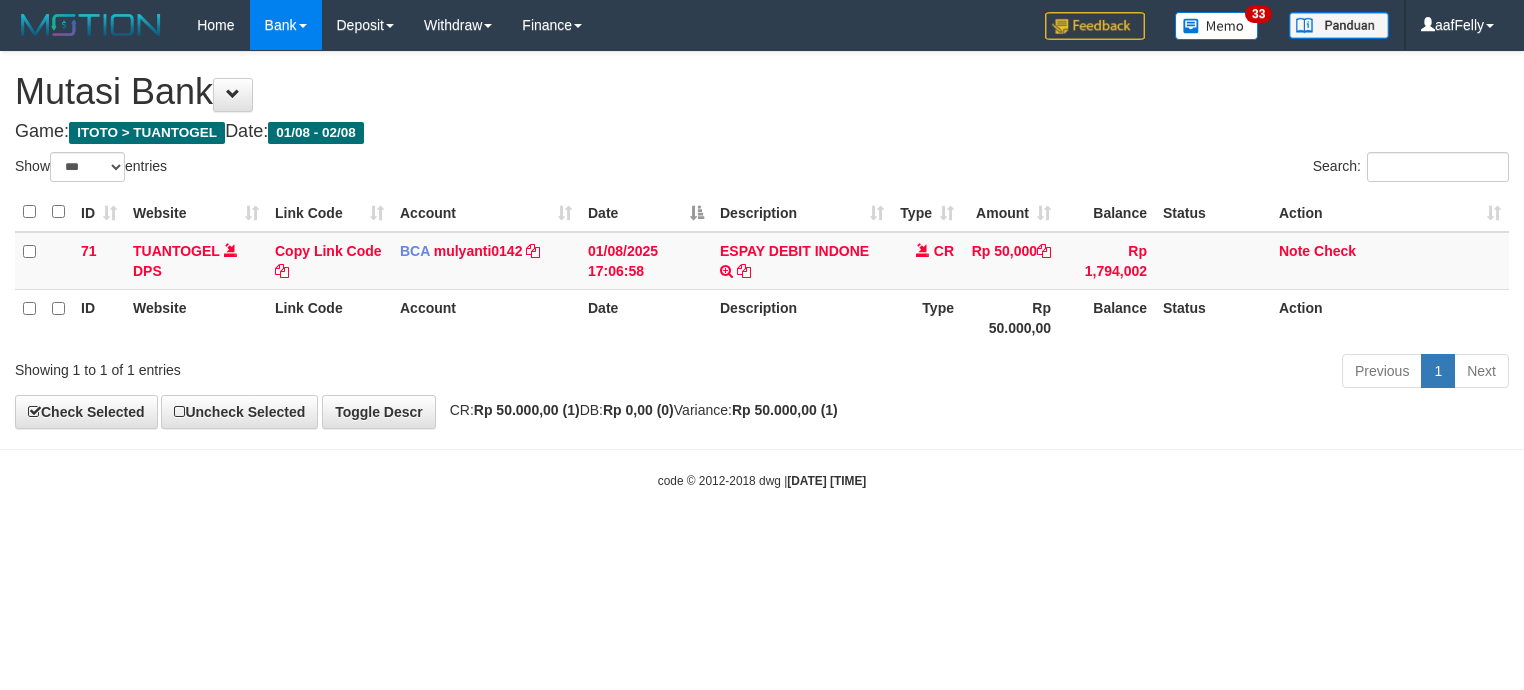 select on "***" 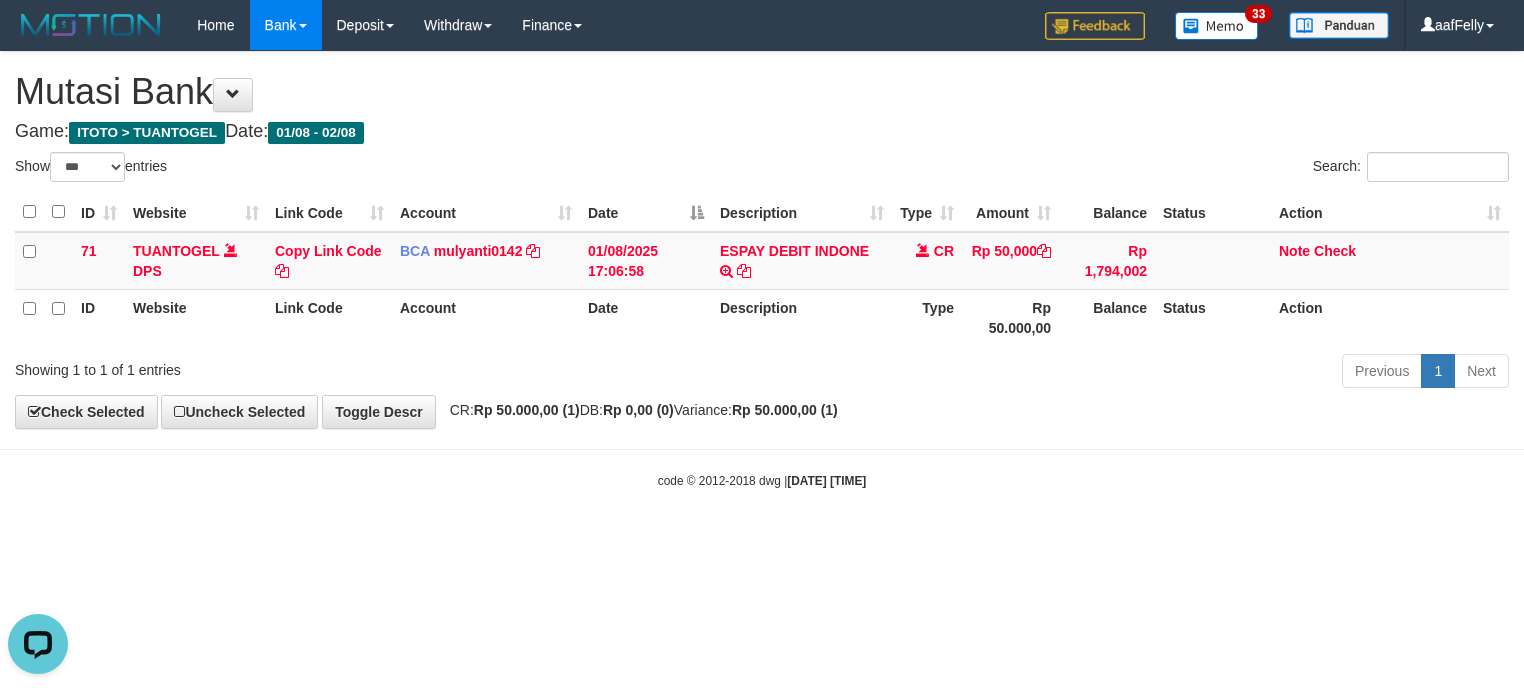 scroll, scrollTop: 0, scrollLeft: 0, axis: both 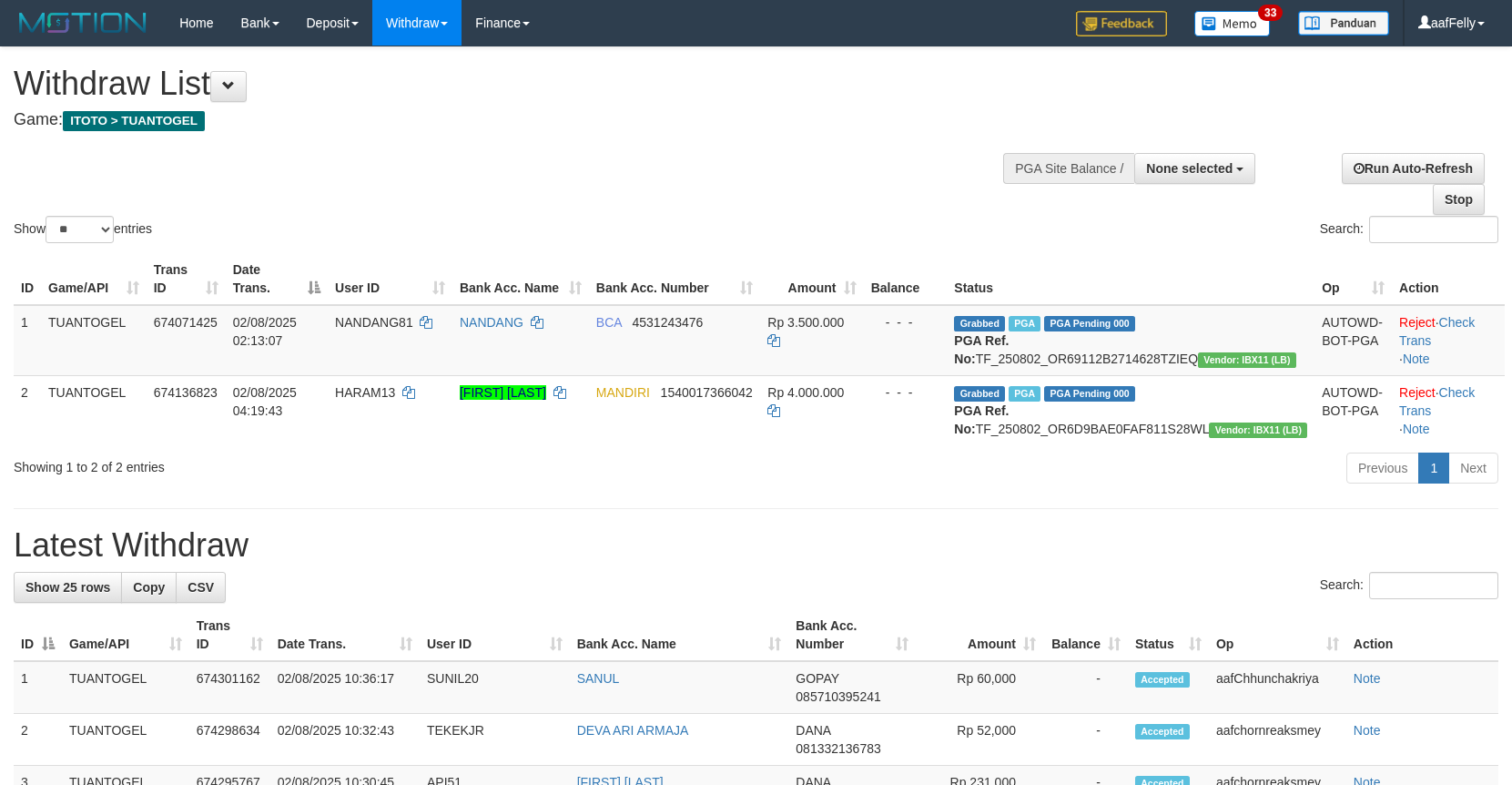 select 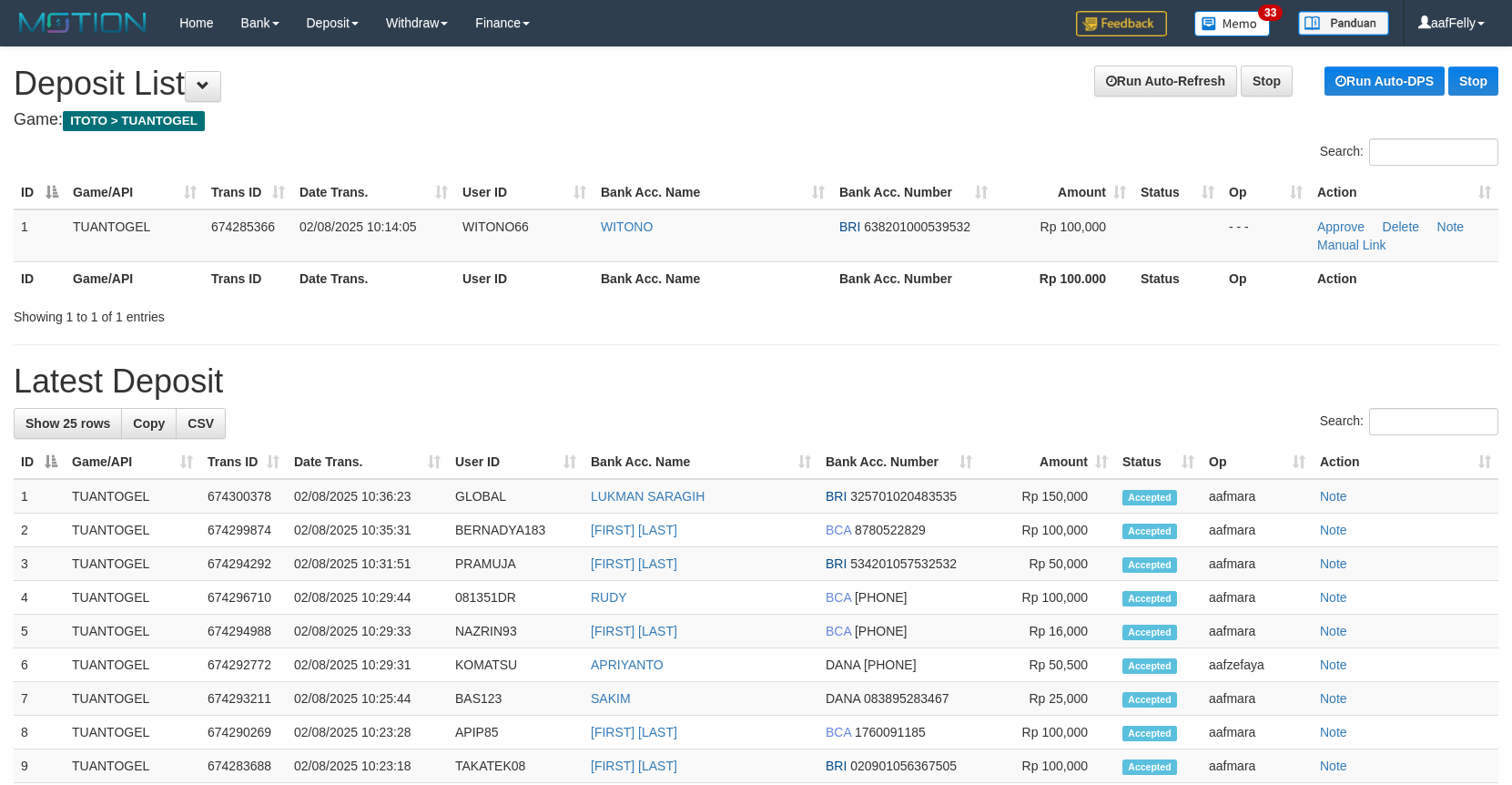 scroll, scrollTop: 0, scrollLeft: 0, axis: both 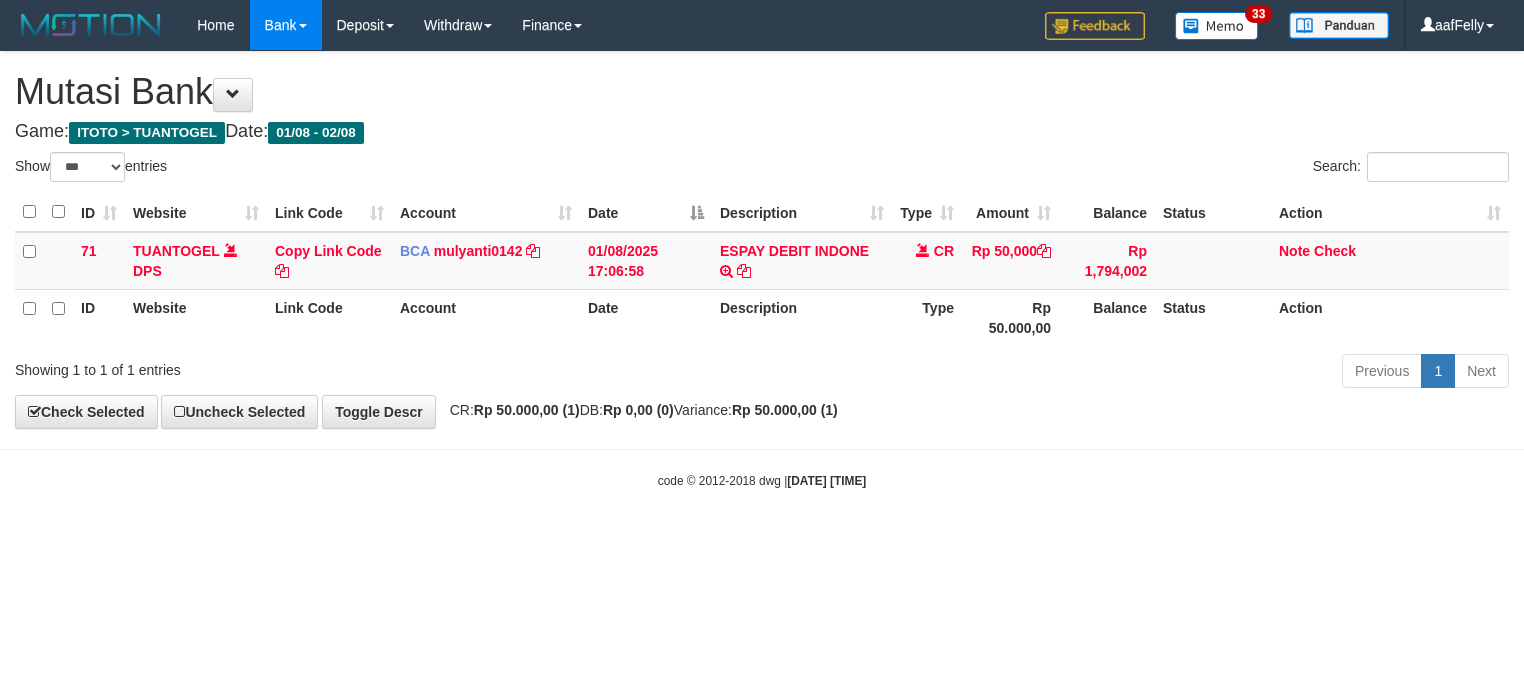 select on "***" 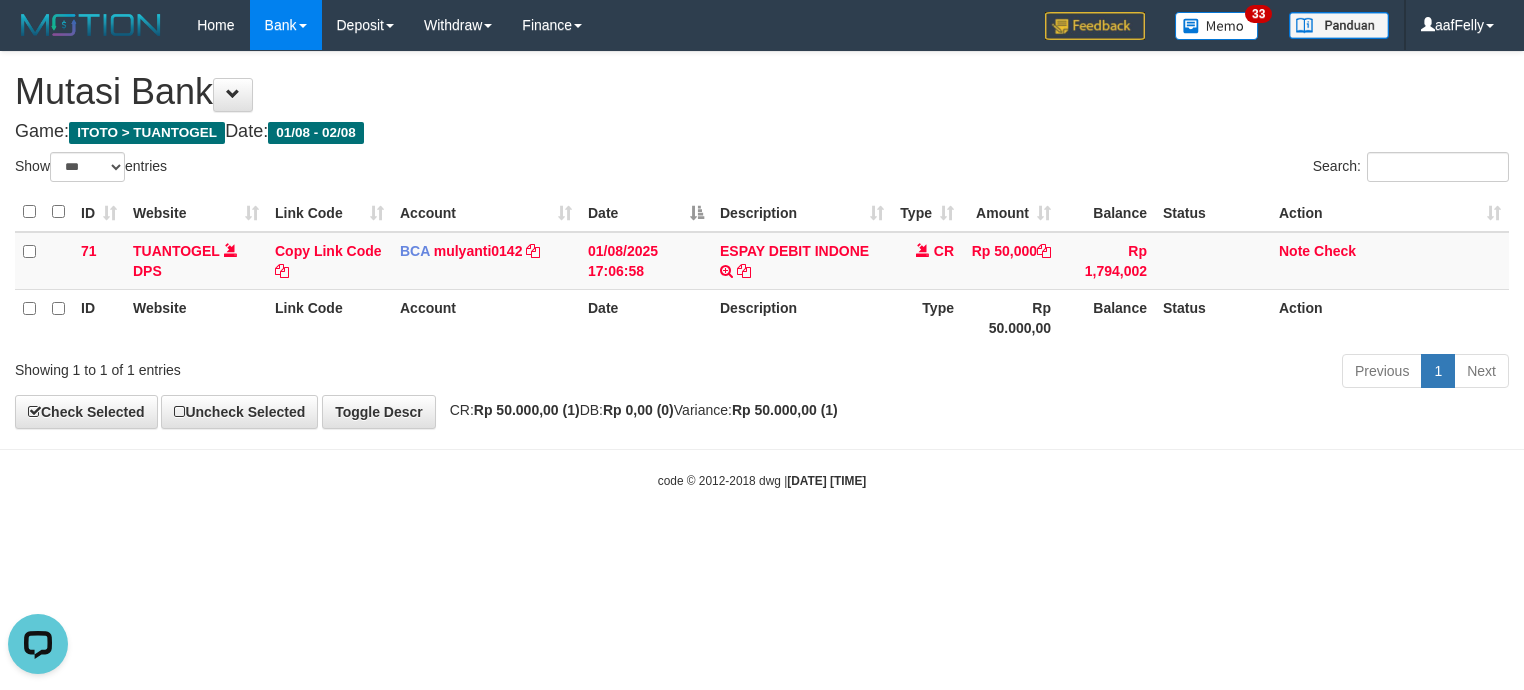 scroll, scrollTop: 0, scrollLeft: 0, axis: both 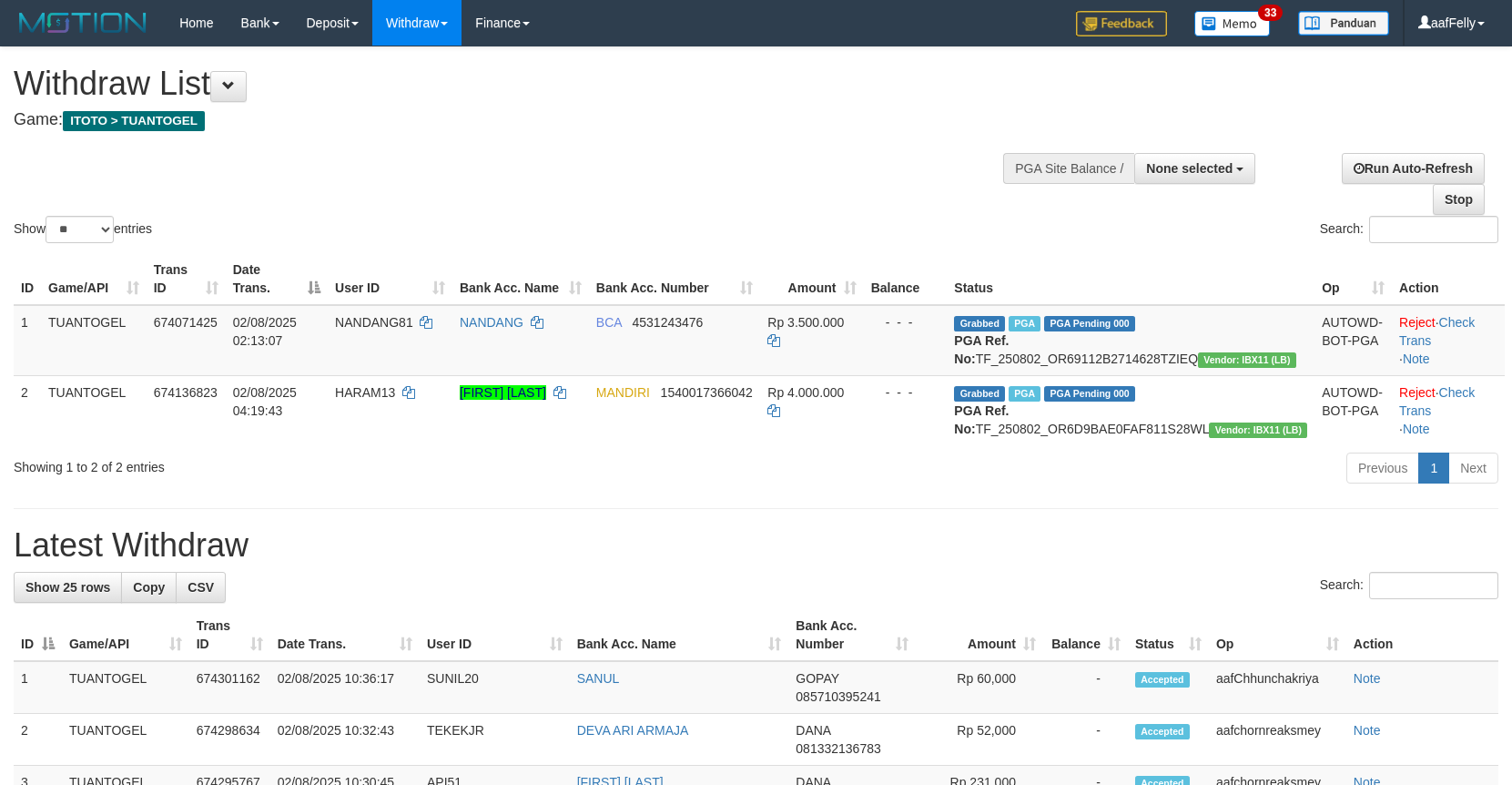 select 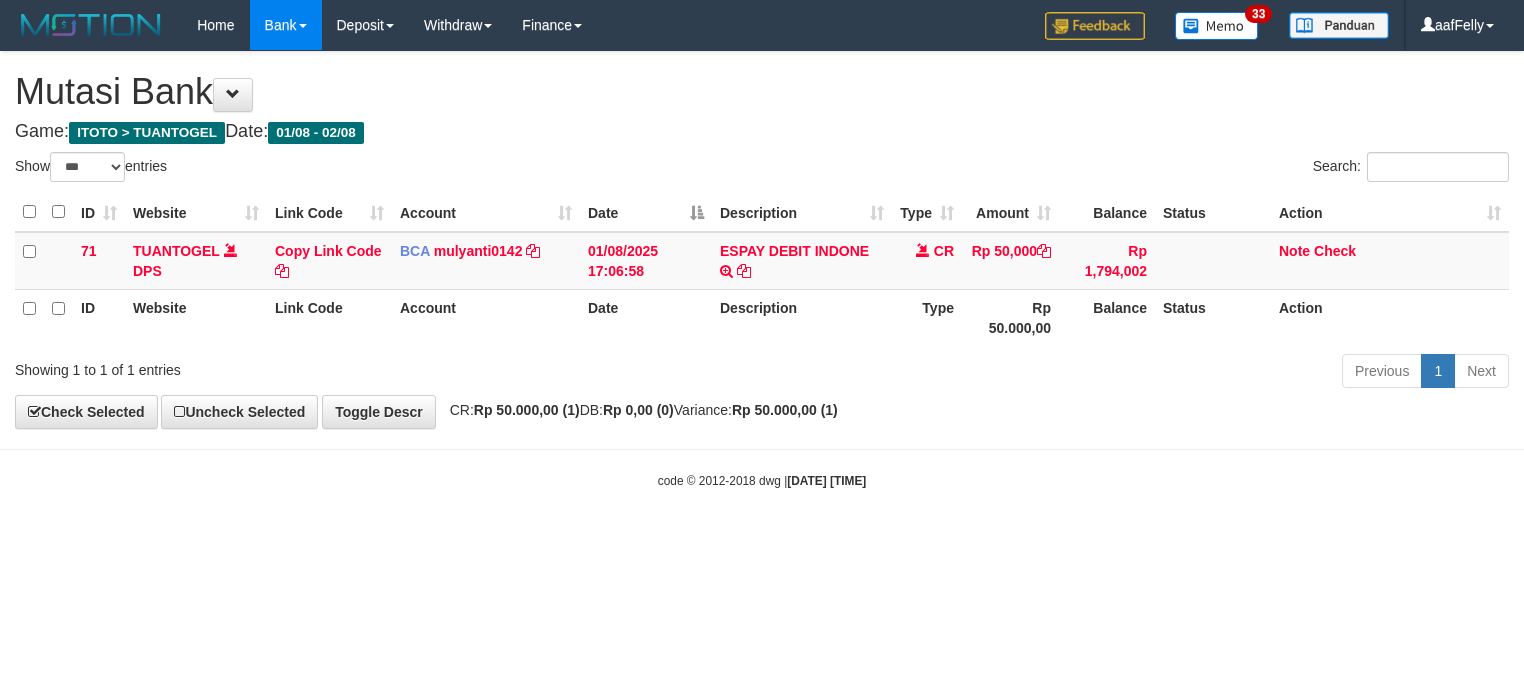 select on "***" 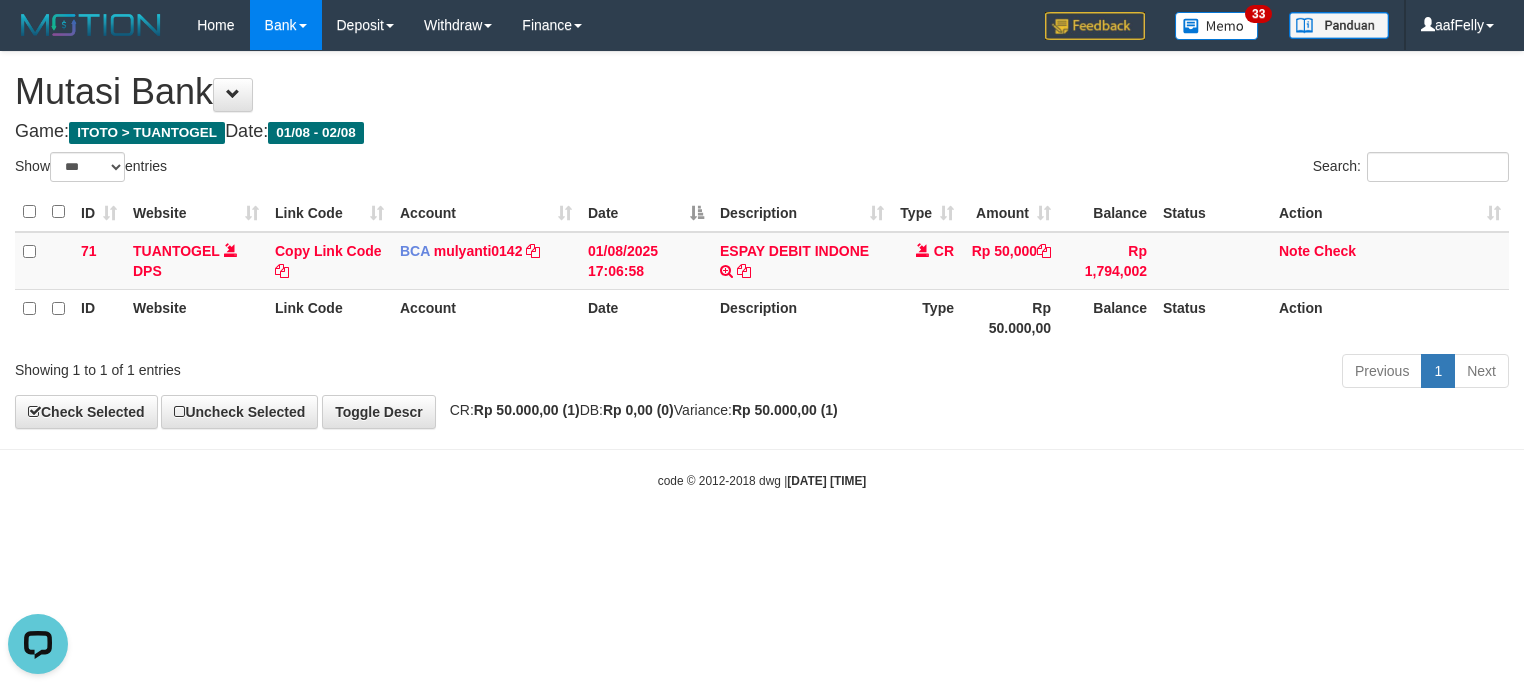 scroll, scrollTop: 0, scrollLeft: 0, axis: both 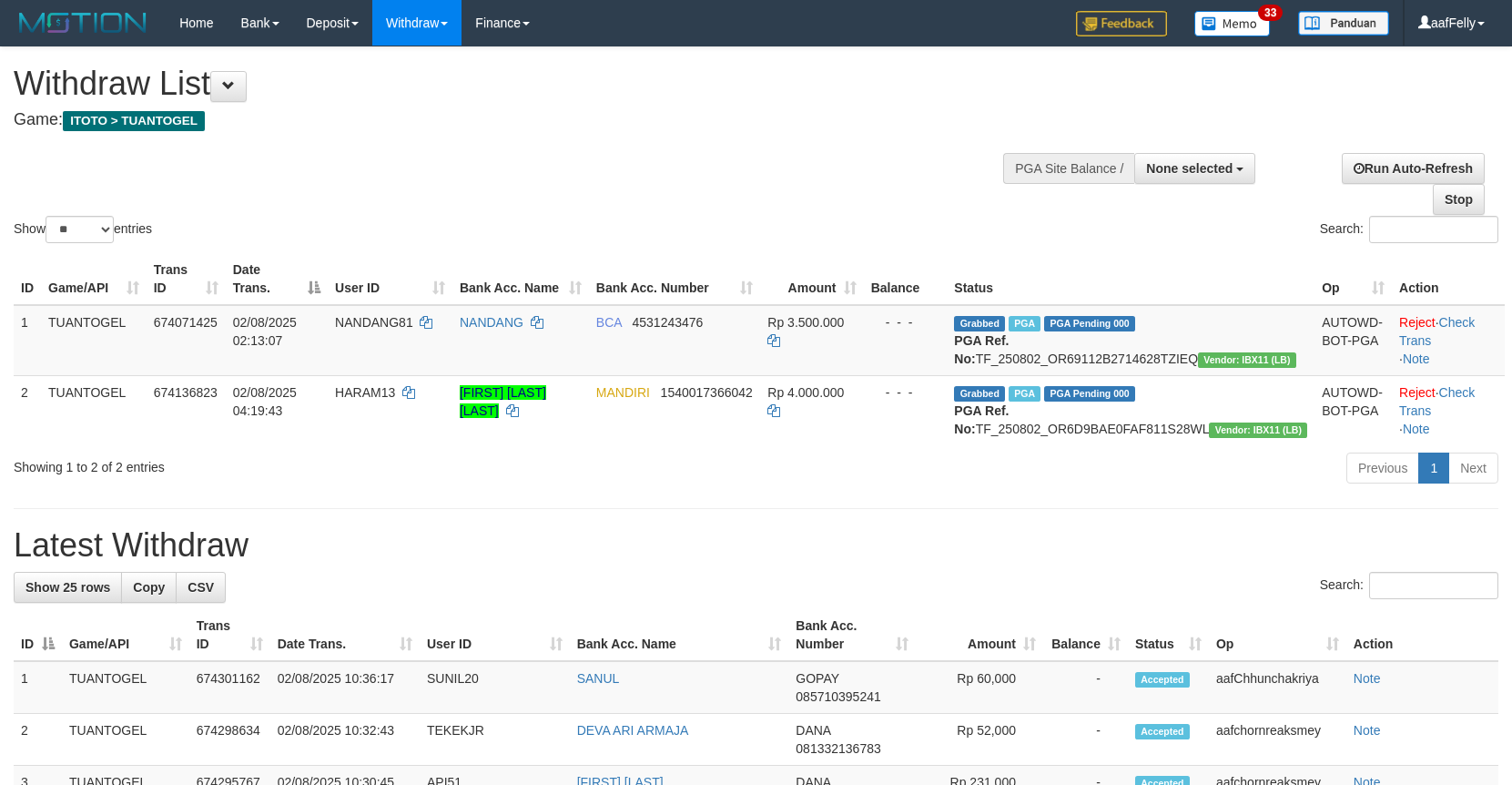 select 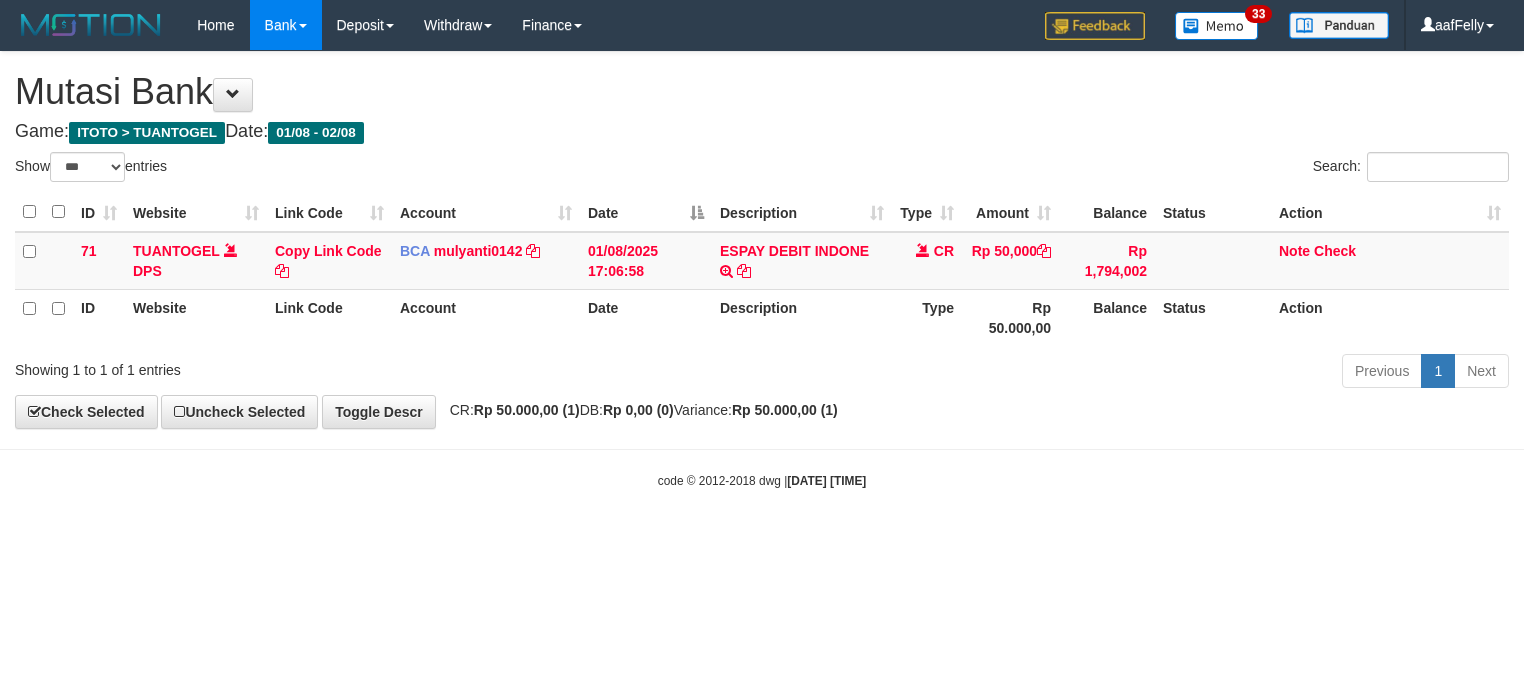 select on "***" 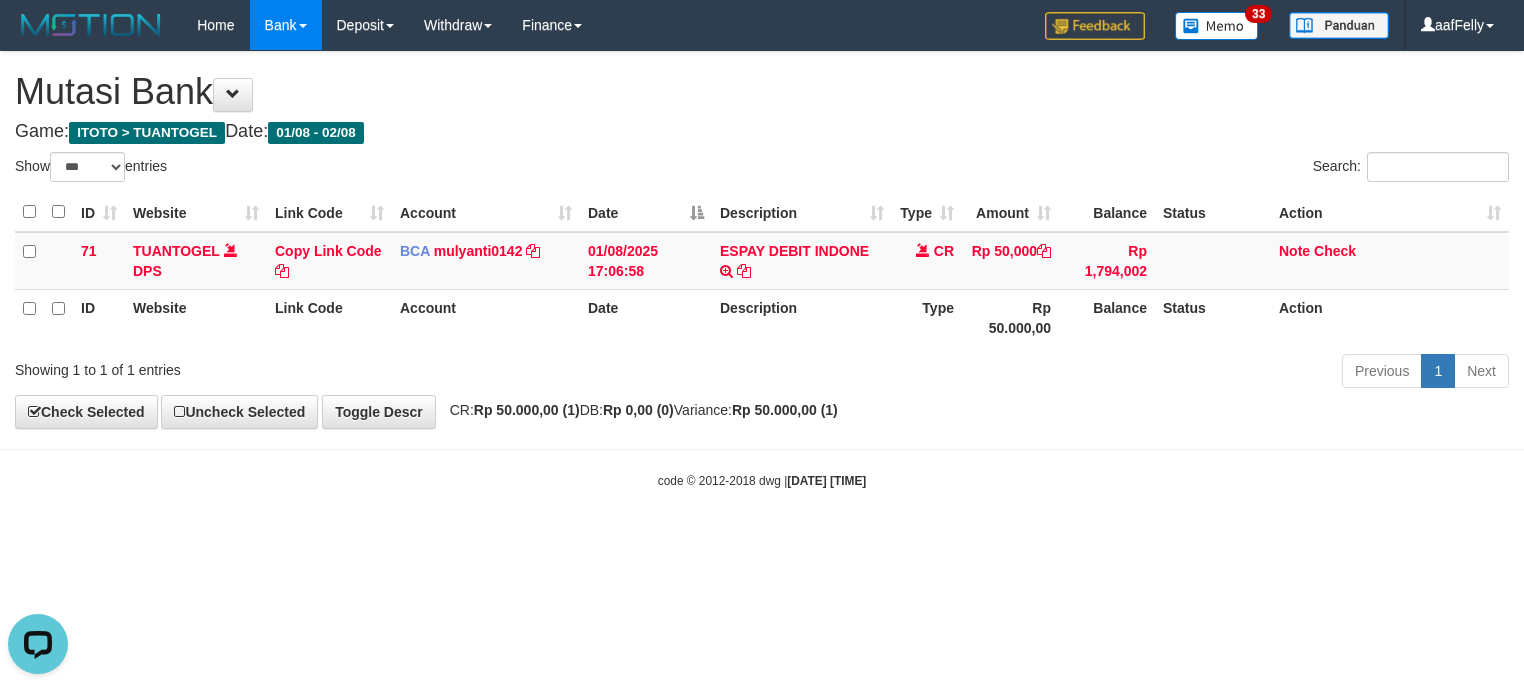 scroll, scrollTop: 0, scrollLeft: 0, axis: both 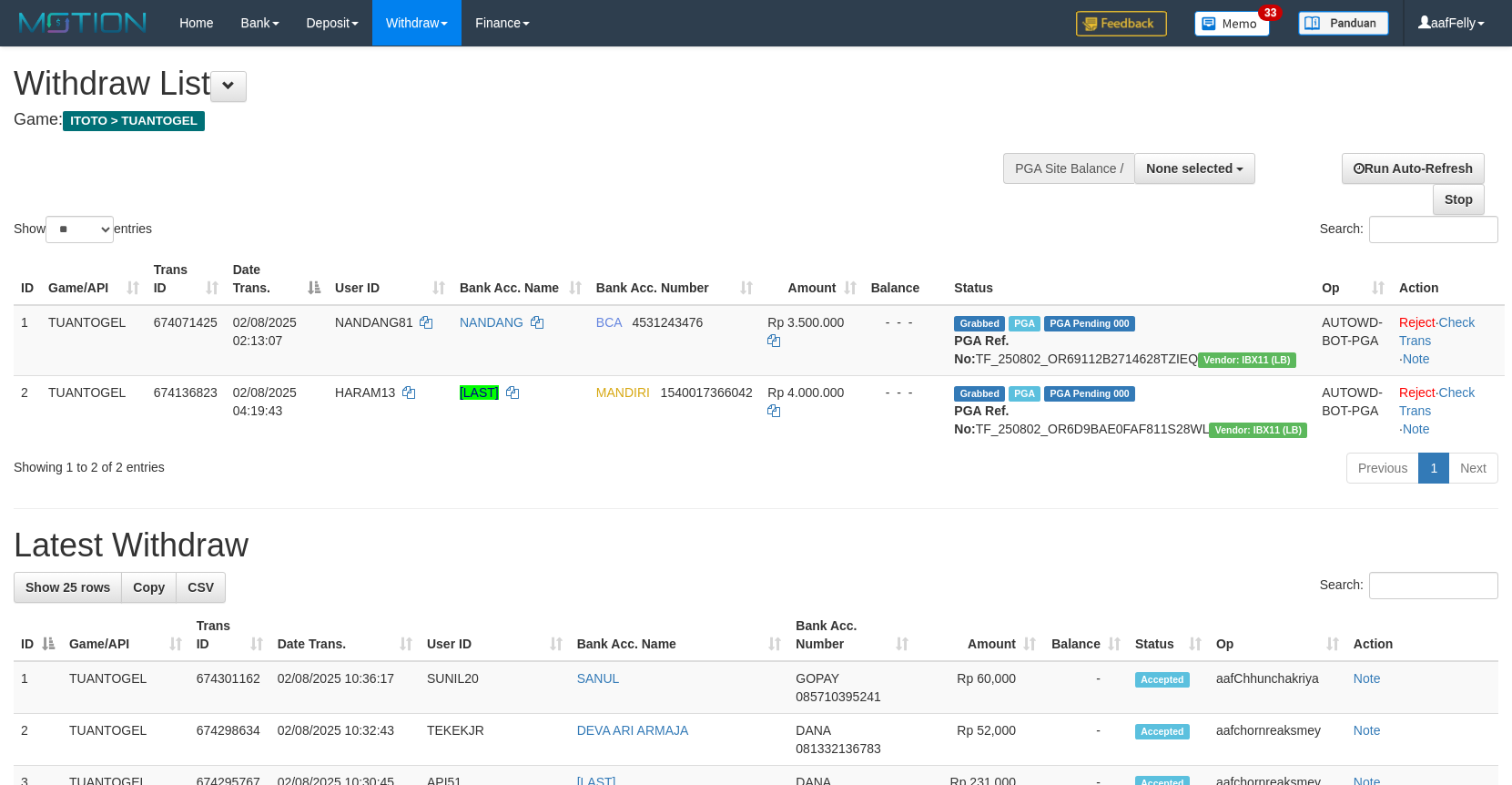 select 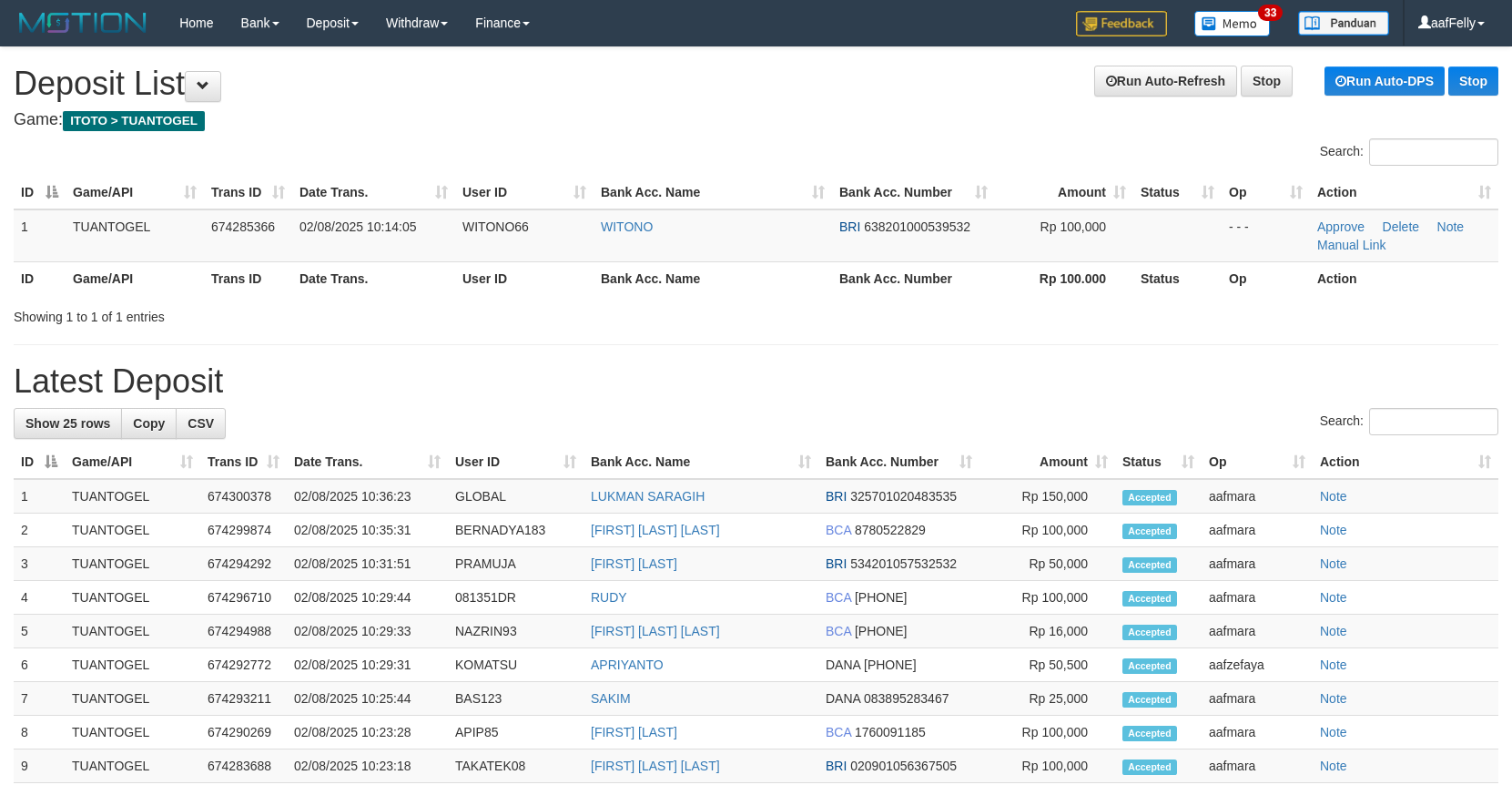 scroll, scrollTop: 0, scrollLeft: 0, axis: both 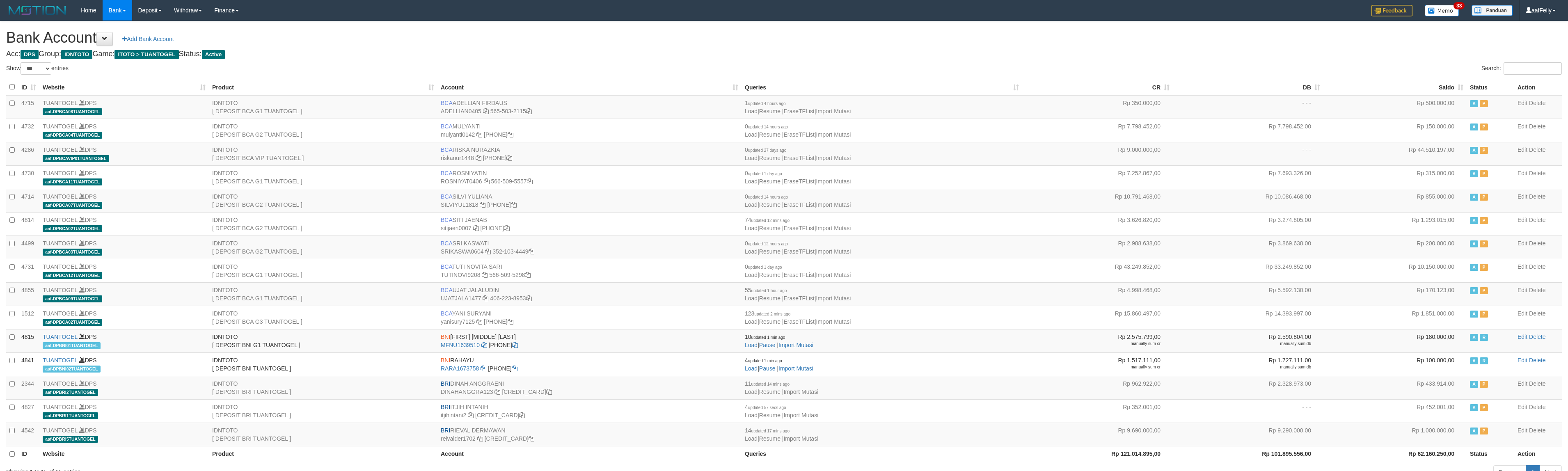 select on "***" 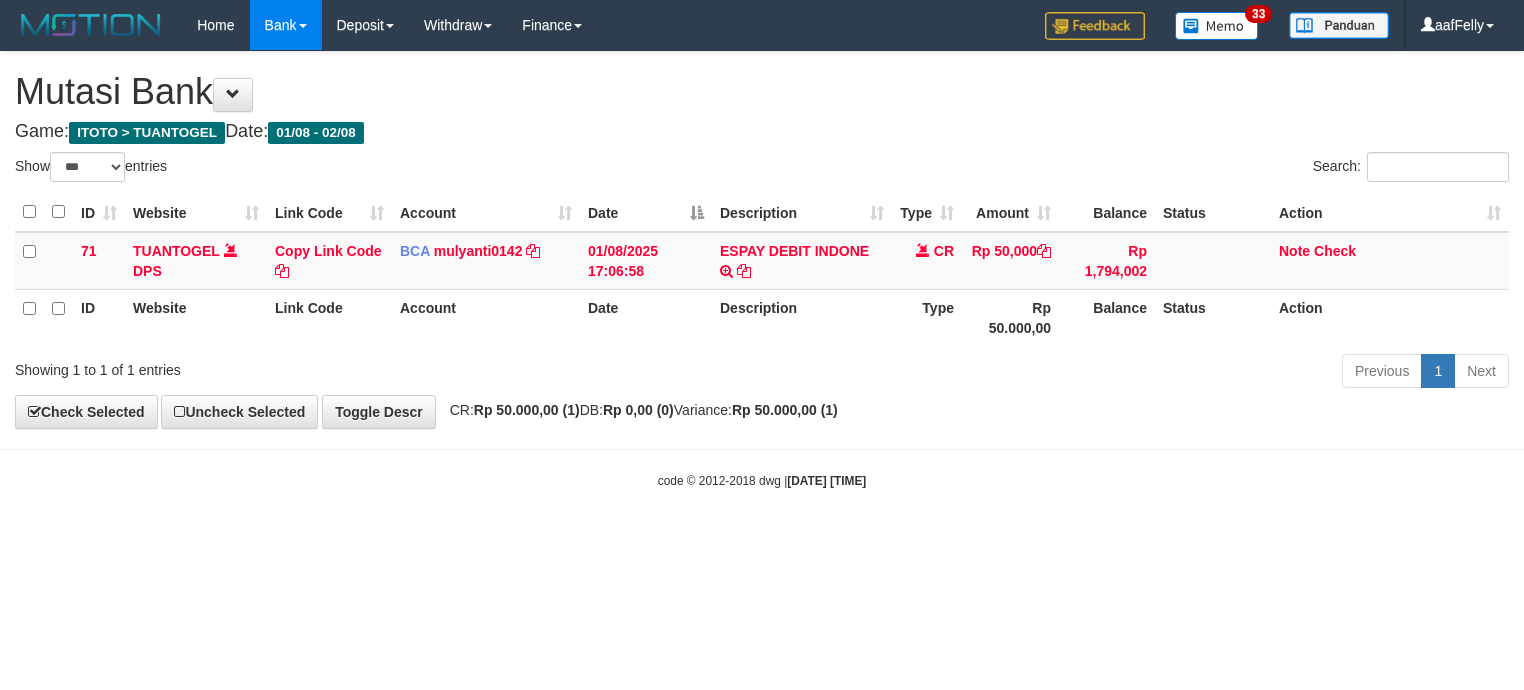 select on "***" 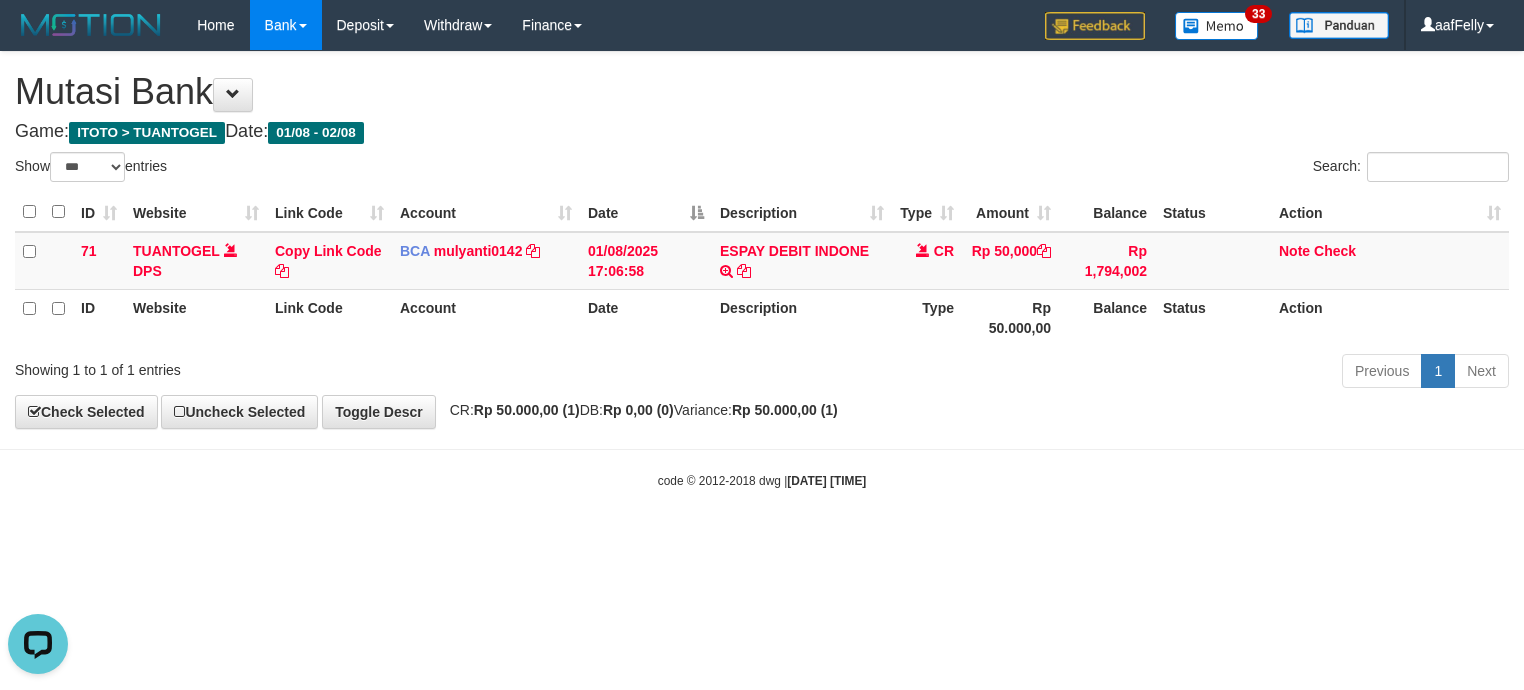 scroll, scrollTop: 0, scrollLeft: 0, axis: both 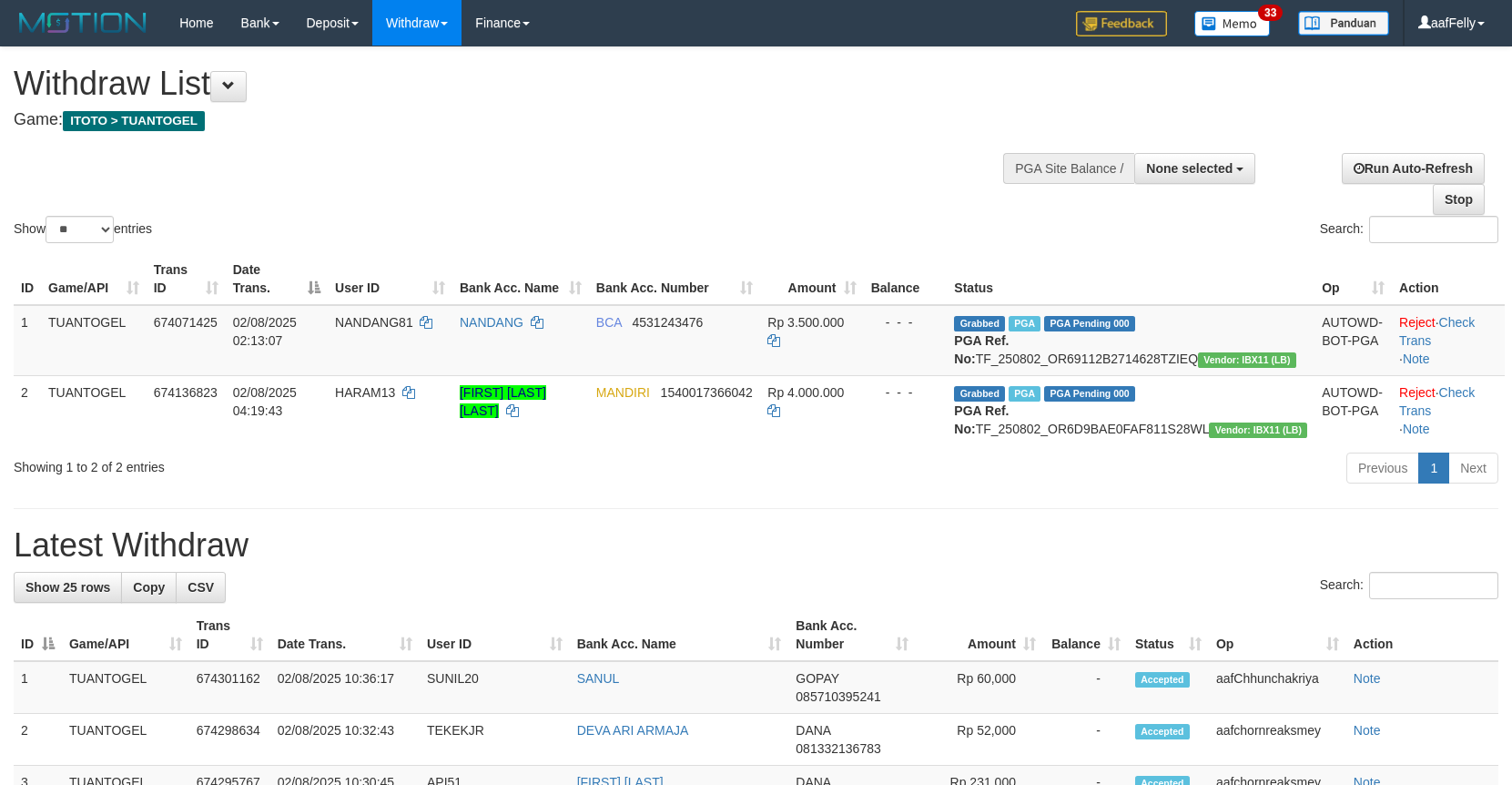 select 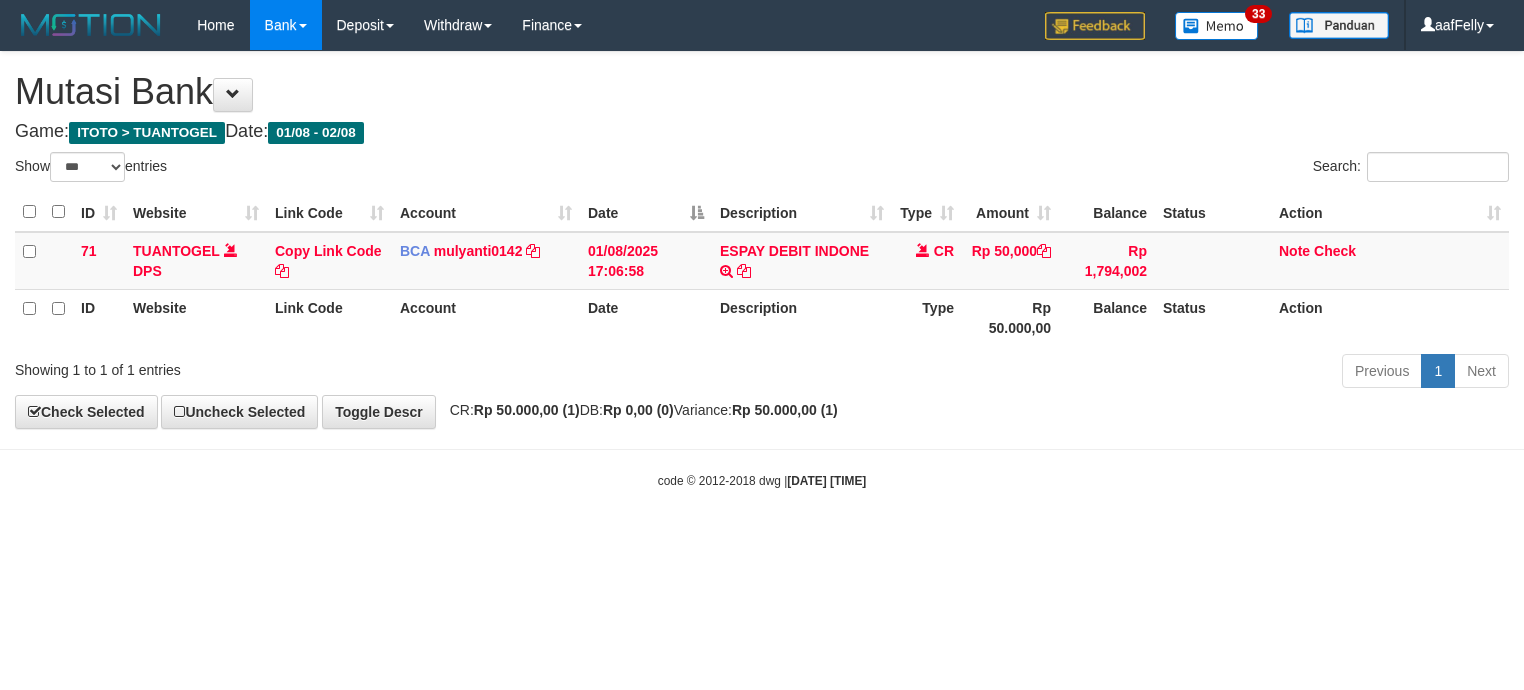 select on "***" 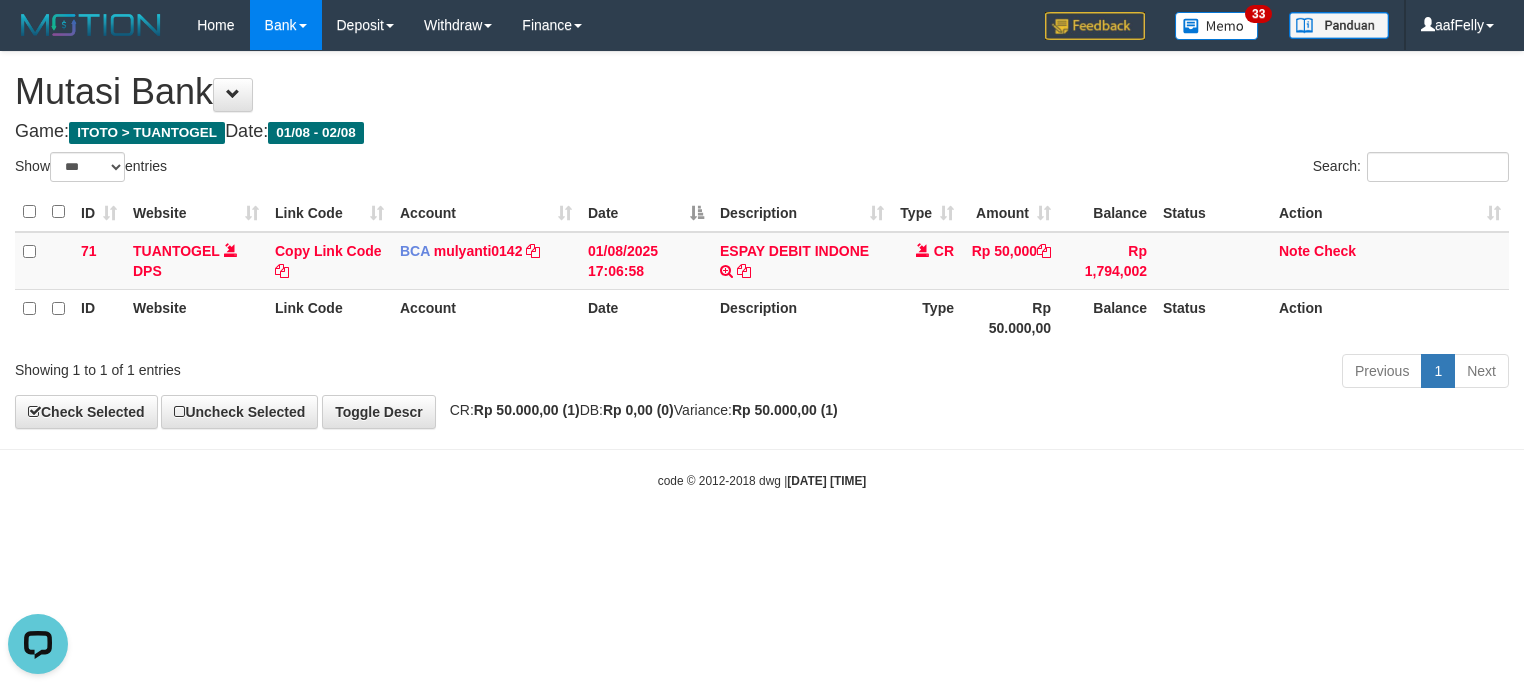 scroll, scrollTop: 0, scrollLeft: 0, axis: both 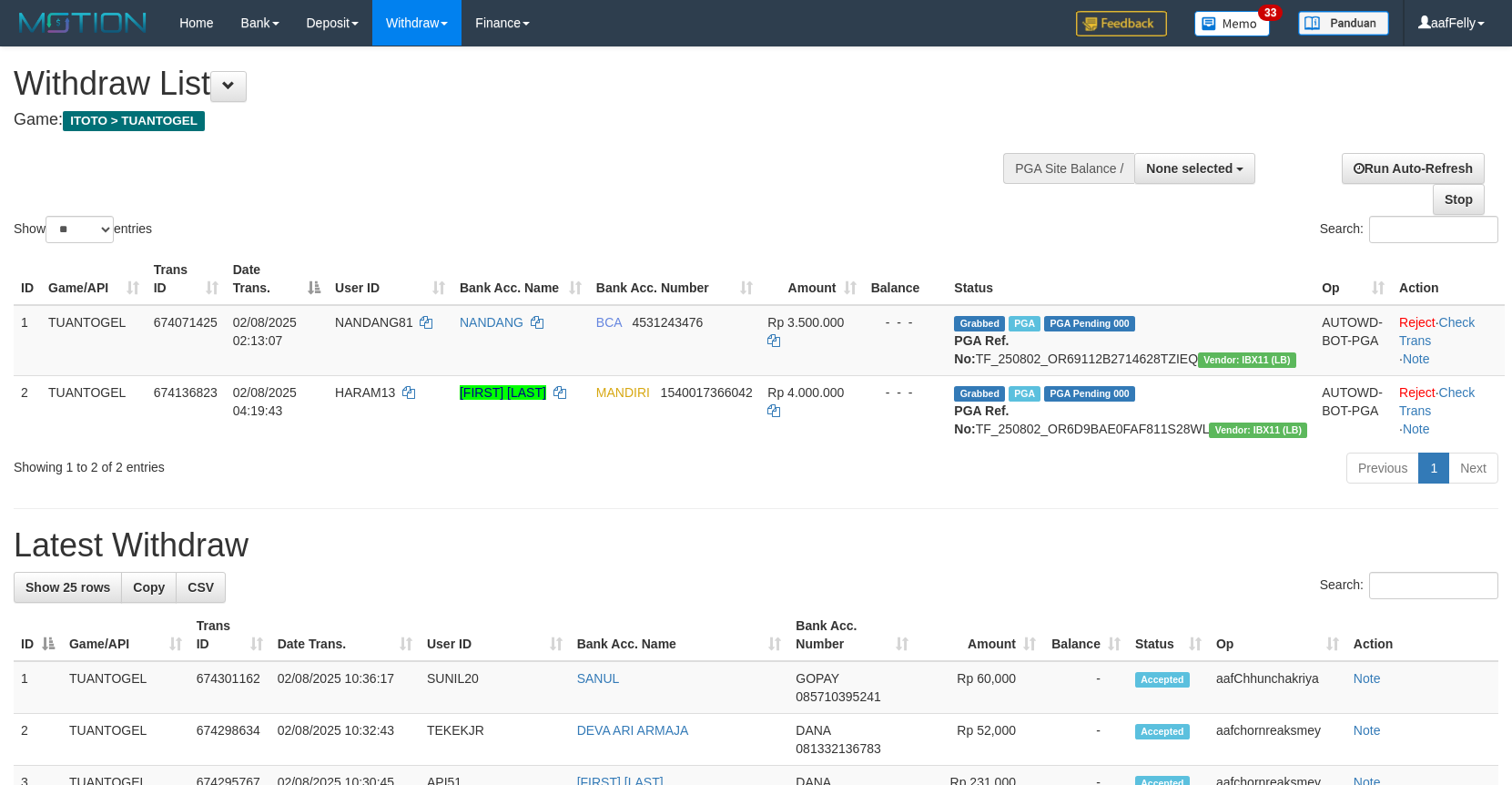 select 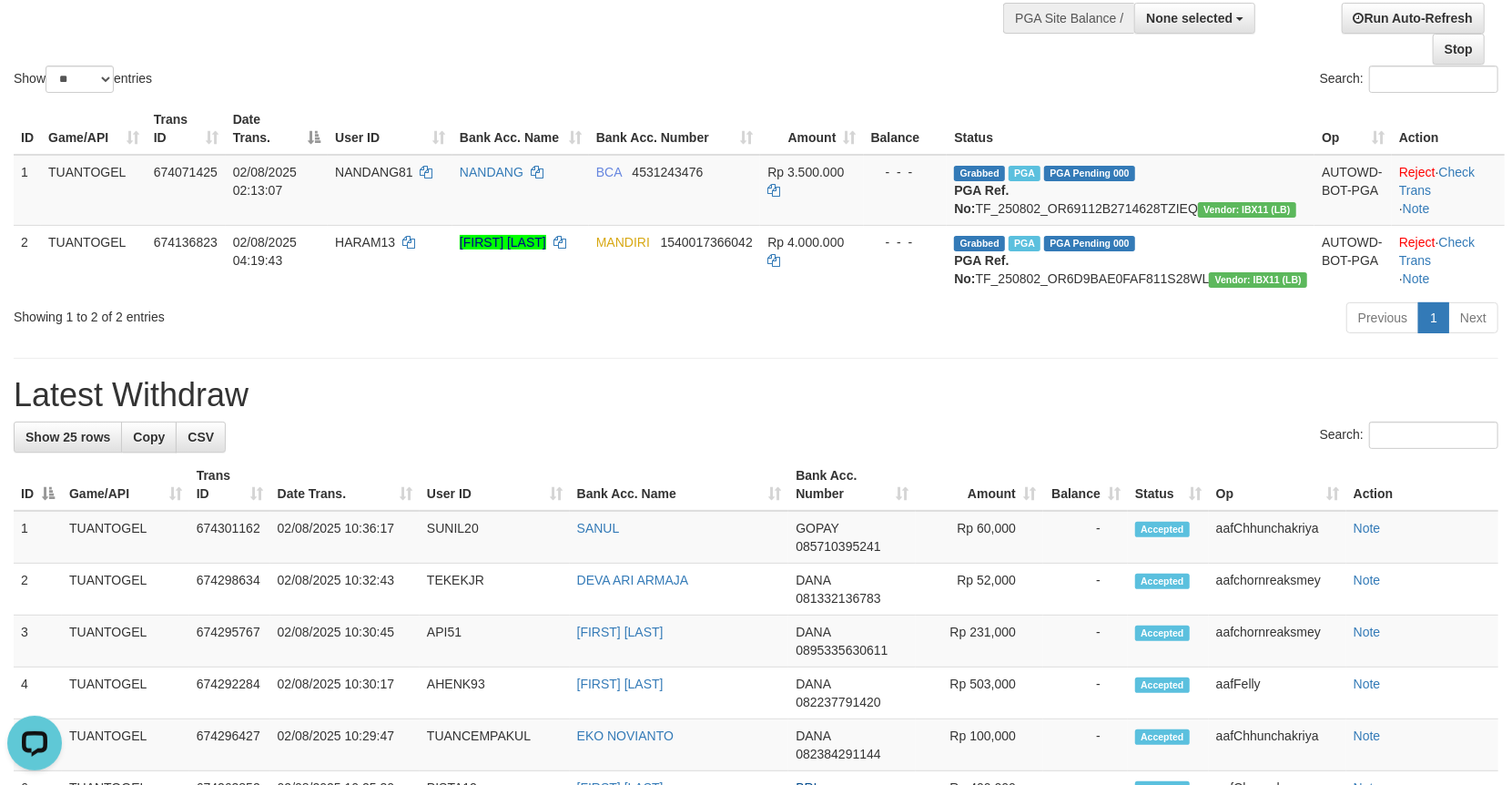 scroll, scrollTop: 0, scrollLeft: 0, axis: both 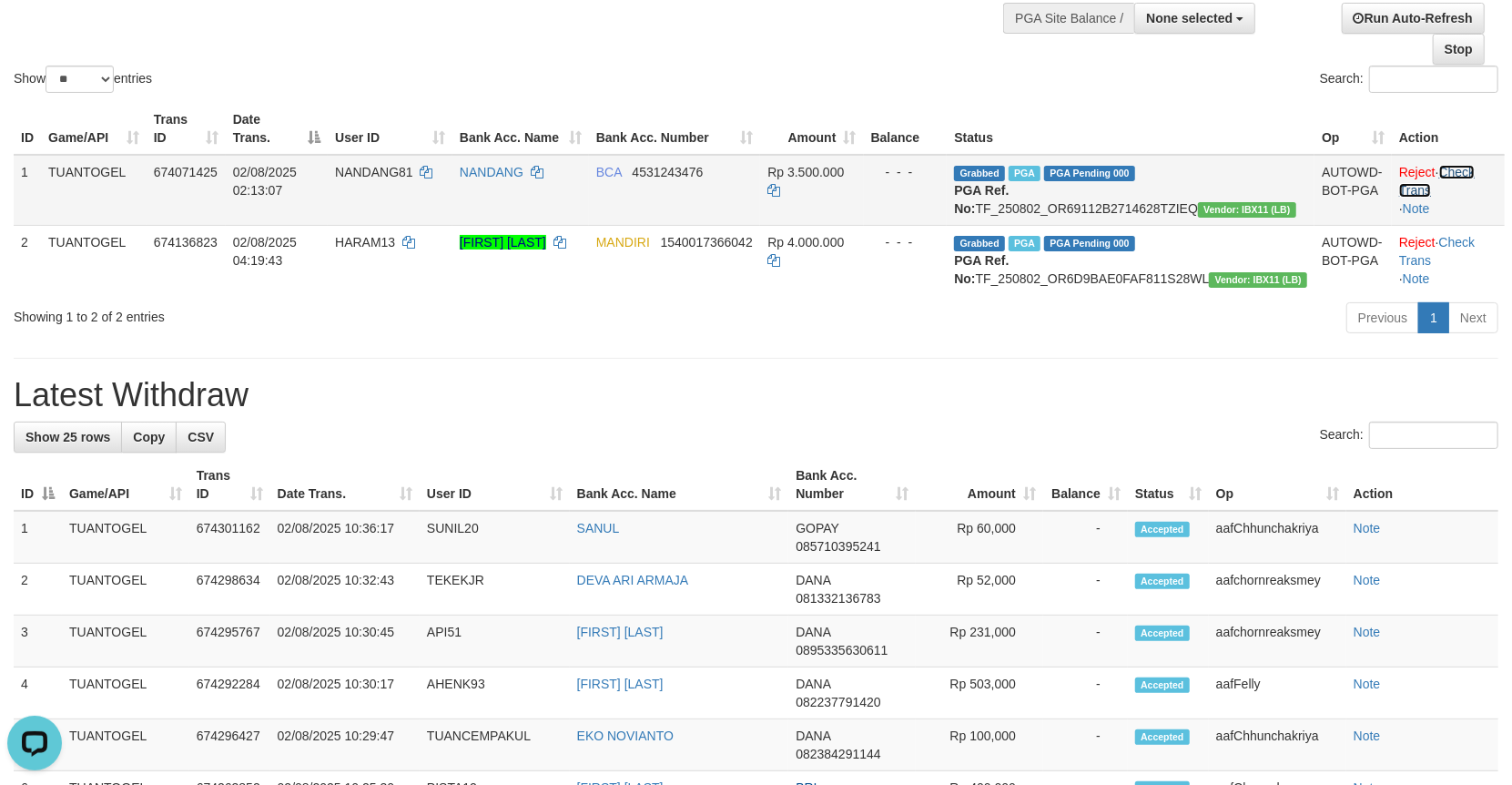 click on "Check Trans" at bounding box center [1436, 181] 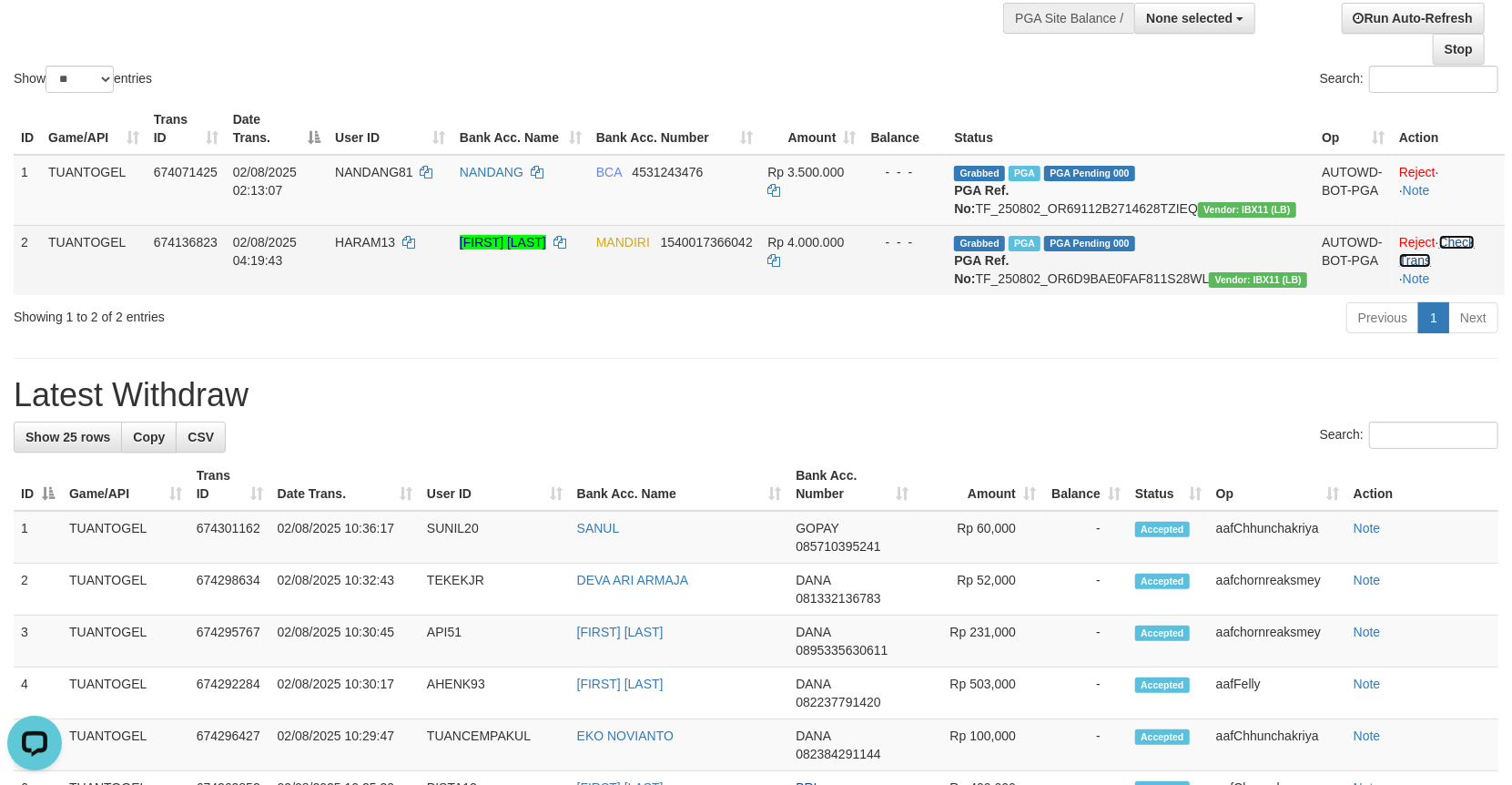 click on "Check Trans" at bounding box center (1436, 251) 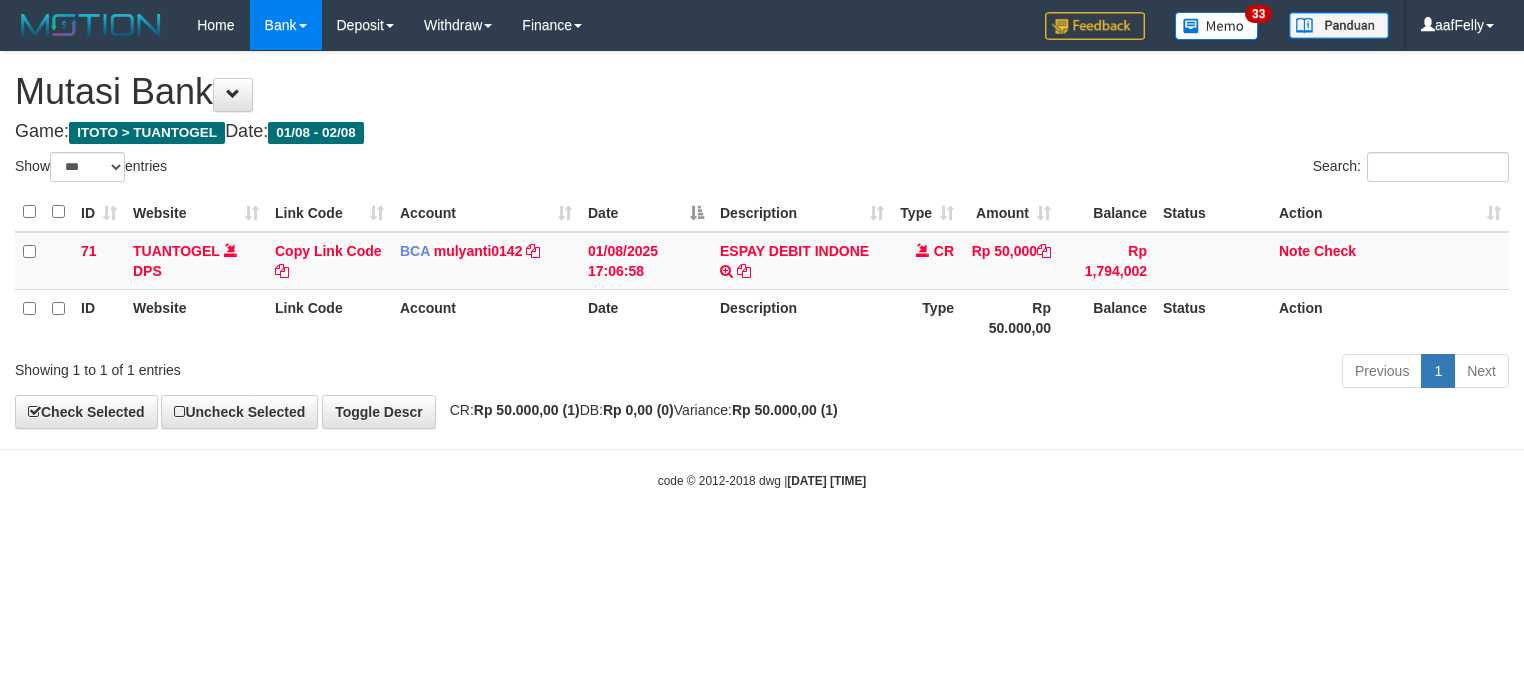 select on "***" 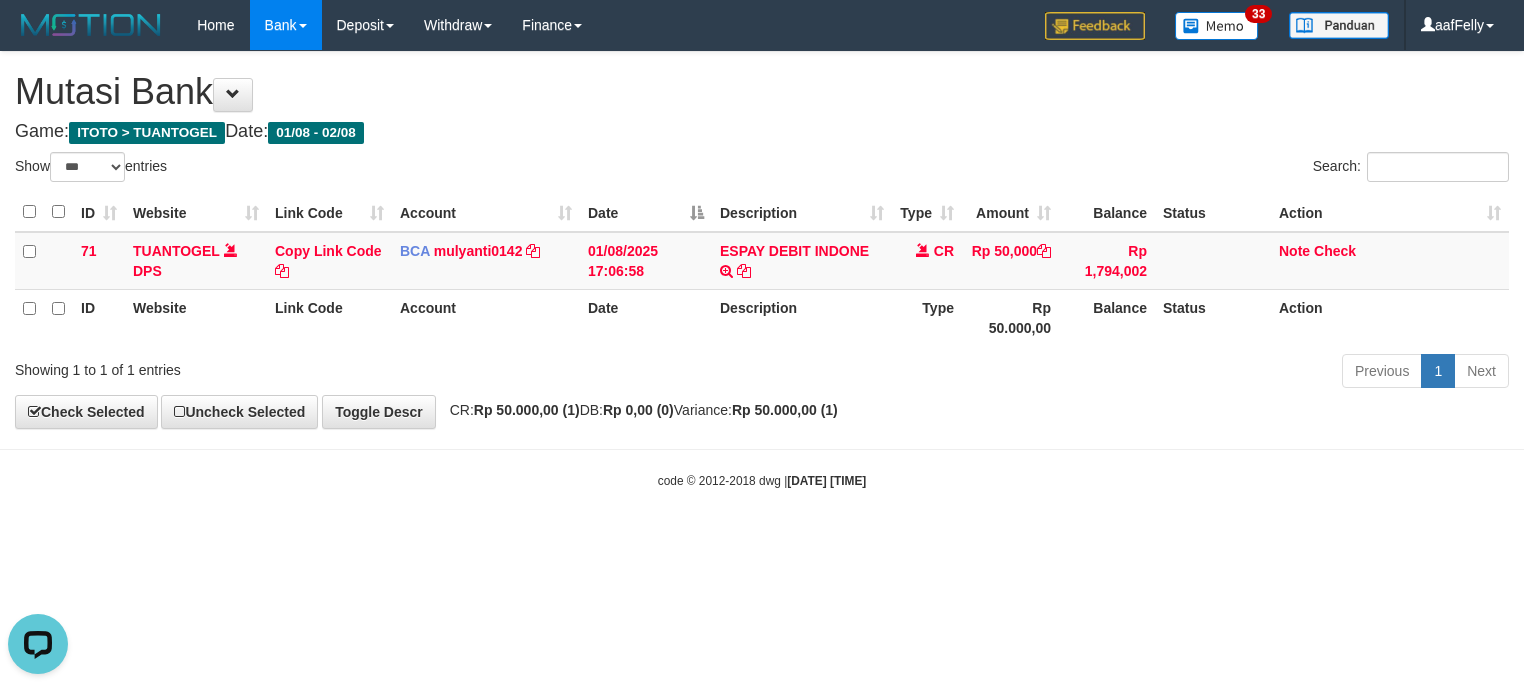 scroll, scrollTop: 0, scrollLeft: 0, axis: both 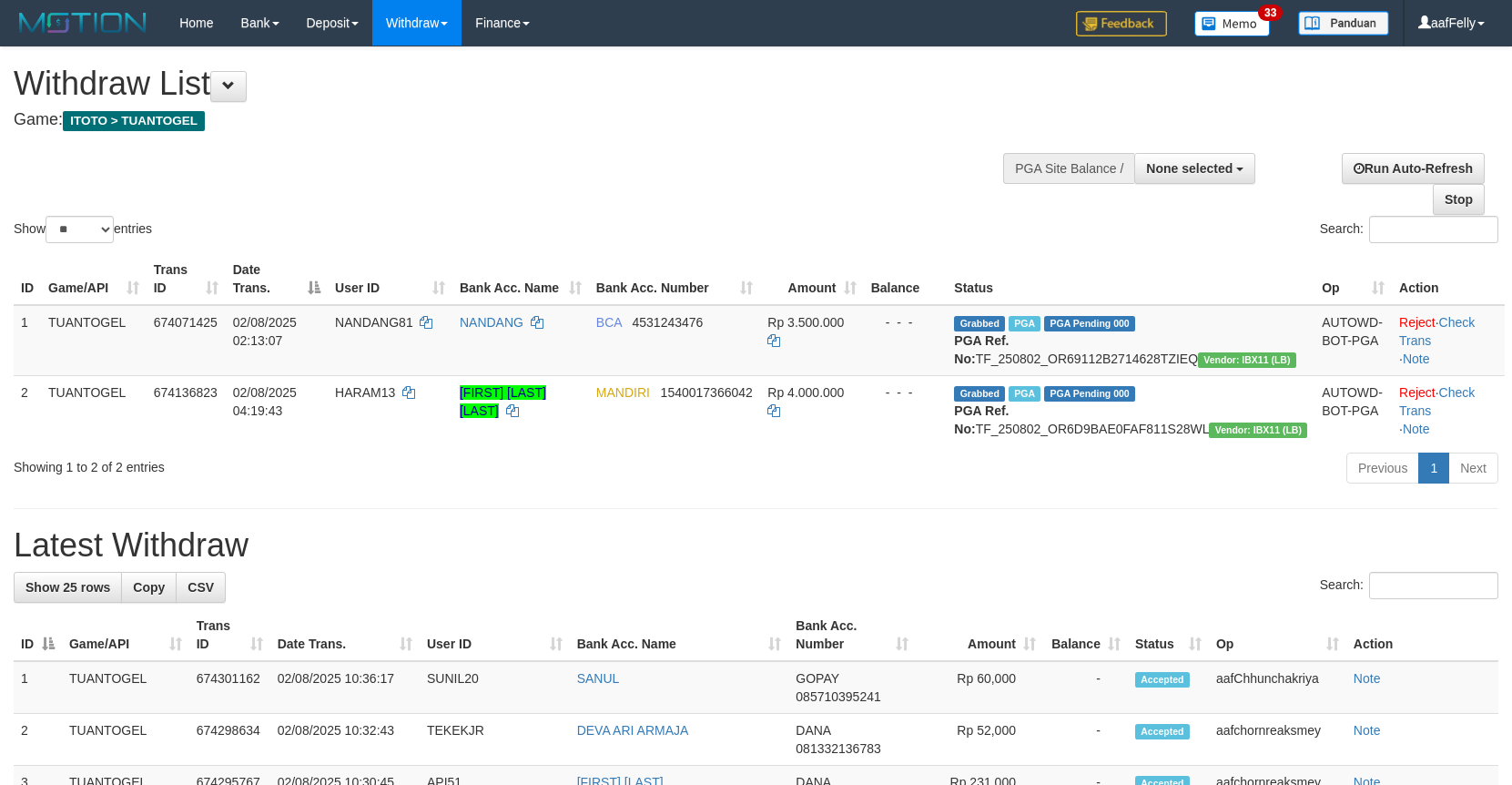 select 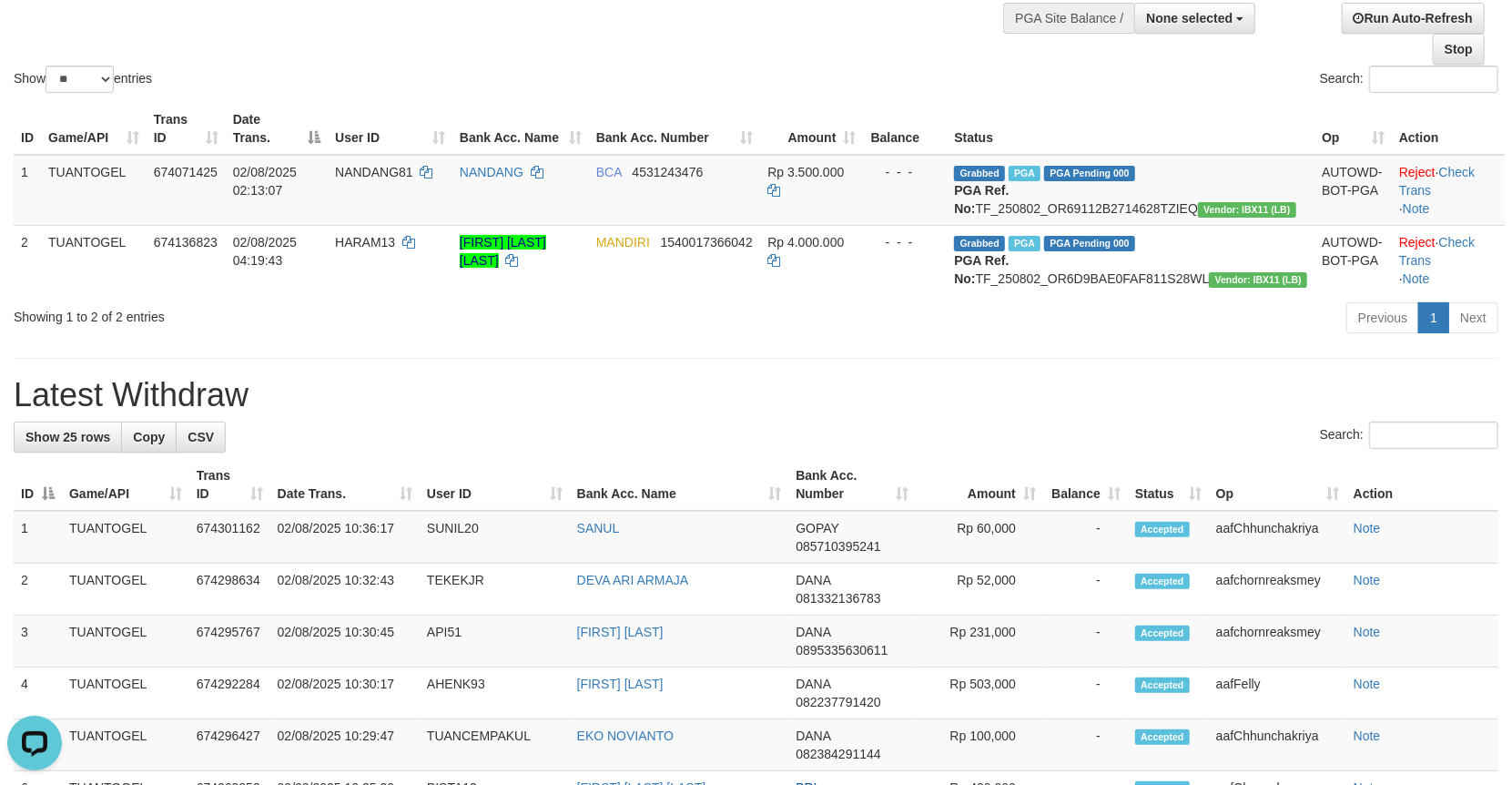 scroll, scrollTop: 0, scrollLeft: 0, axis: both 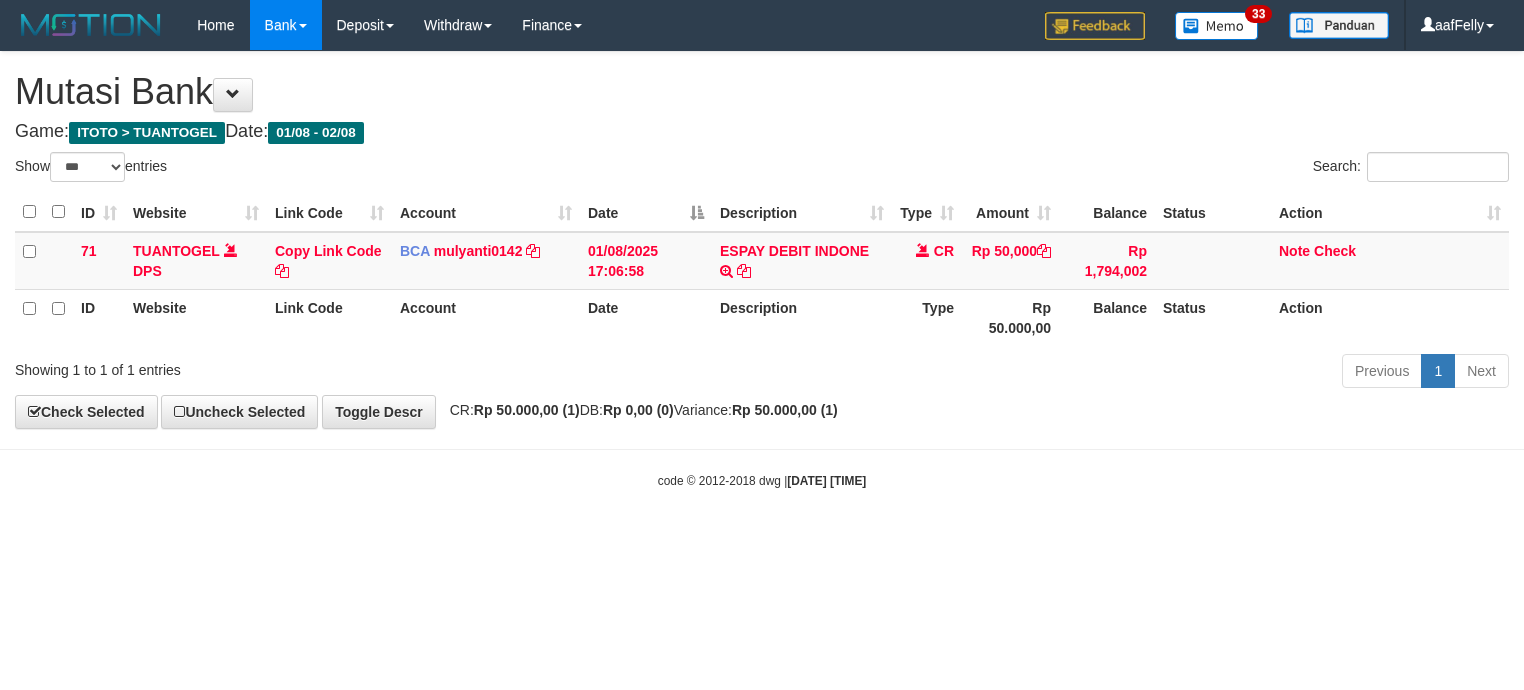 select on "***" 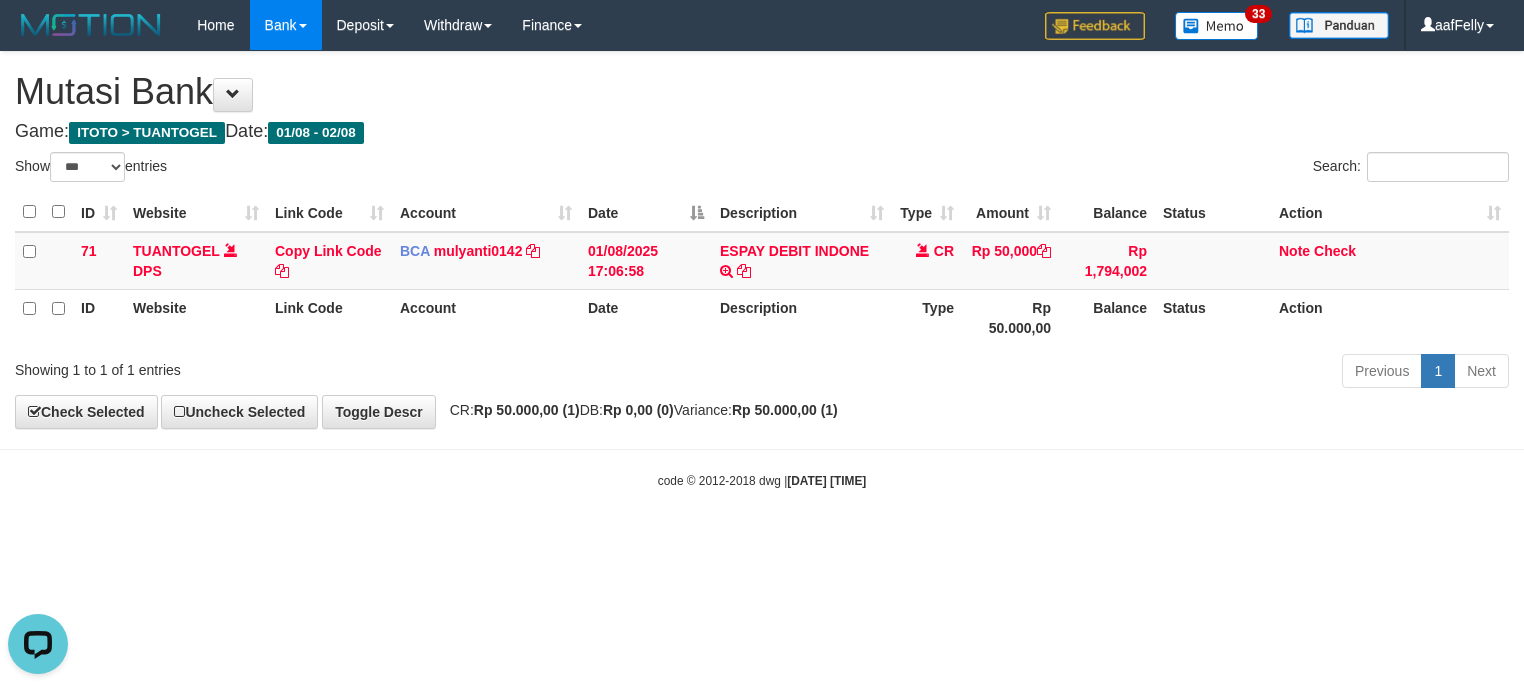 scroll, scrollTop: 0, scrollLeft: 0, axis: both 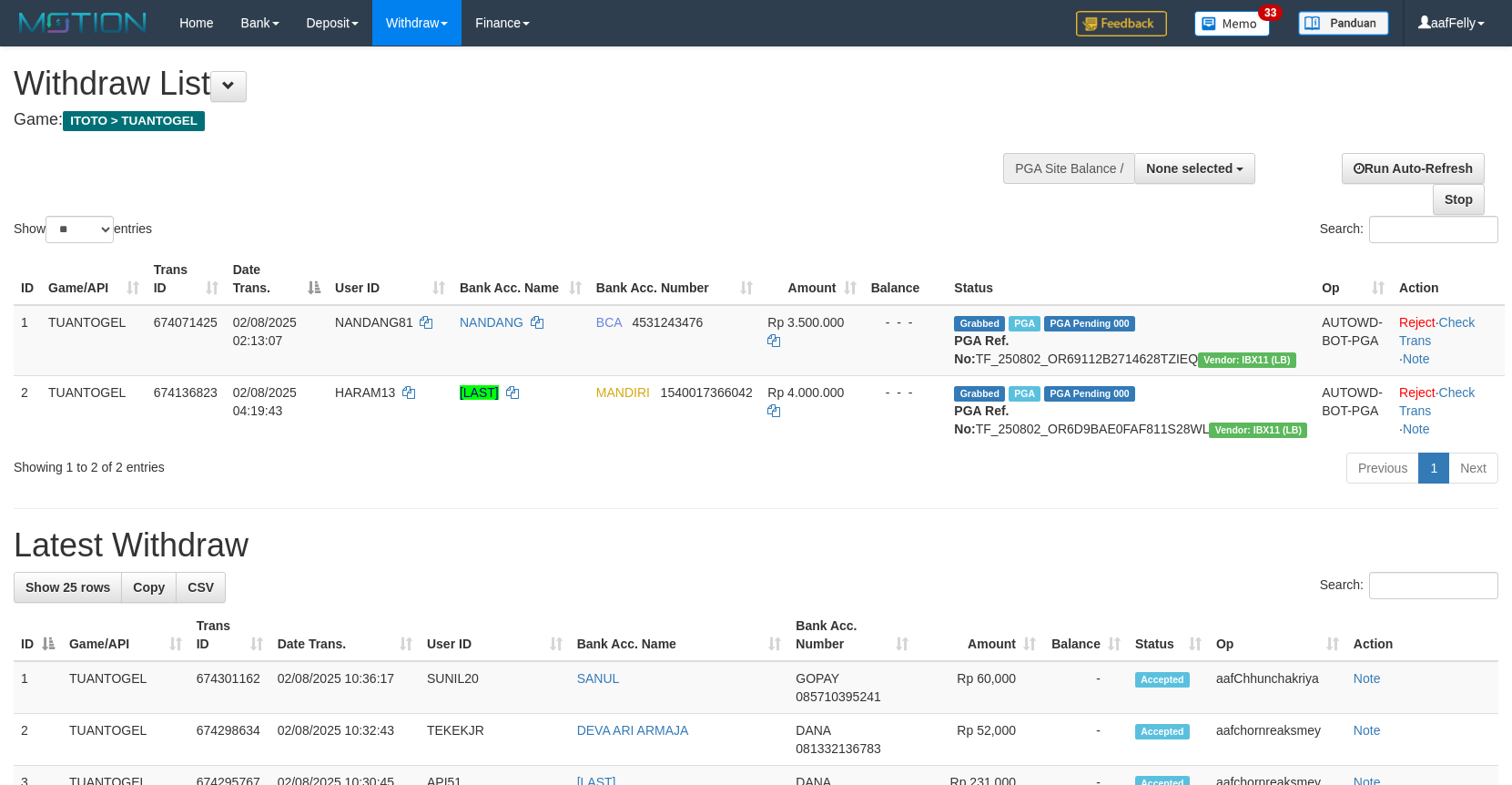 select 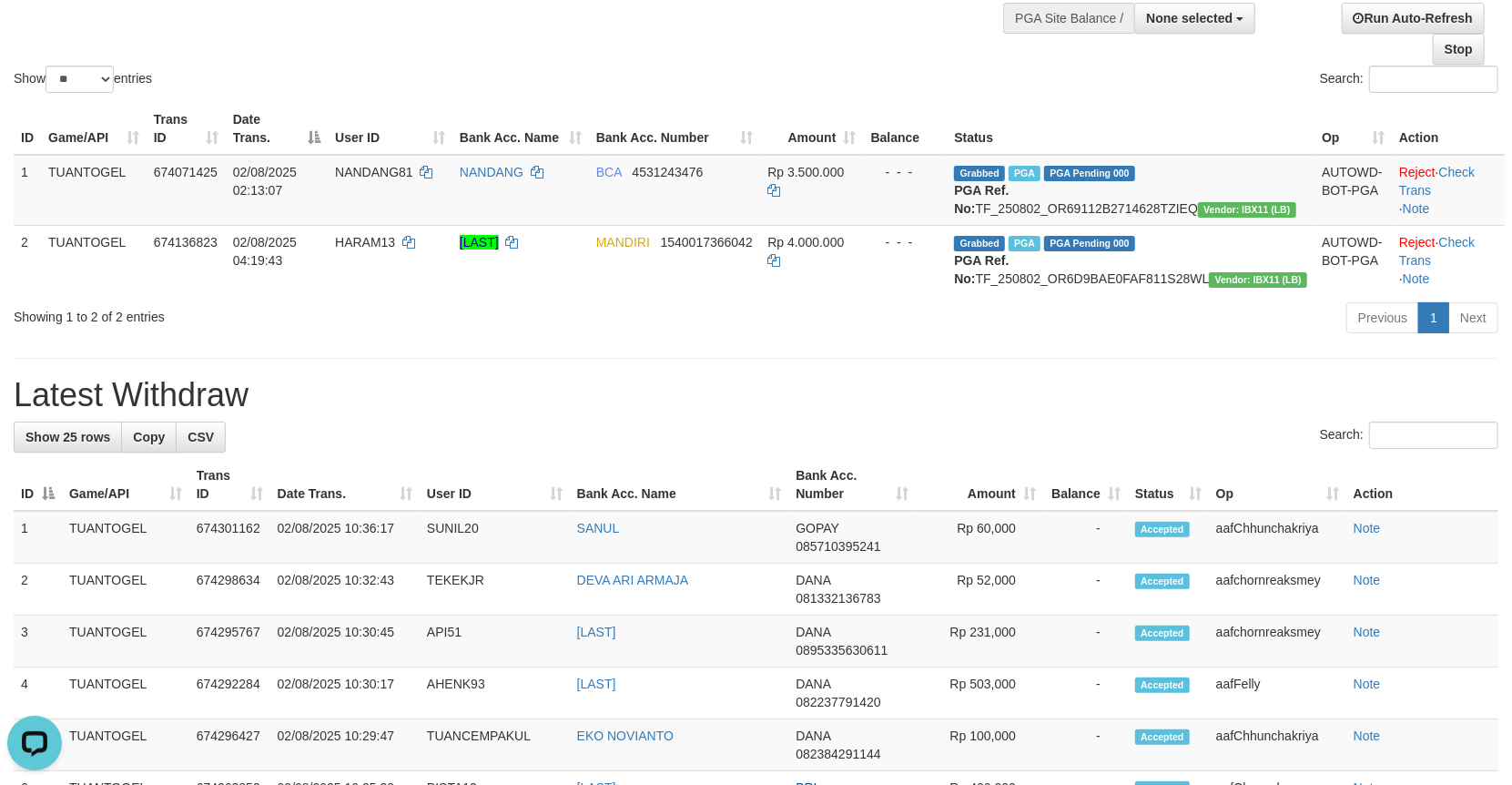 scroll, scrollTop: 0, scrollLeft: 0, axis: both 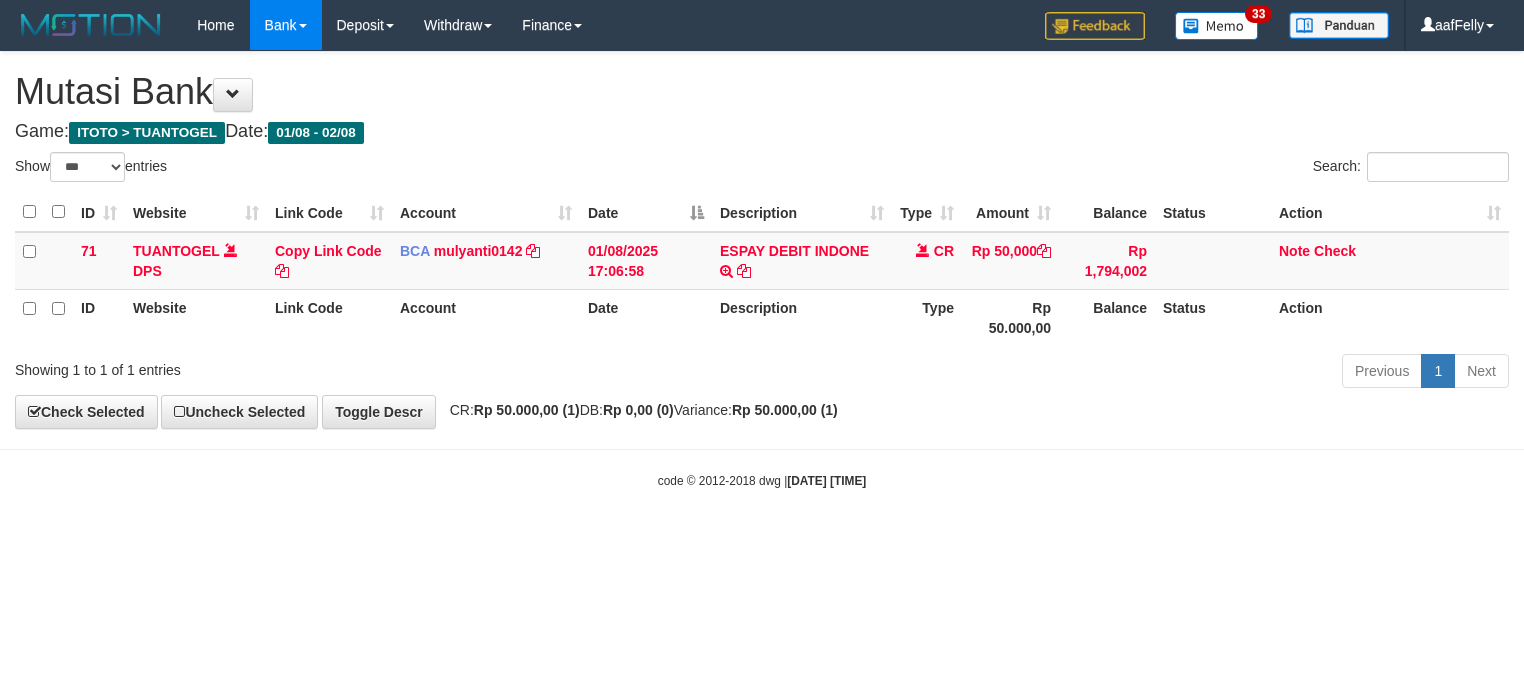 select on "***" 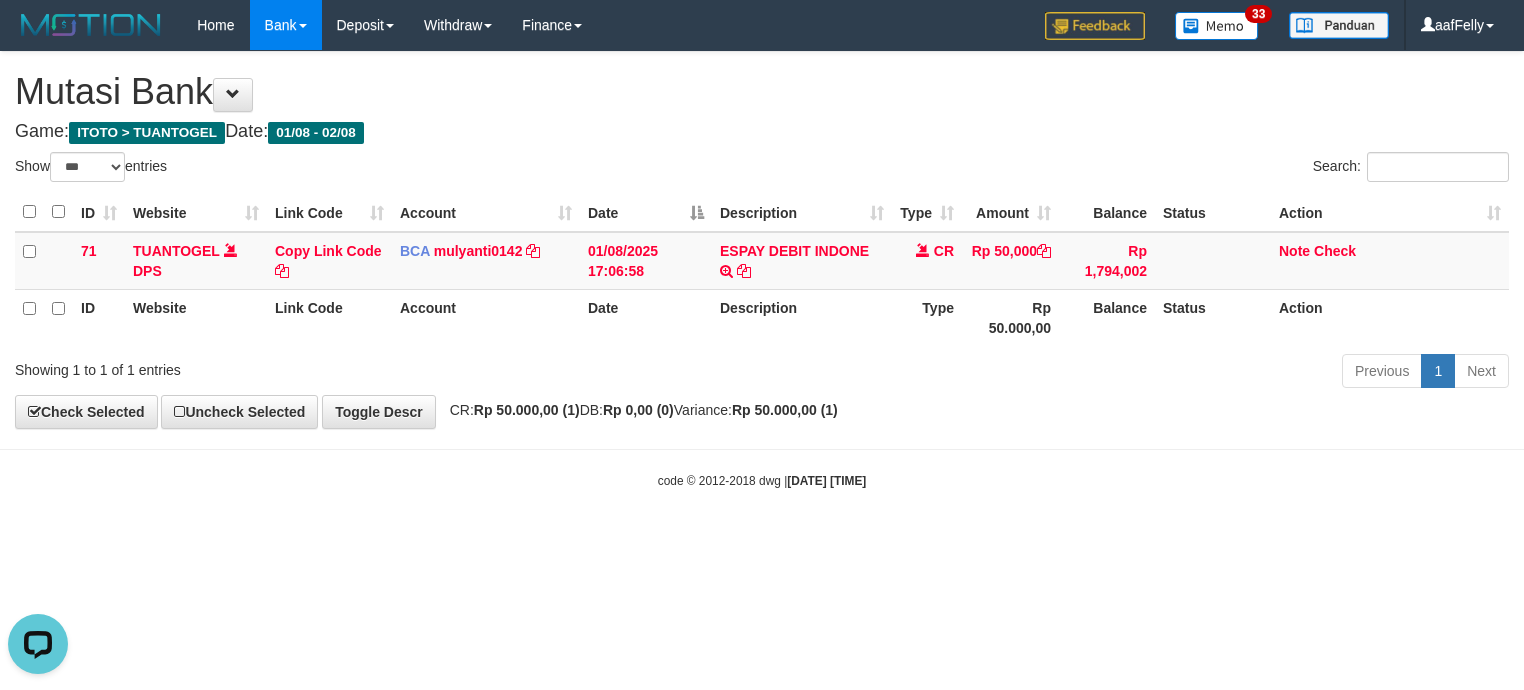 scroll, scrollTop: 0, scrollLeft: 0, axis: both 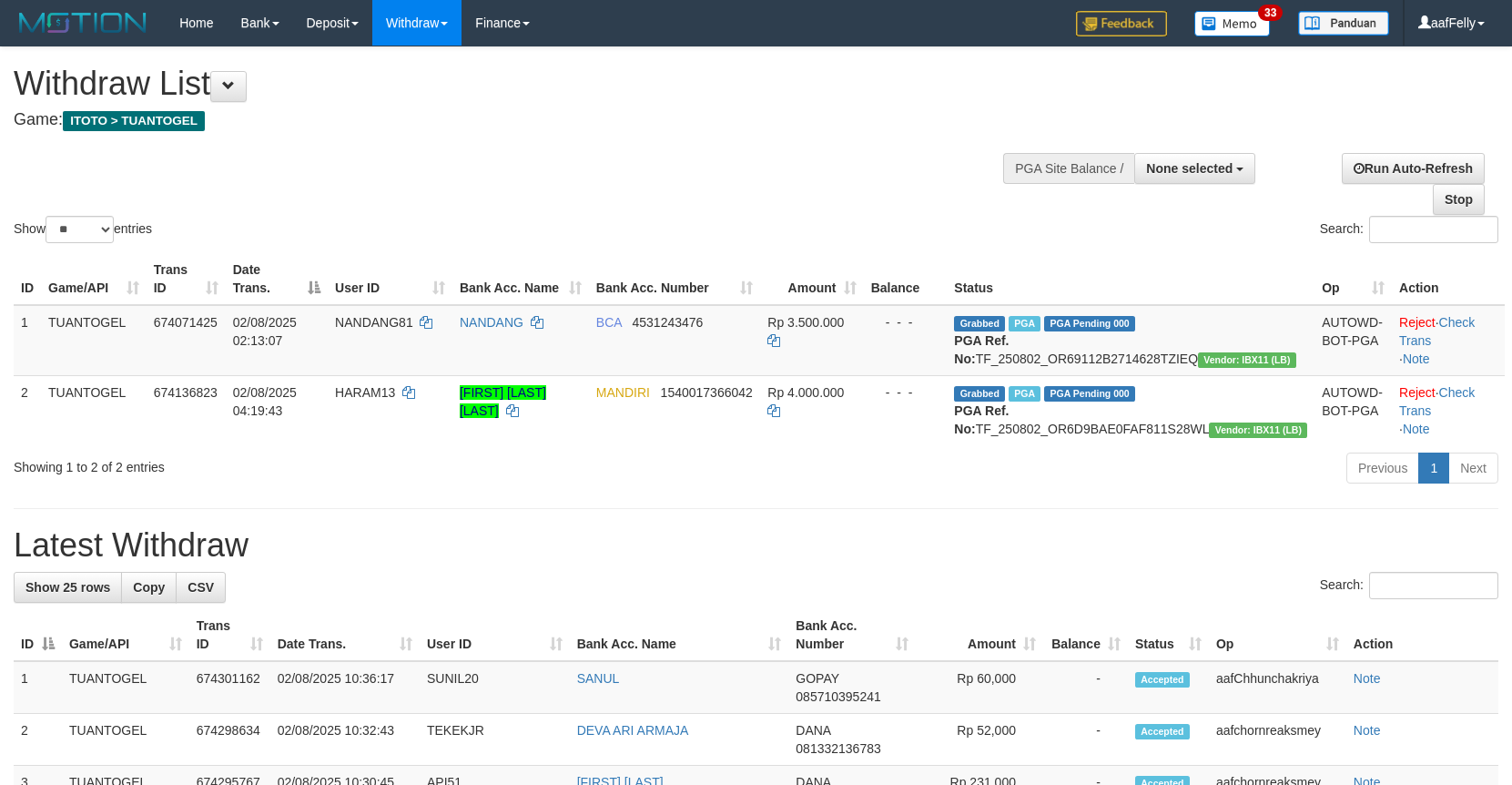 select 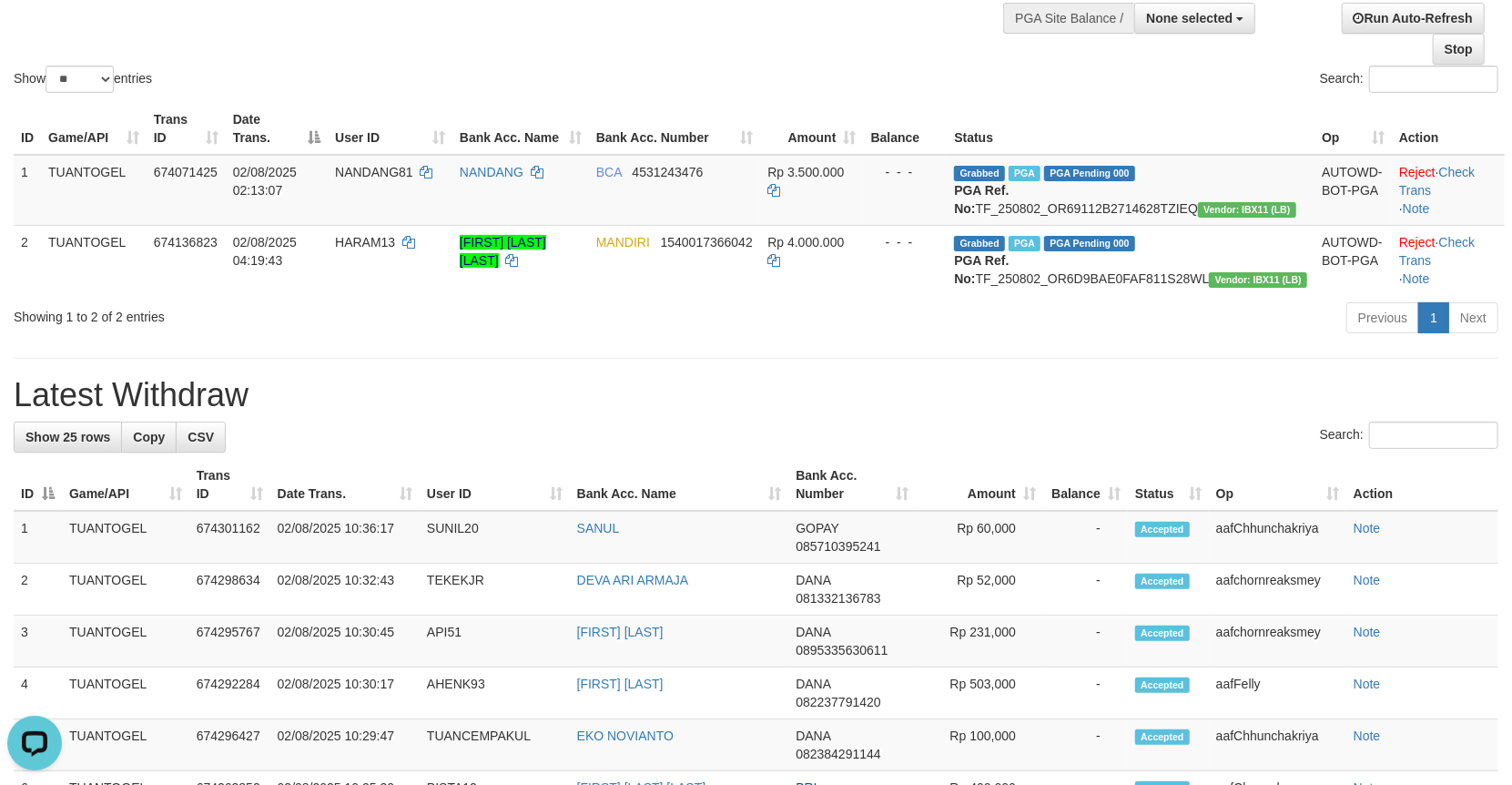 scroll, scrollTop: 0, scrollLeft: 0, axis: both 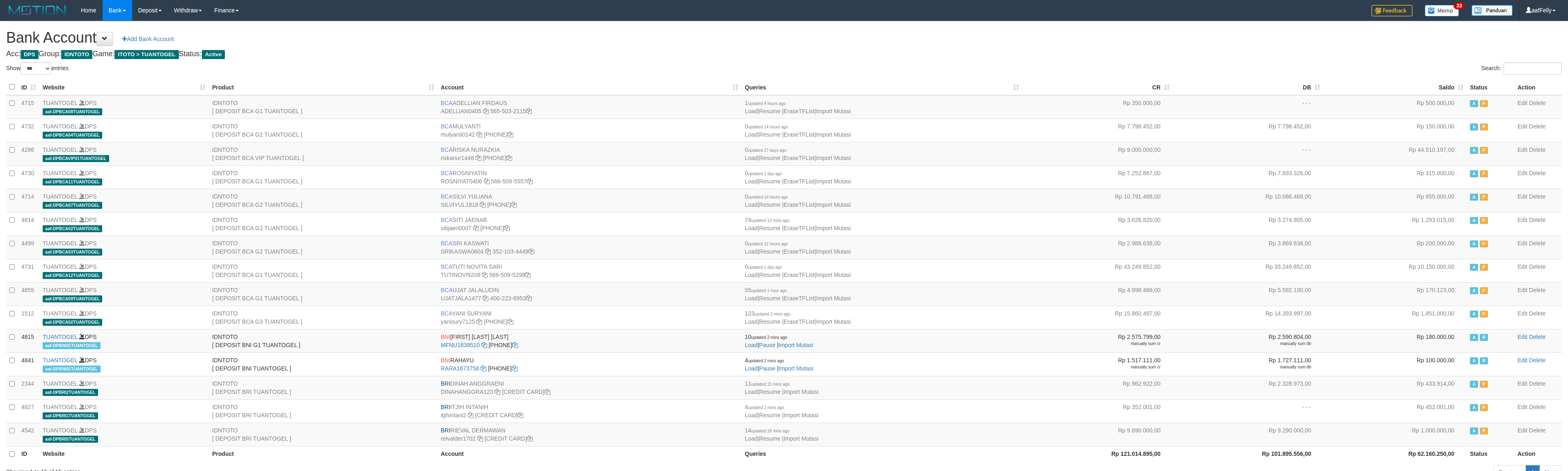 select on "***" 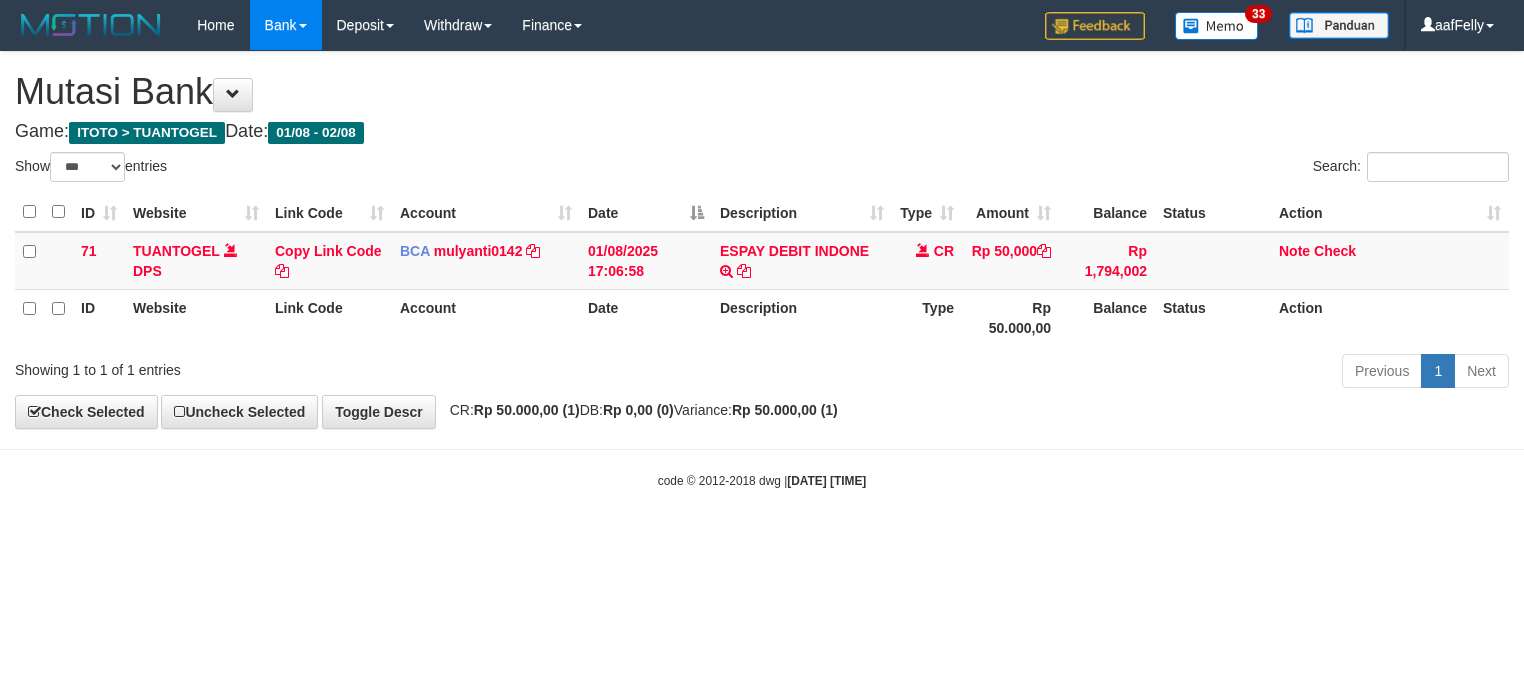 select on "***" 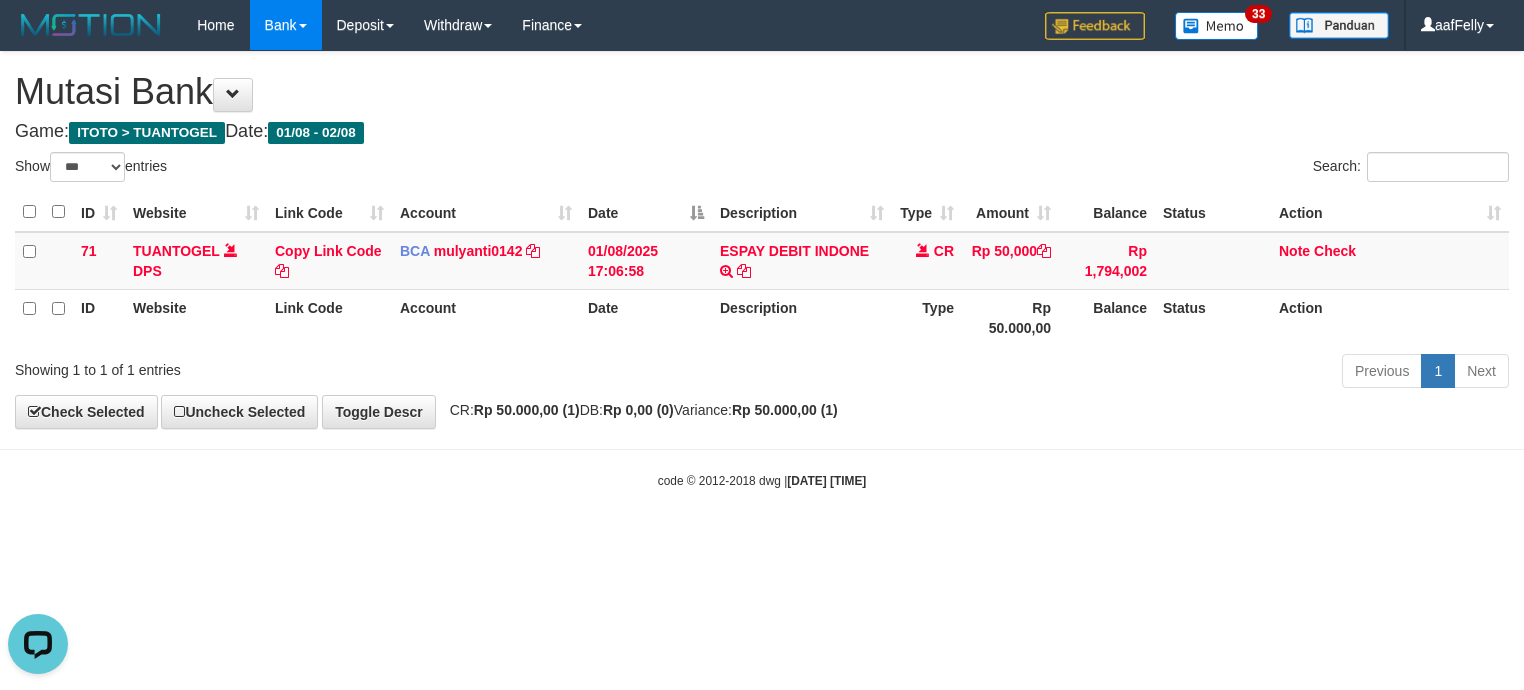 scroll, scrollTop: 0, scrollLeft: 0, axis: both 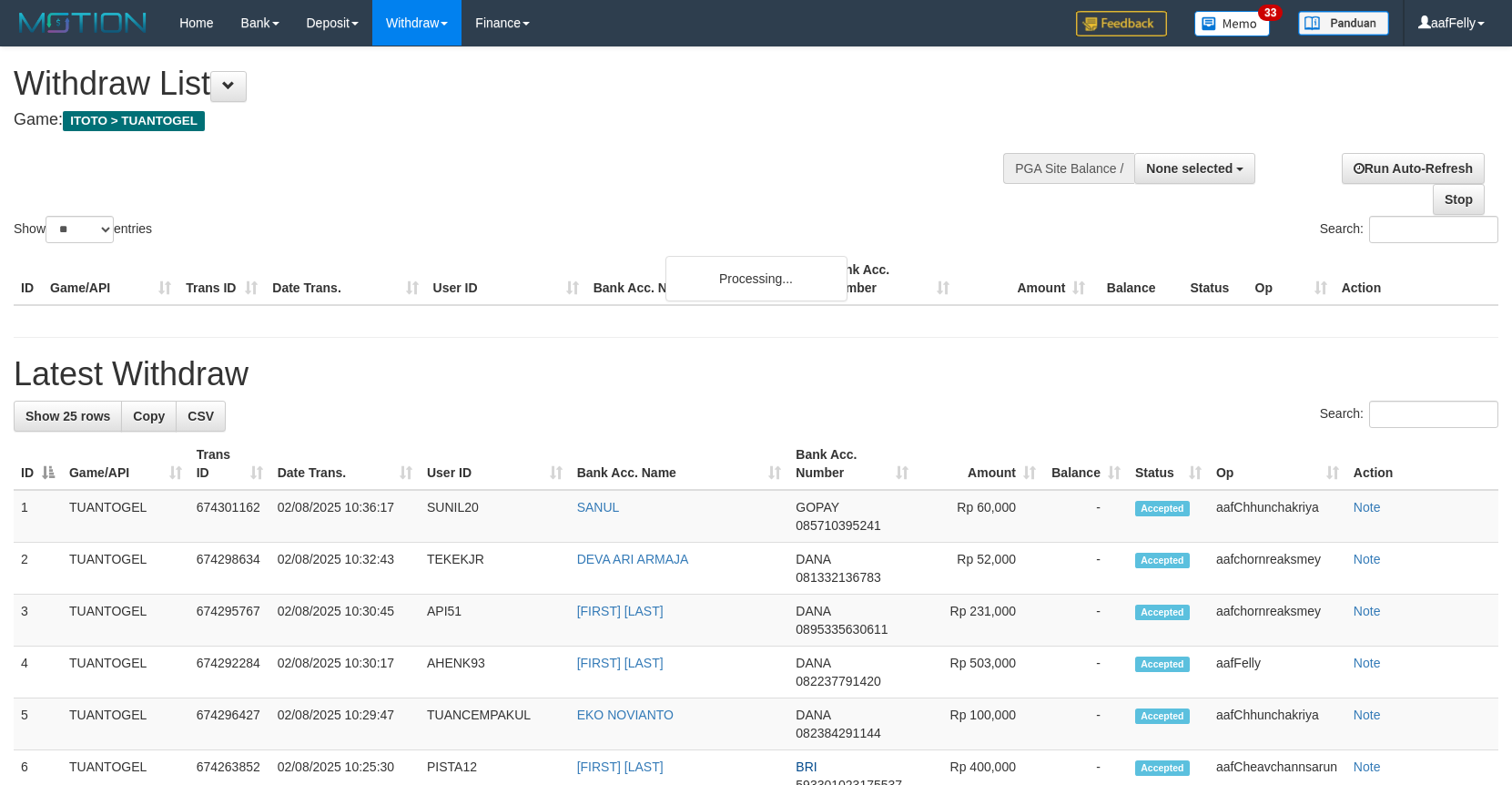 select 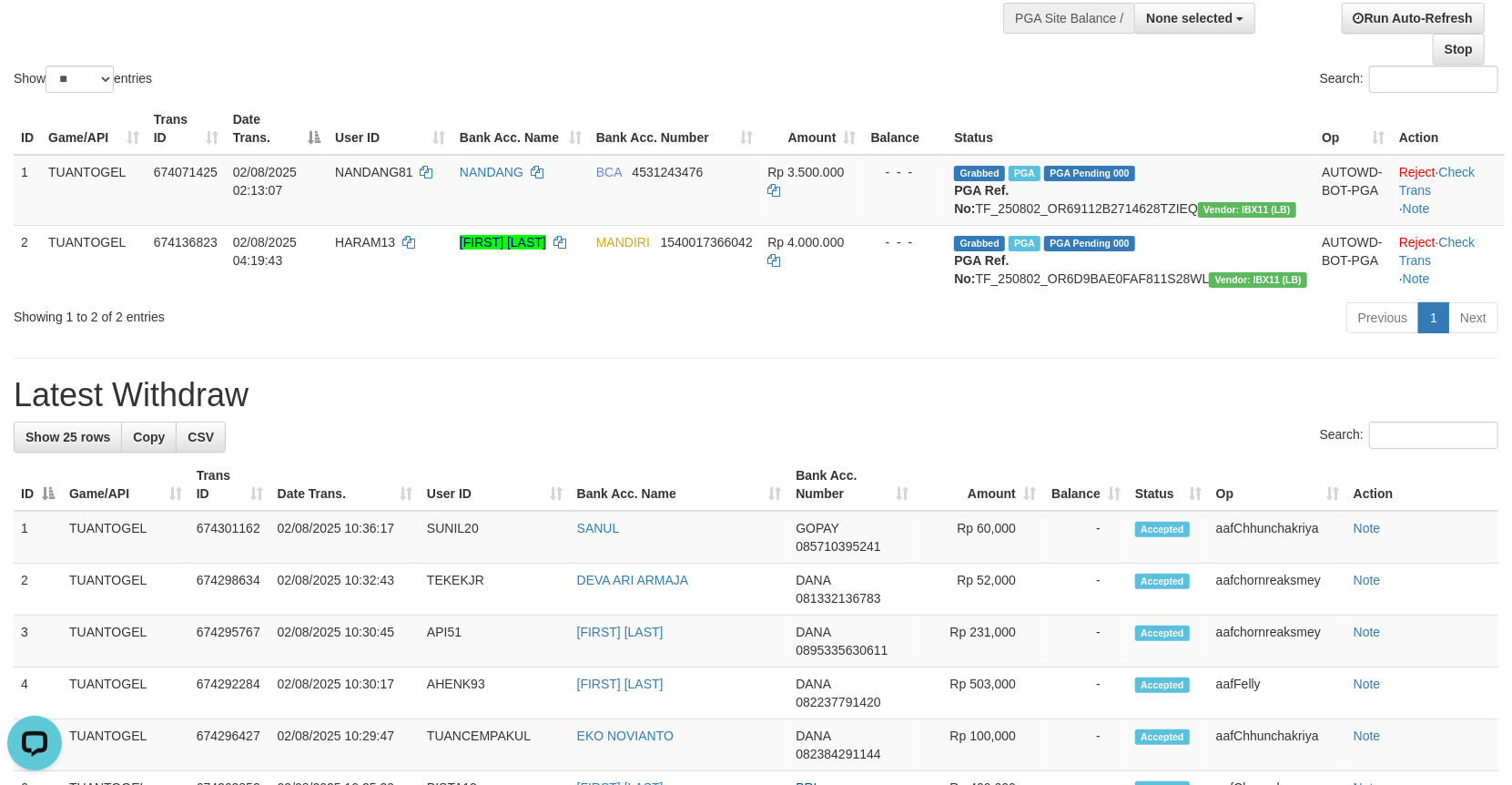 scroll, scrollTop: 0, scrollLeft: 0, axis: both 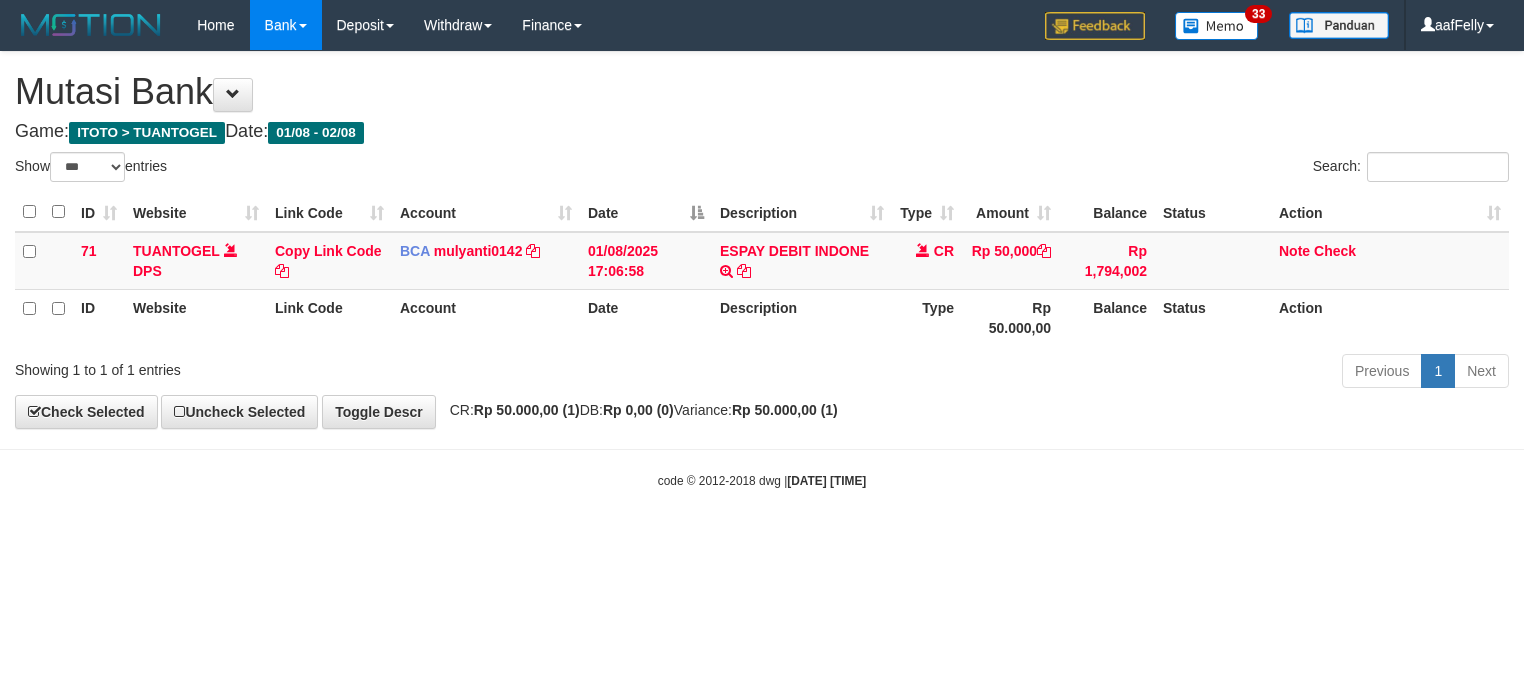 select on "***" 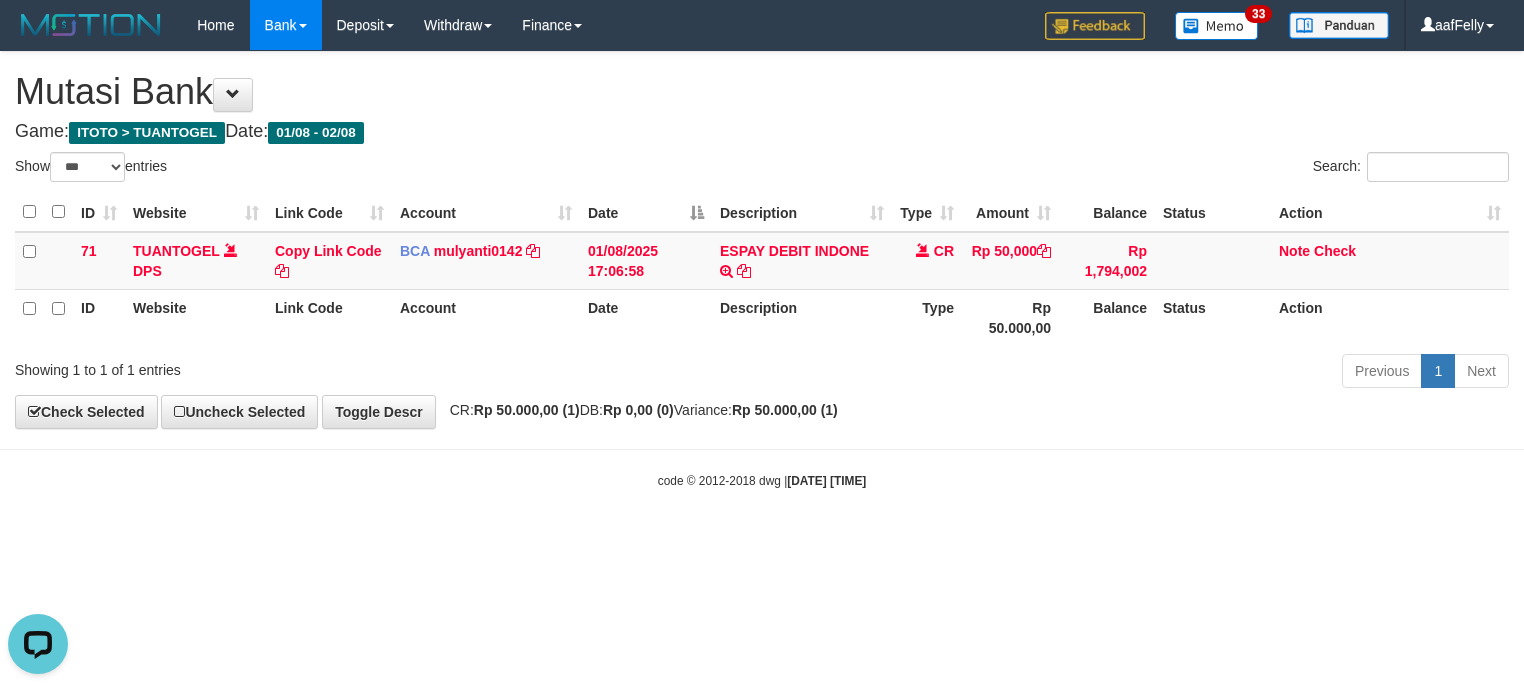 scroll, scrollTop: 0, scrollLeft: 0, axis: both 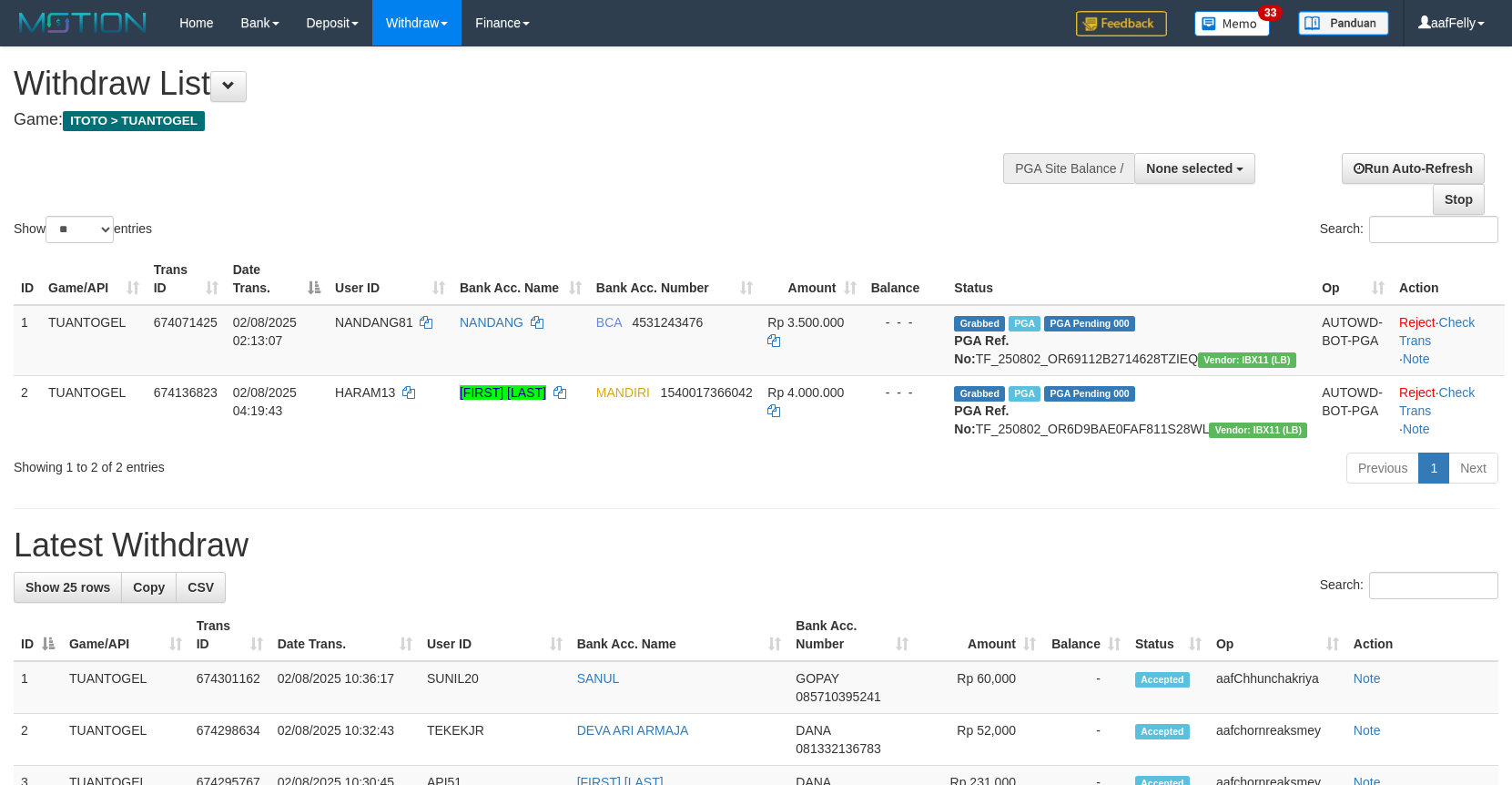 select 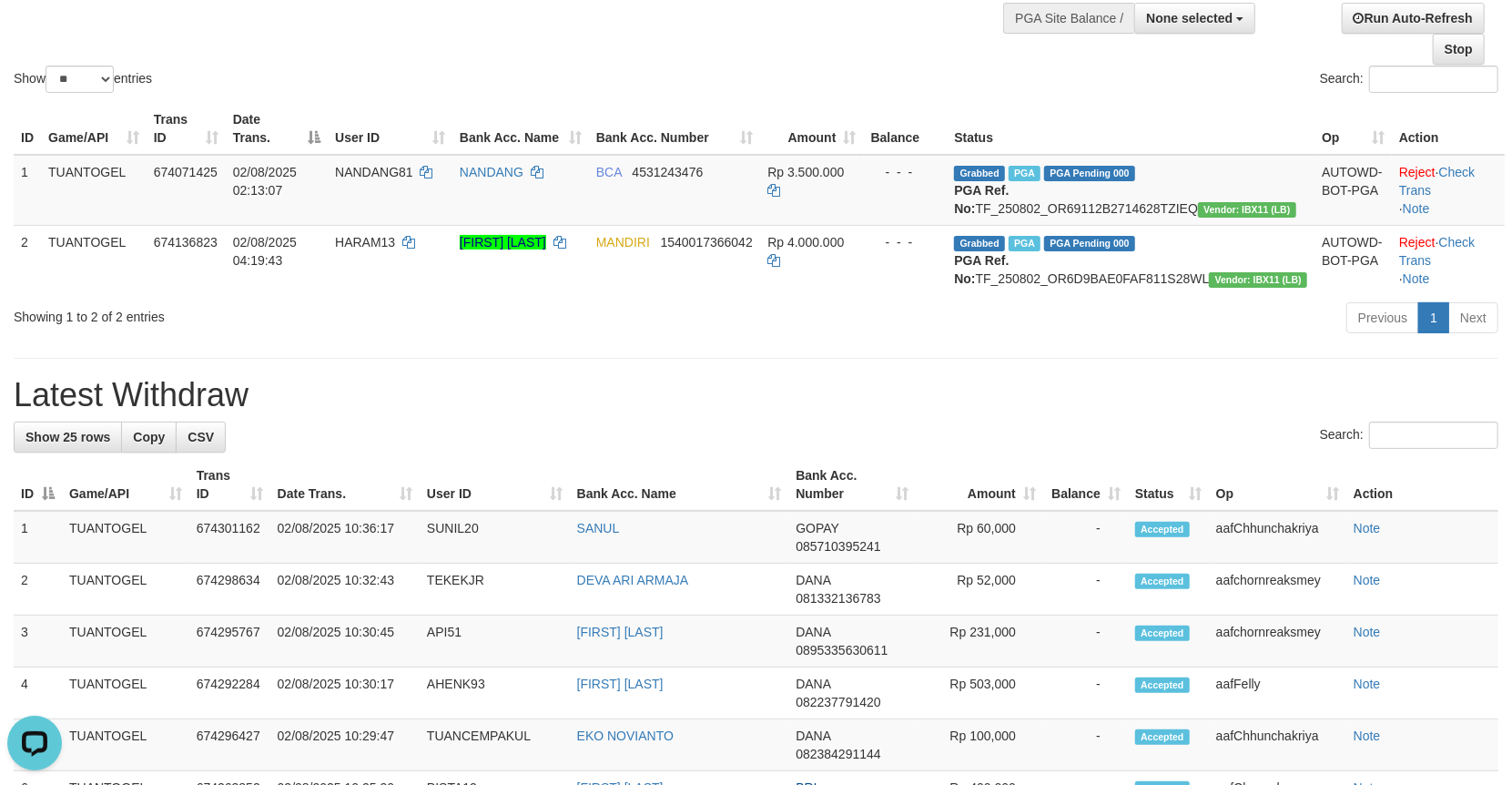 scroll, scrollTop: 0, scrollLeft: 0, axis: both 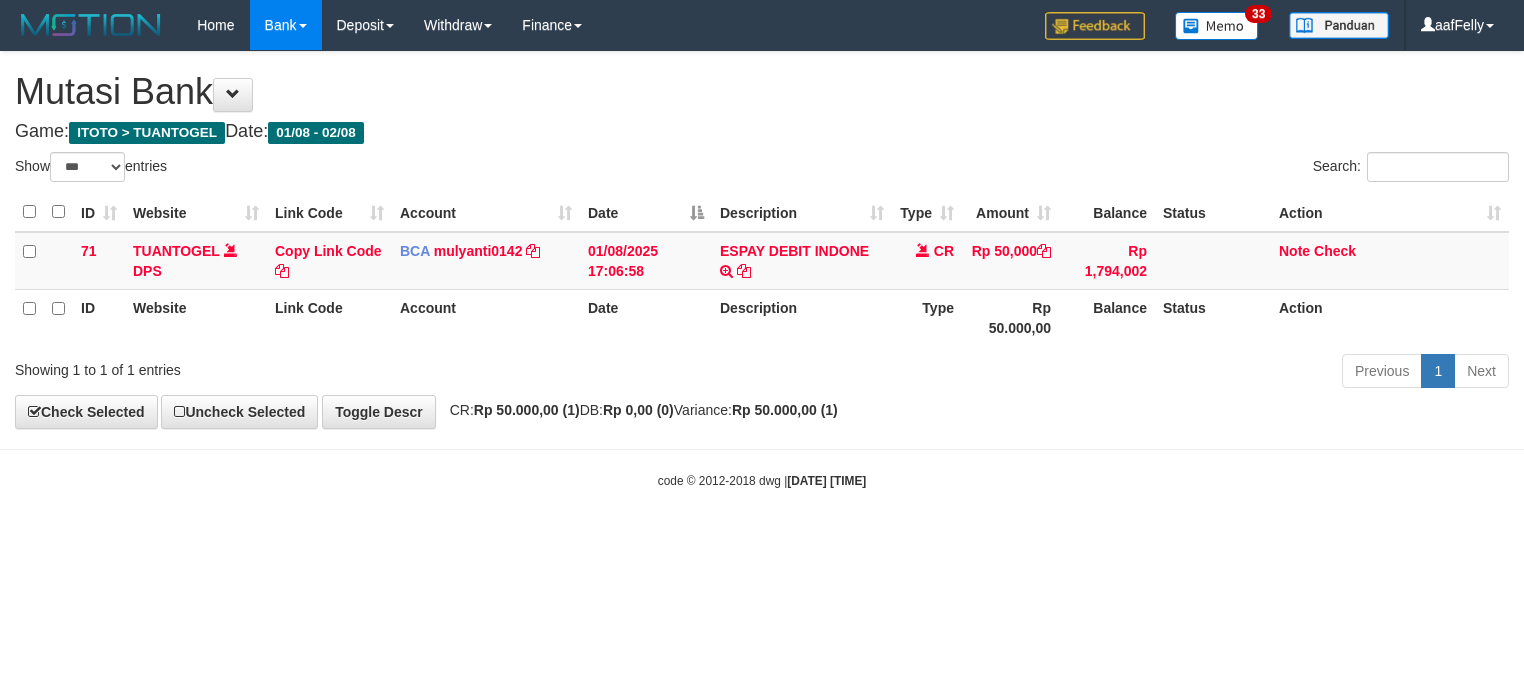 select on "***" 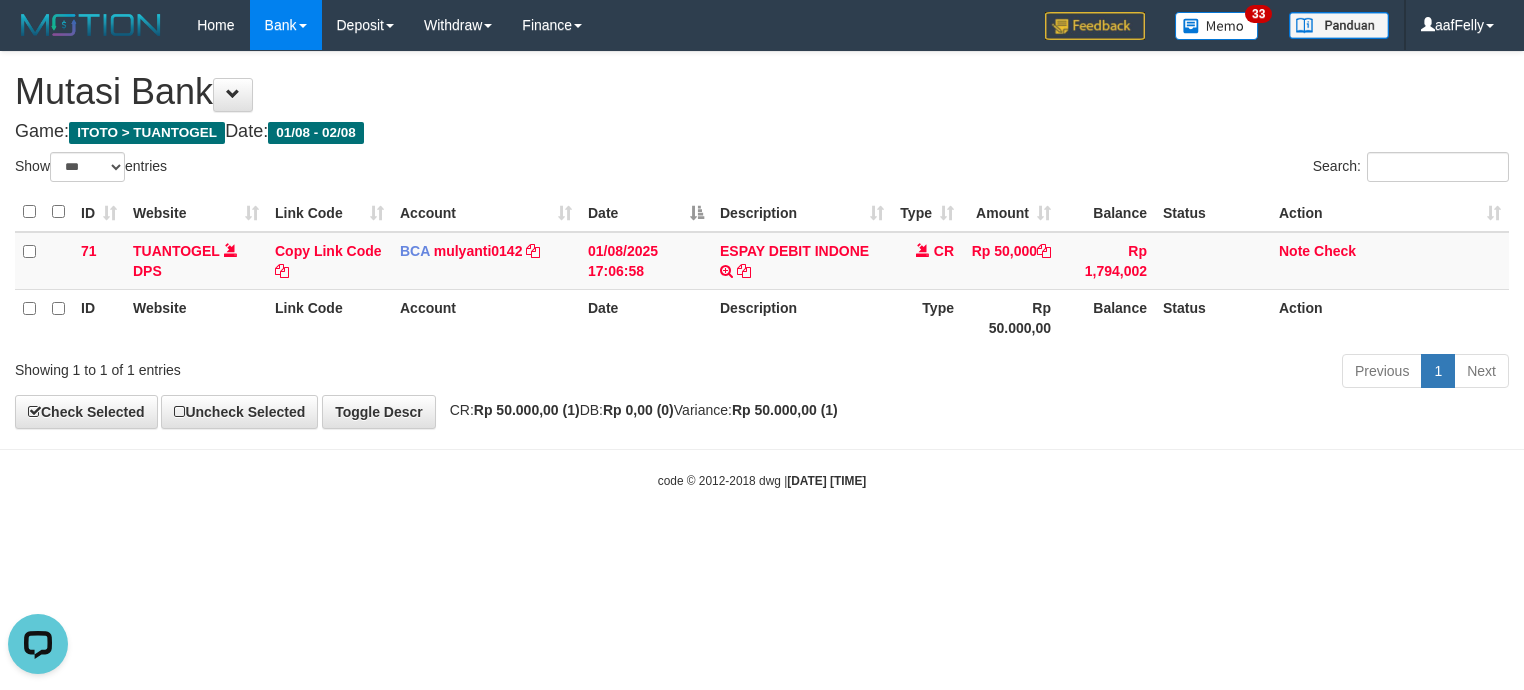 scroll, scrollTop: 0, scrollLeft: 0, axis: both 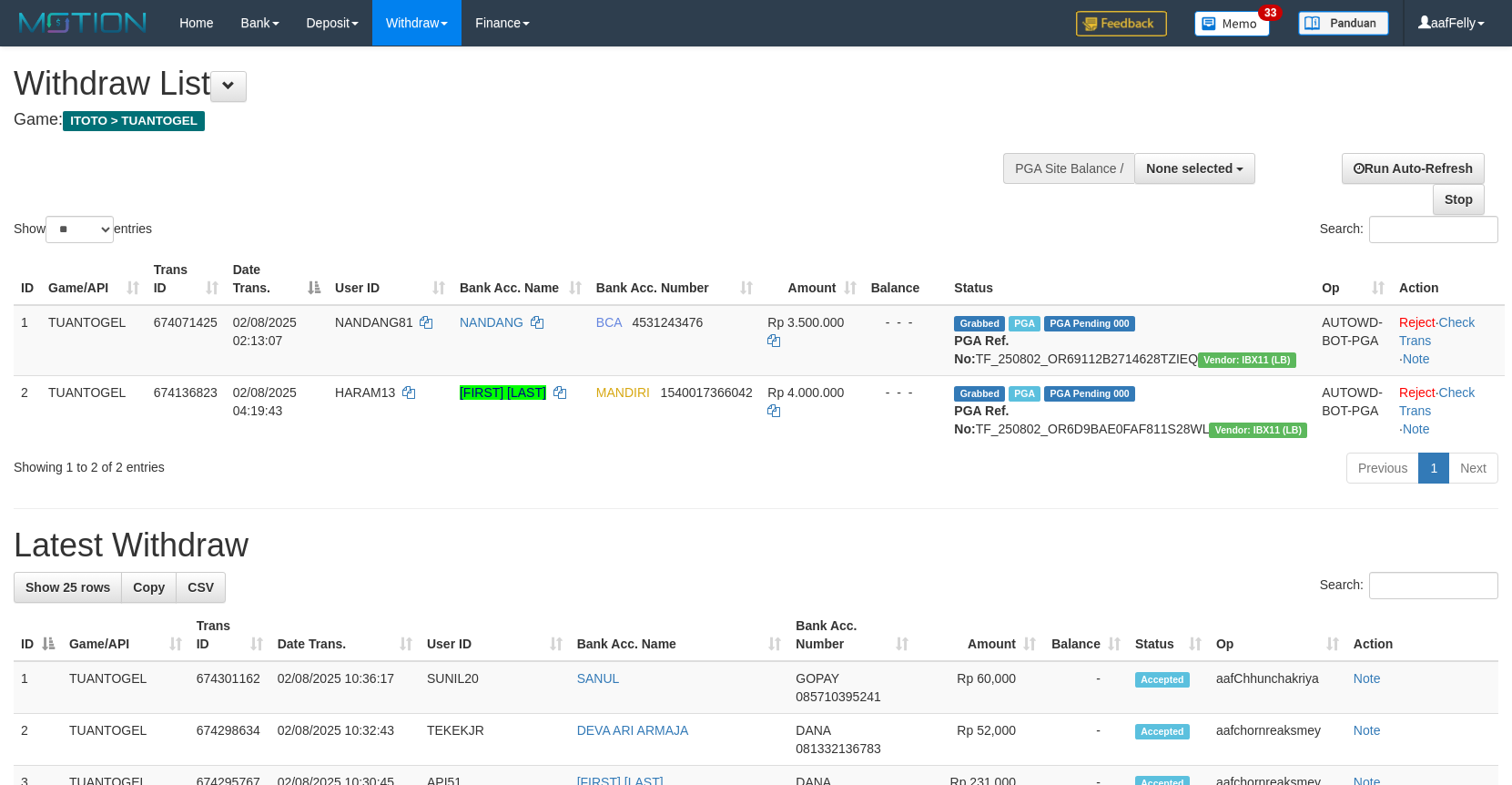select 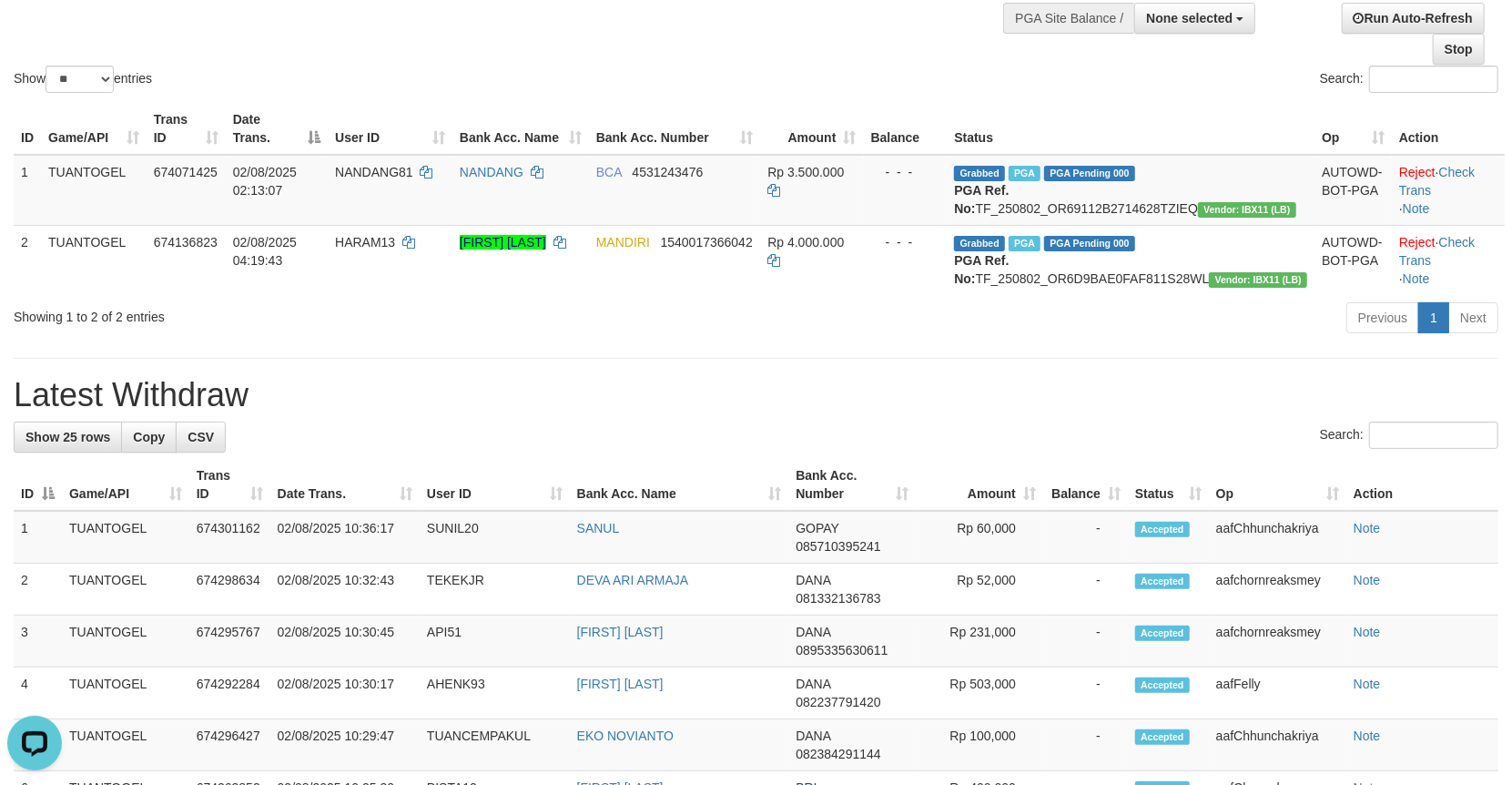 scroll, scrollTop: 0, scrollLeft: 0, axis: both 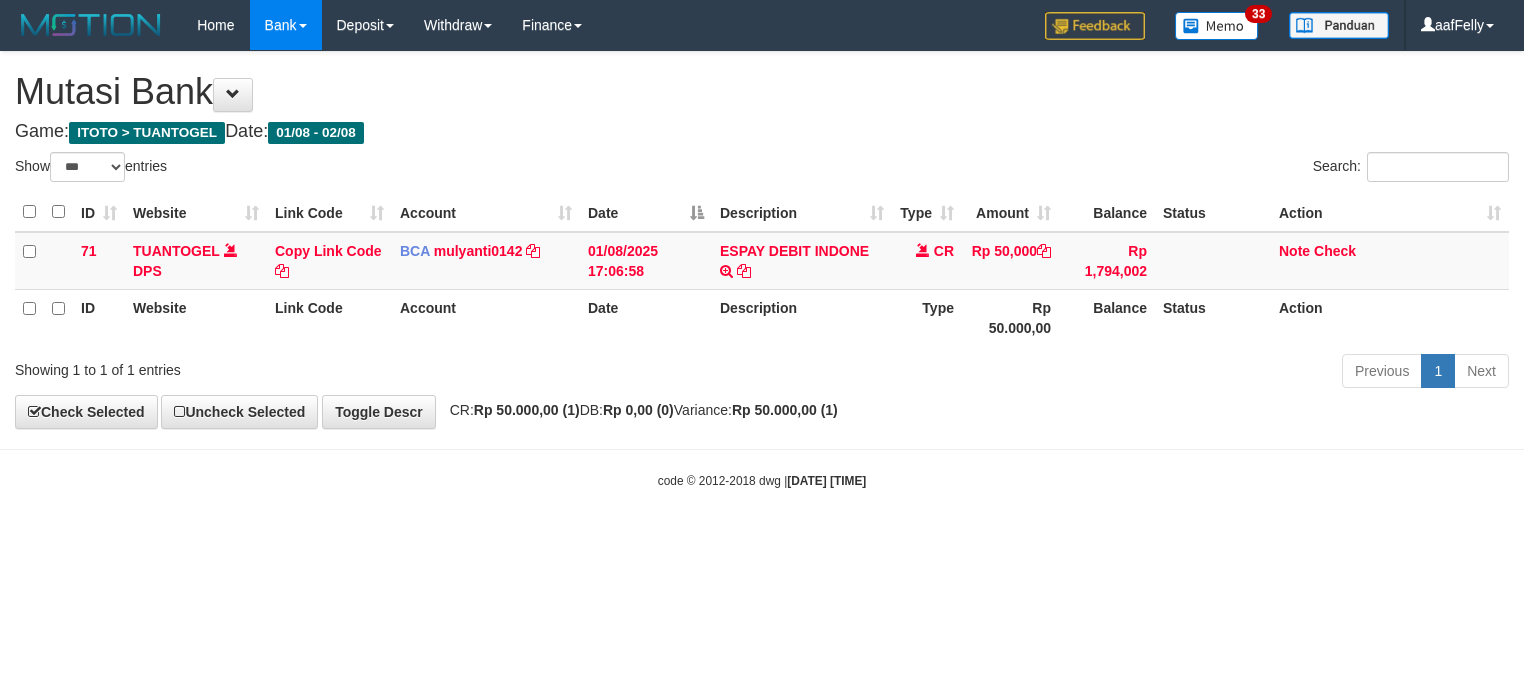 select on "***" 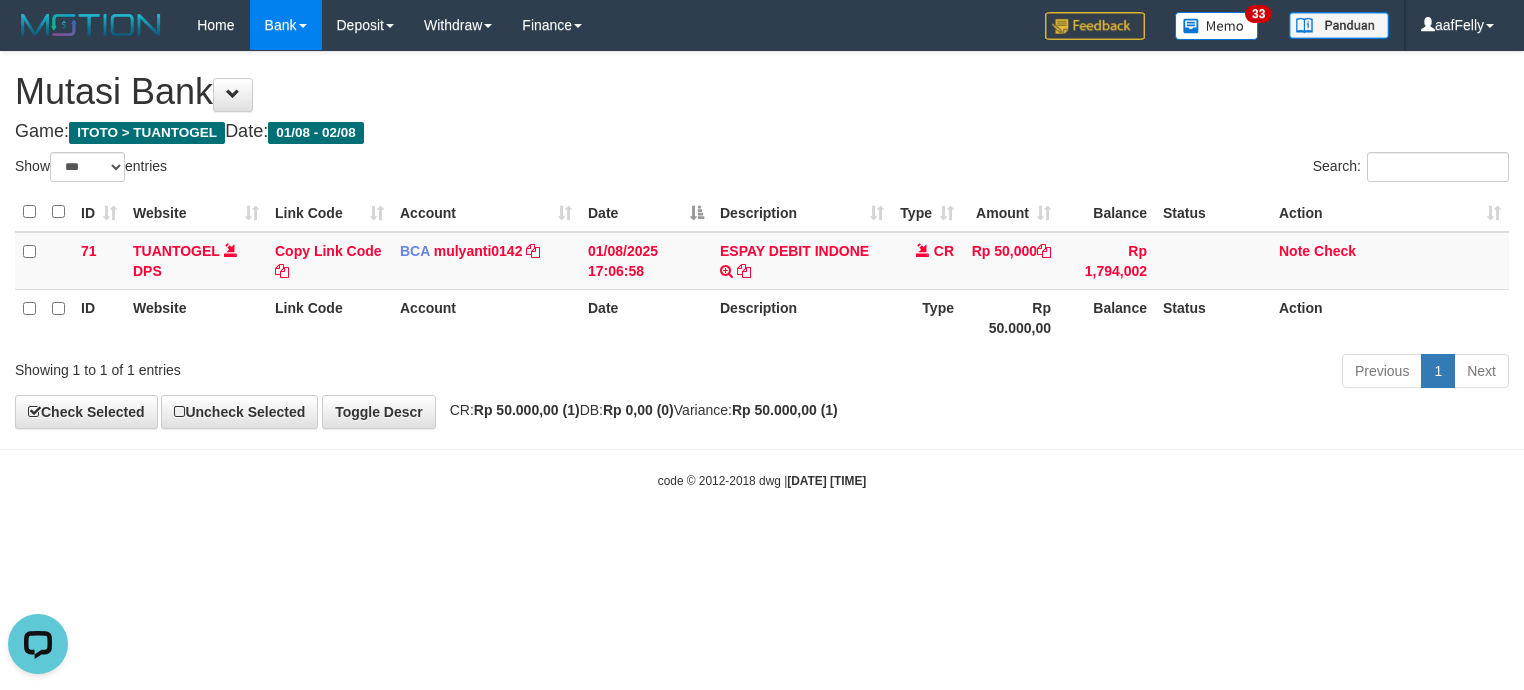 scroll, scrollTop: 0, scrollLeft: 0, axis: both 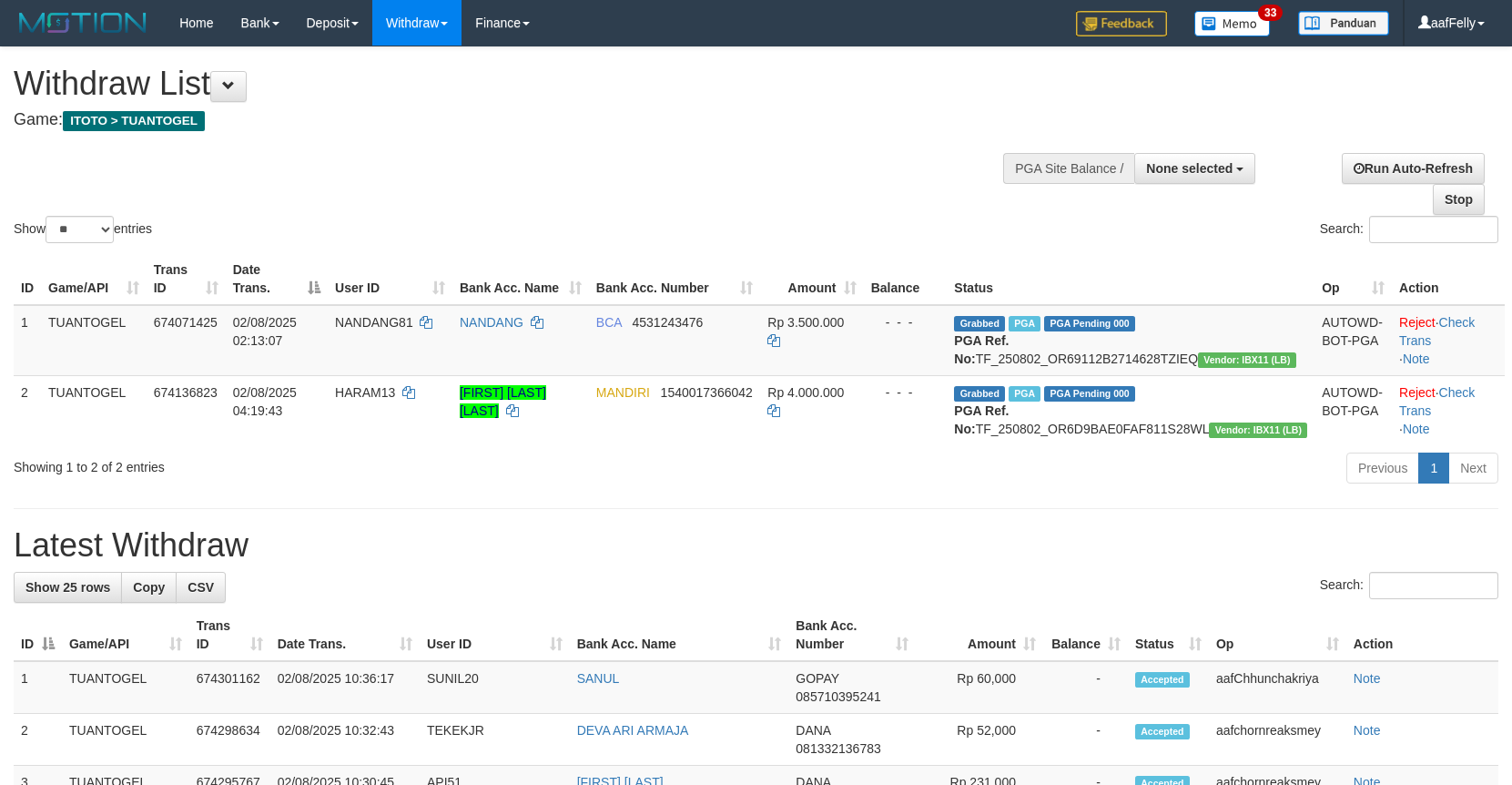 select 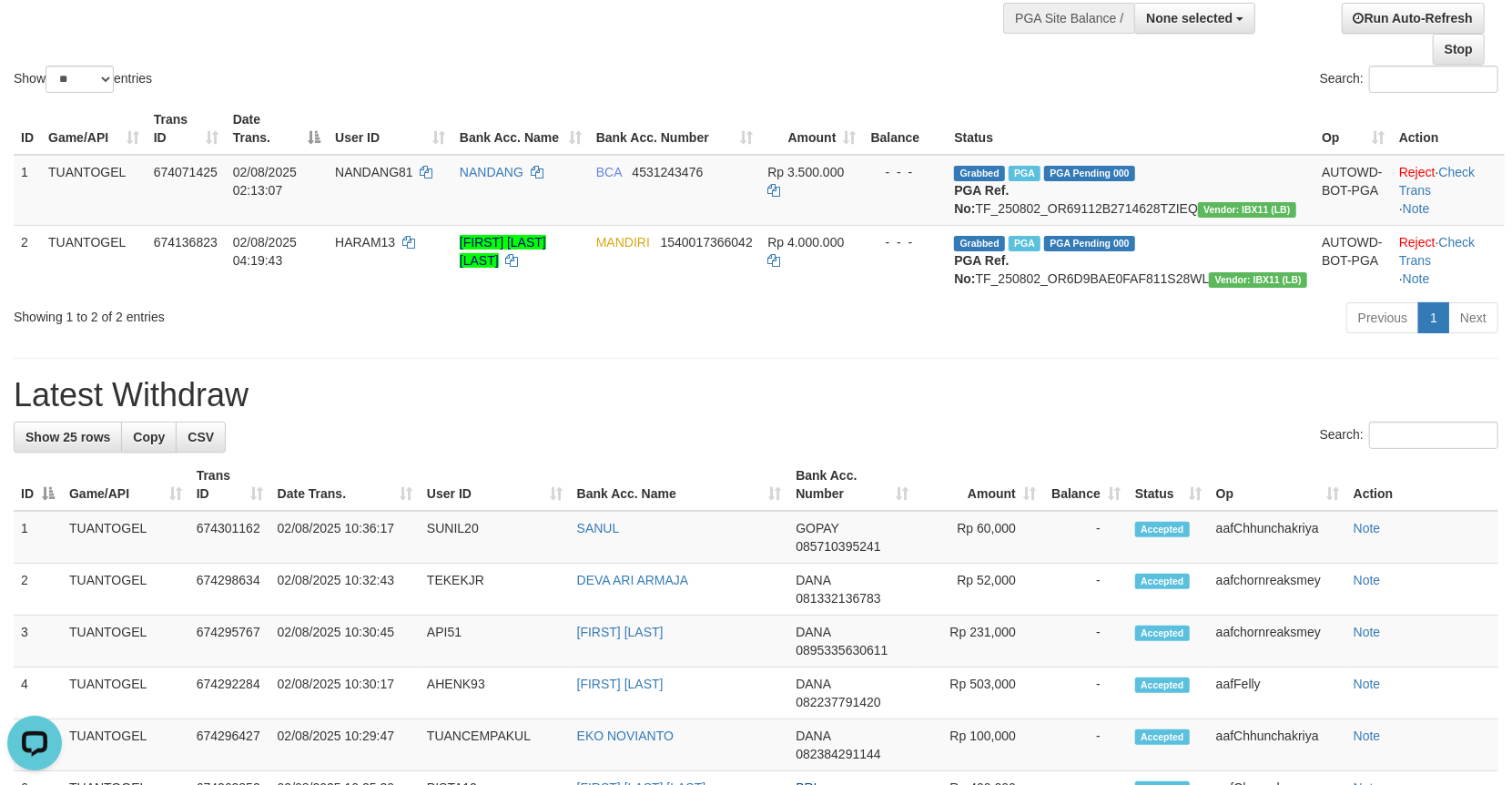 scroll, scrollTop: 0, scrollLeft: 0, axis: both 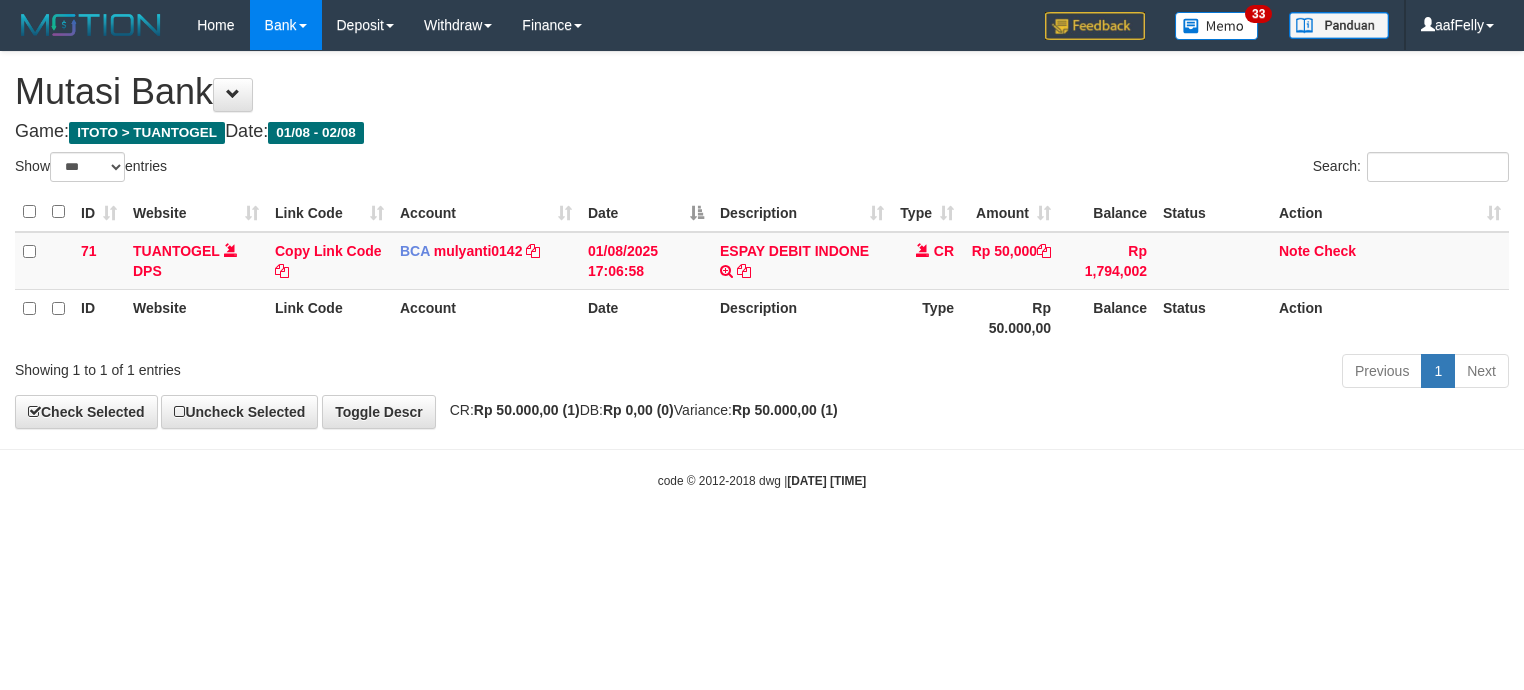 select on "***" 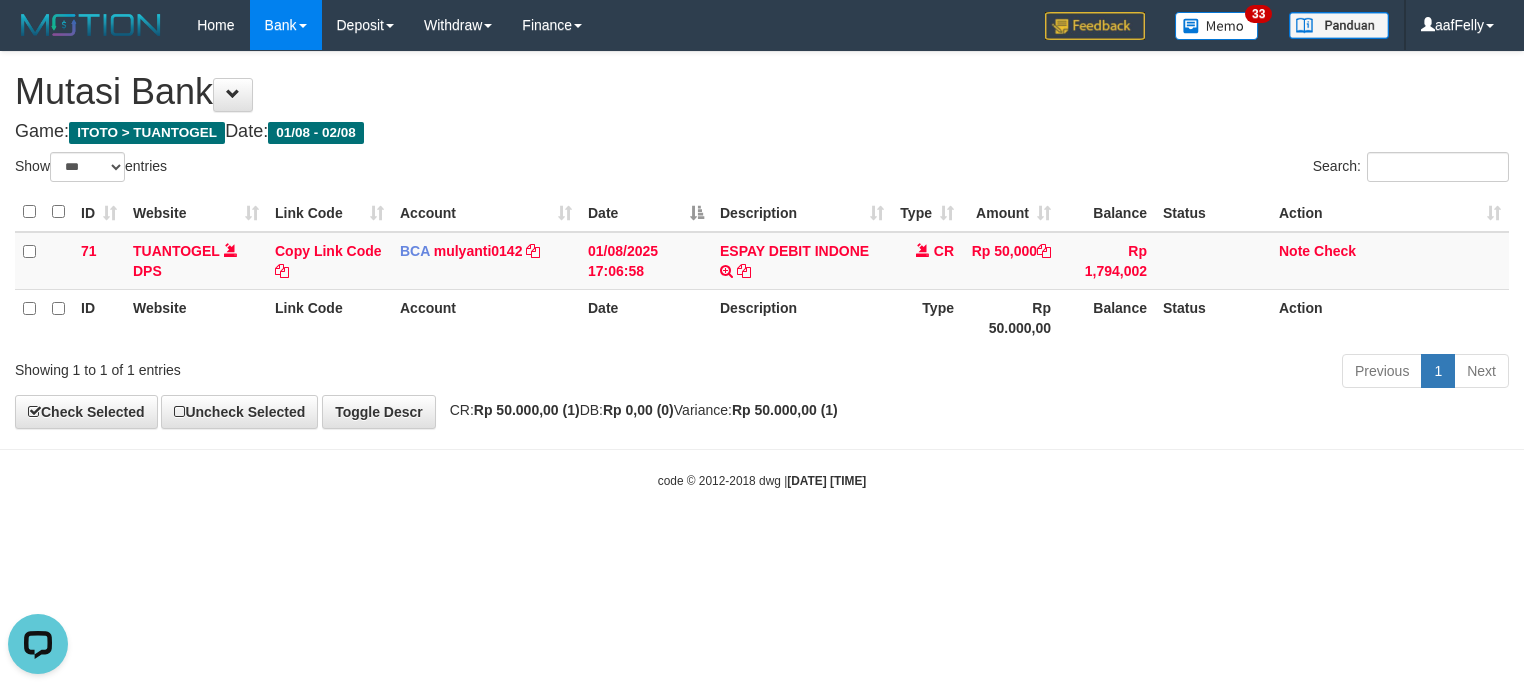 scroll, scrollTop: 0, scrollLeft: 0, axis: both 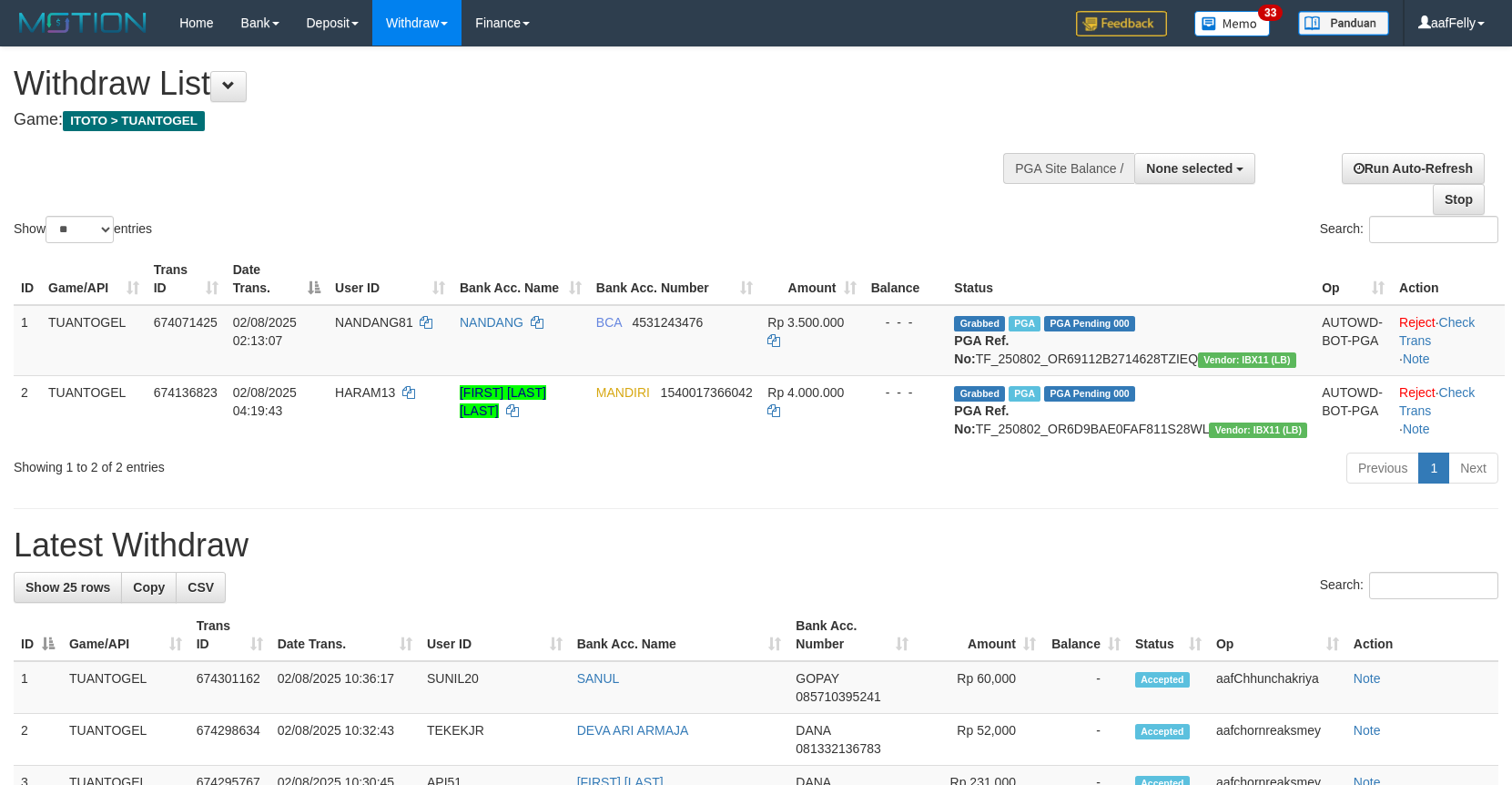 select 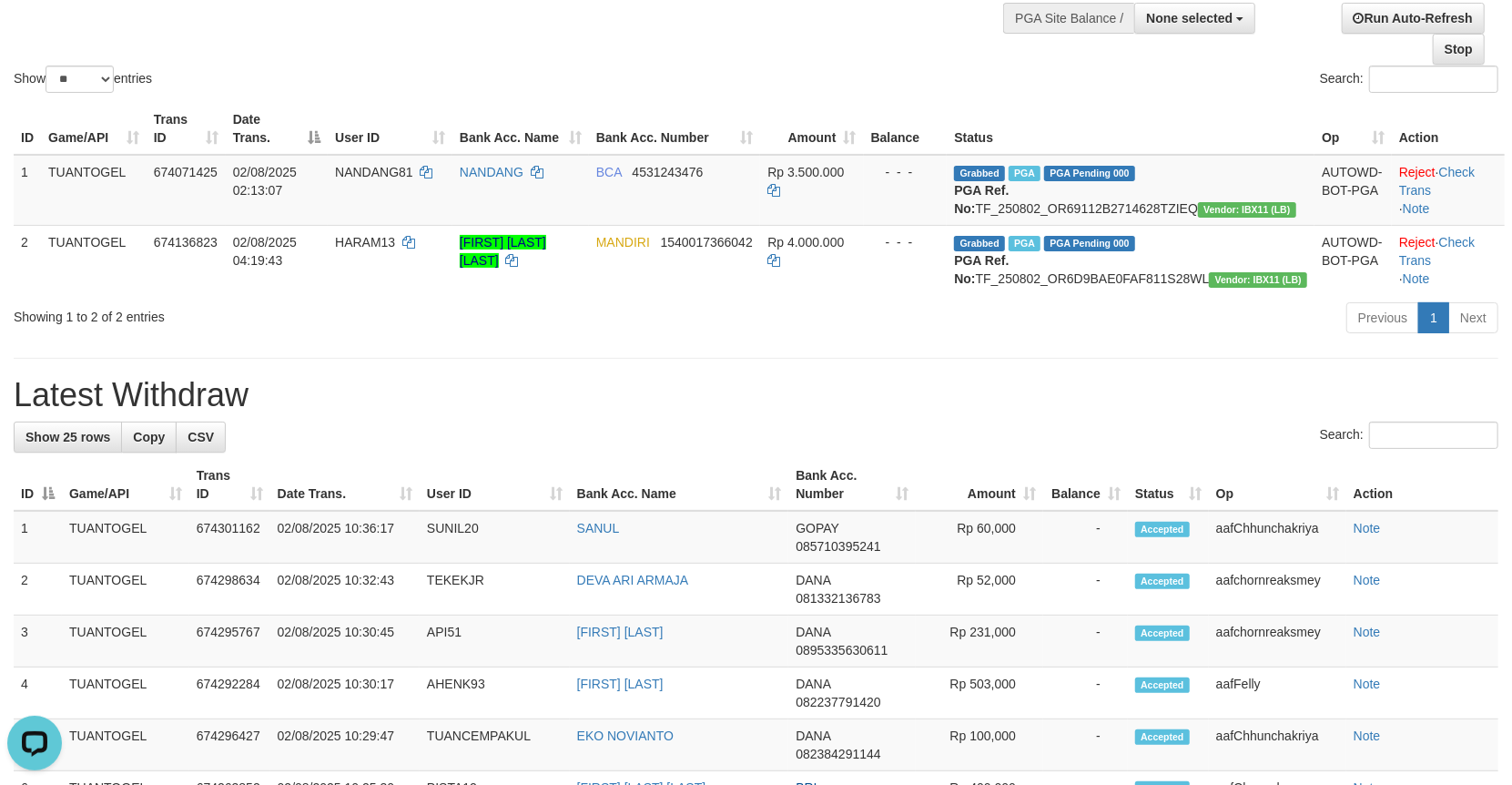 scroll, scrollTop: 0, scrollLeft: 0, axis: both 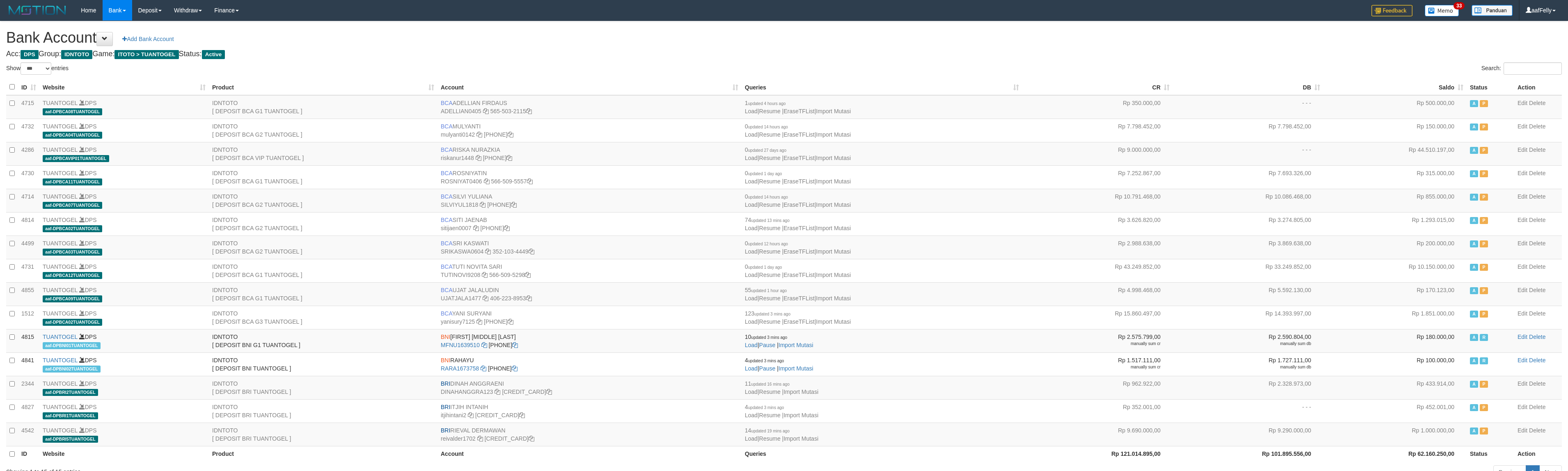 select on "***" 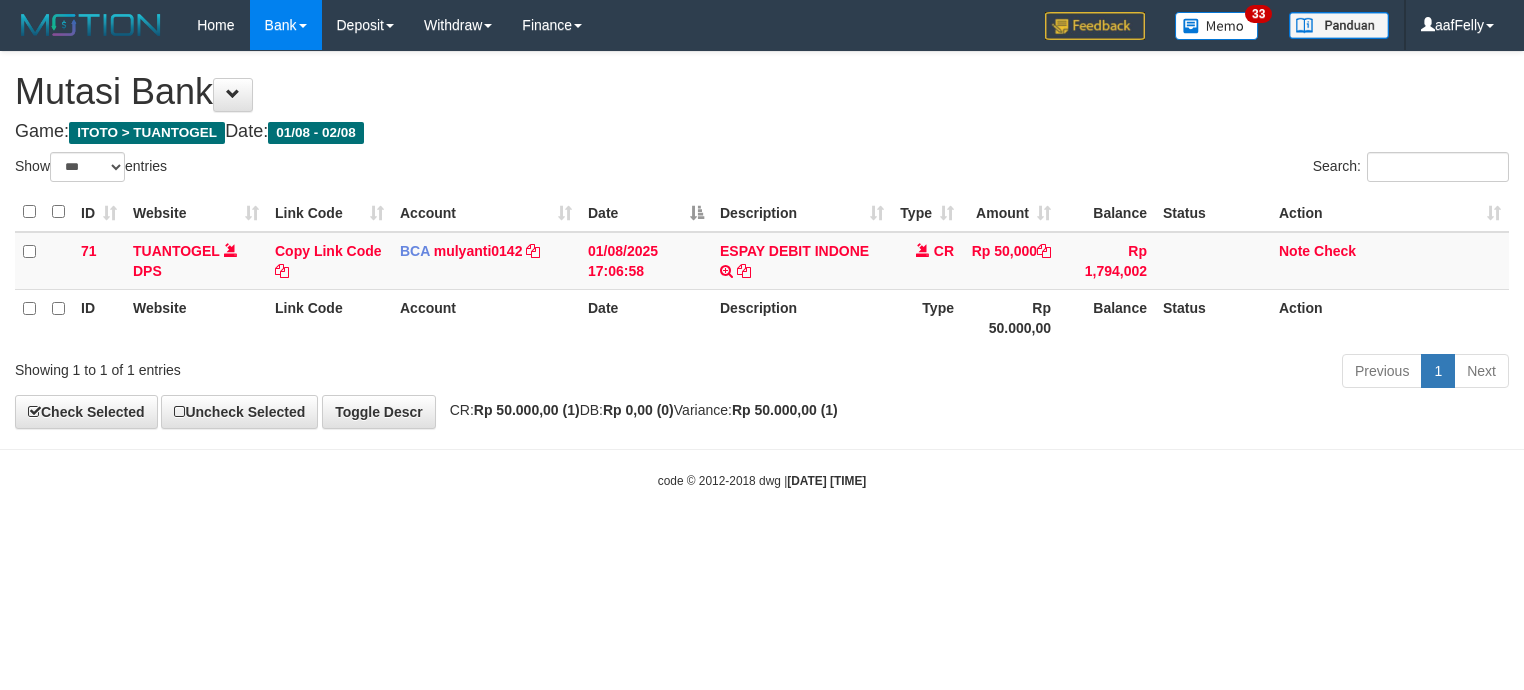 select on "***" 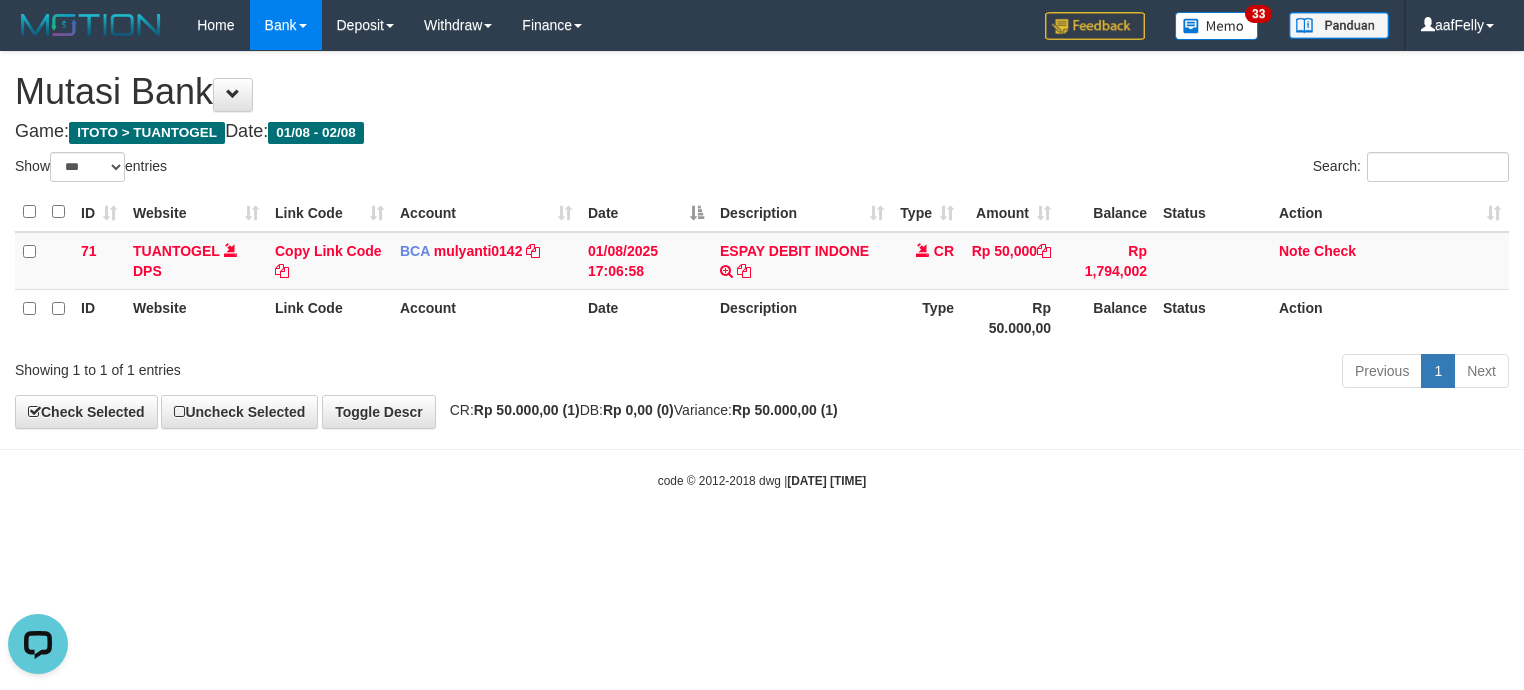 scroll, scrollTop: 0, scrollLeft: 0, axis: both 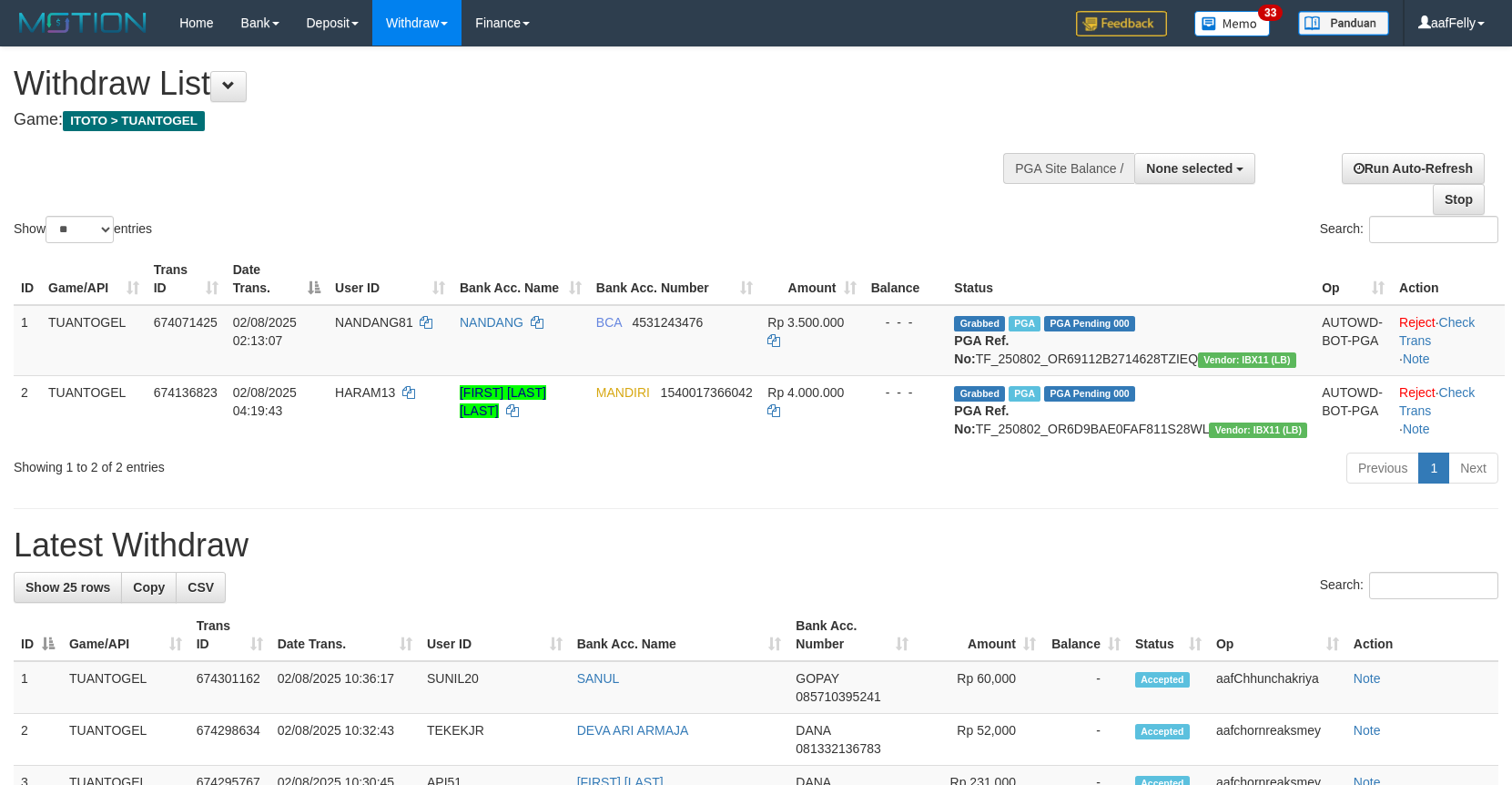 select 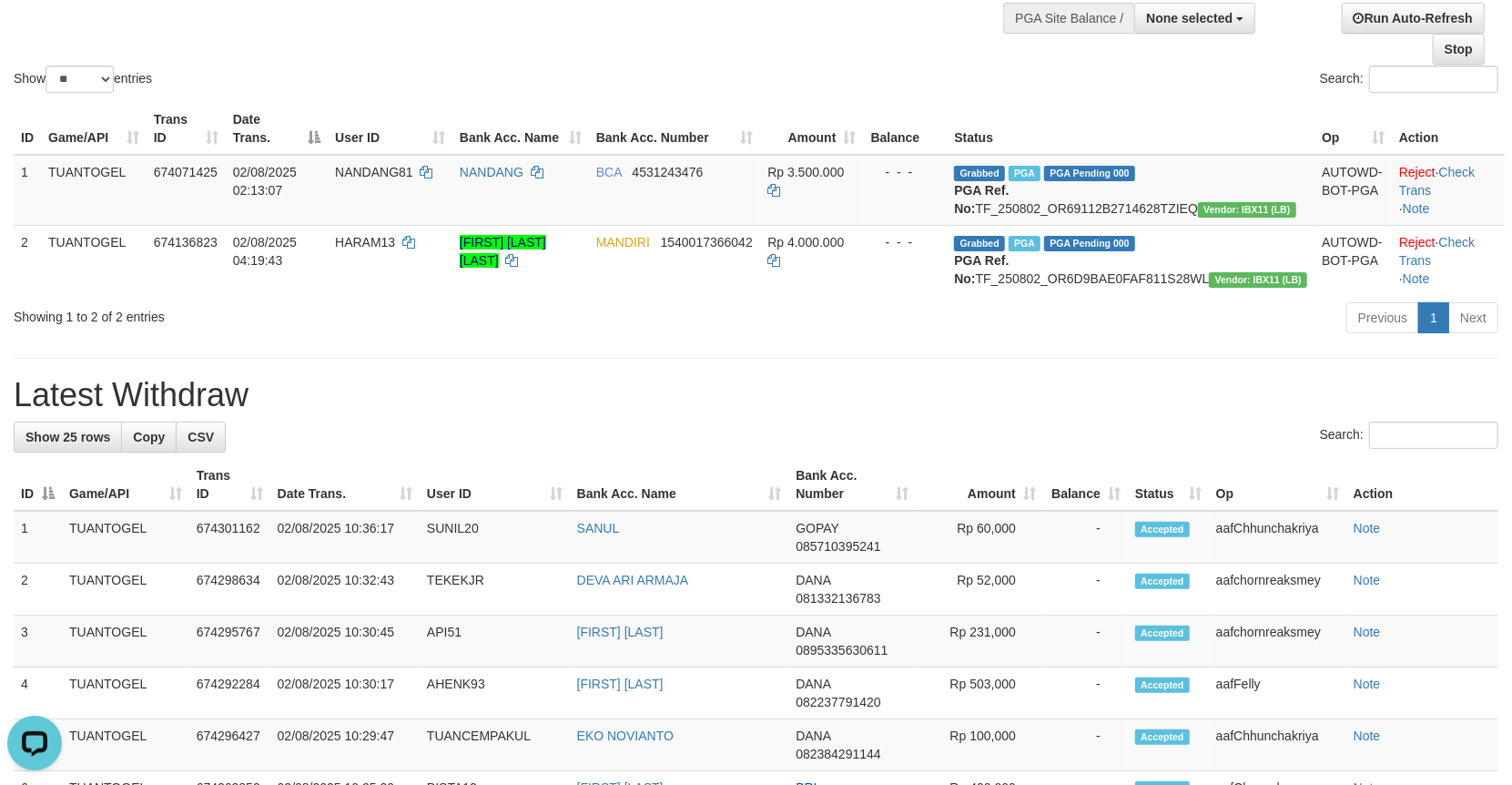 scroll, scrollTop: 0, scrollLeft: 0, axis: both 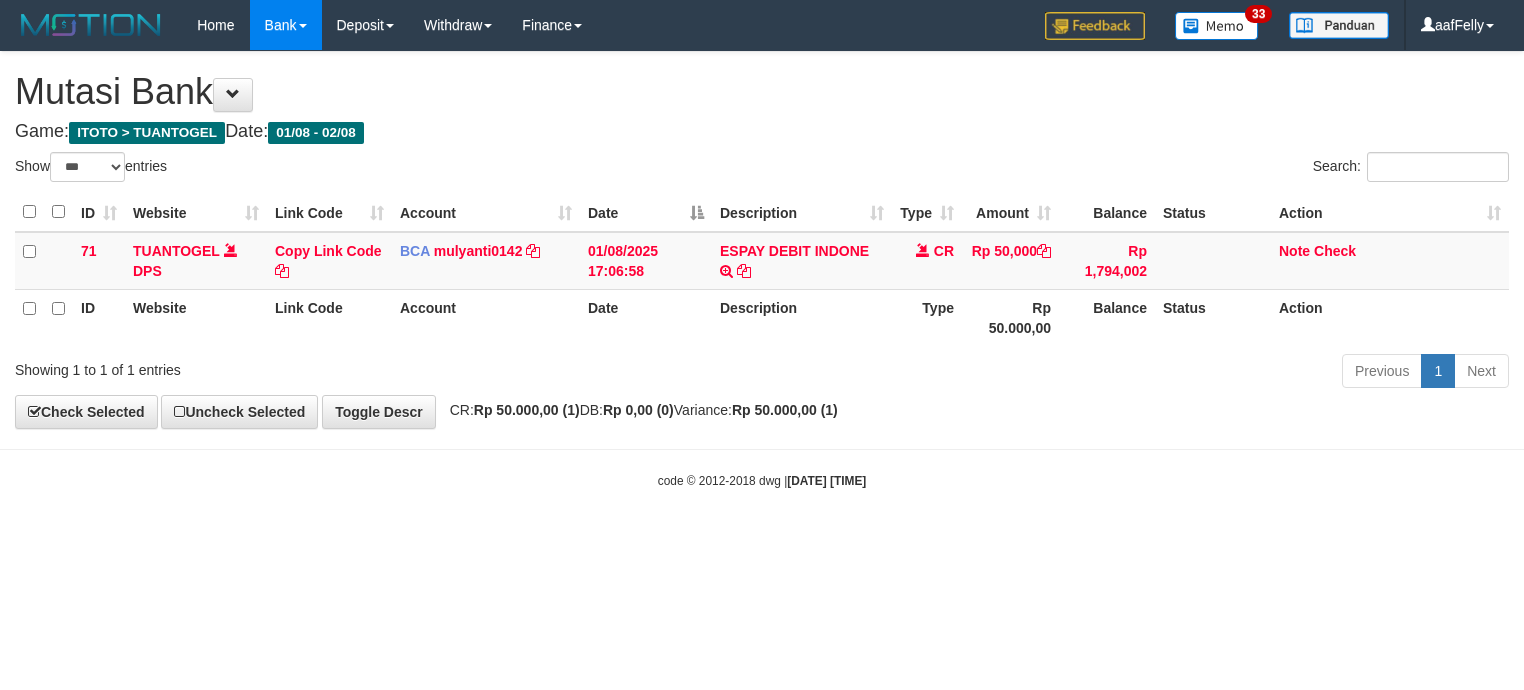 select on "***" 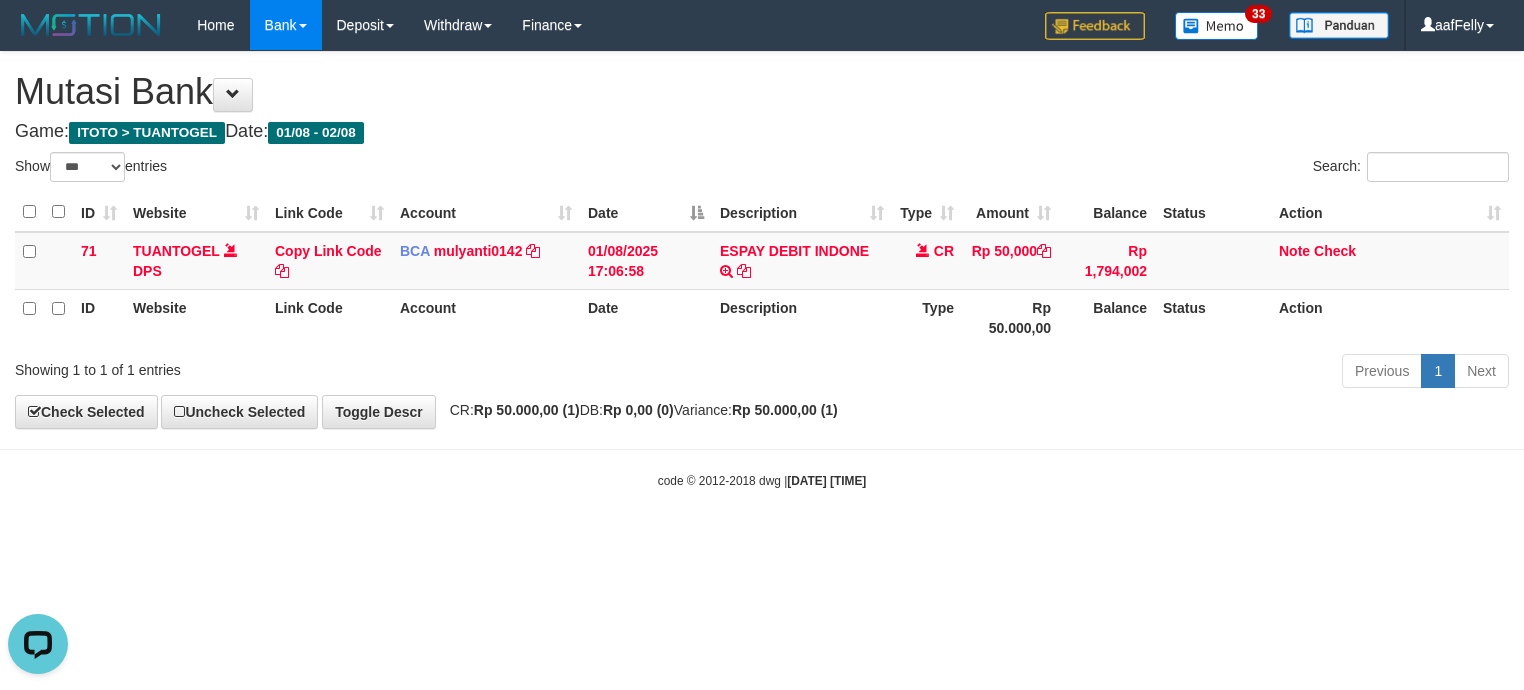 scroll, scrollTop: 0, scrollLeft: 0, axis: both 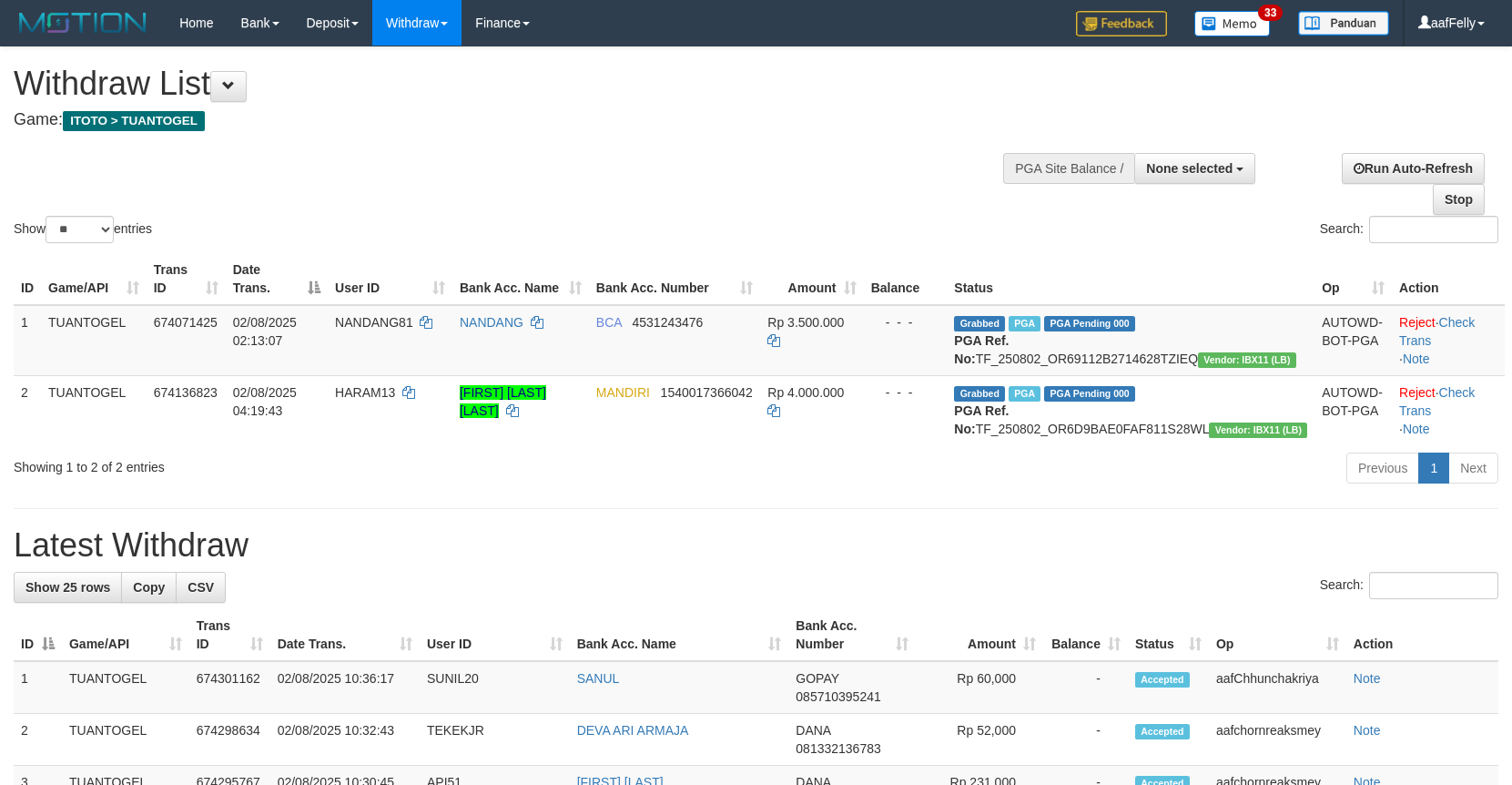 select 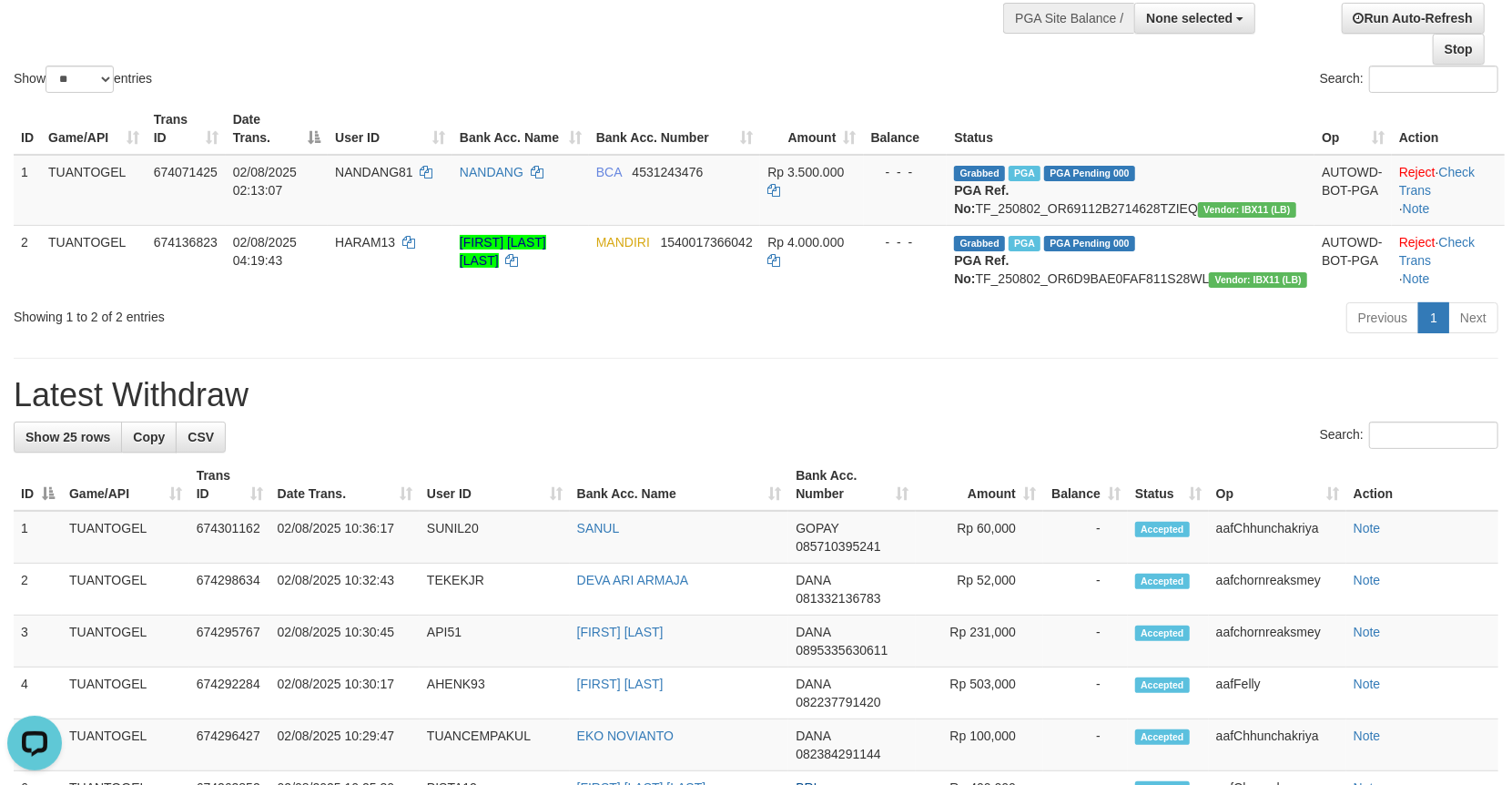 scroll, scrollTop: 0, scrollLeft: 0, axis: both 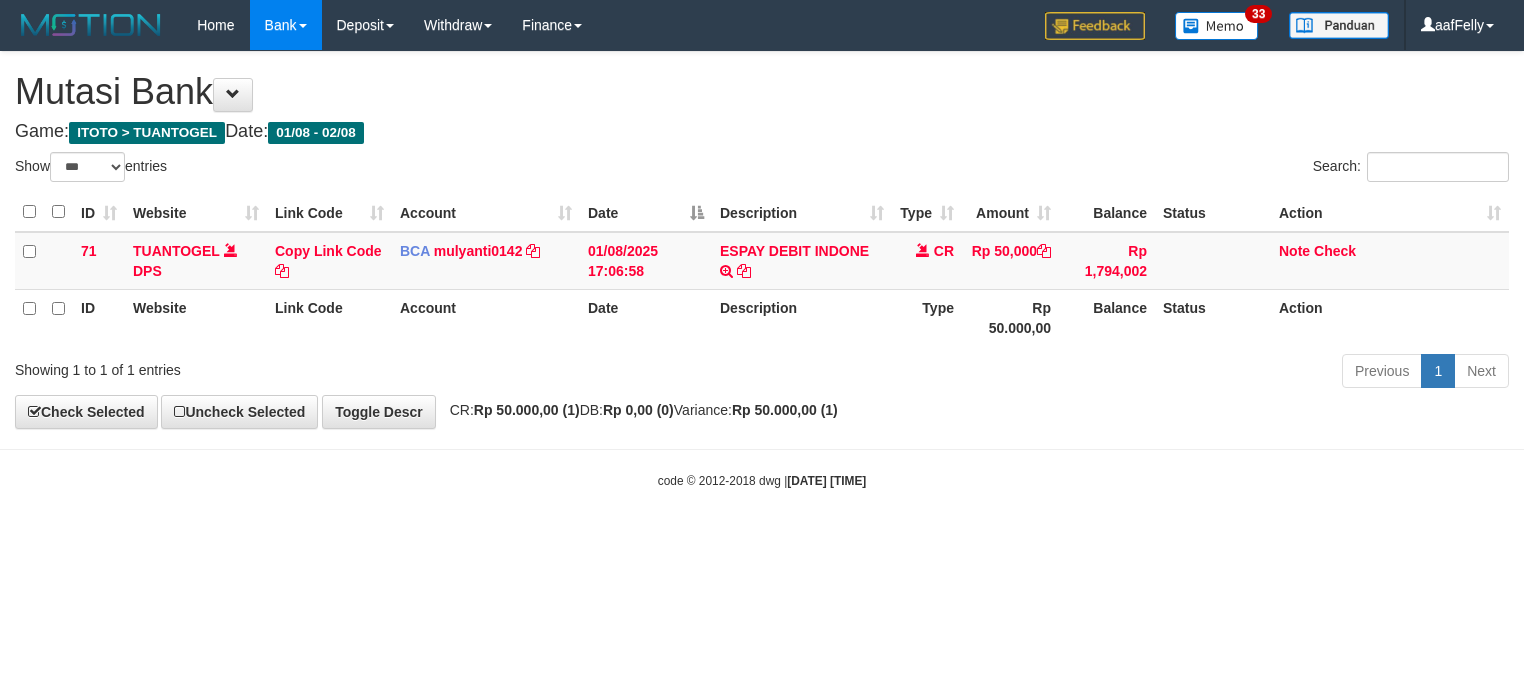 select on "***" 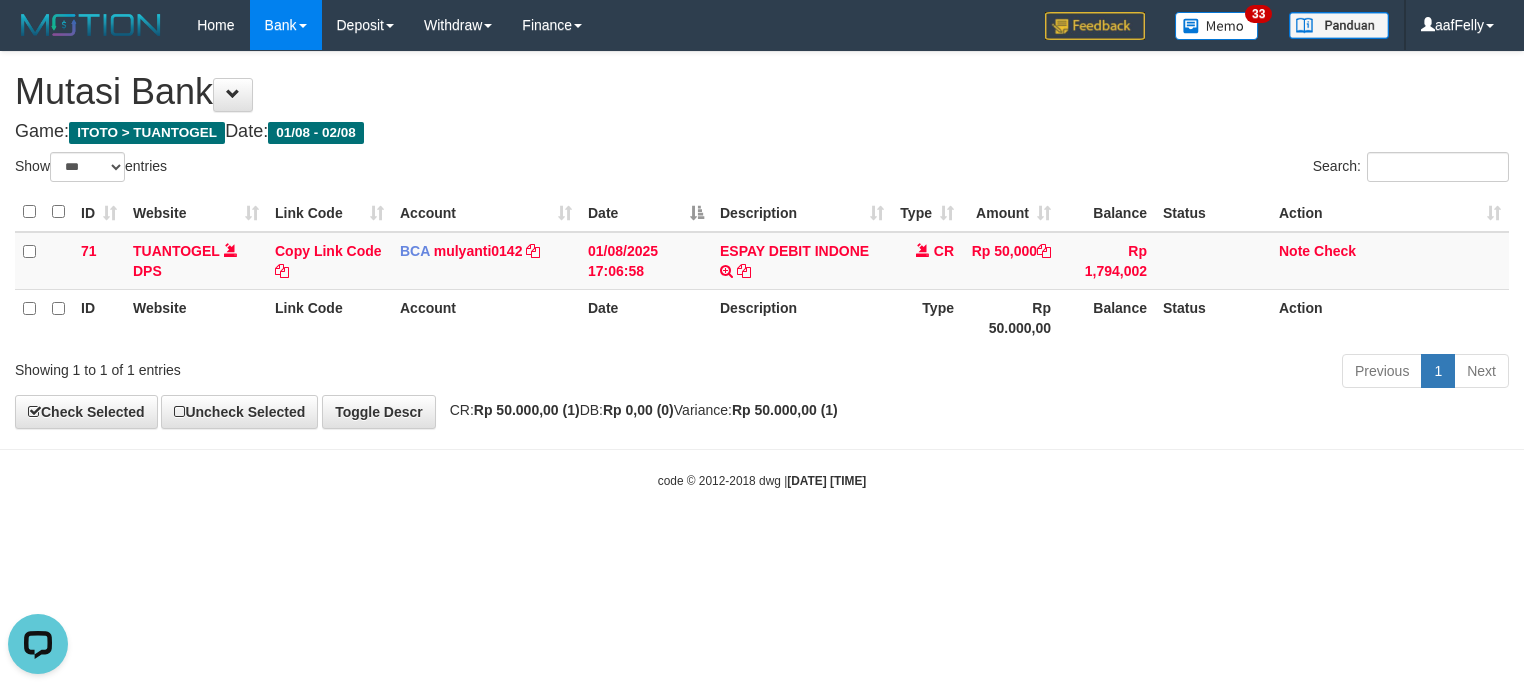scroll, scrollTop: 0, scrollLeft: 0, axis: both 